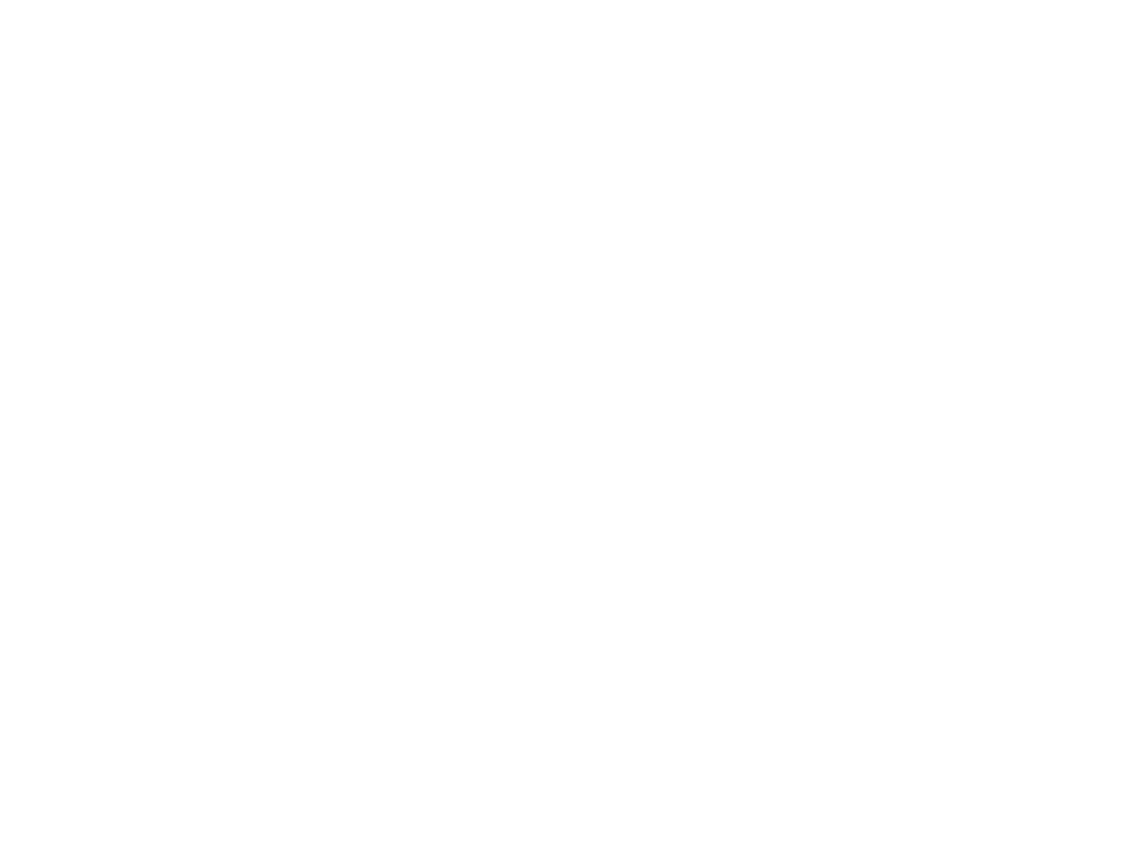 scroll, scrollTop: 0, scrollLeft: 0, axis: both 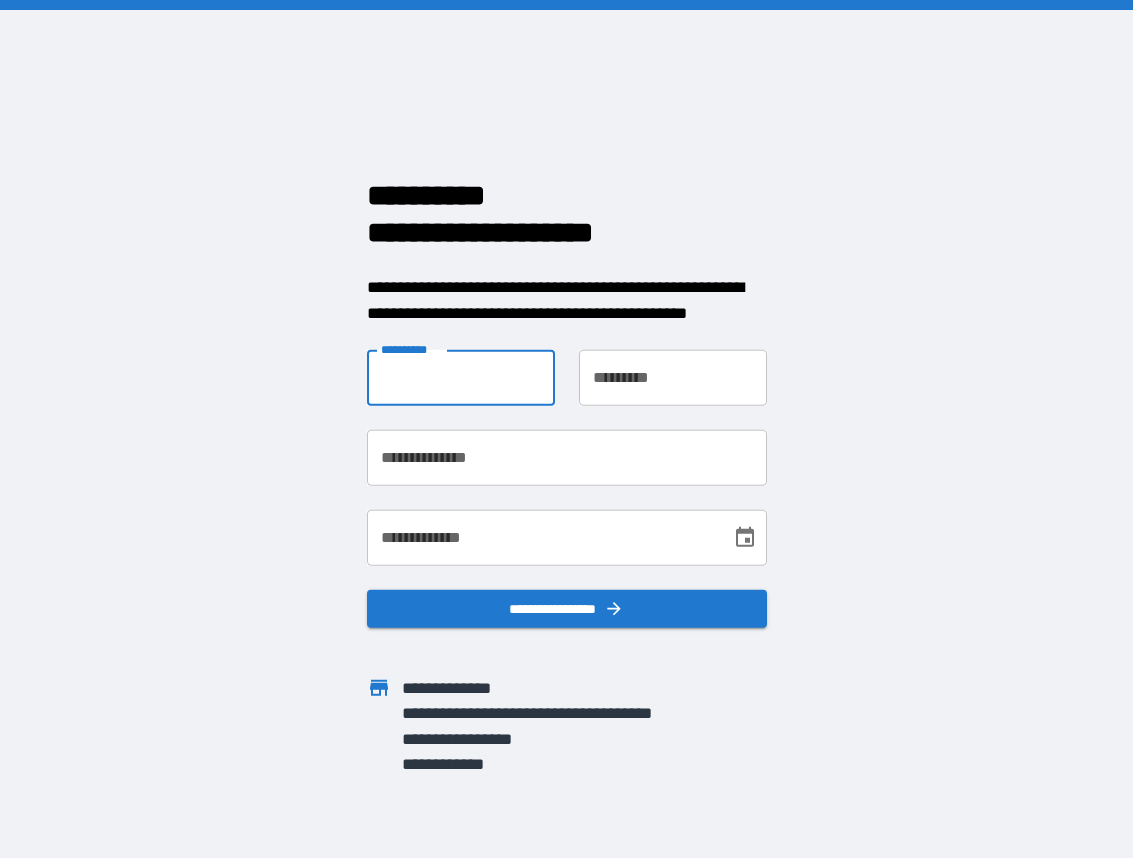 click on "**********" at bounding box center [461, 378] 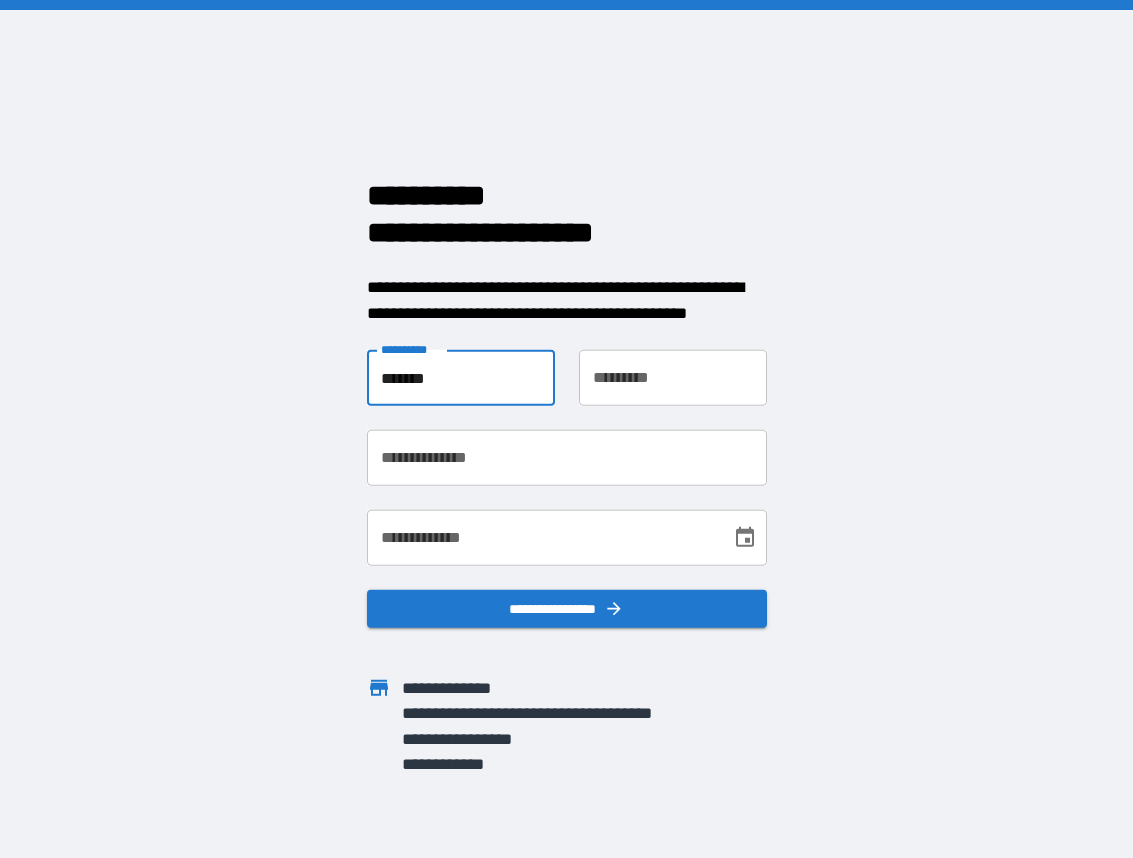 type on "*******" 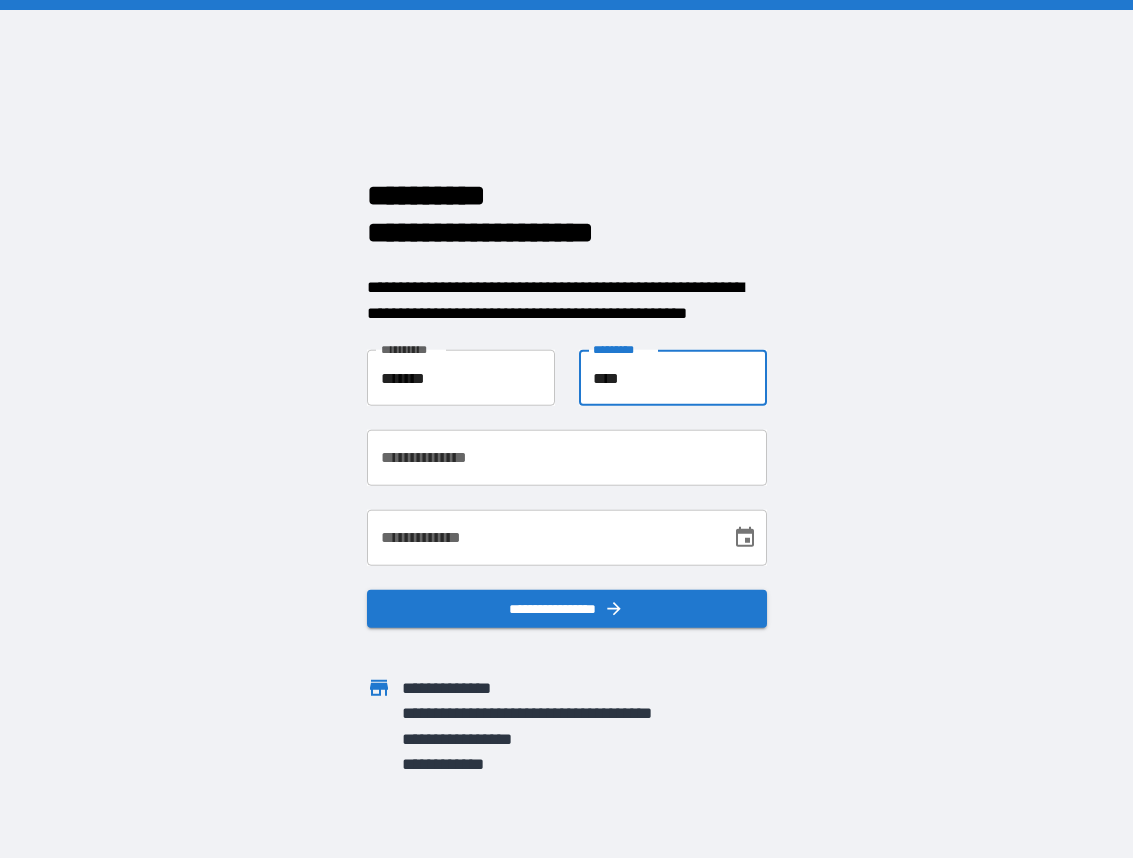 type on "****" 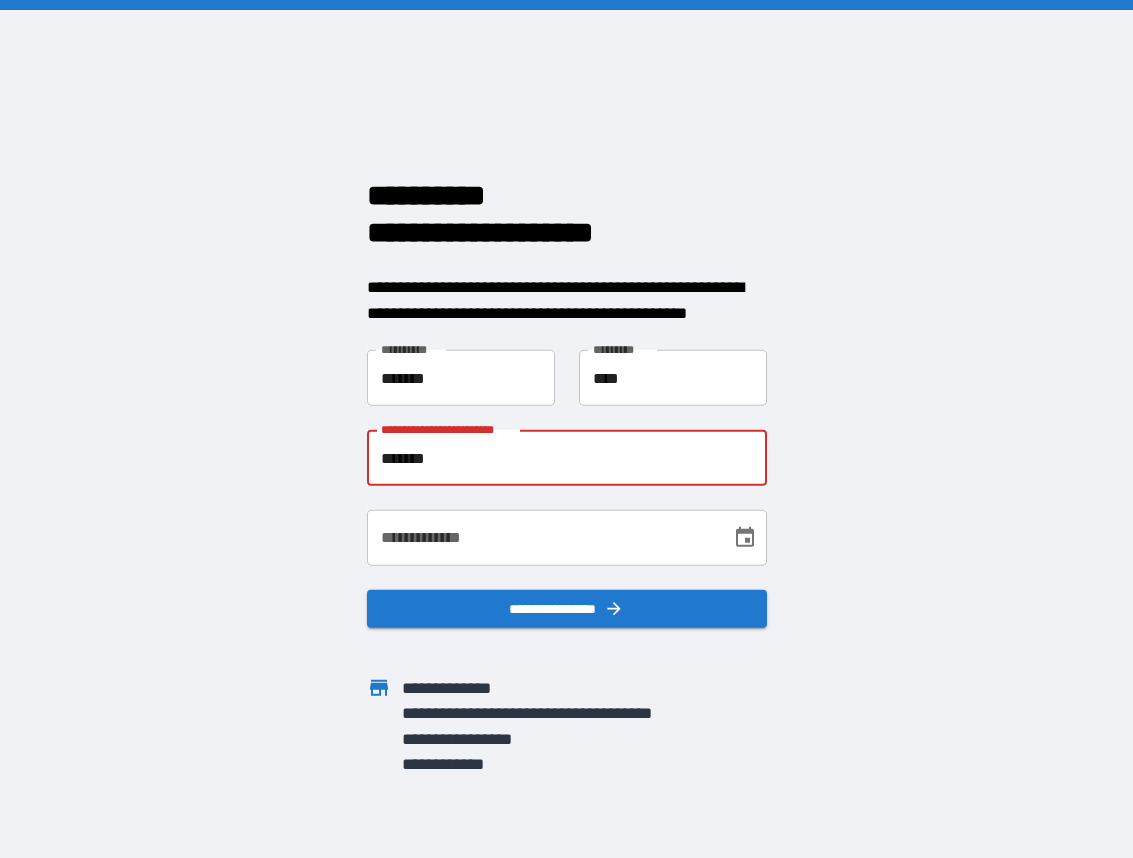 type on "*******" 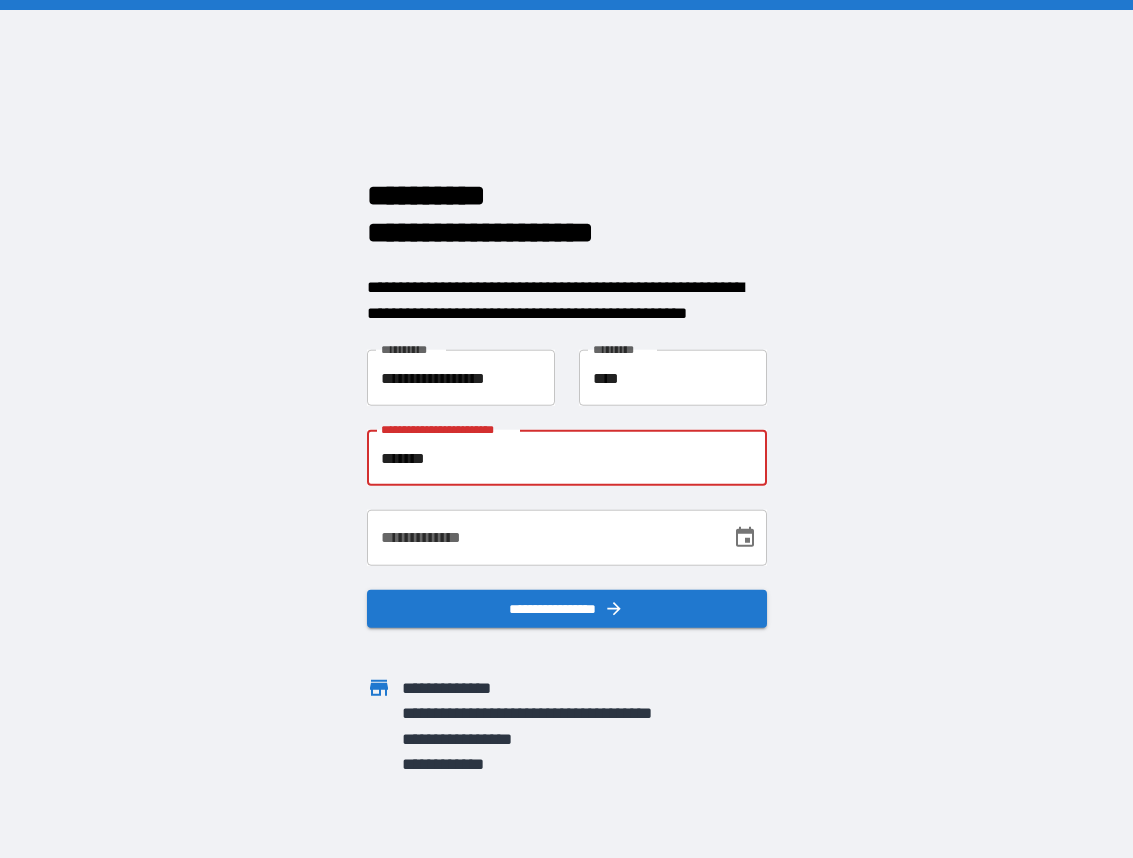 type on "**********" 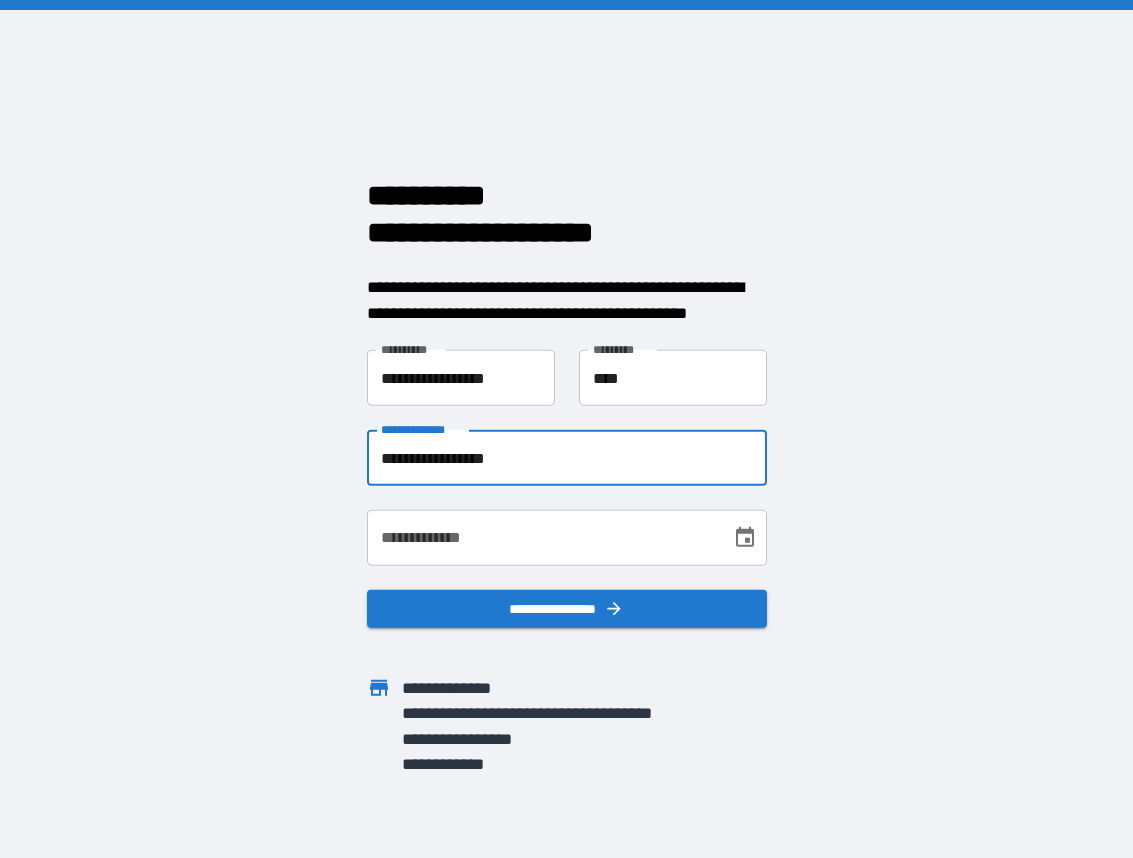 click on "**********" at bounding box center [542, 538] 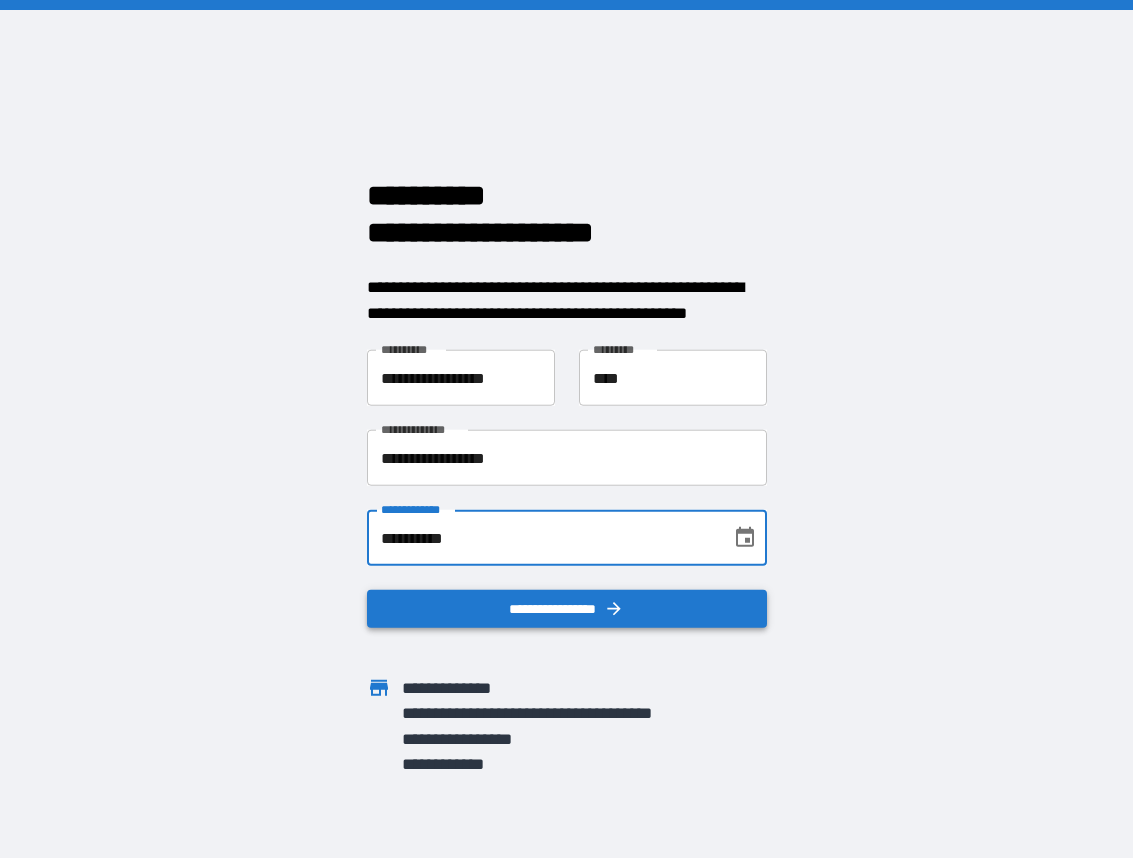 type on "**********" 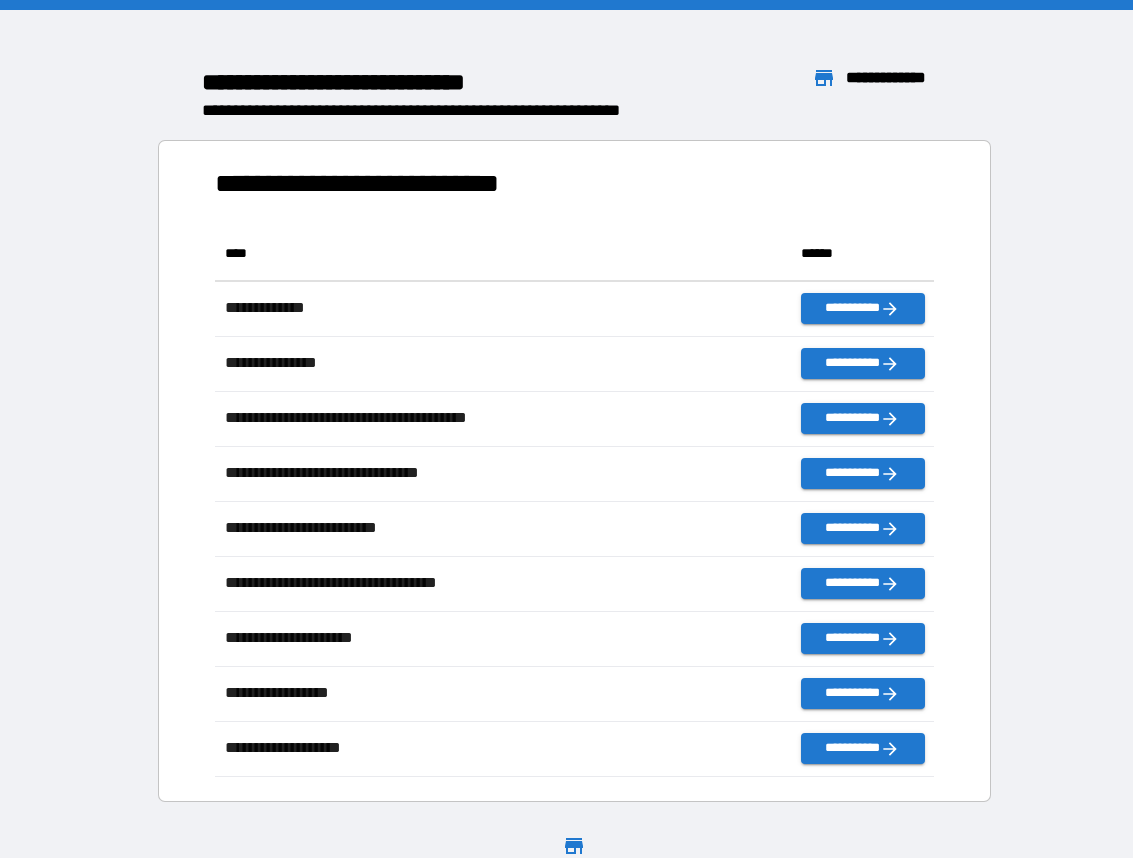 scroll, scrollTop: 1, scrollLeft: 1, axis: both 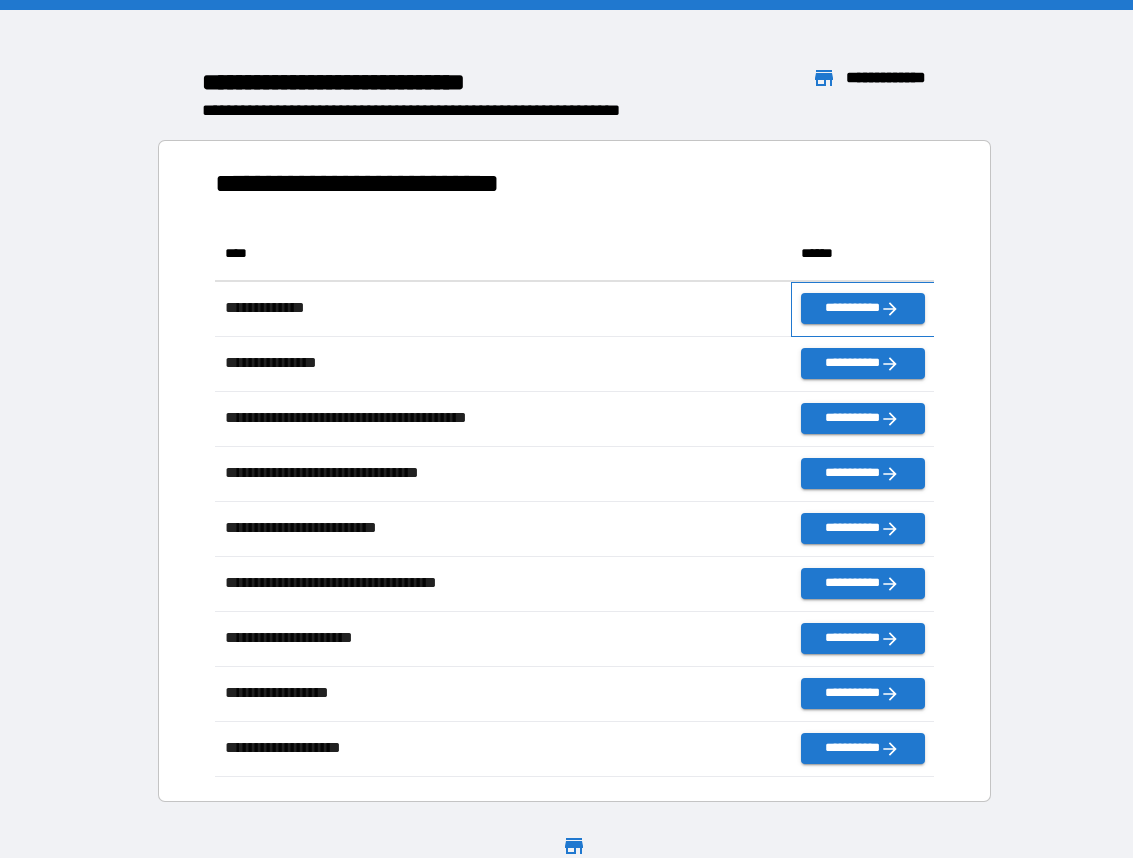 click on "**********" at bounding box center [863, 309] 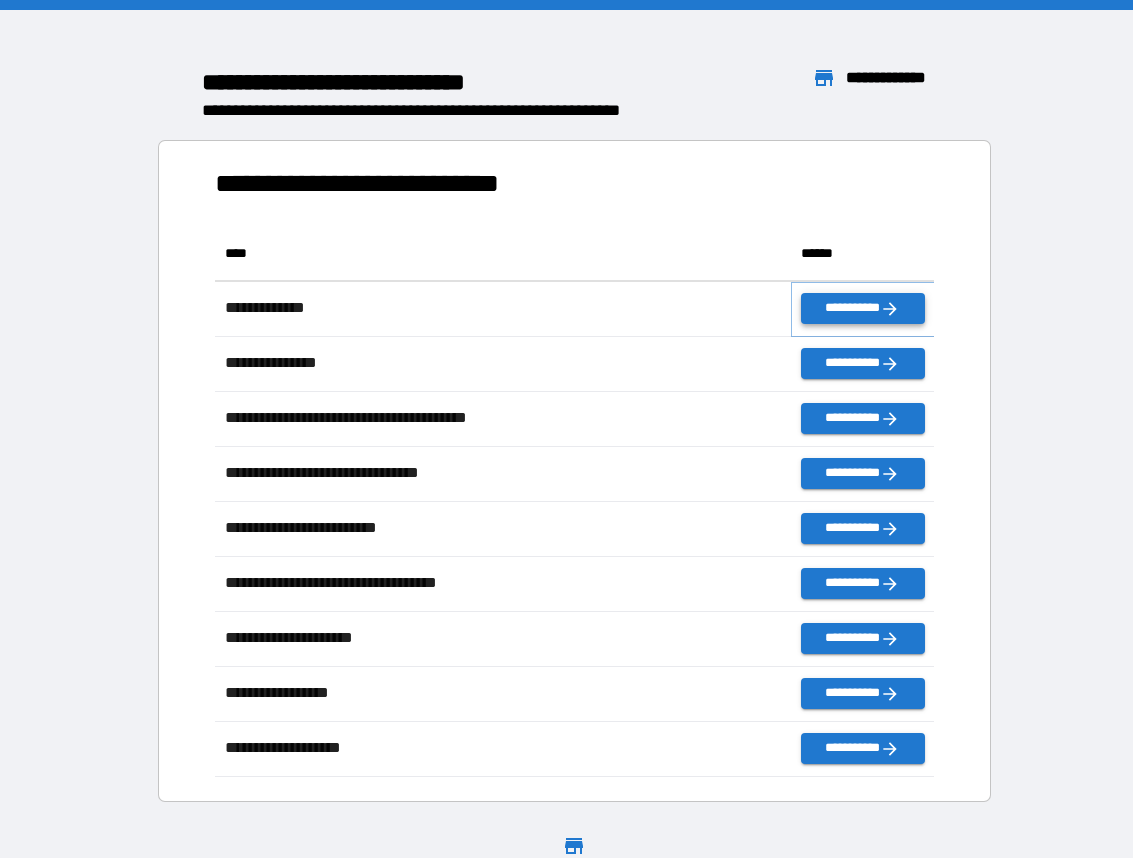 click on "**********" at bounding box center [863, 308] 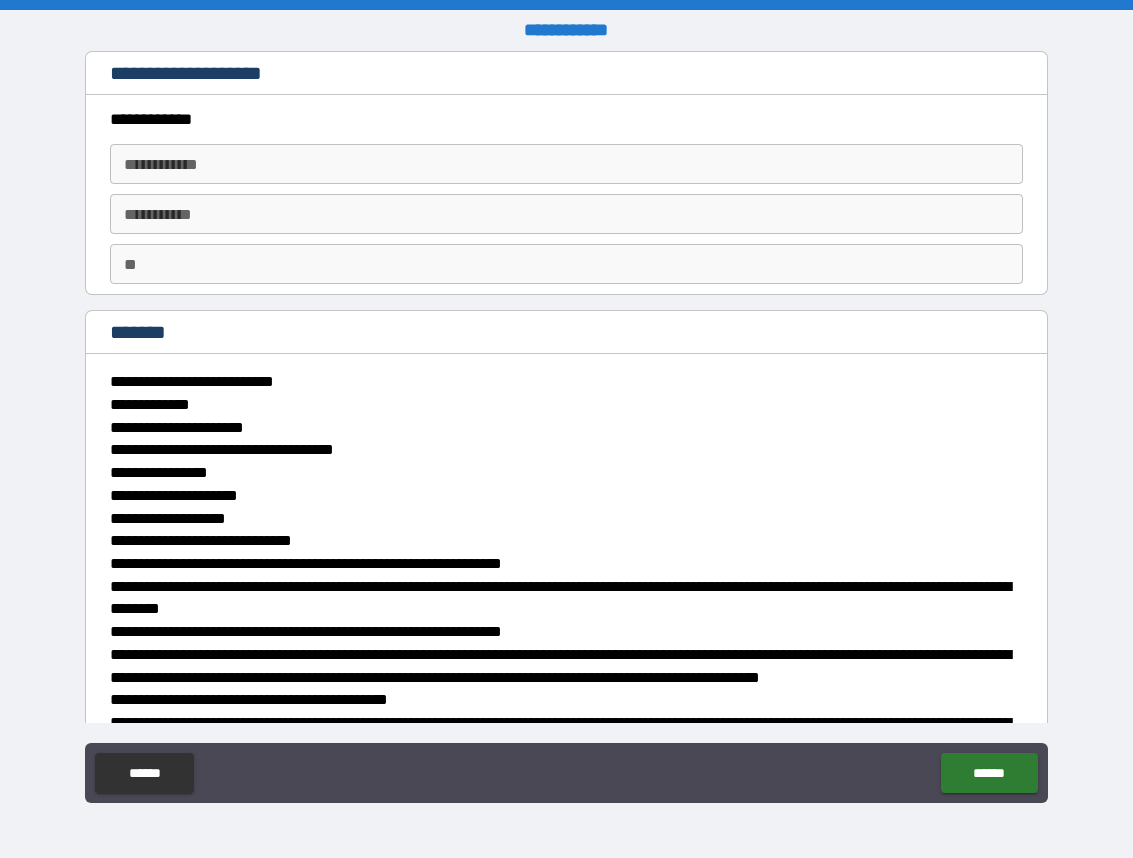 click on "**********" at bounding box center (566, 164) 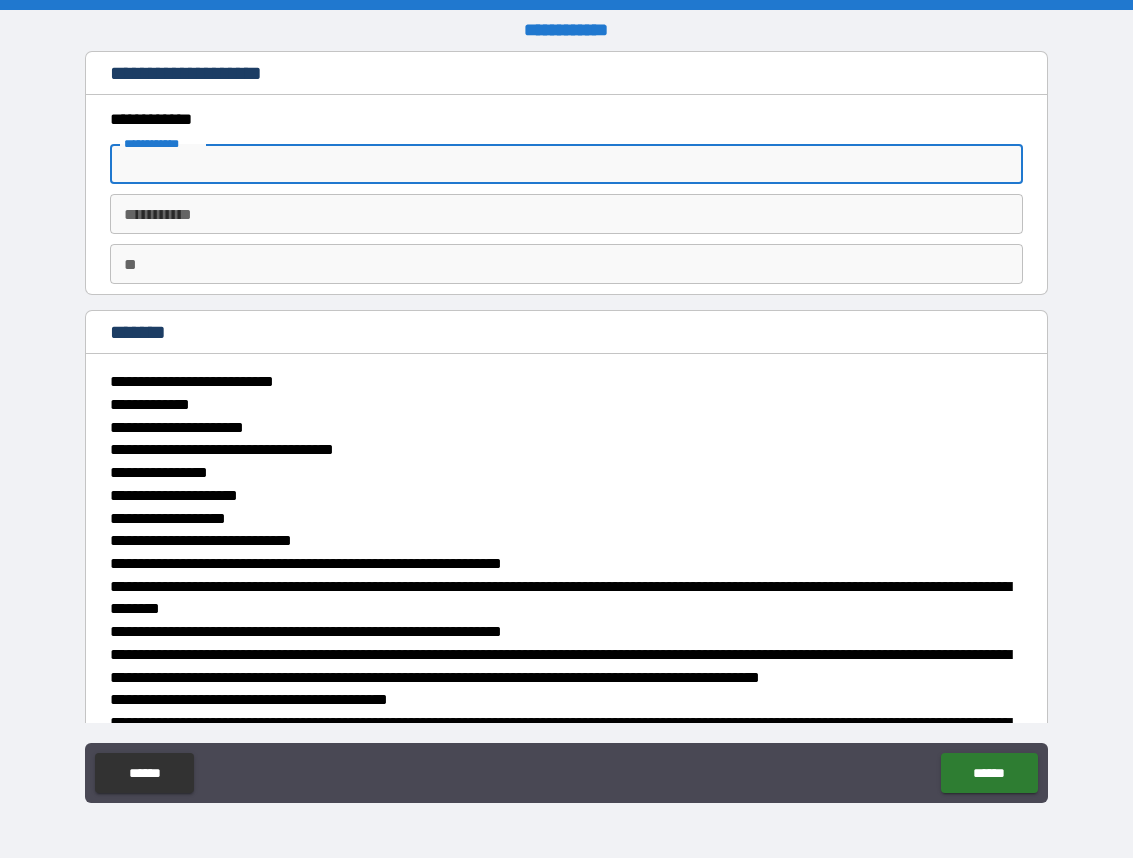 type on "*******" 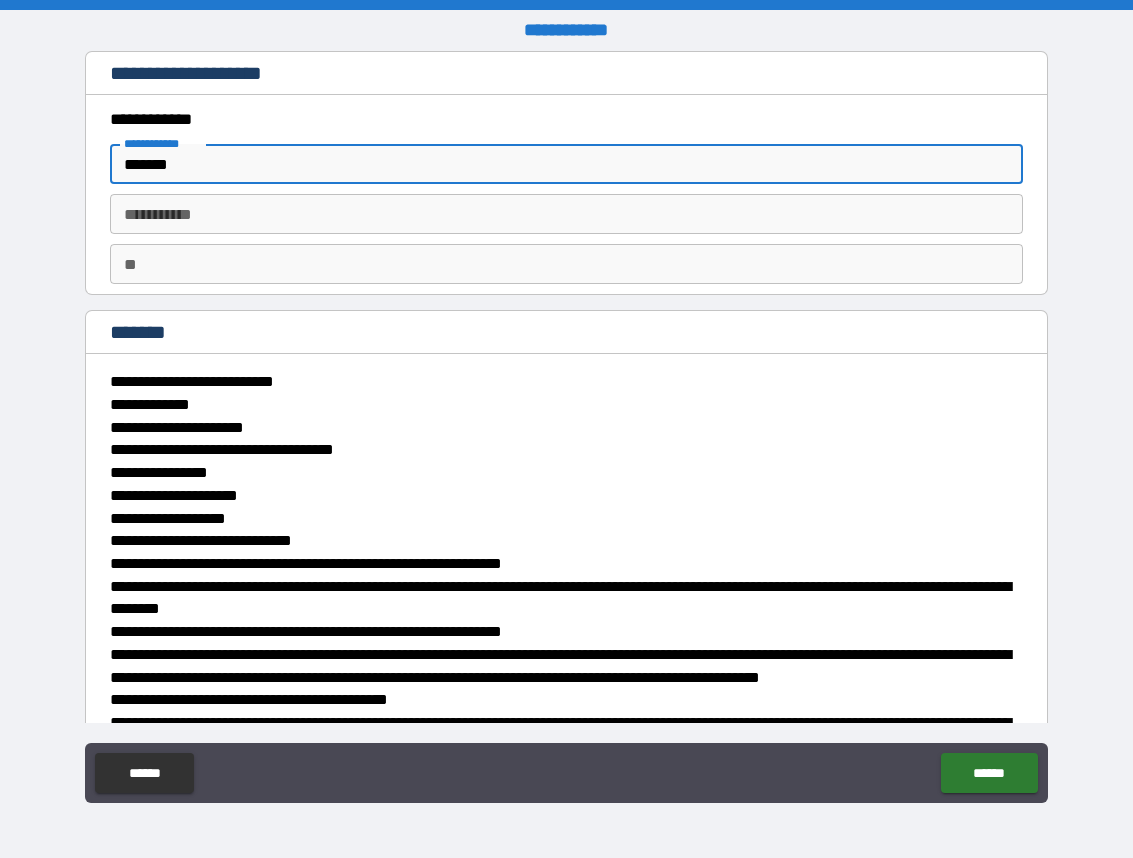 type on "****" 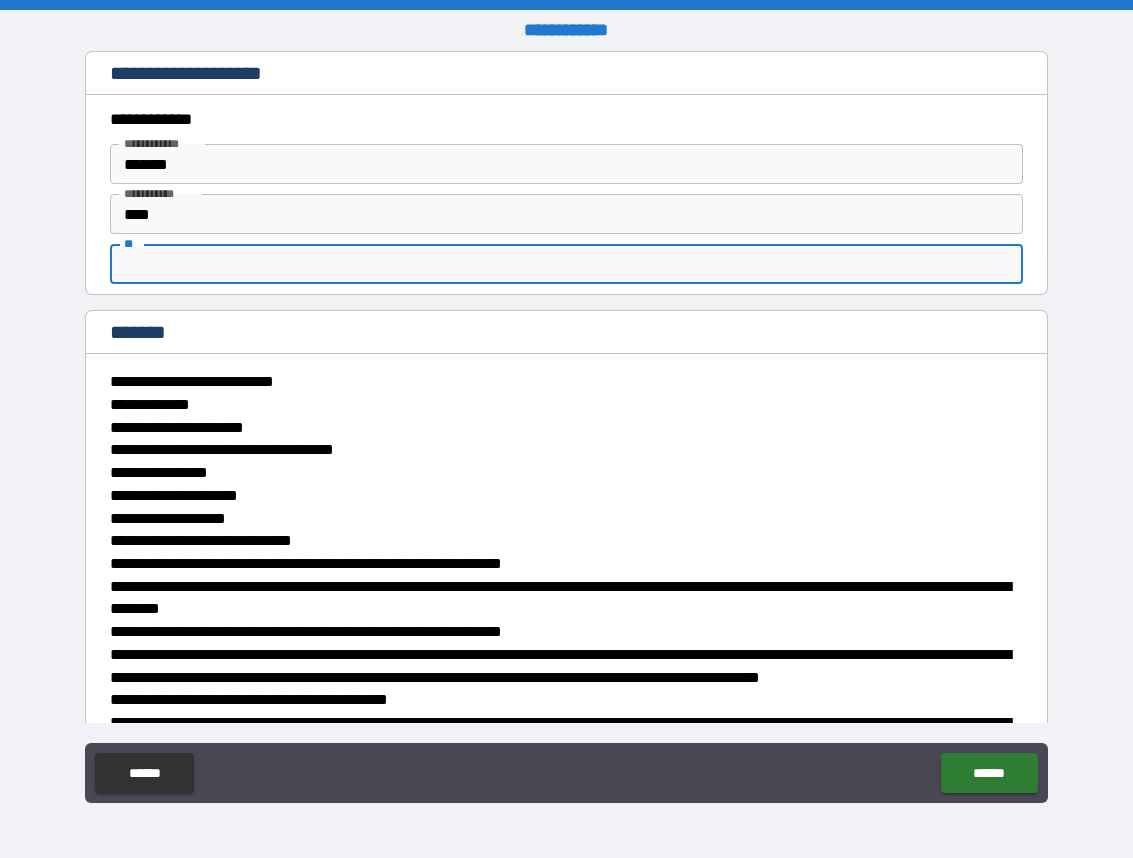 click on "**" at bounding box center (566, 264) 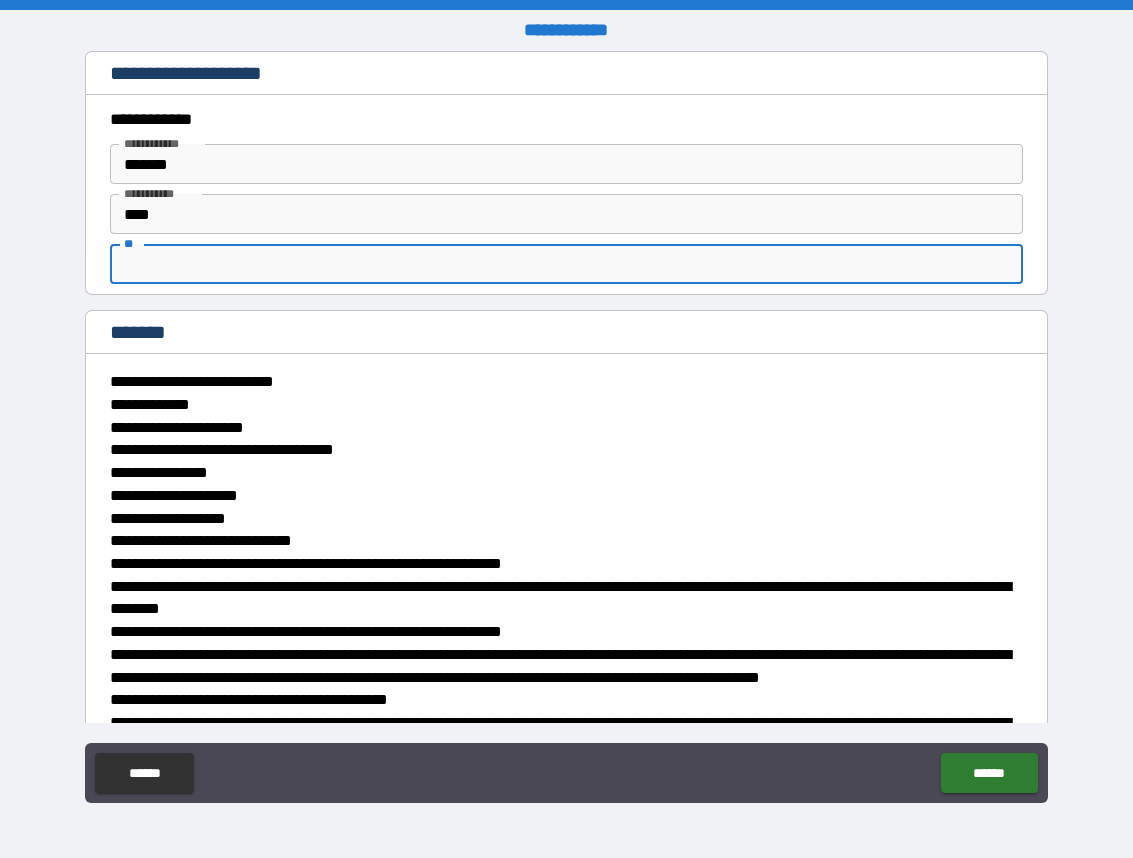 click on "**********" at bounding box center (566, 431) 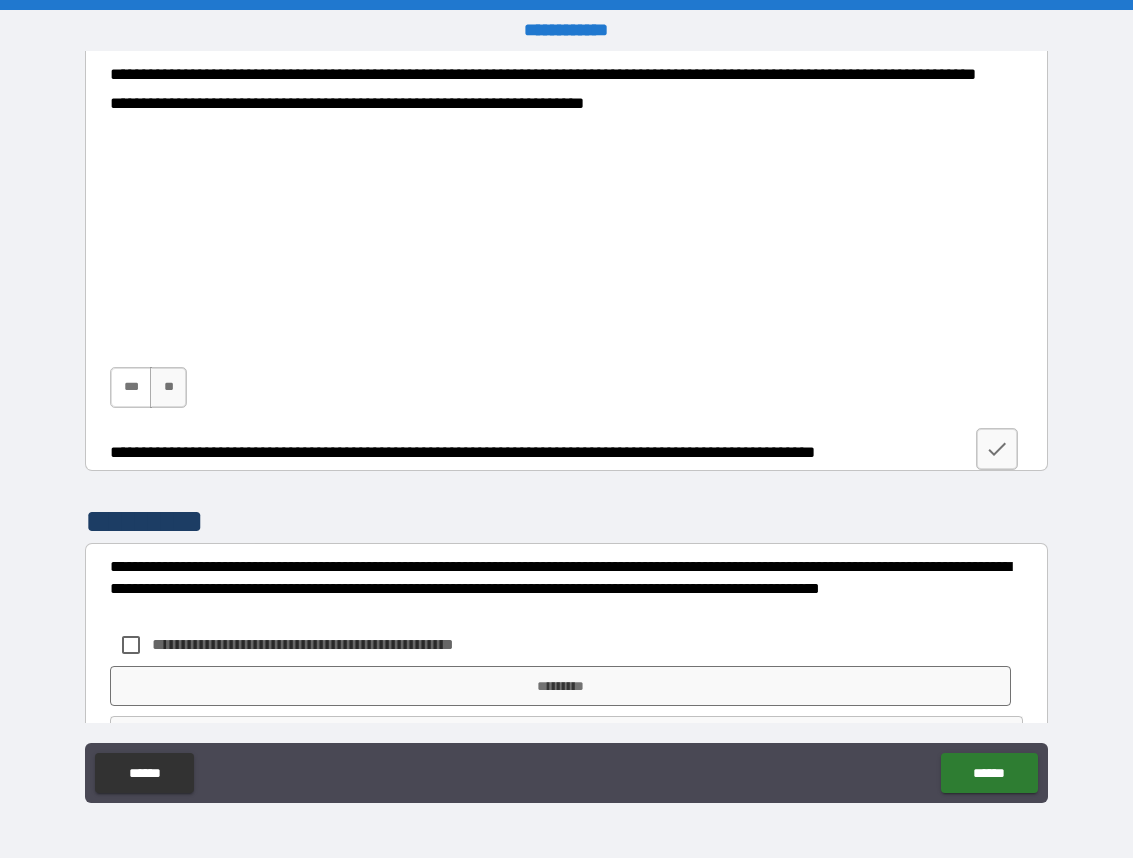scroll, scrollTop: 5667, scrollLeft: 0, axis: vertical 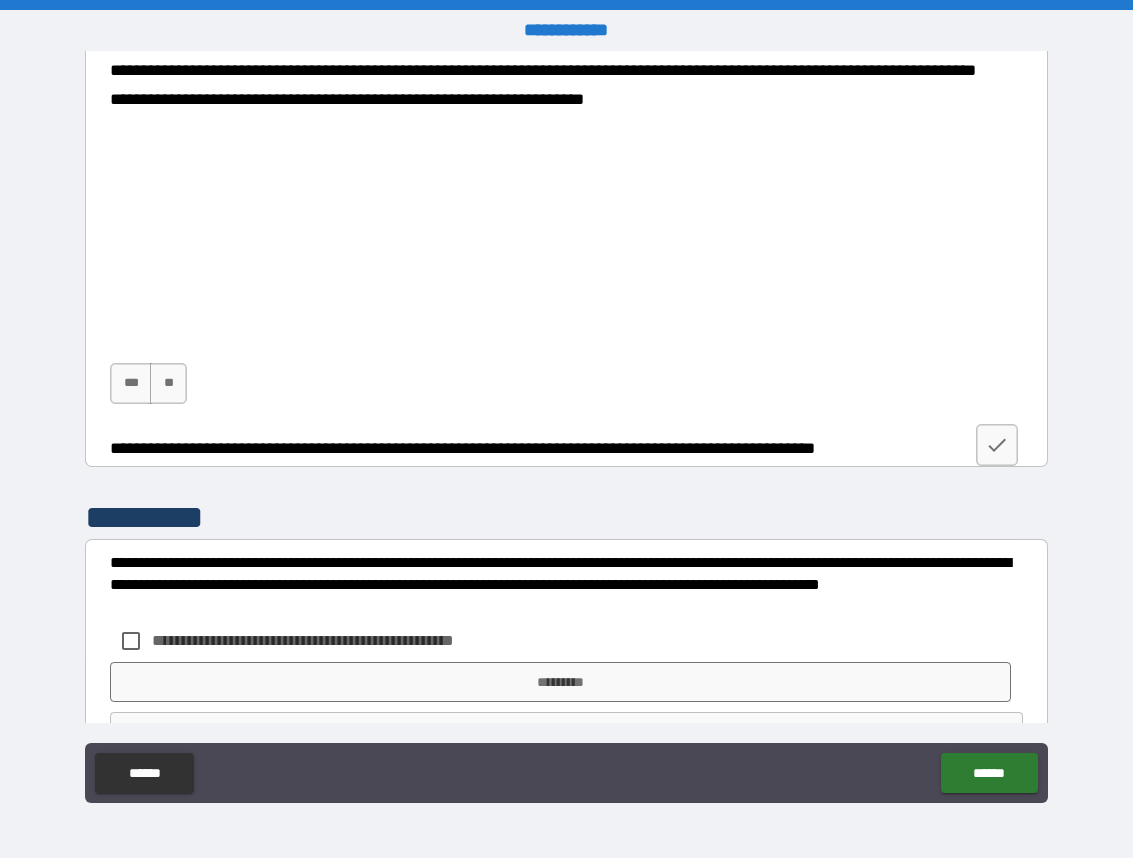 click on "*** **" at bounding box center (151, 388) 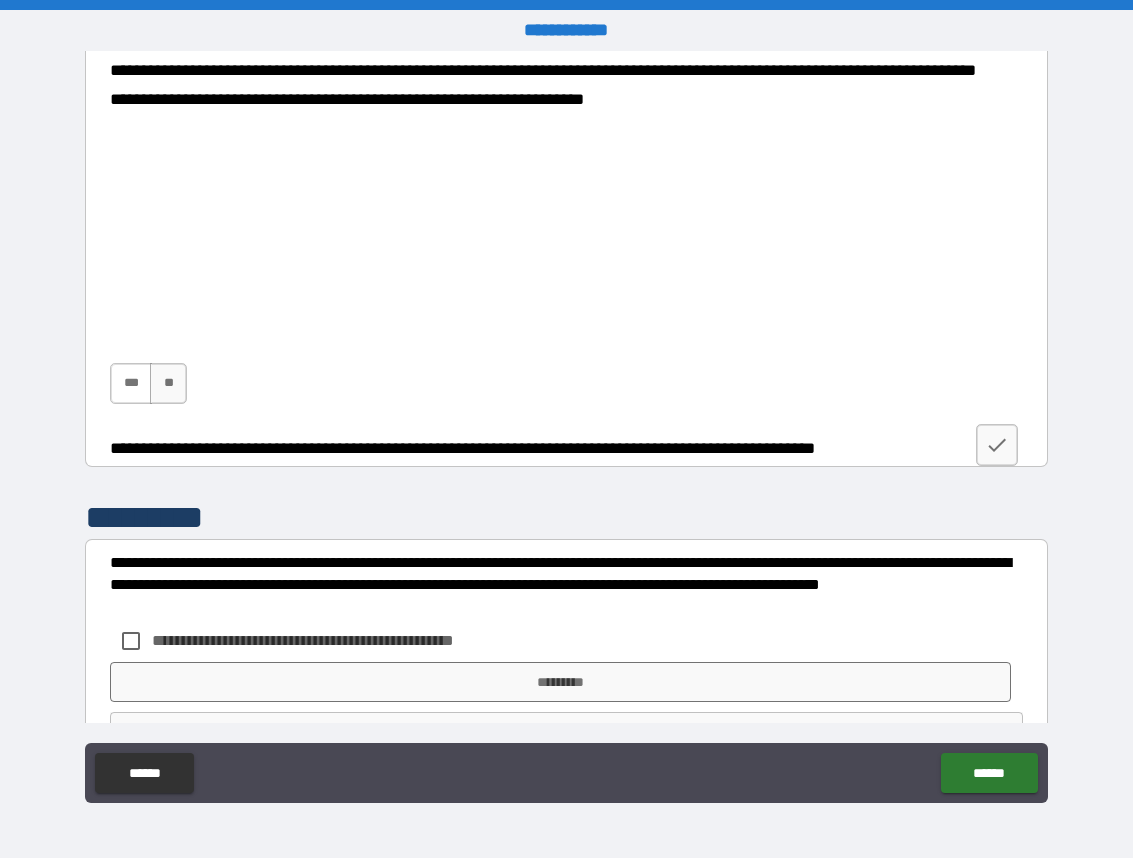 click on "***" at bounding box center [131, 383] 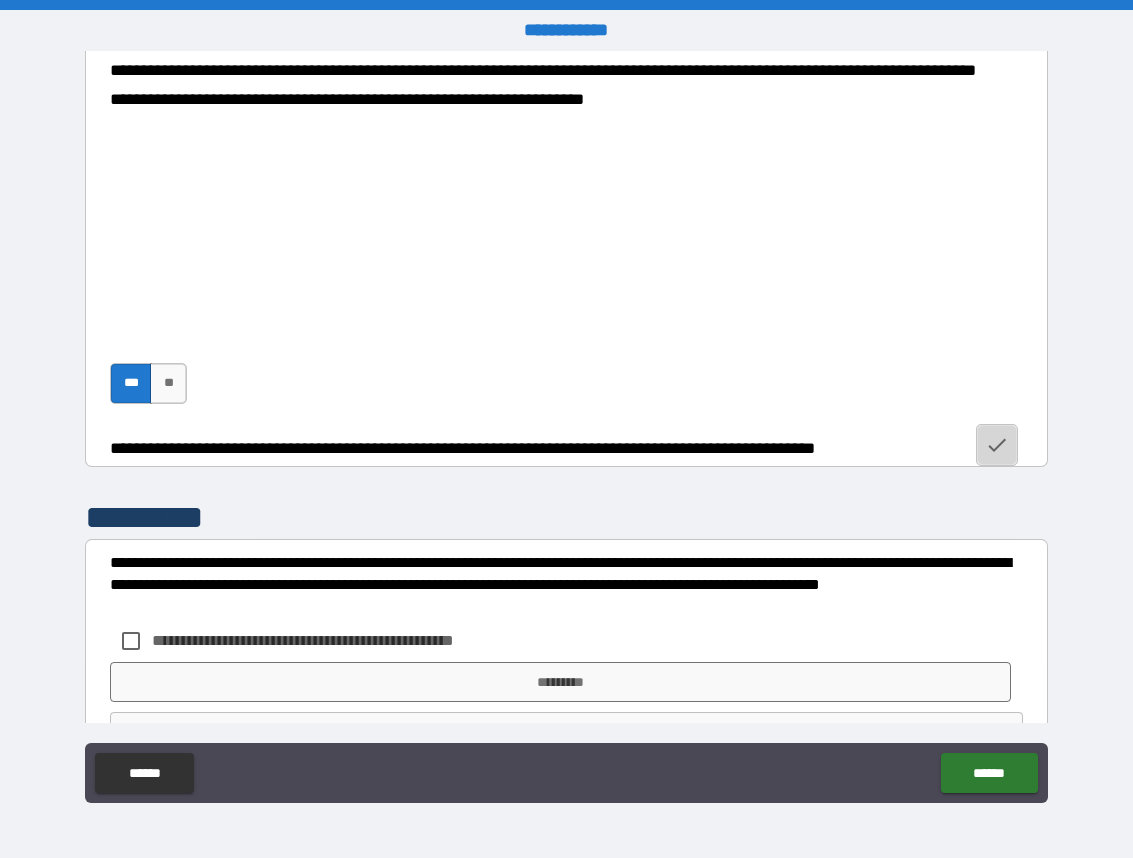 click at bounding box center [997, 445] 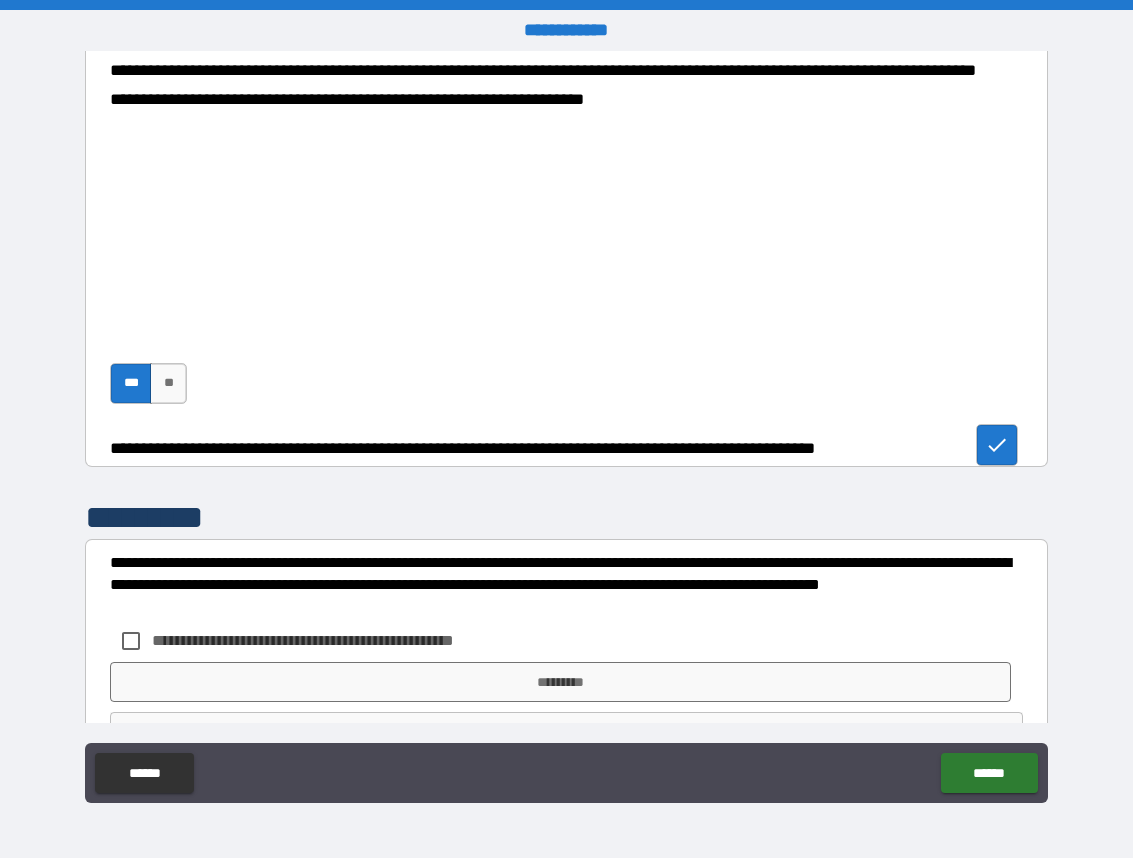 click on "**********" at bounding box center [336, 640] 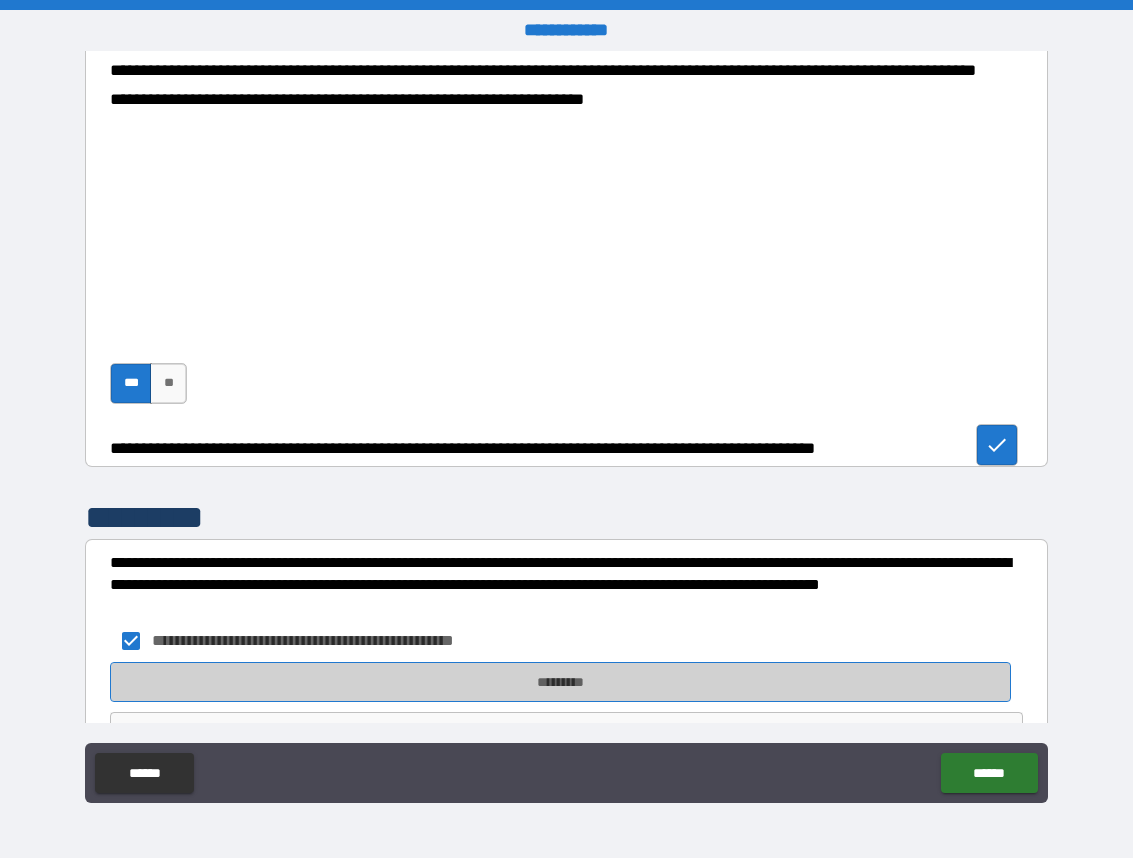 click on "*********" at bounding box center [560, 682] 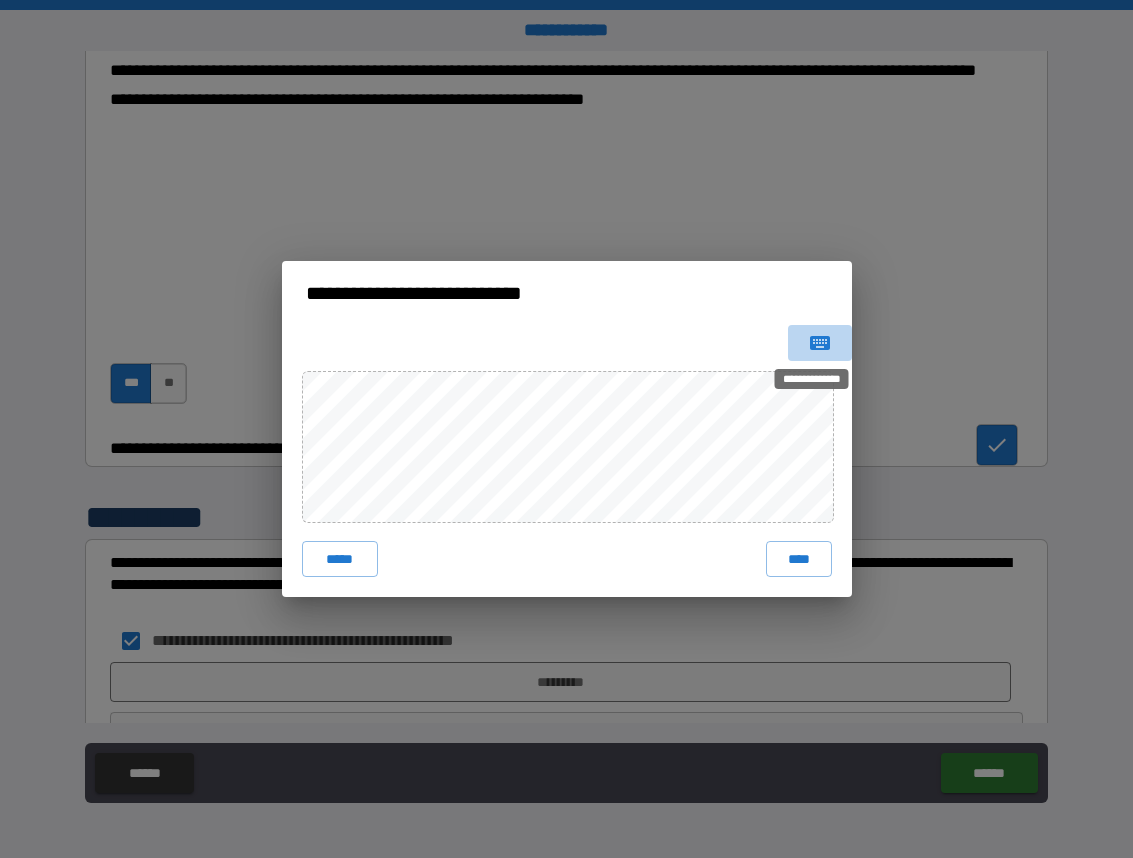 click 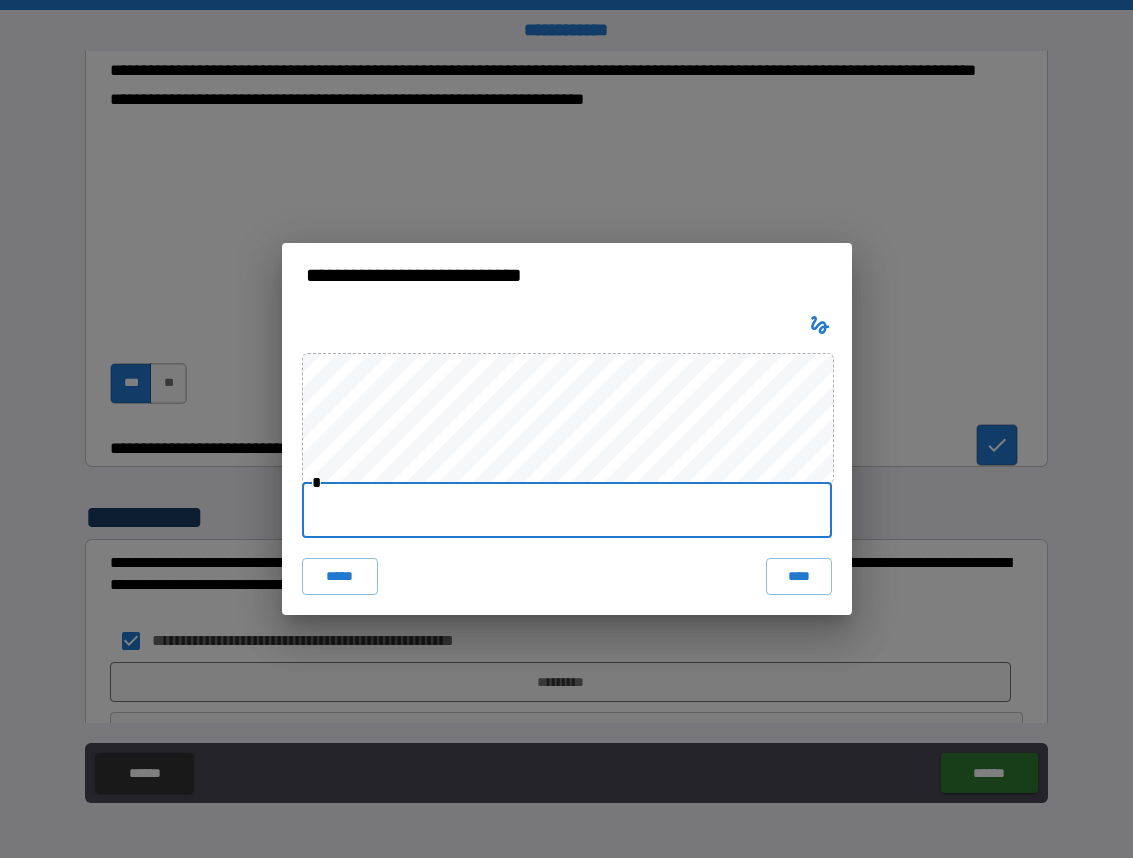 click at bounding box center (567, 510) 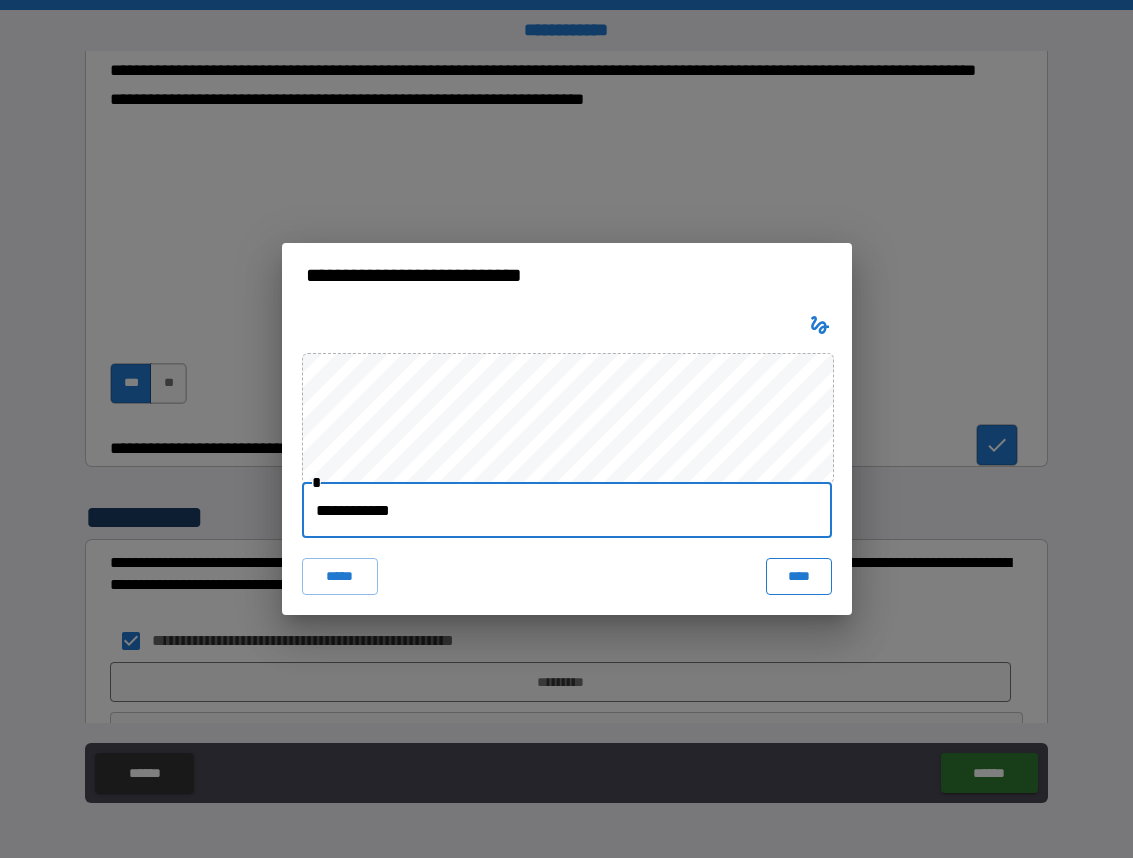 type on "**********" 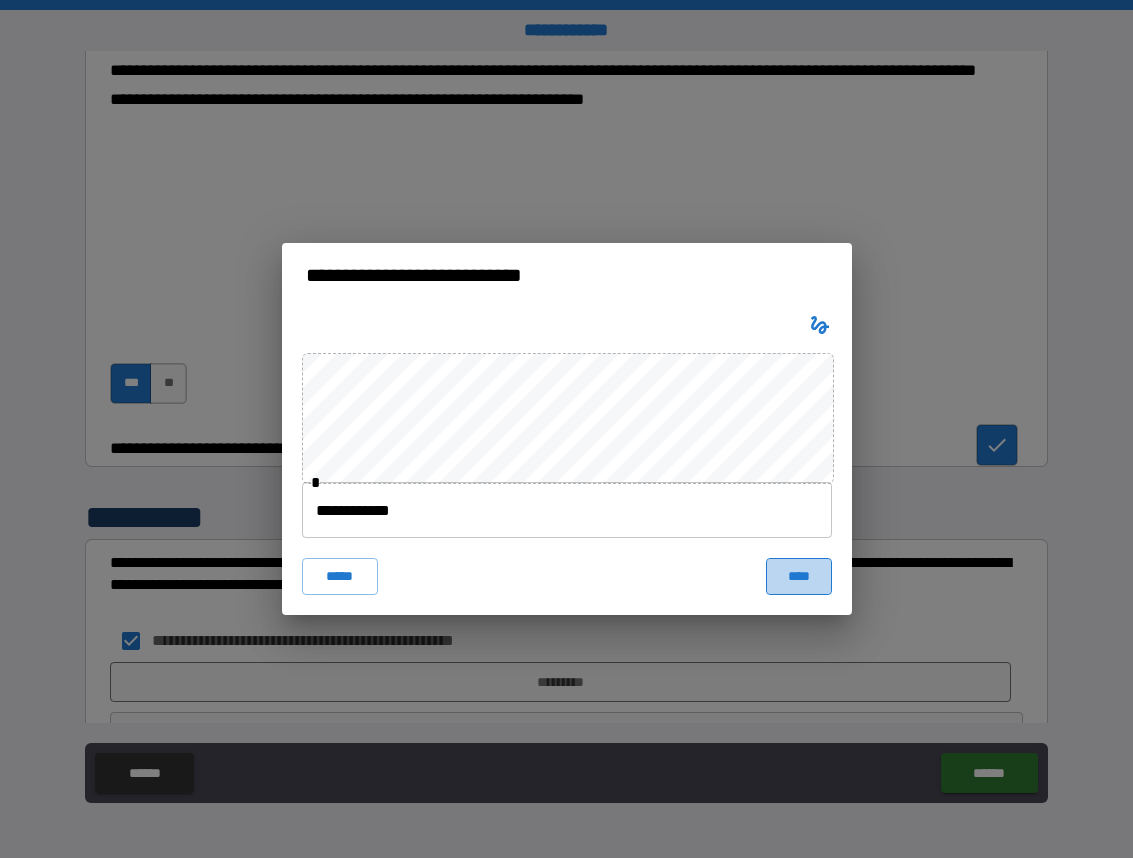 click on "****" at bounding box center (799, 576) 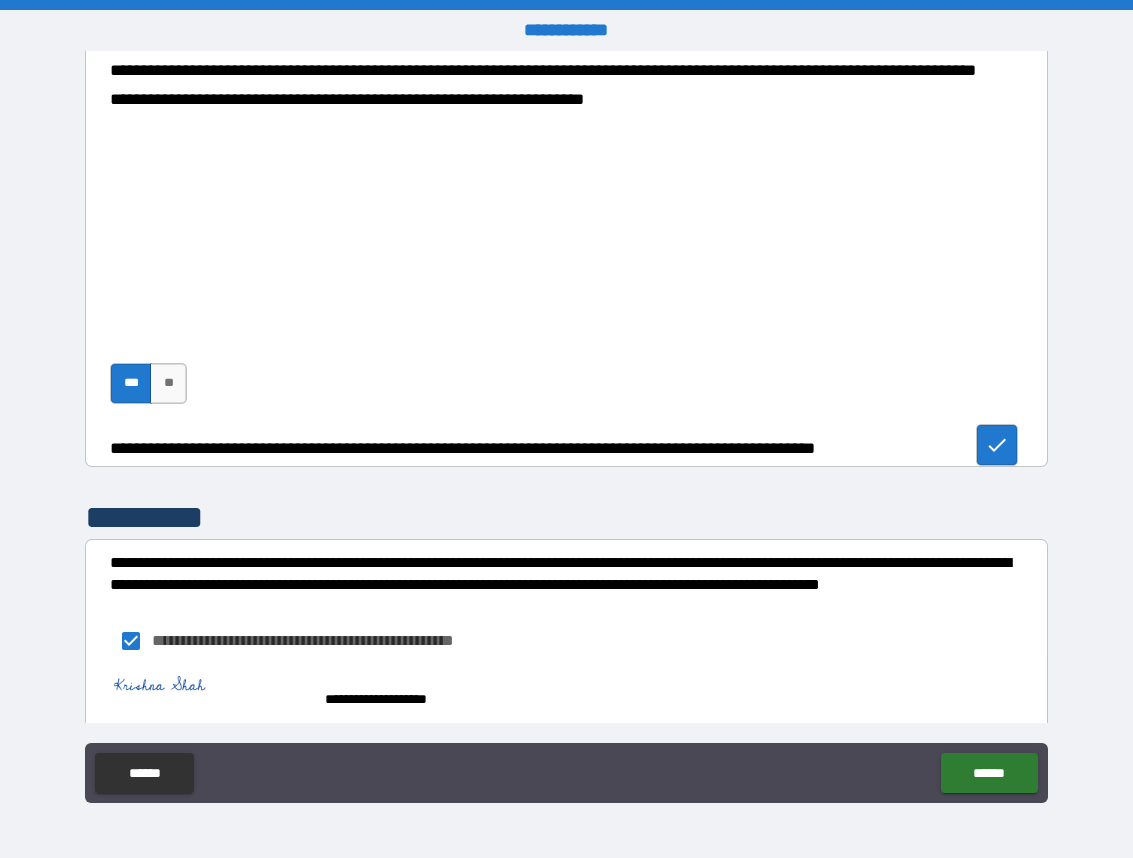 scroll, scrollTop: 5744, scrollLeft: 0, axis: vertical 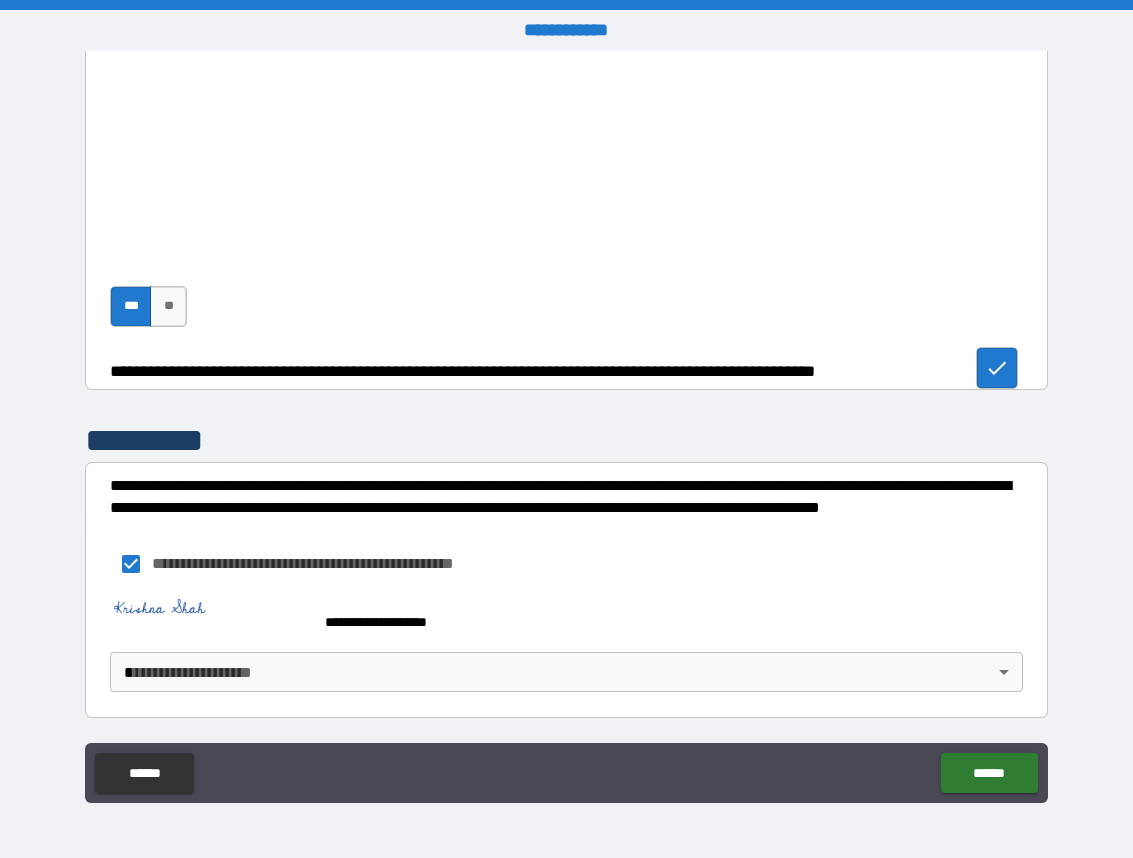 click on "**********" at bounding box center [566, 429] 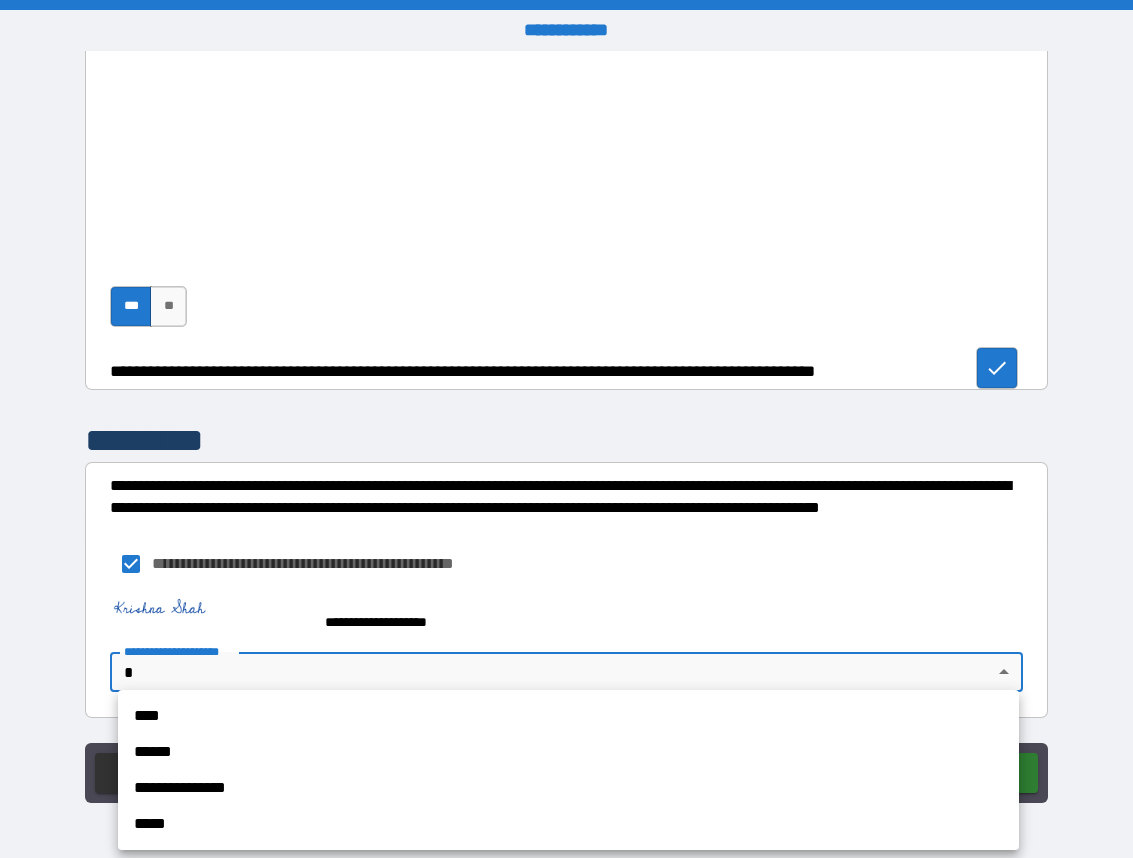 click on "**********" at bounding box center [568, 770] 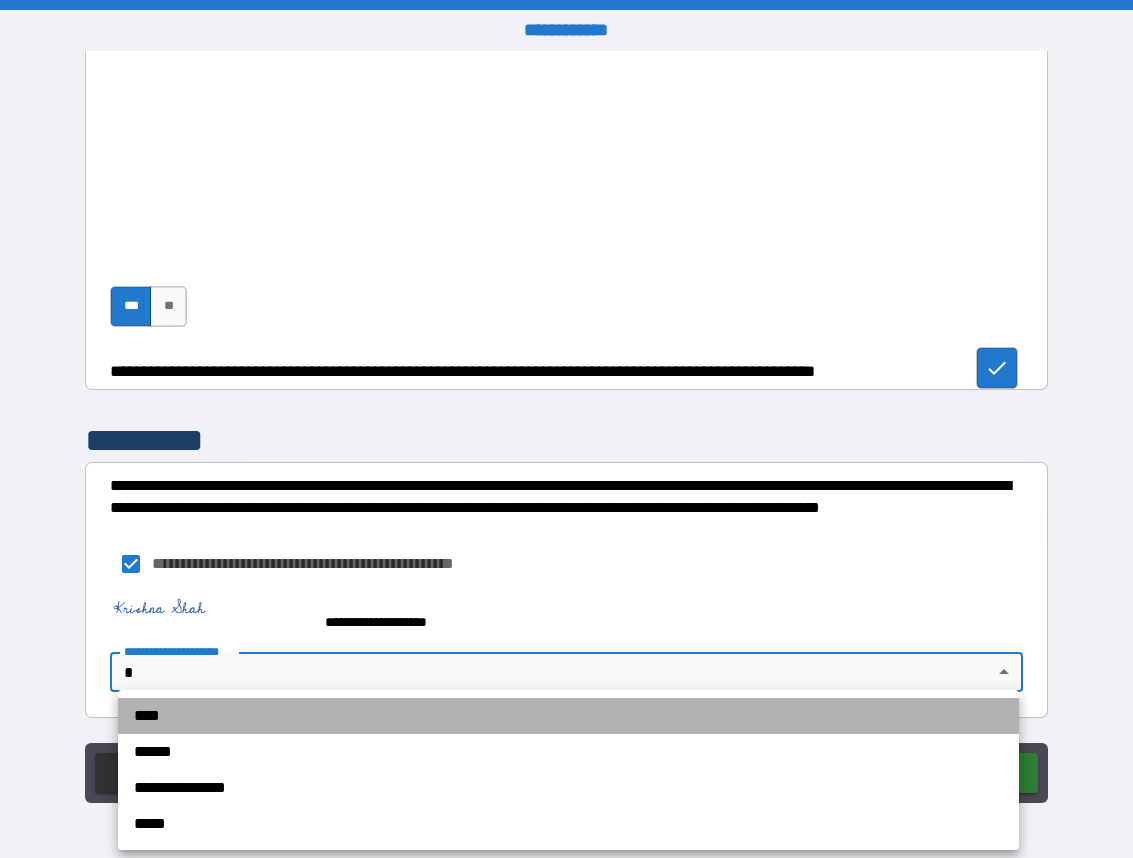 click on "****" at bounding box center [568, 716] 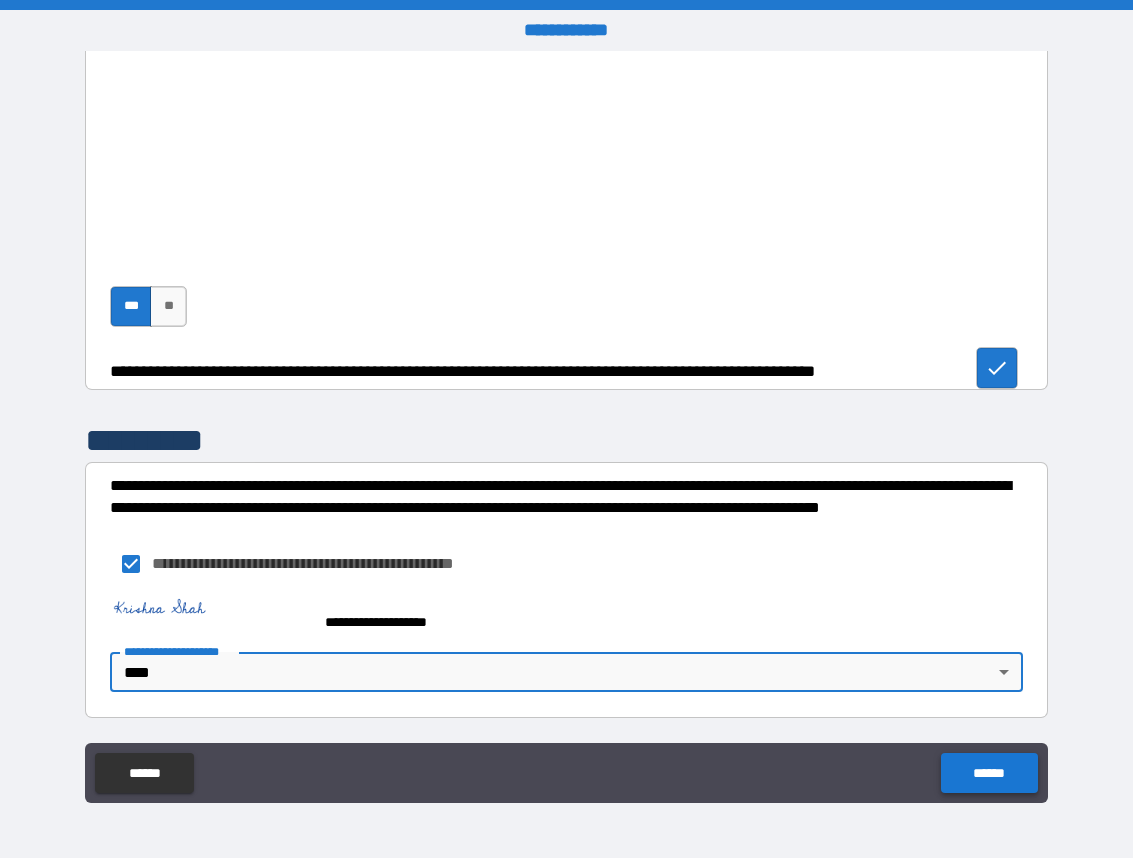 click on "******" at bounding box center (989, 773) 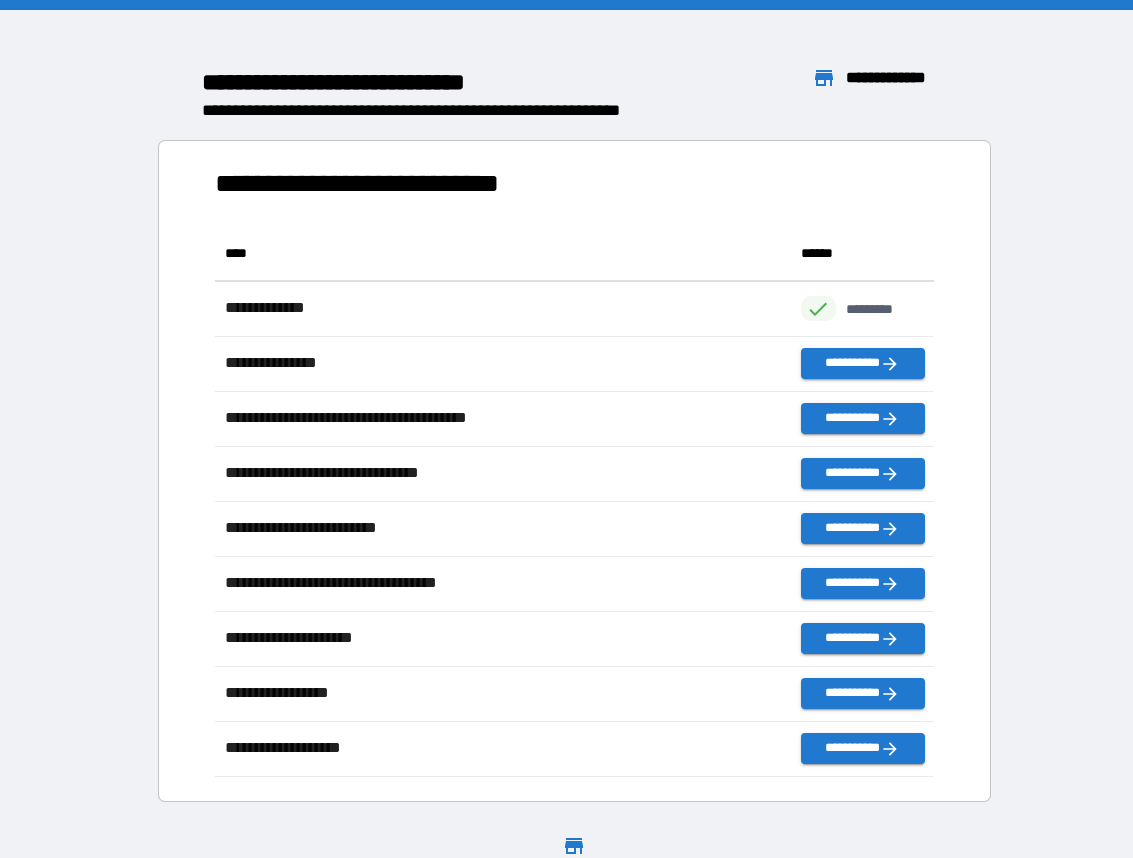 scroll, scrollTop: 1, scrollLeft: 1, axis: both 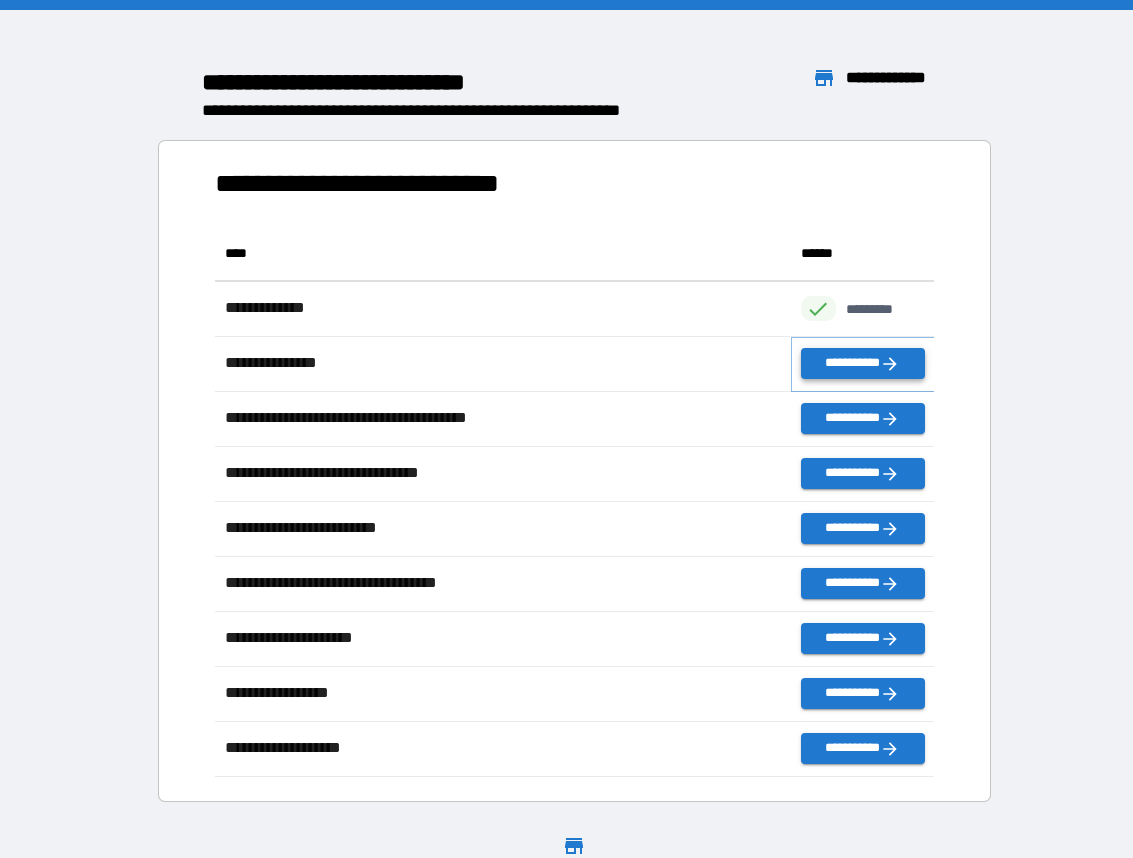 click on "**********" at bounding box center [863, 363] 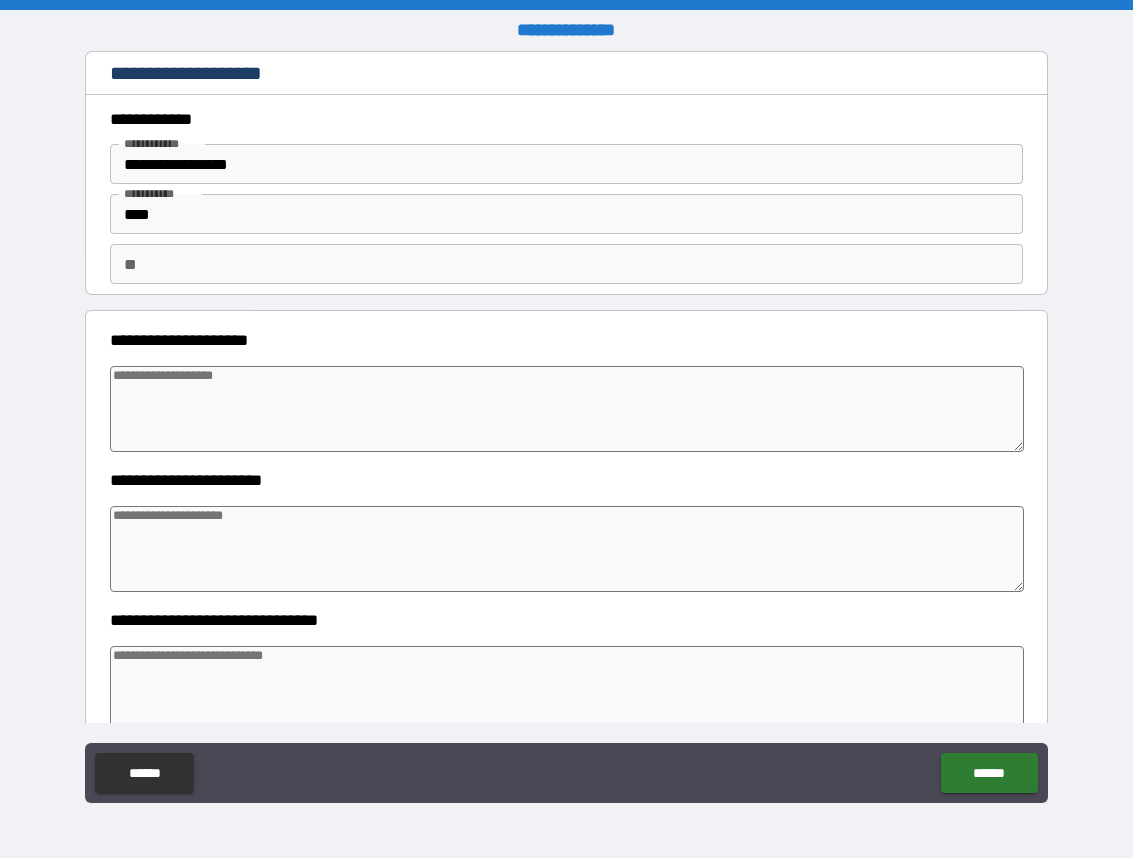 type on "*" 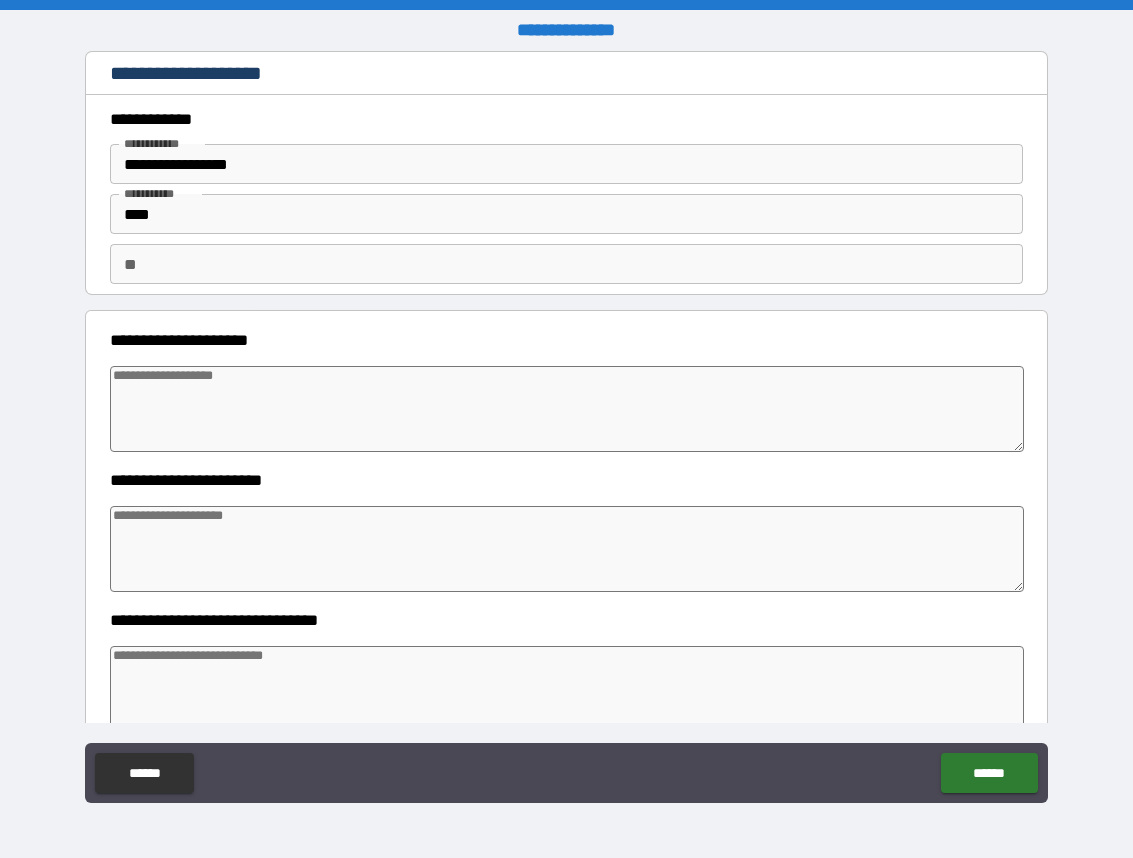 type on "*" 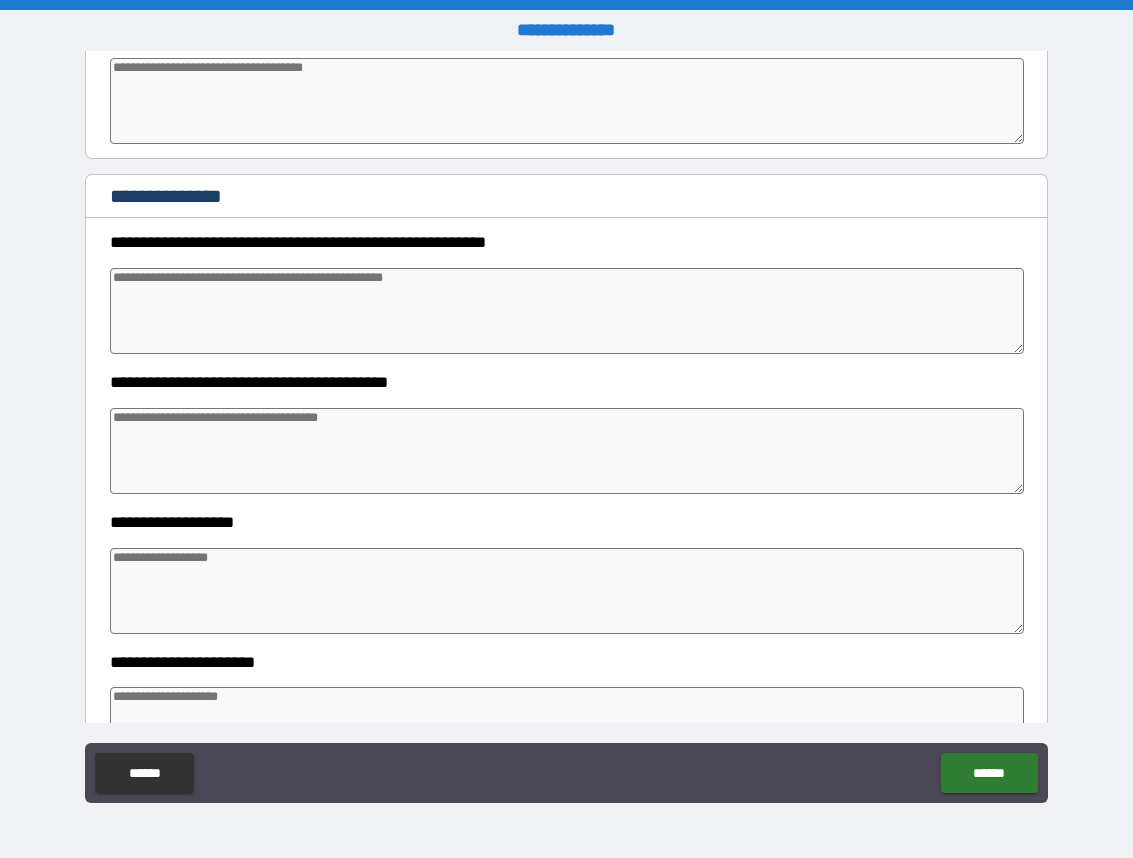 scroll, scrollTop: 736, scrollLeft: 0, axis: vertical 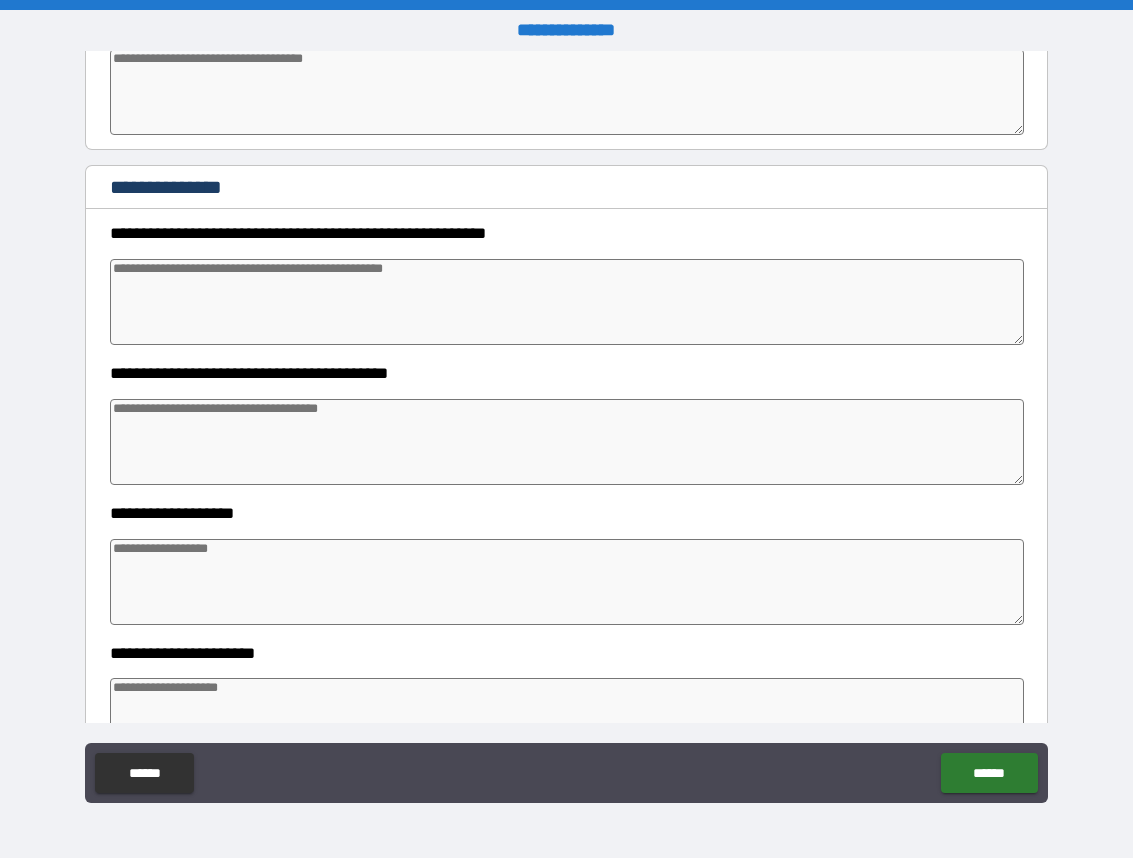 click at bounding box center (567, 302) 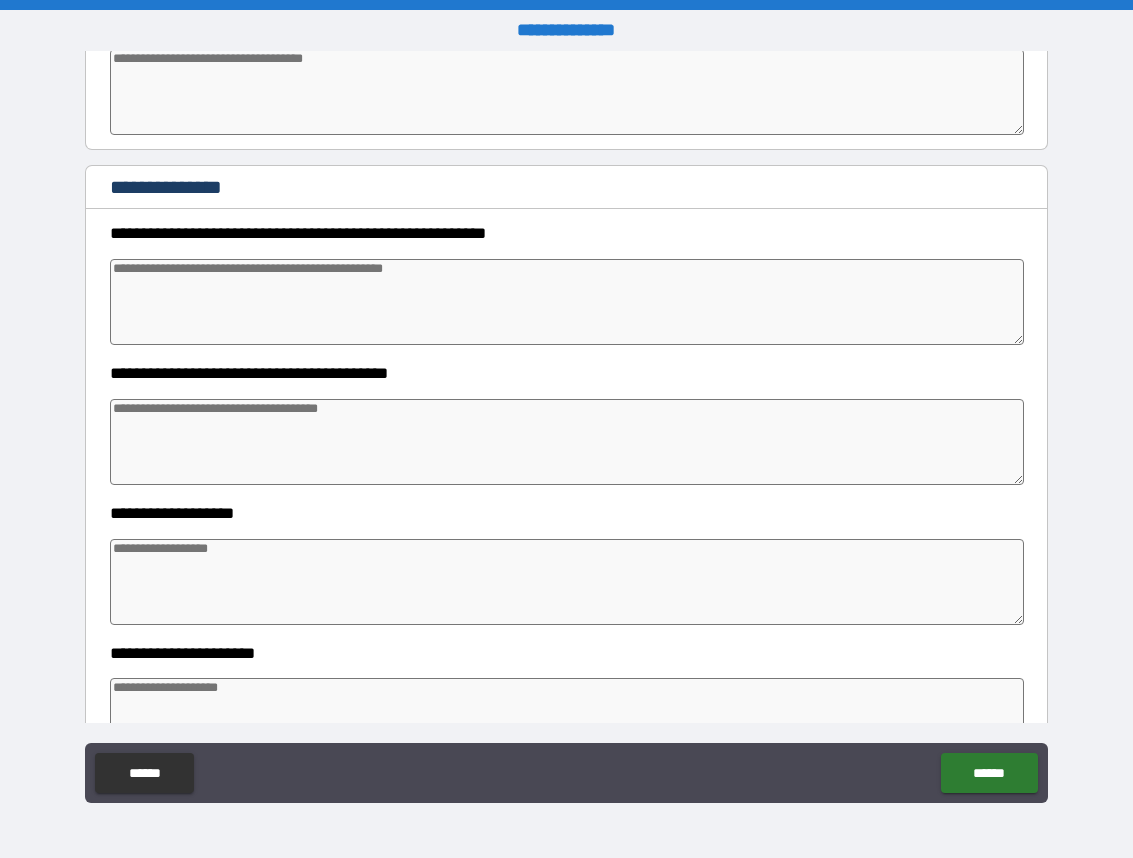 type on "*" 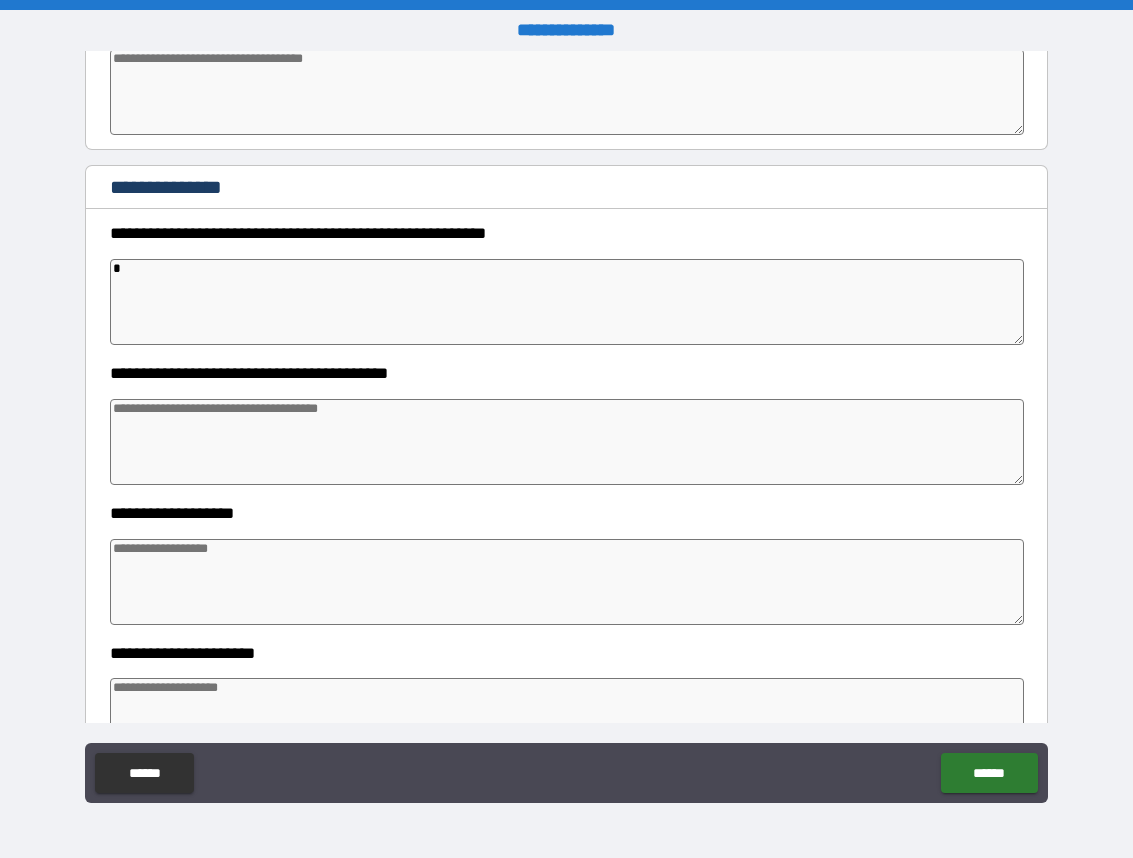 type on "*" 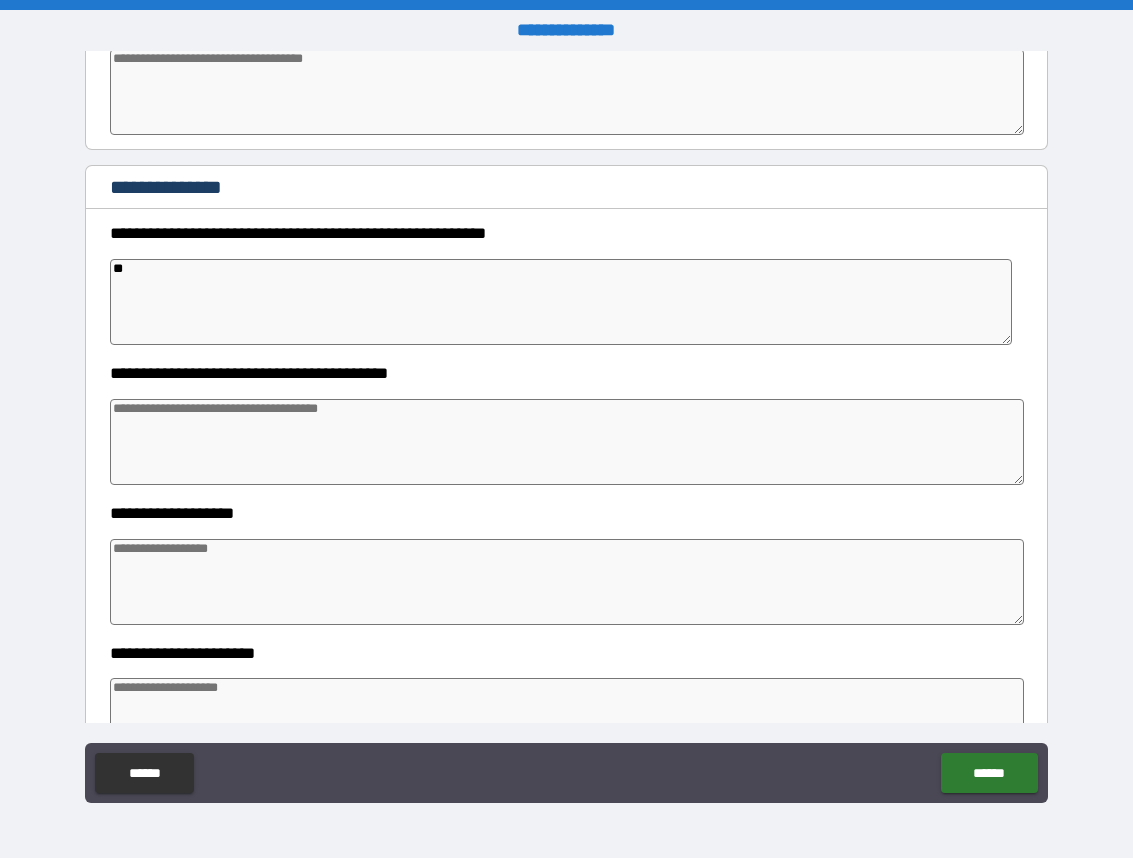 type on "*" 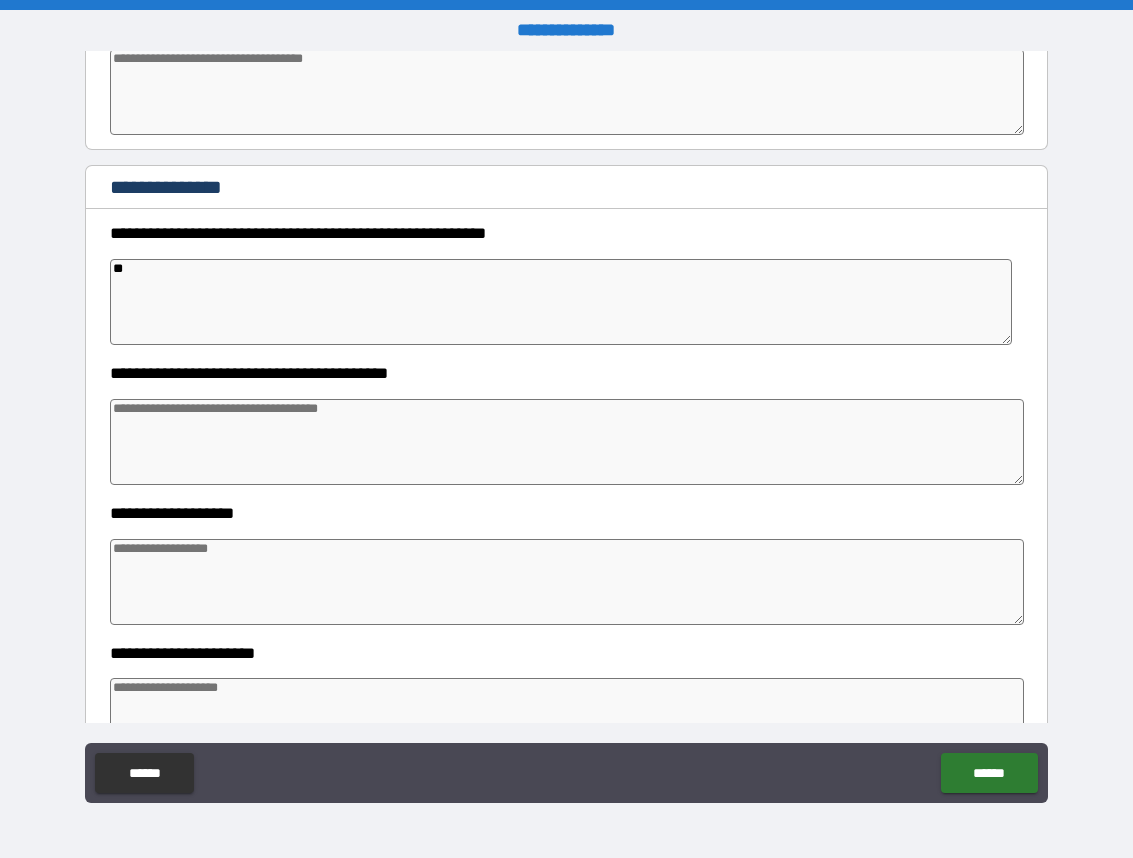 type on "*" 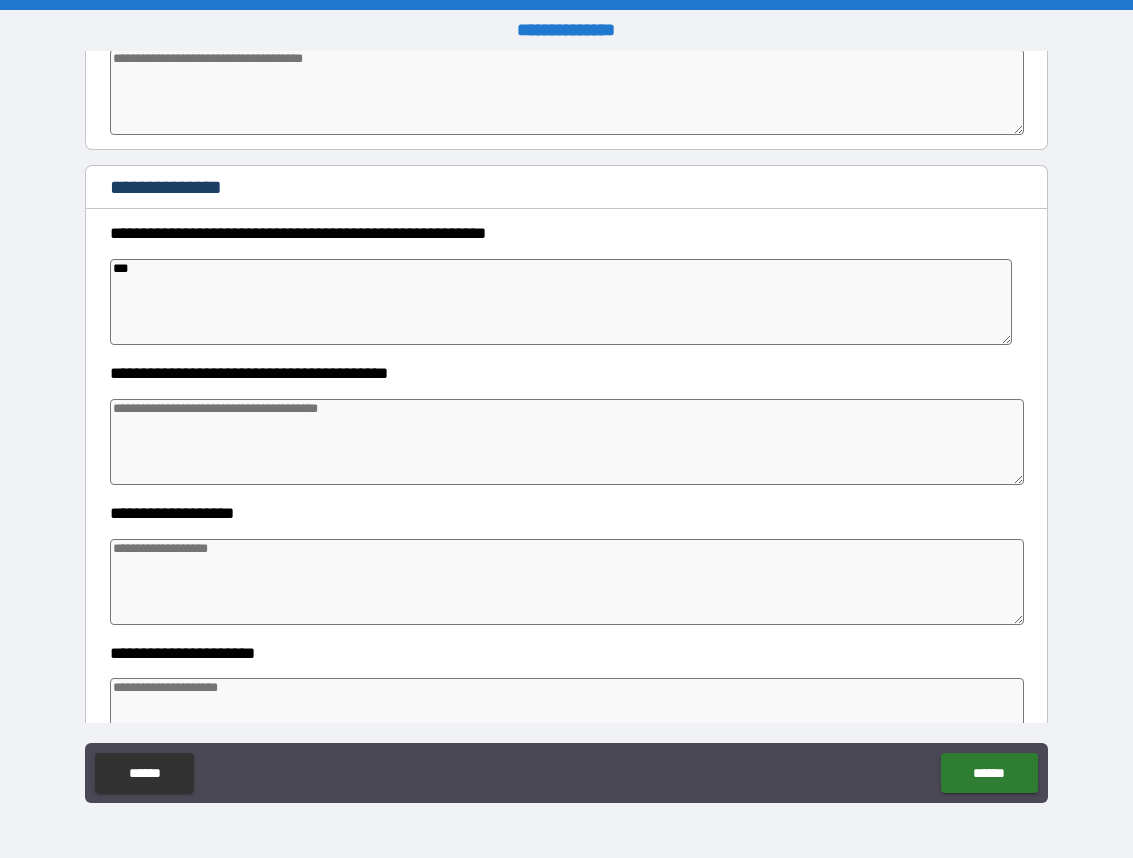 type on "*" 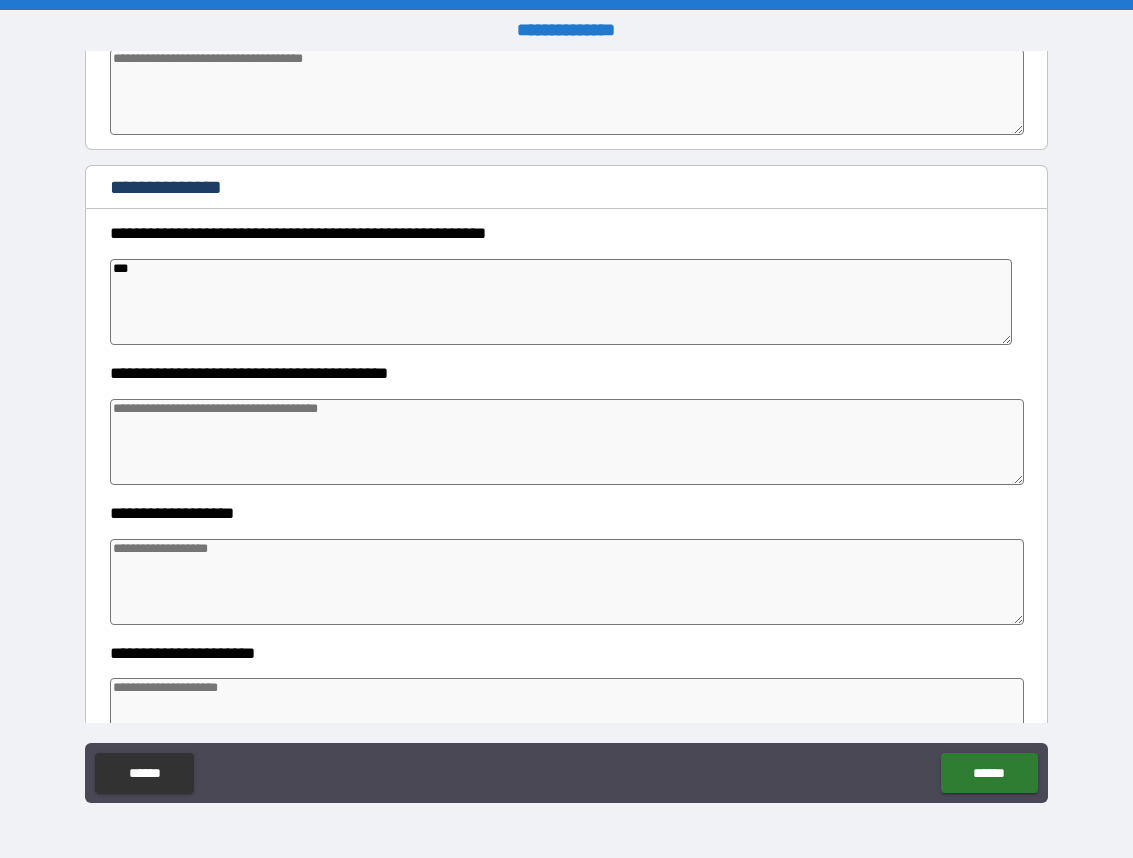 type on "*" 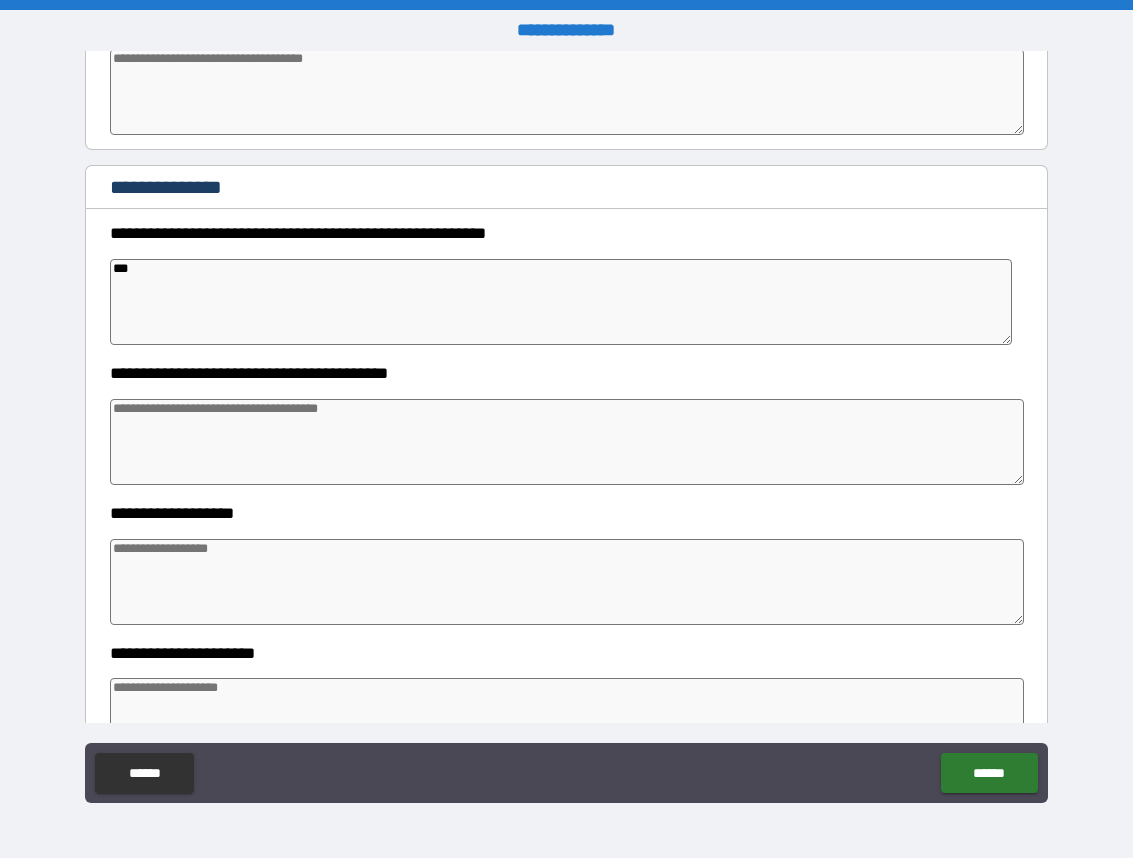 type on "*" 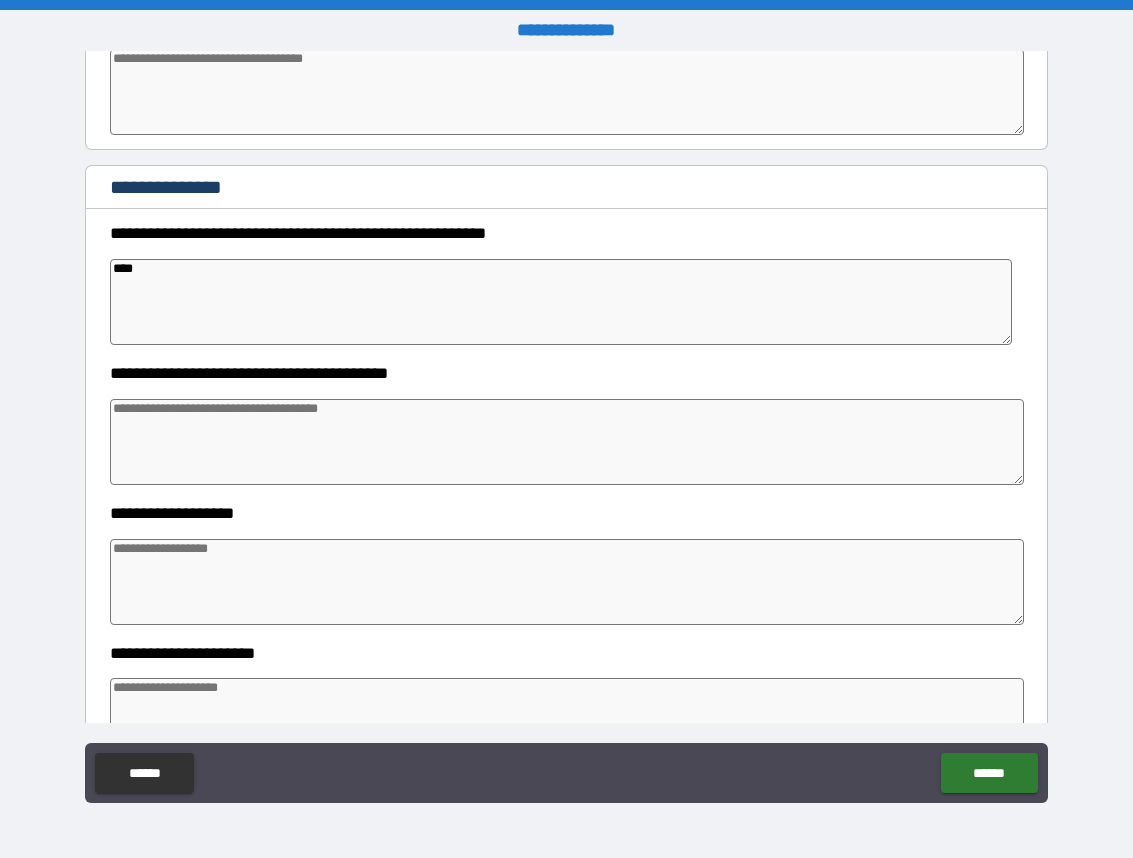 type on "*****" 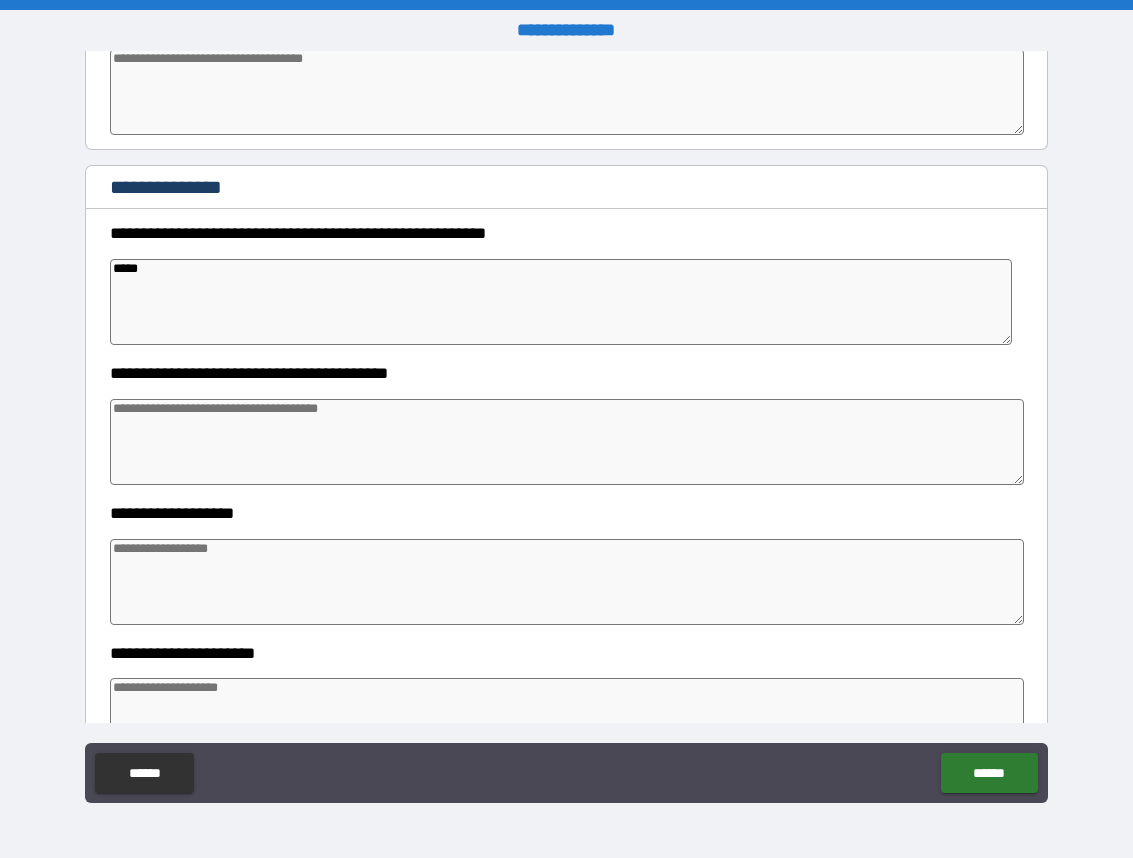 type on "*" 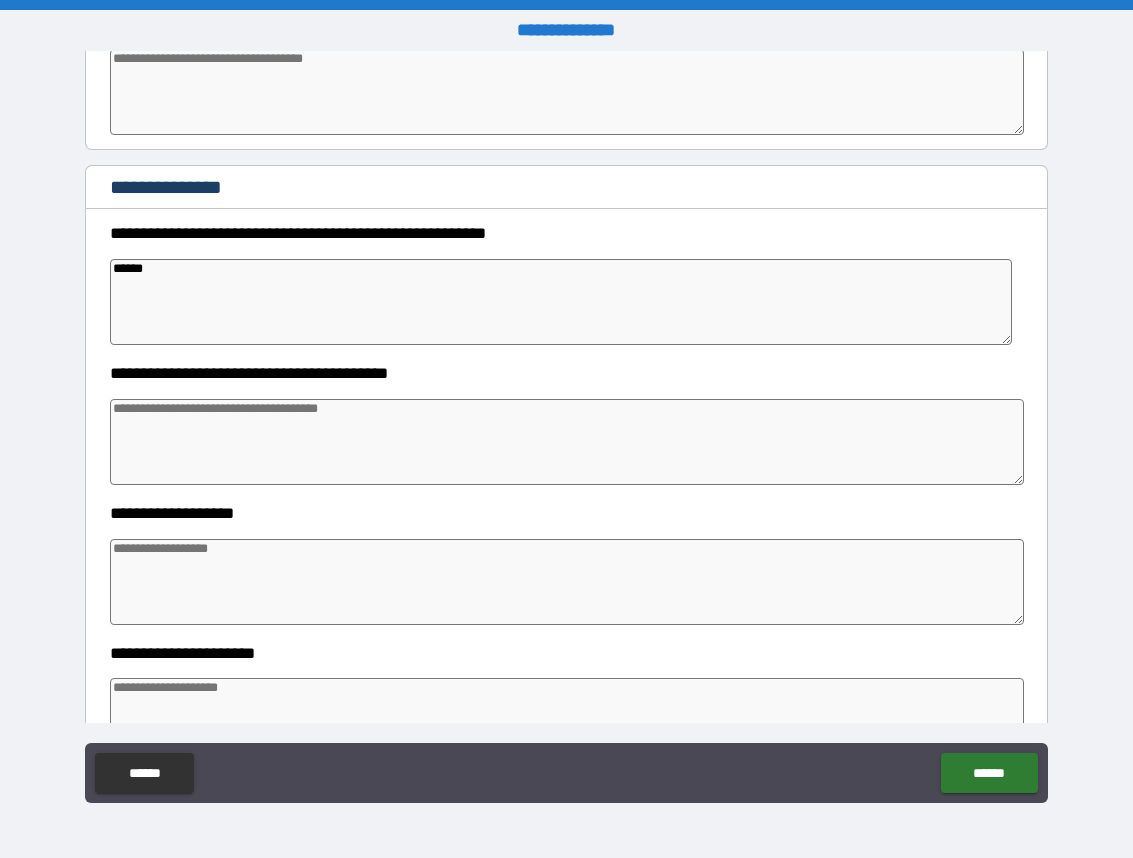type on "*" 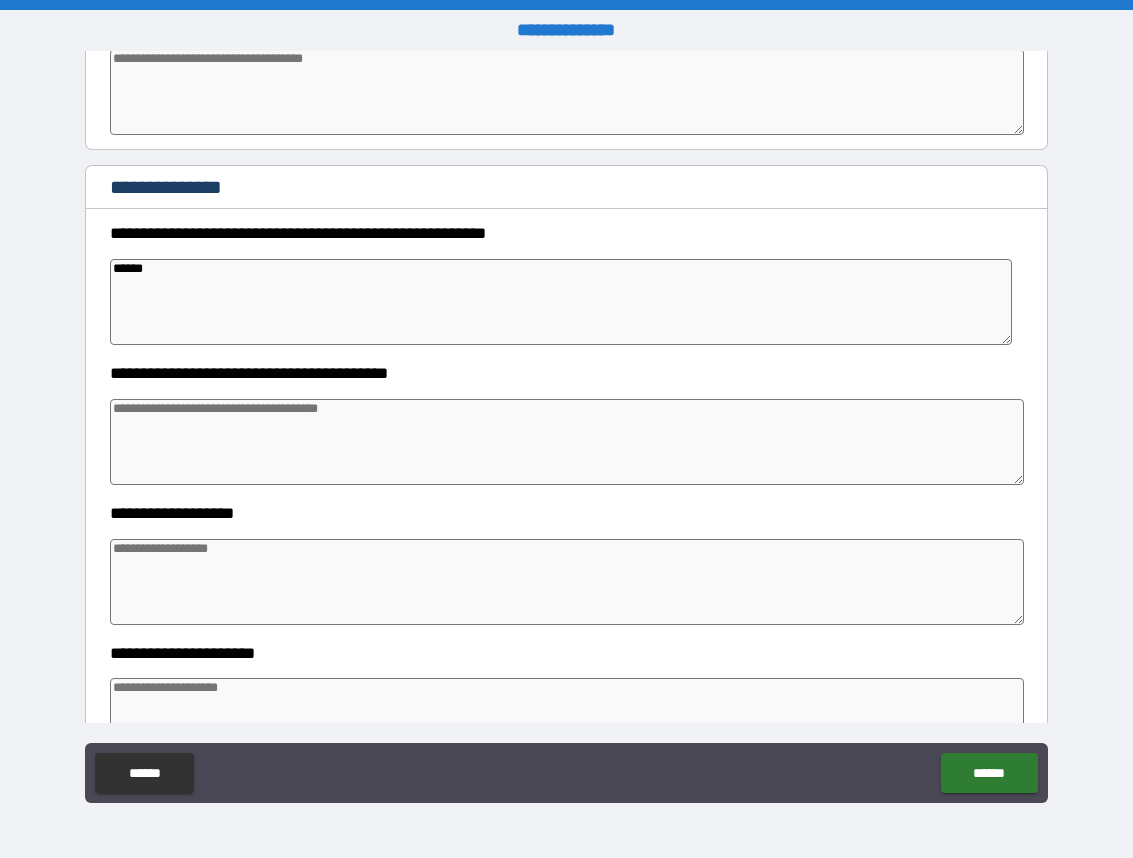 type on "*" 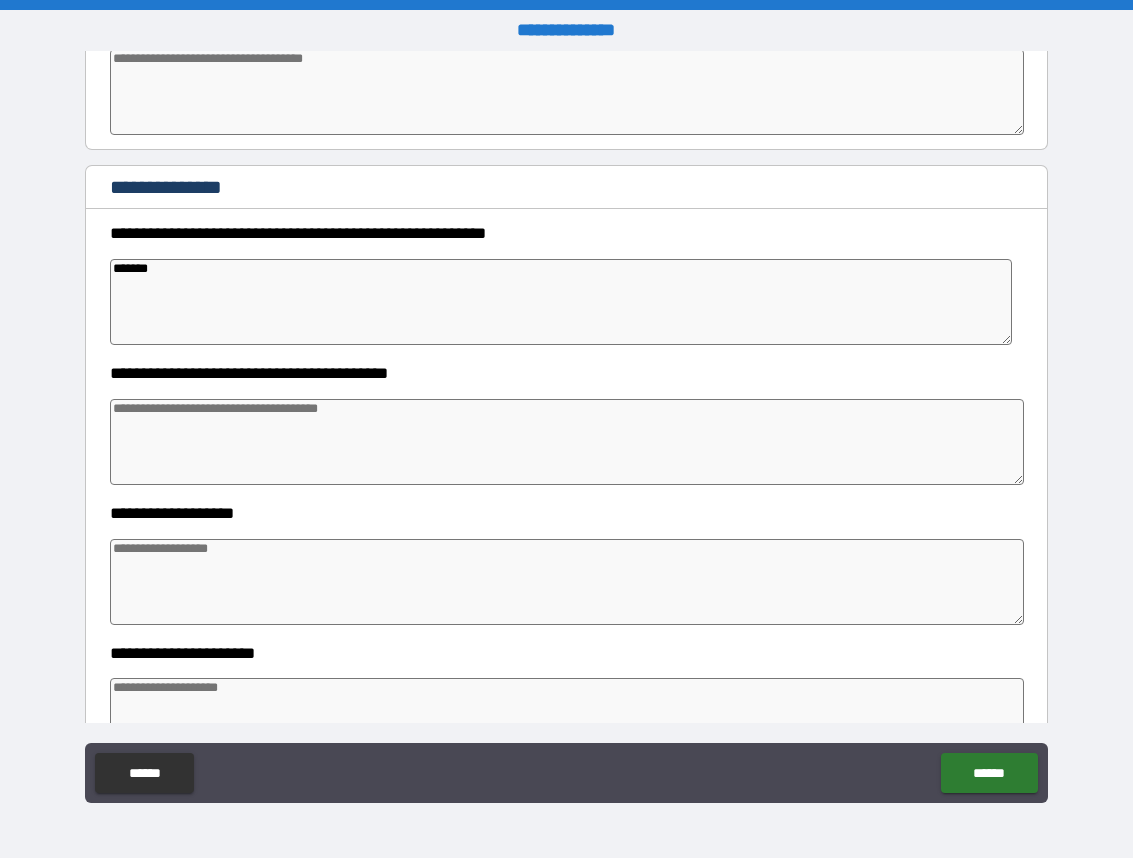 type on "*" 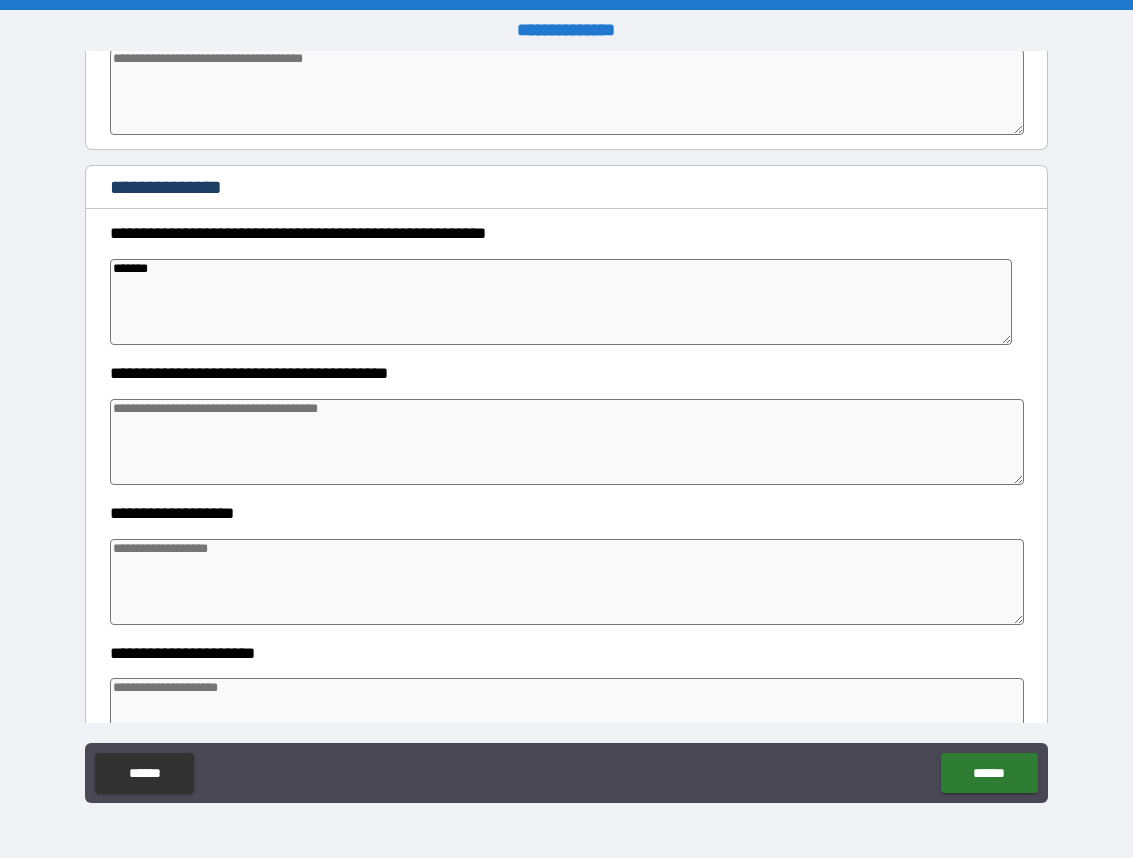 type on "*" 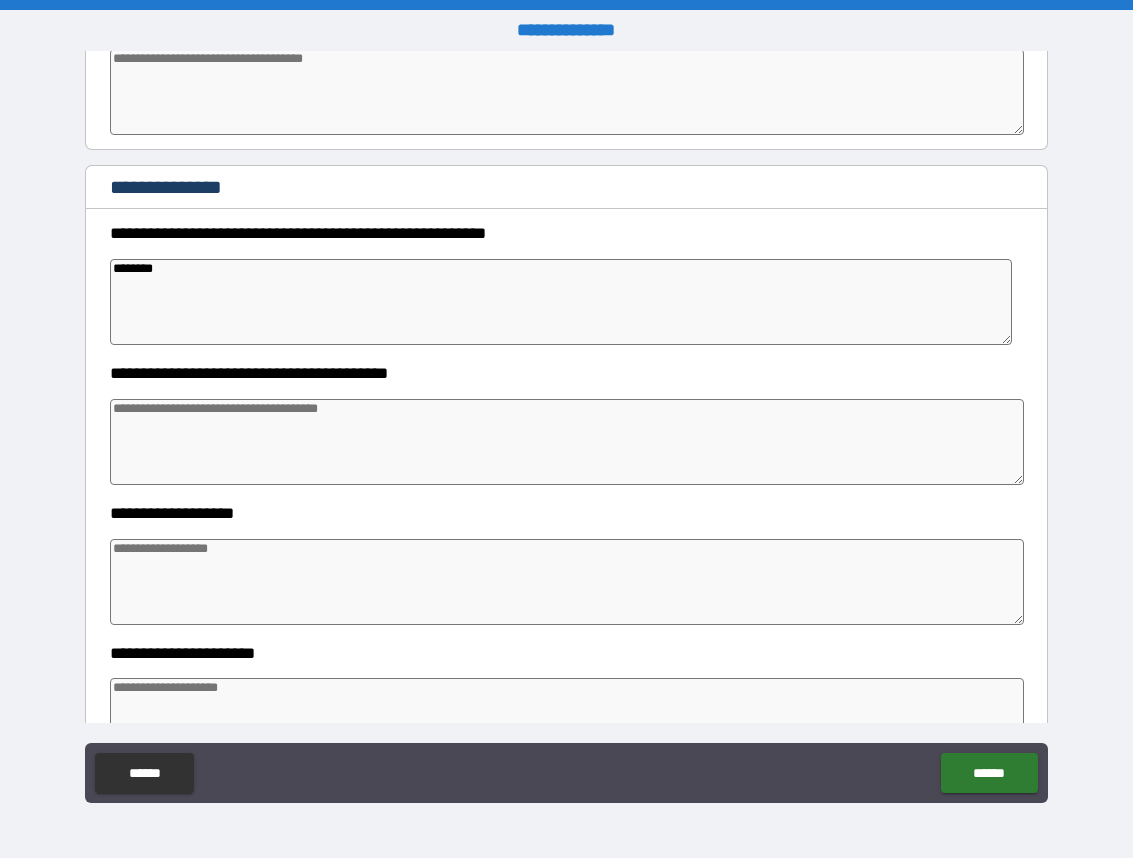 type on "*" 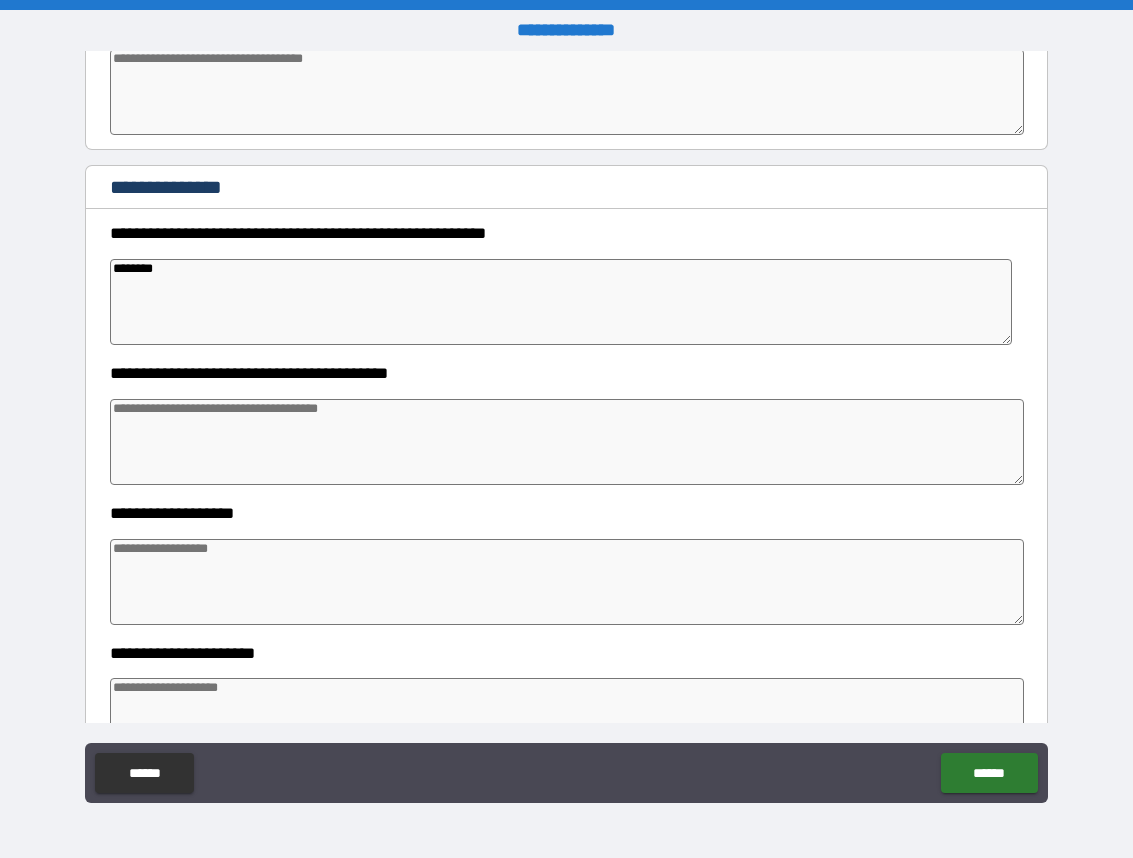 type on "*" 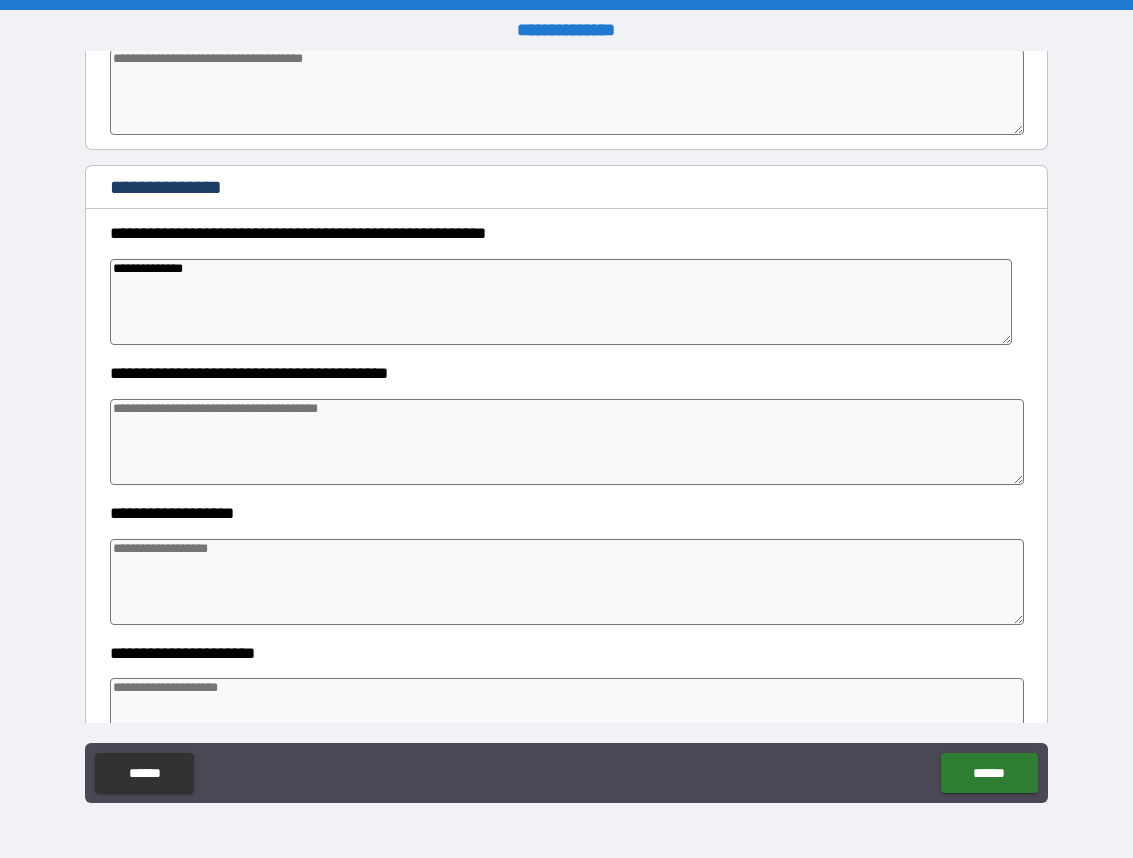 click at bounding box center (567, 442) 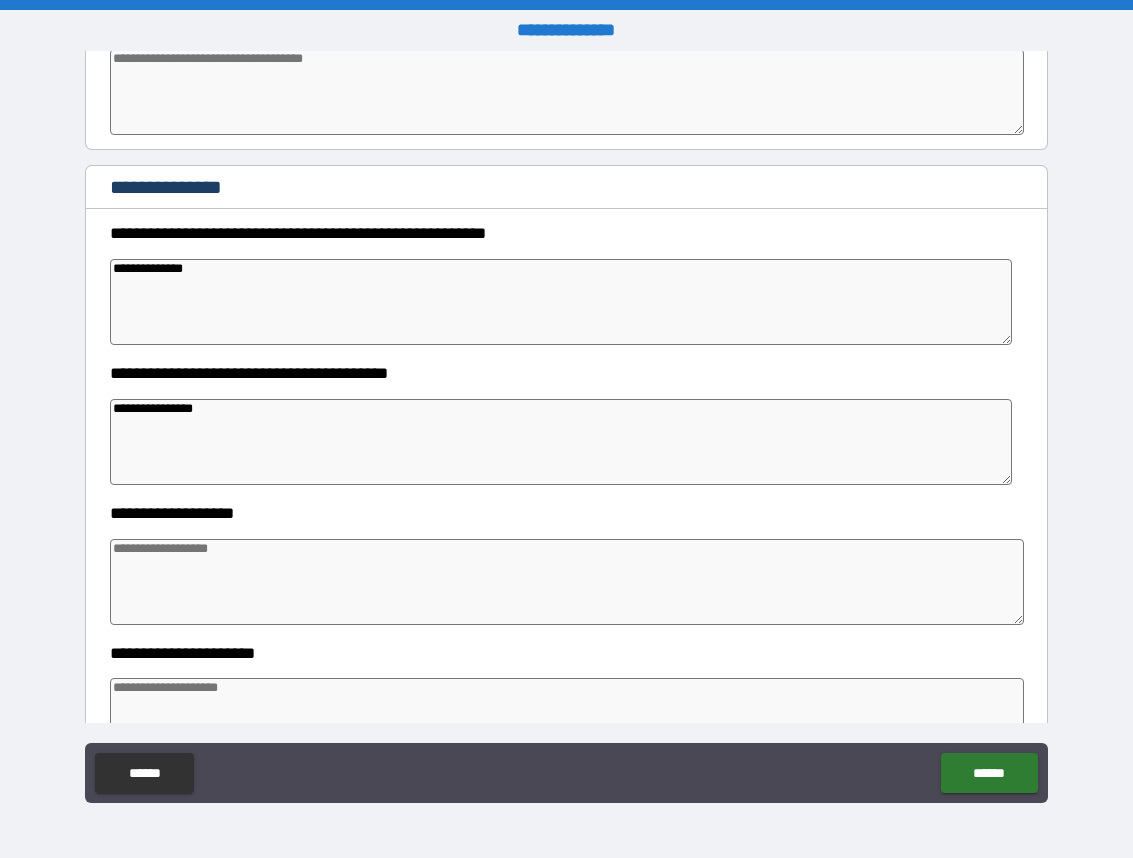 click at bounding box center (567, 582) 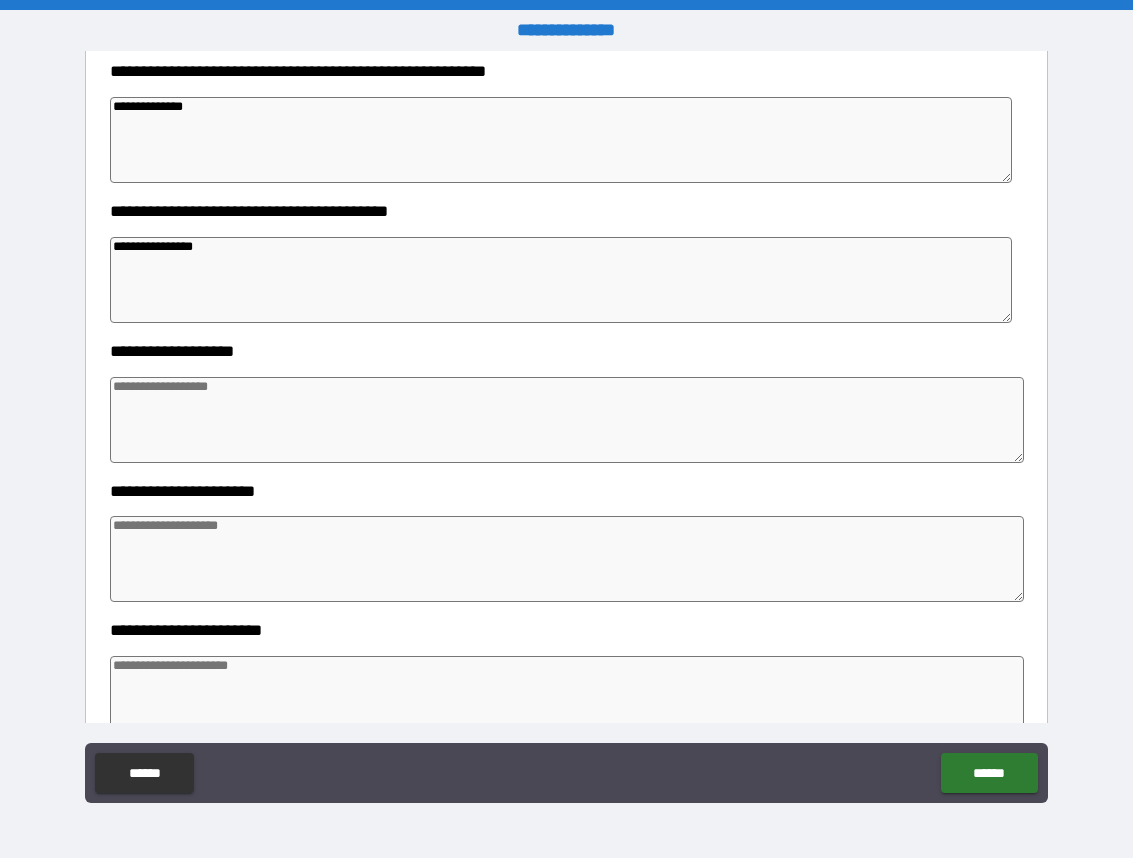 scroll, scrollTop: 899, scrollLeft: 0, axis: vertical 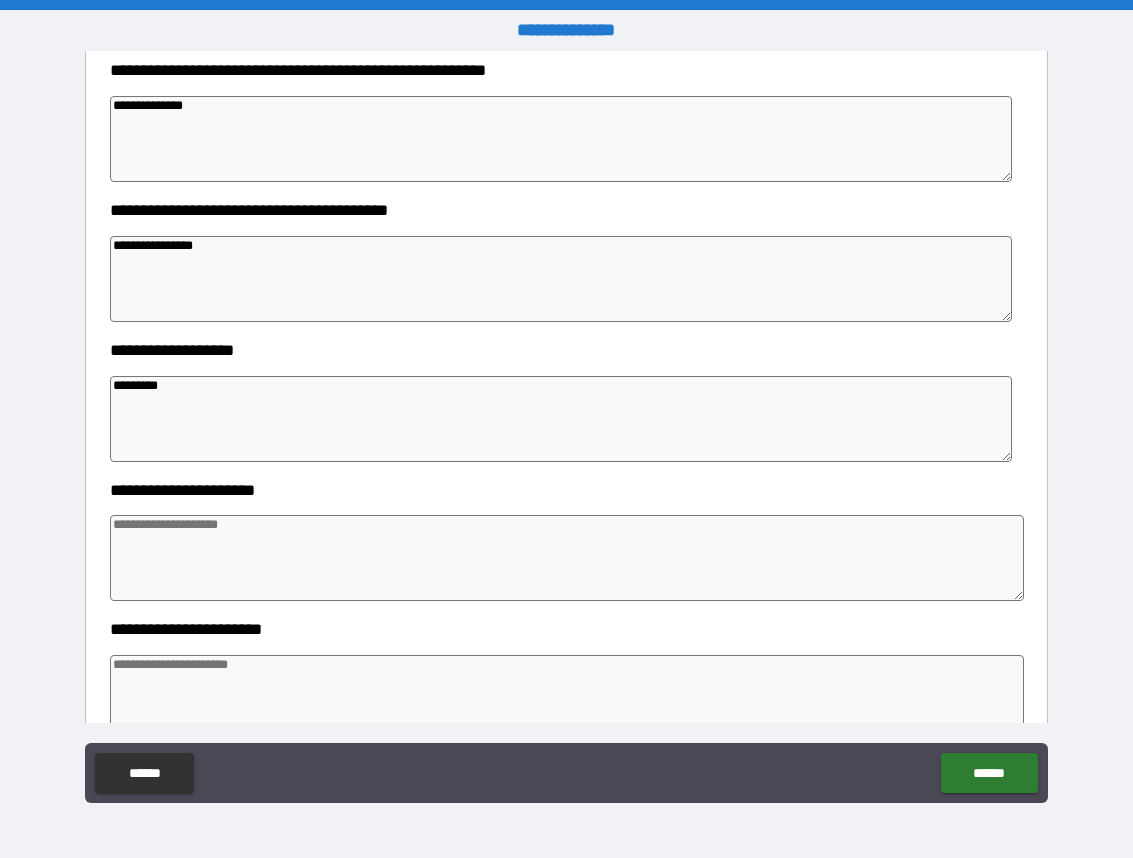 click on "*********" at bounding box center (561, 419) 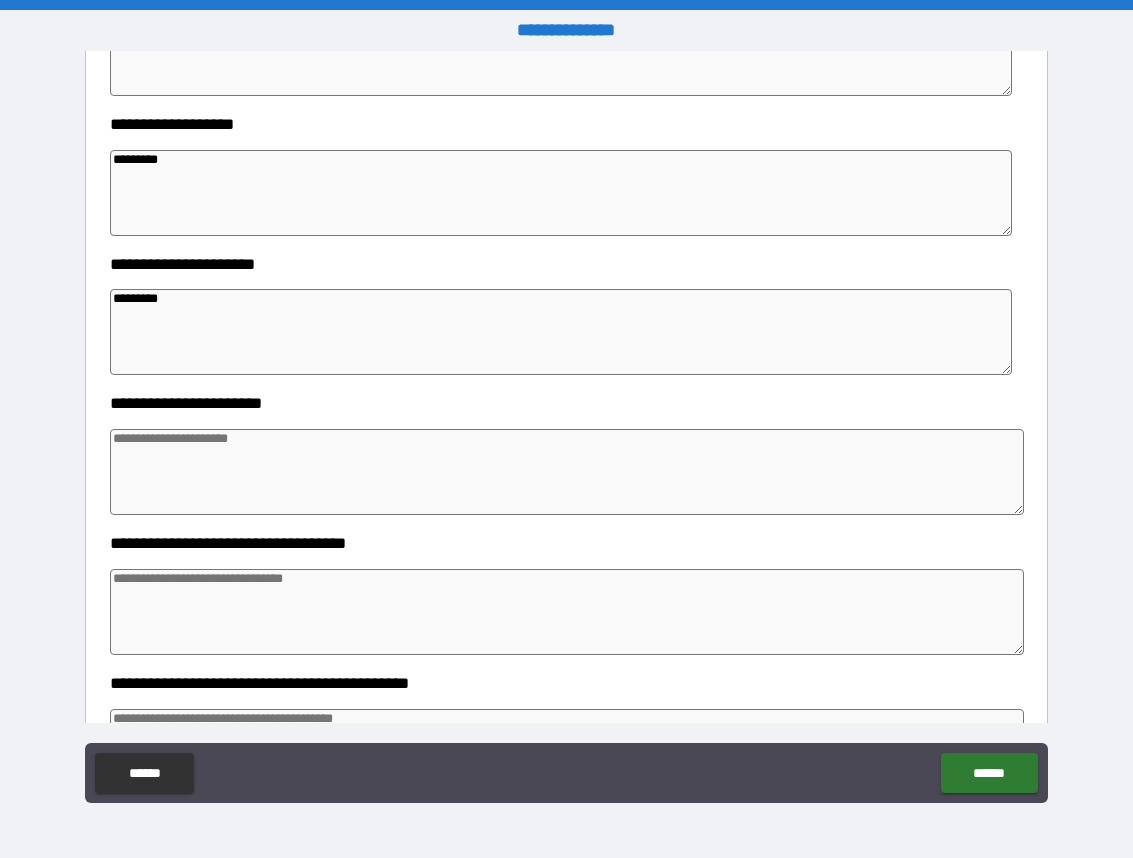 scroll, scrollTop: 1132, scrollLeft: 0, axis: vertical 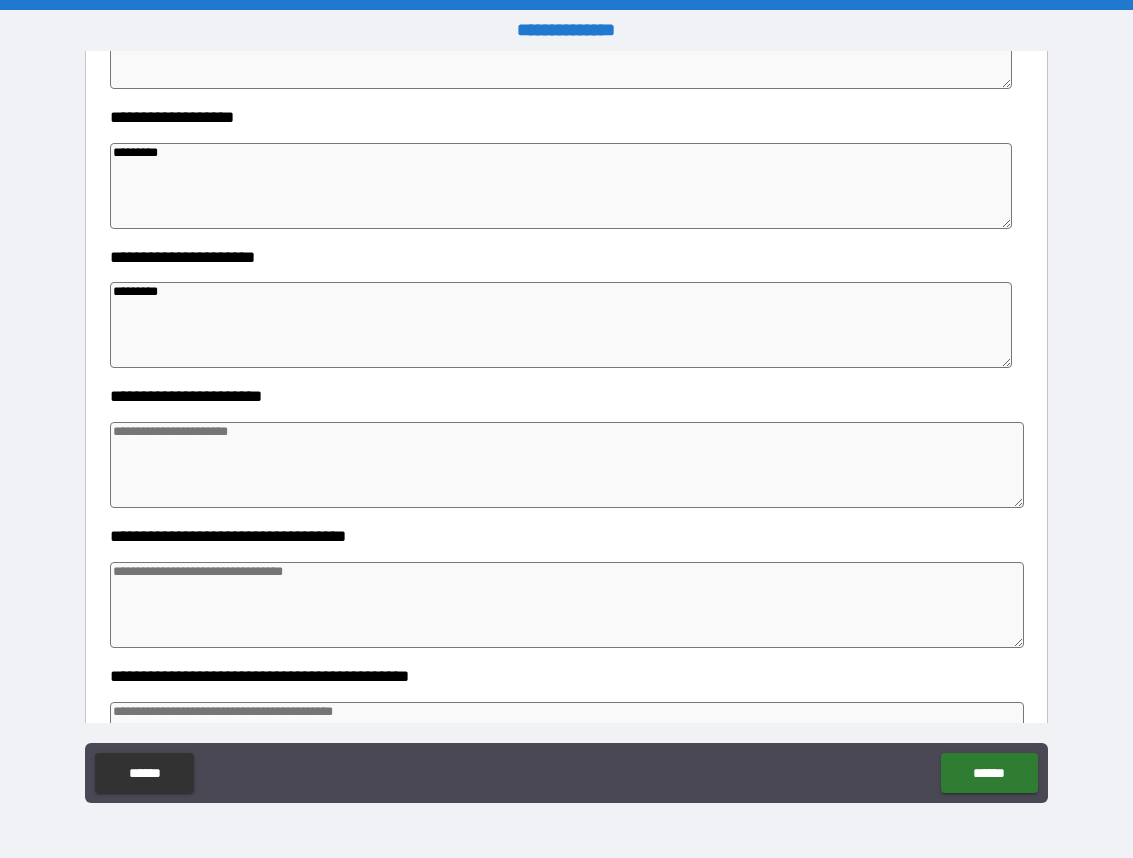 click at bounding box center [567, 465] 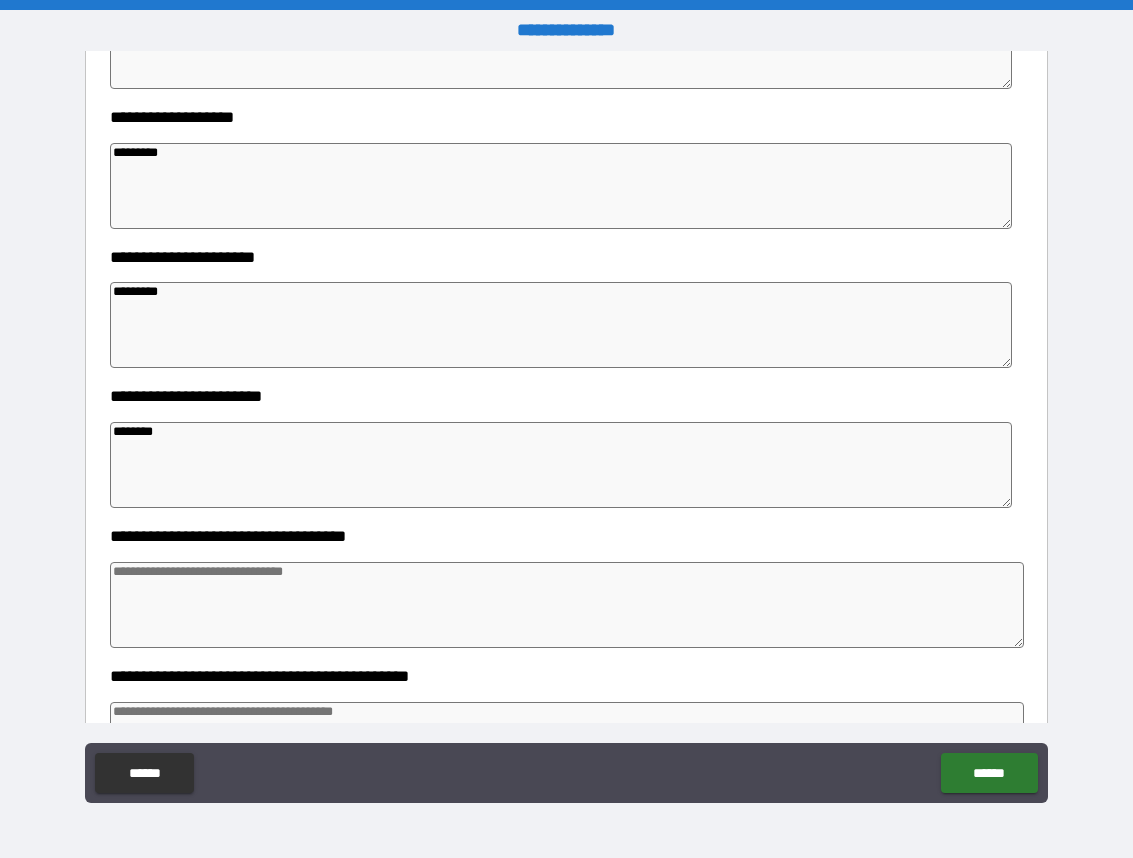 click at bounding box center [567, 605] 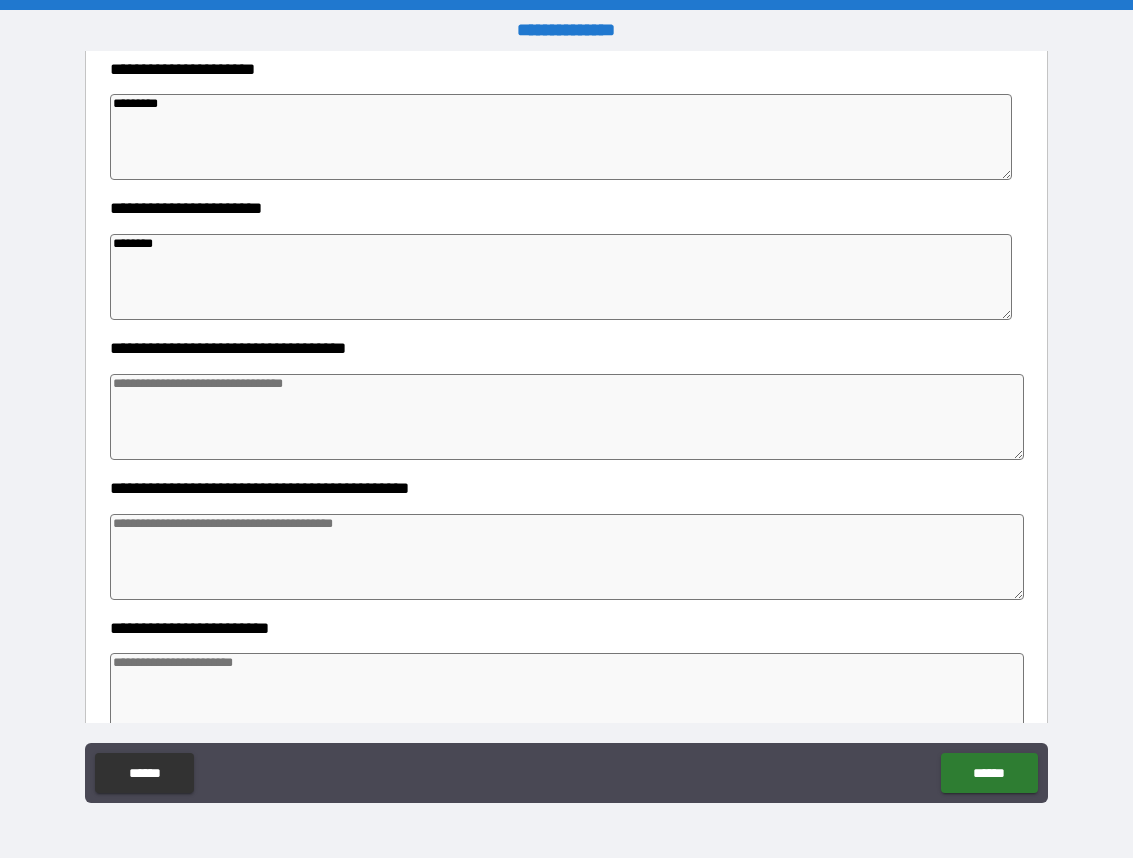 scroll, scrollTop: 1322, scrollLeft: 0, axis: vertical 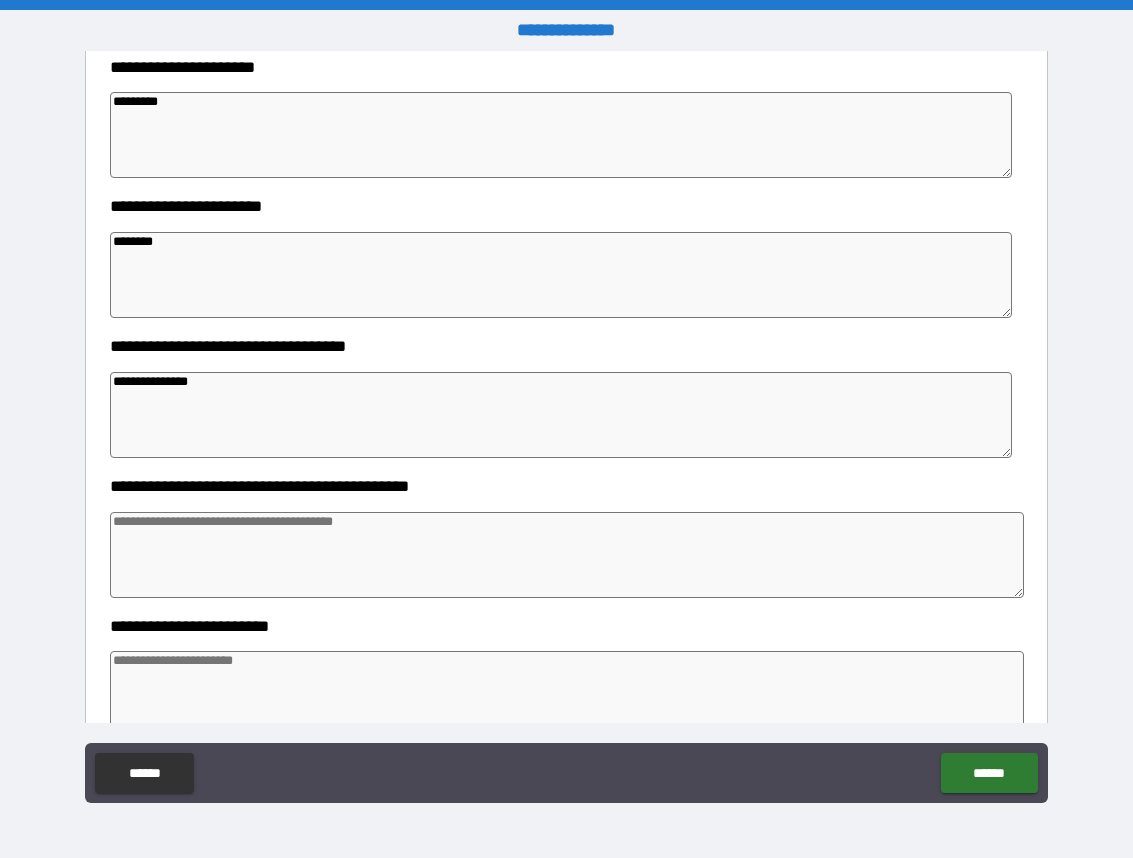 click at bounding box center [567, 555] 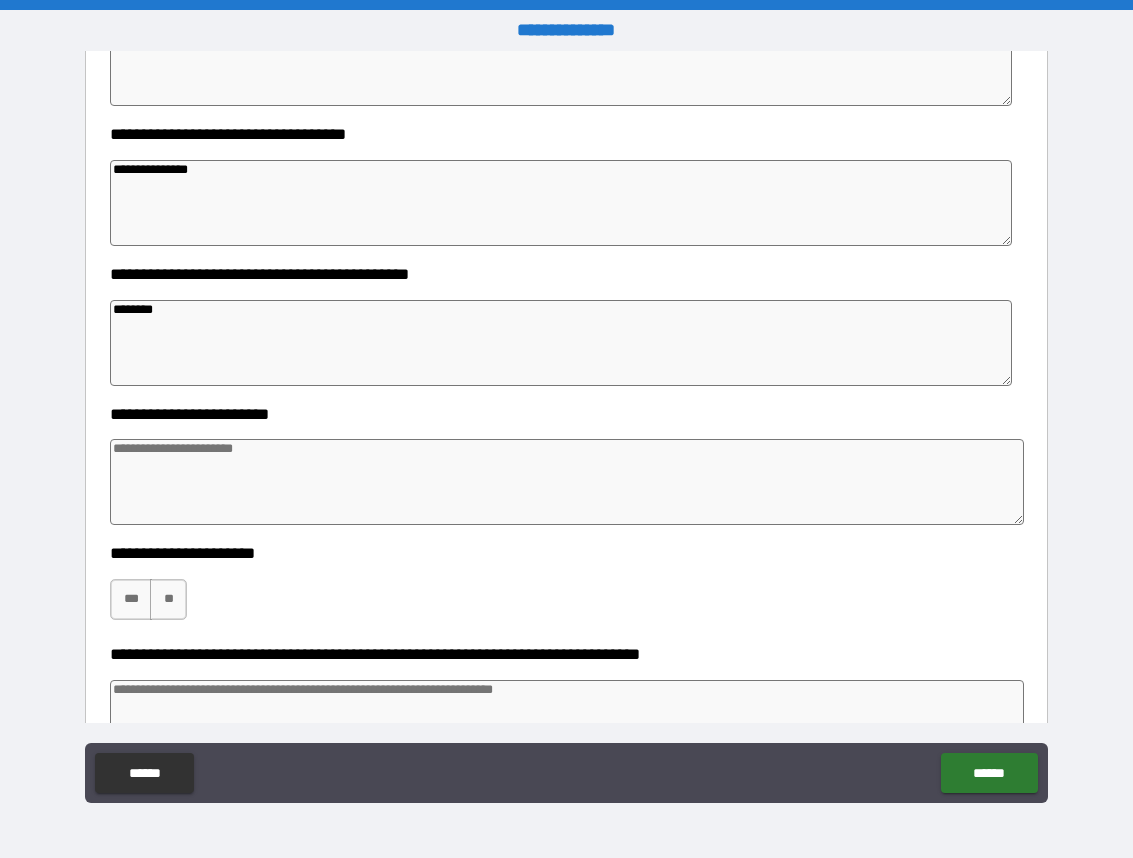 scroll, scrollTop: 1538, scrollLeft: 0, axis: vertical 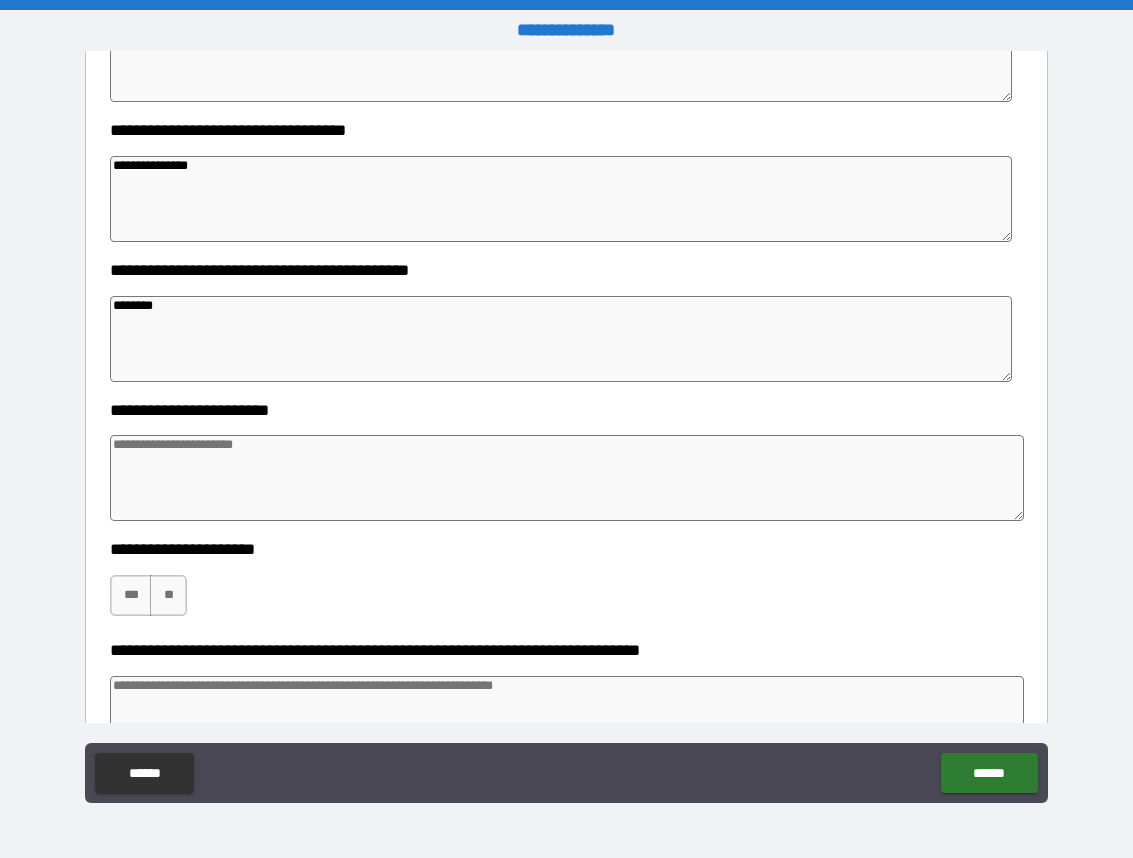 click at bounding box center [567, 478] 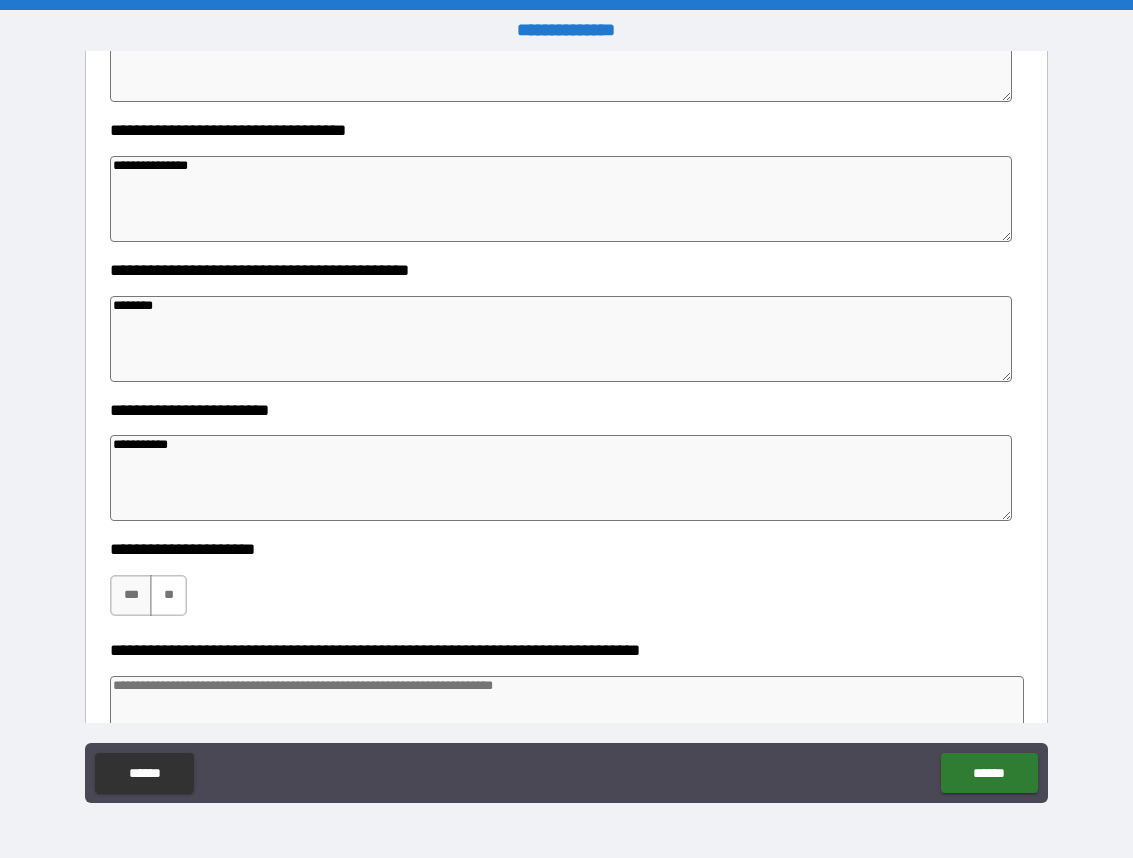 click on "**" at bounding box center (168, 595) 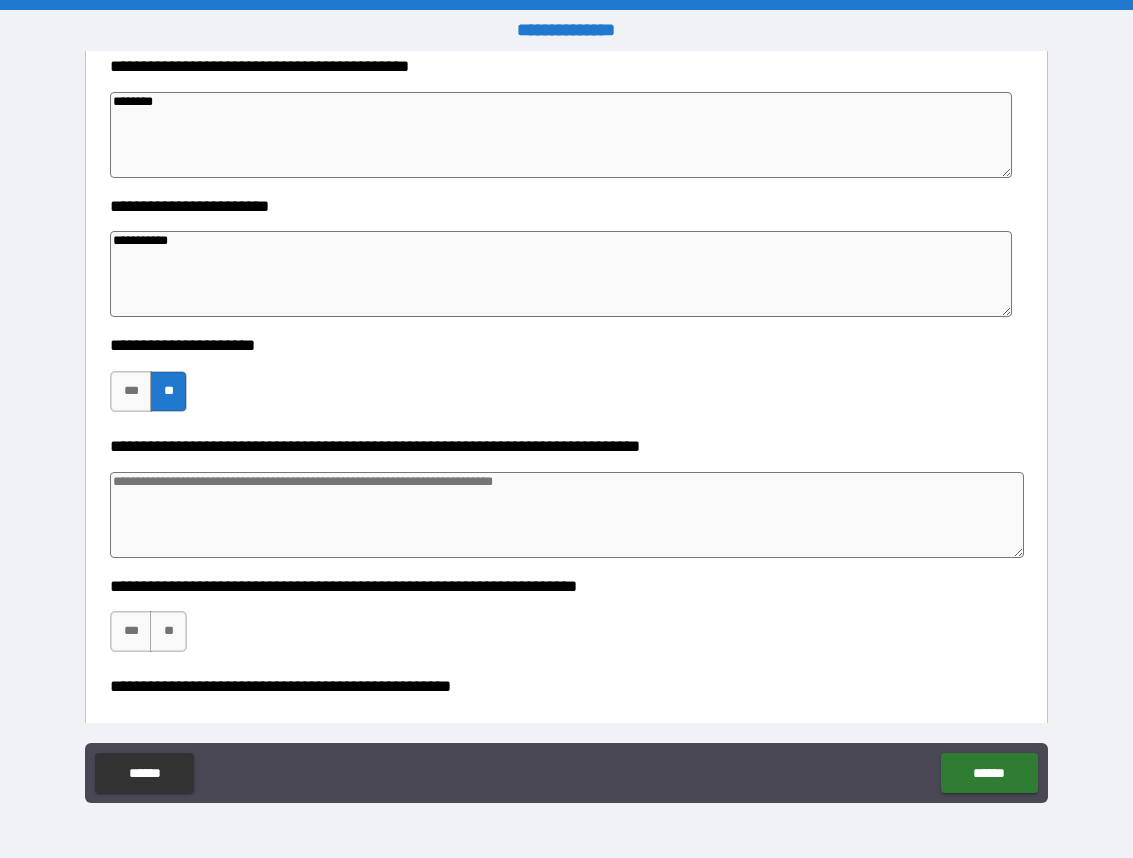scroll, scrollTop: 1763, scrollLeft: 0, axis: vertical 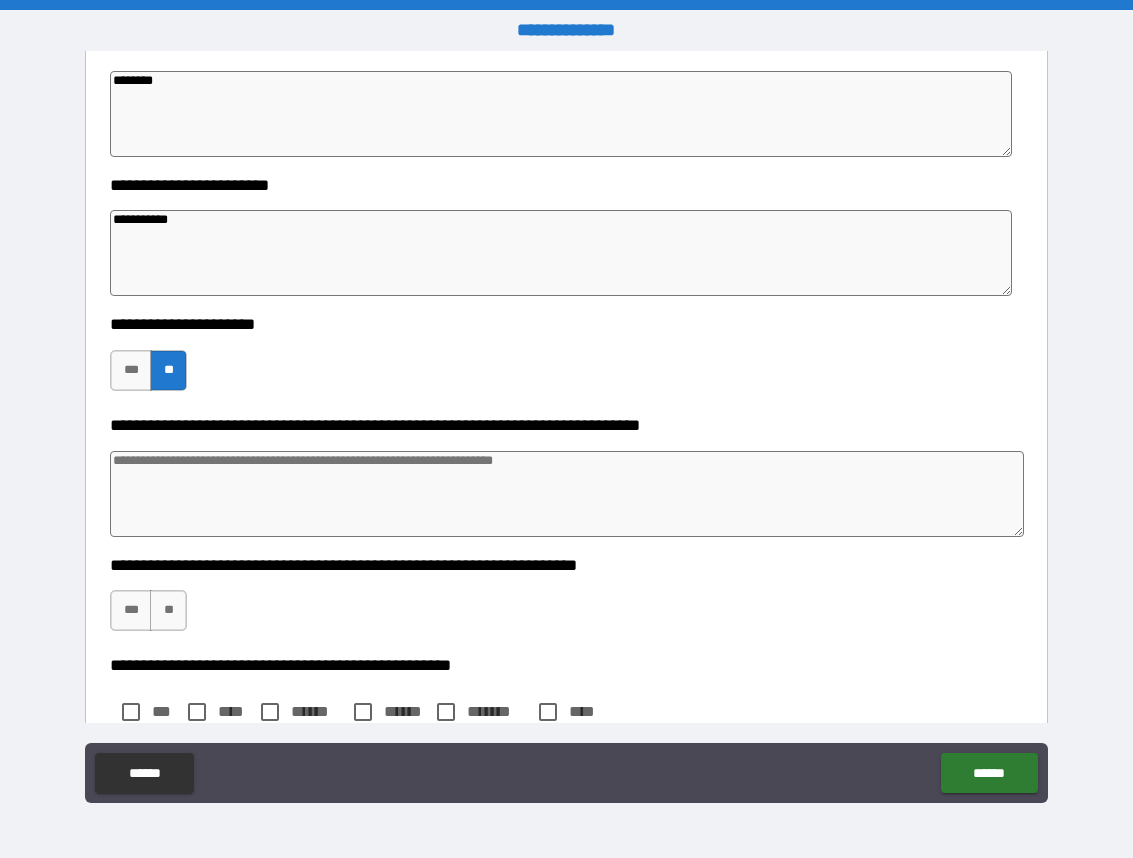click at bounding box center (567, 494) 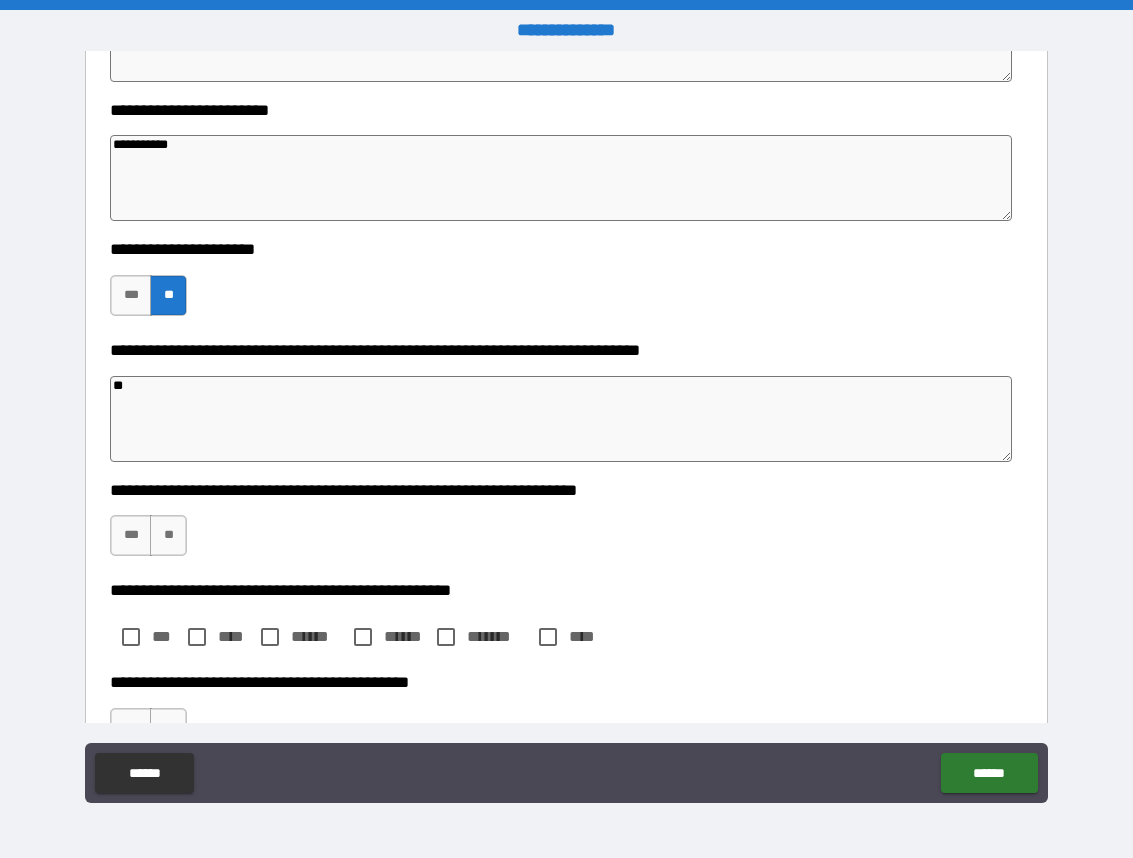 scroll, scrollTop: 1848, scrollLeft: 0, axis: vertical 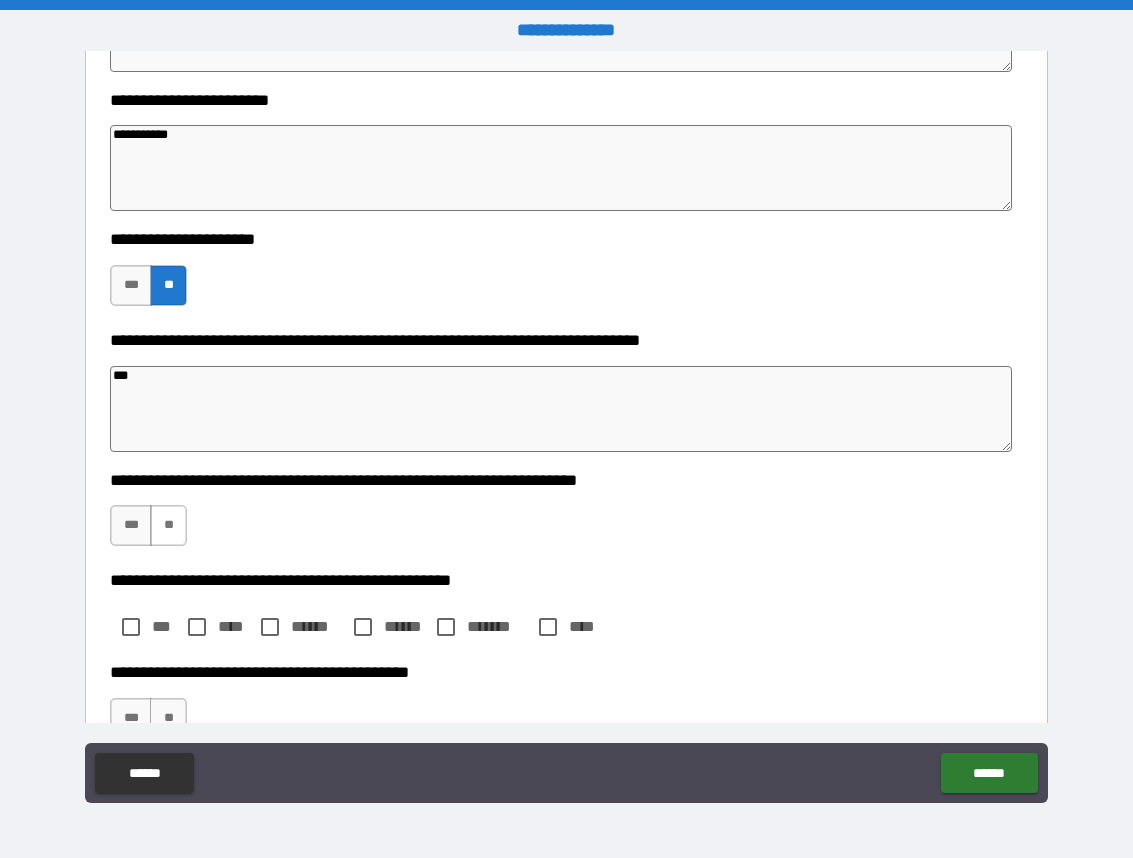 click on "**" at bounding box center [168, 525] 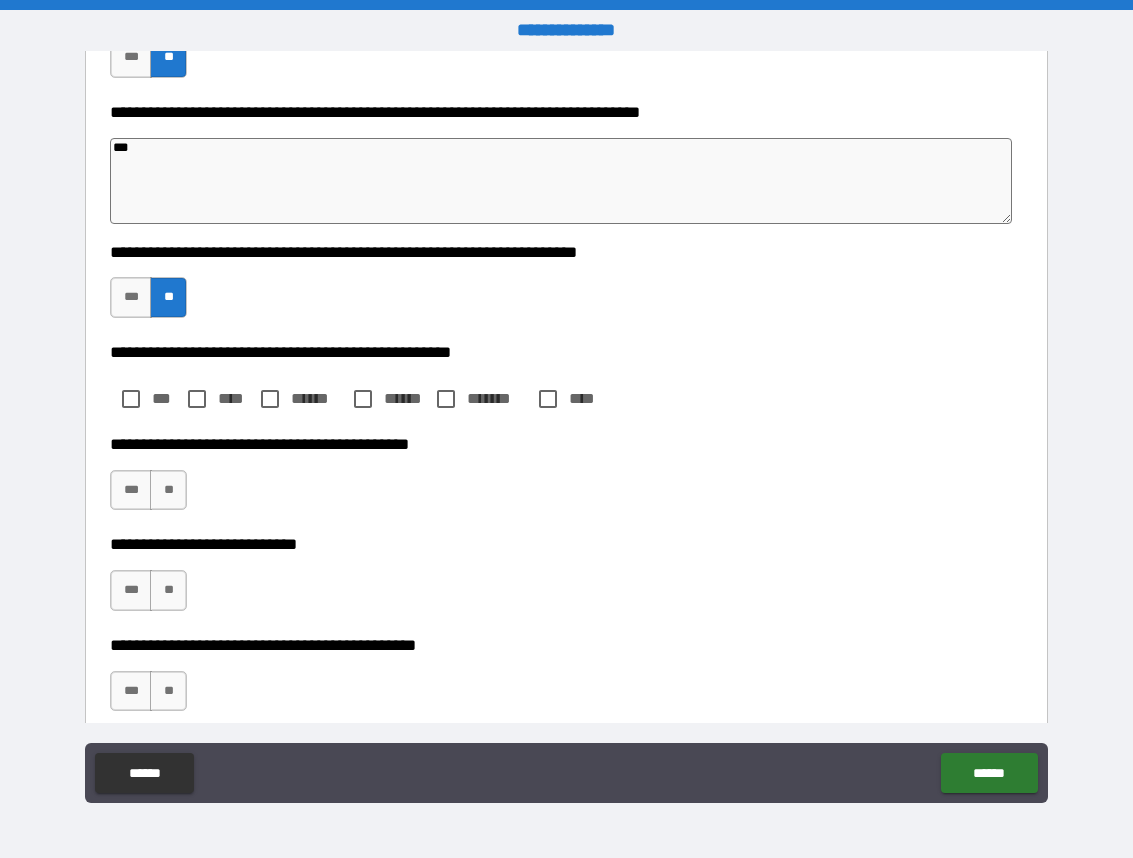 scroll, scrollTop: 2110, scrollLeft: 0, axis: vertical 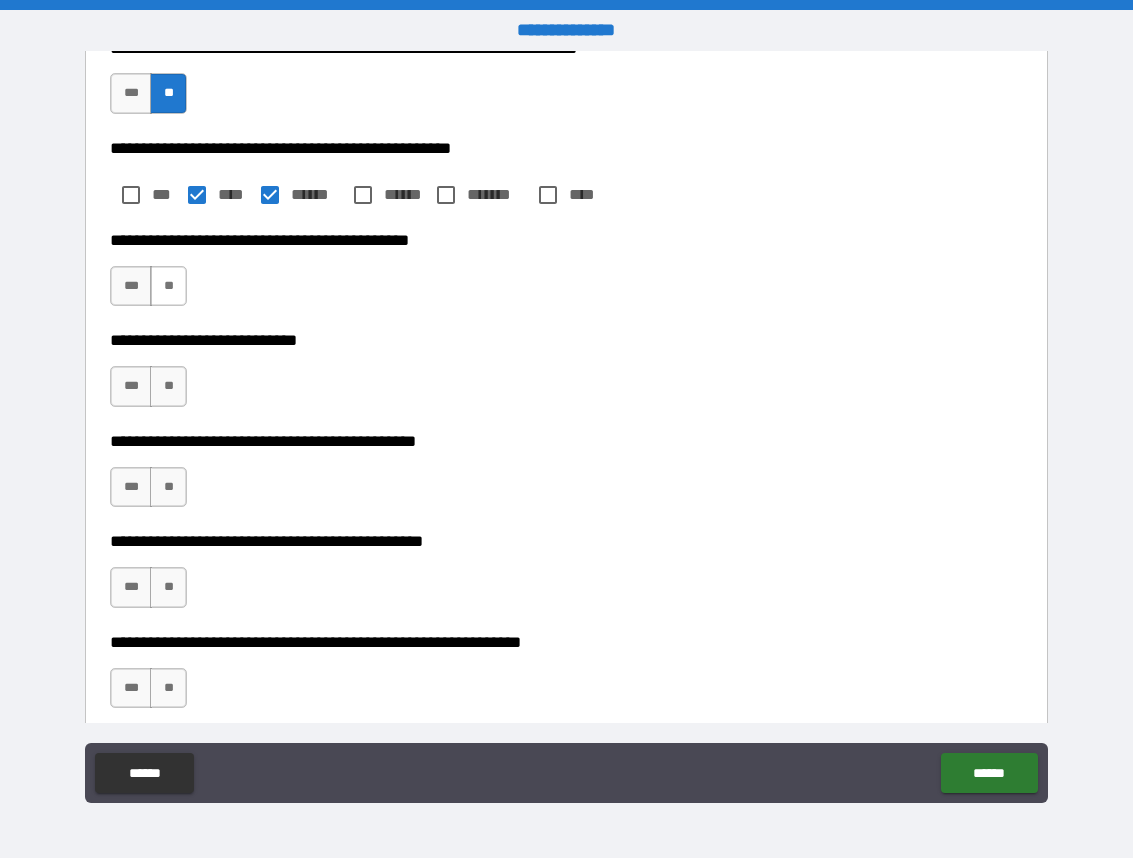 click on "**" at bounding box center (168, 286) 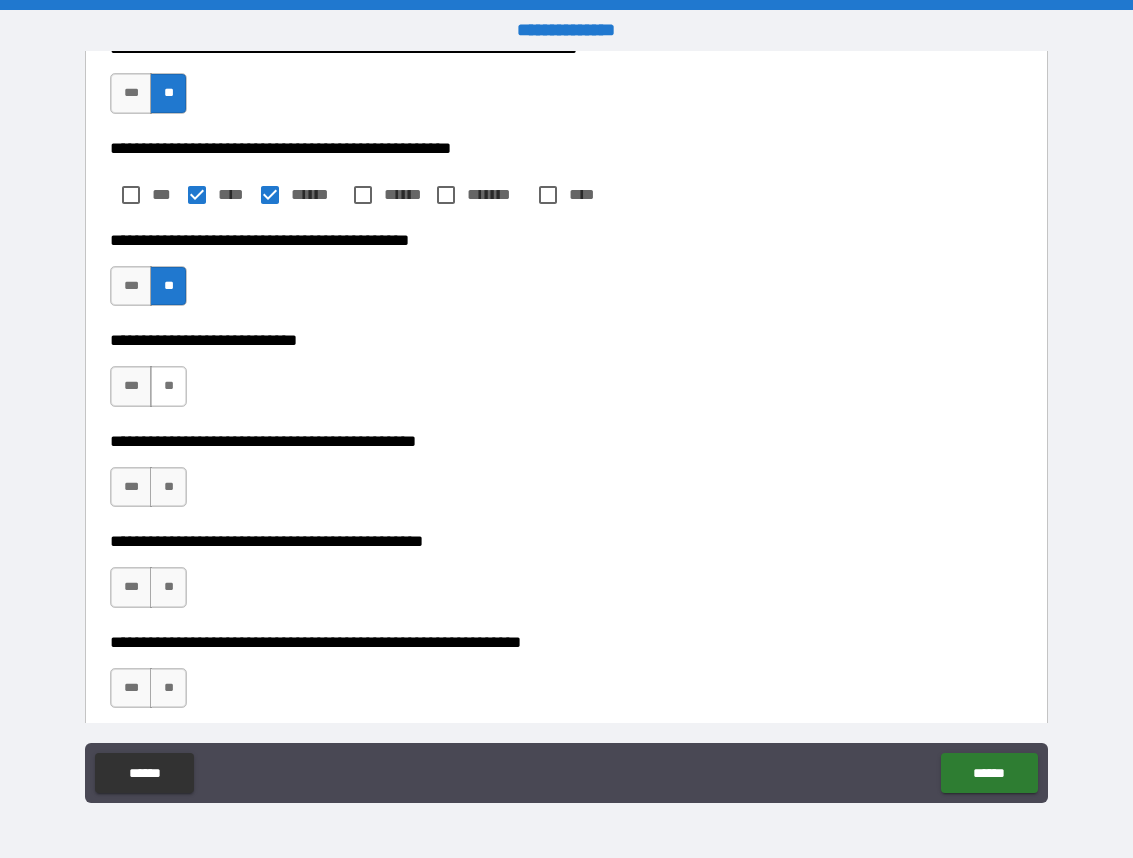 click on "**" at bounding box center [168, 386] 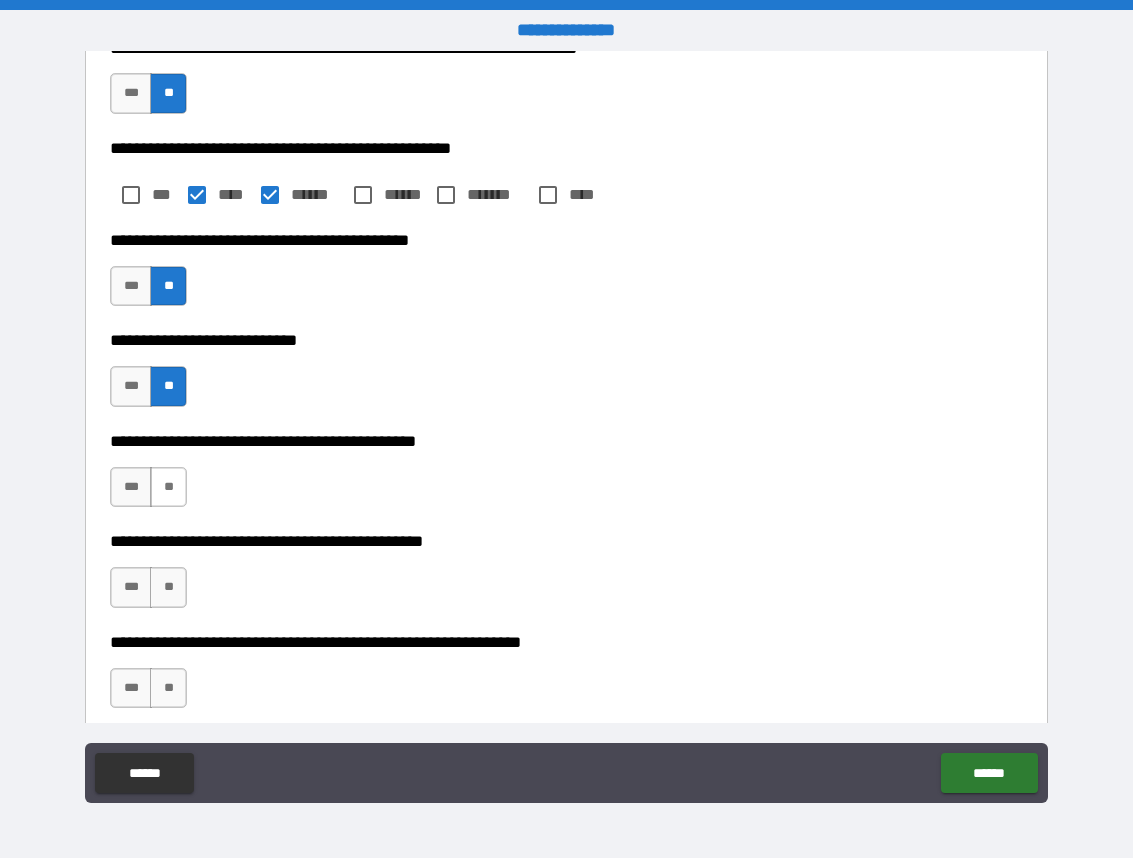 click on "**" at bounding box center [168, 487] 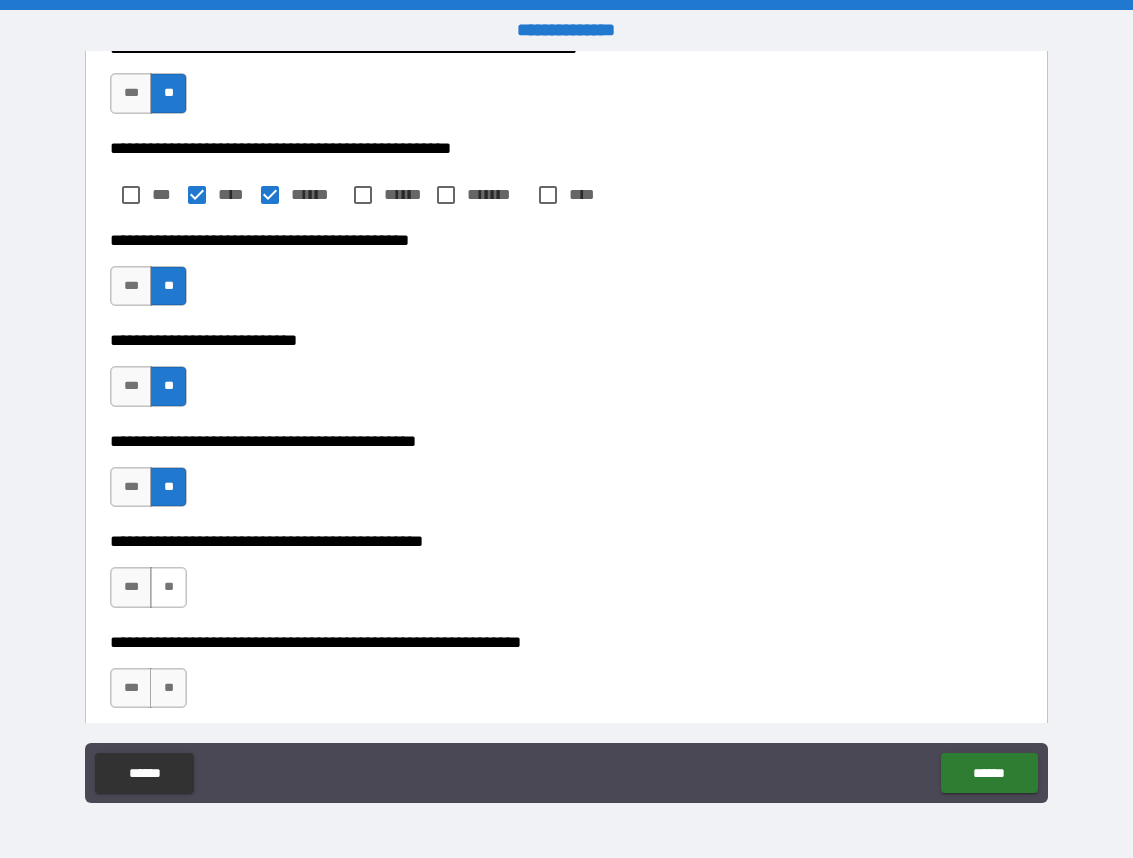click on "**" at bounding box center (168, 587) 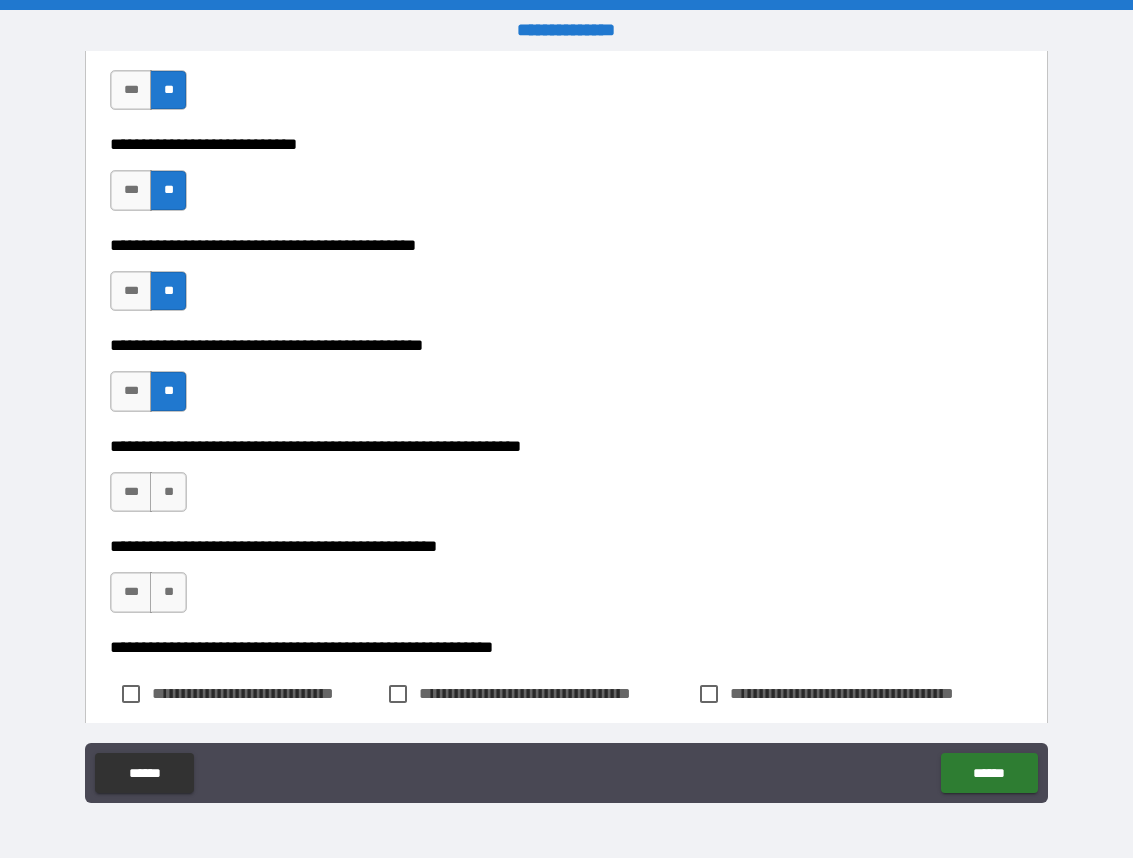 scroll, scrollTop: 2485, scrollLeft: 0, axis: vertical 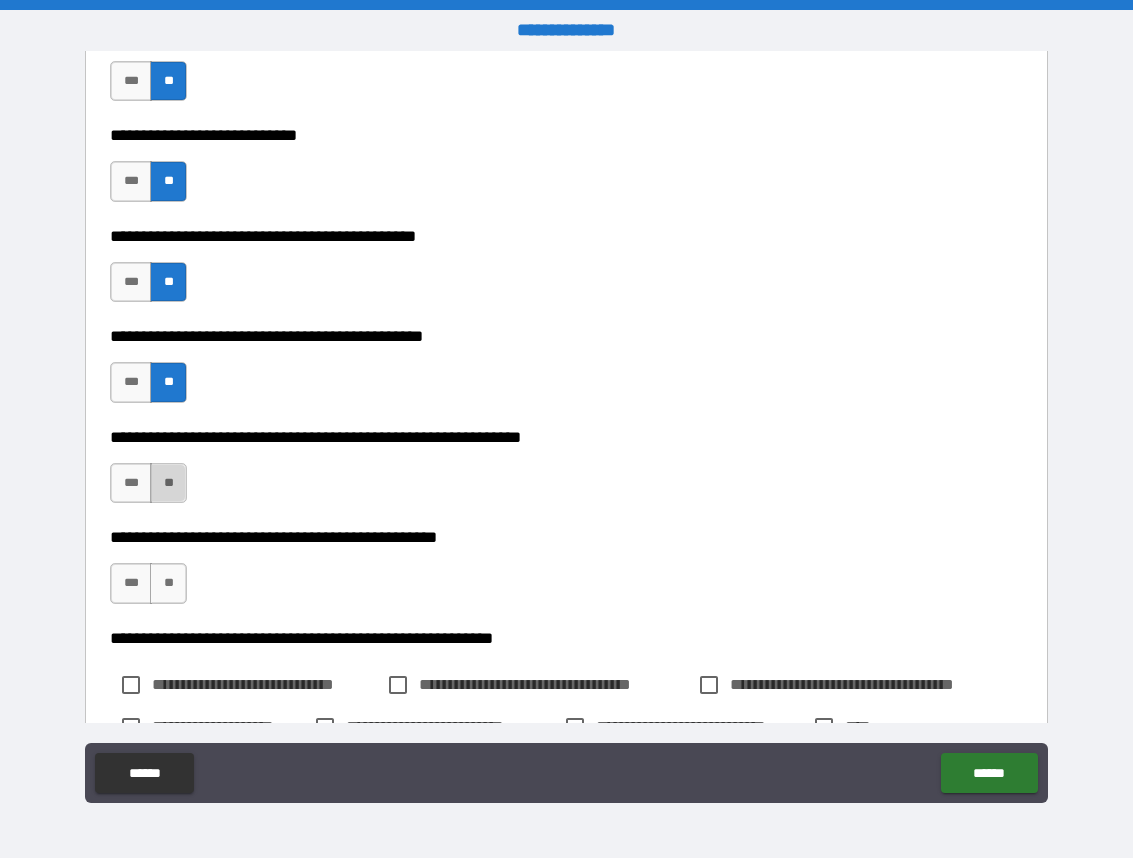 click on "**" at bounding box center [168, 483] 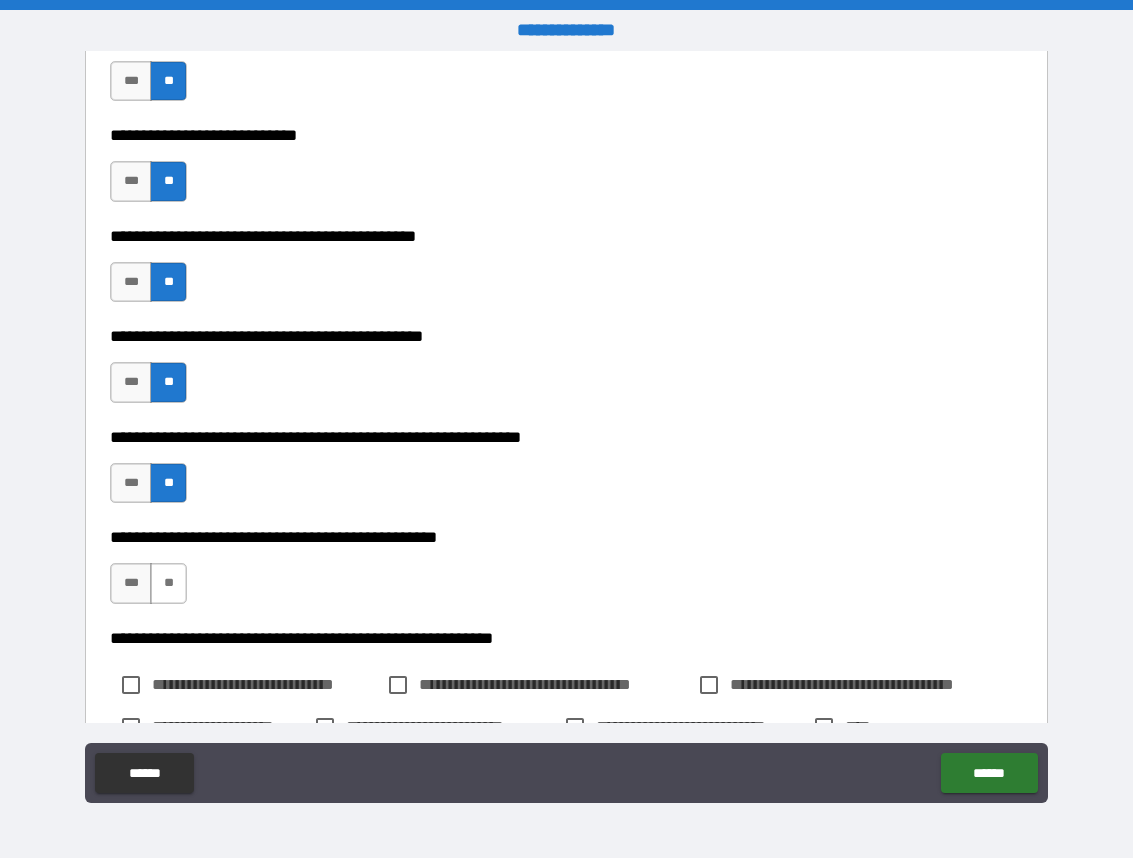 click on "**" at bounding box center [168, 583] 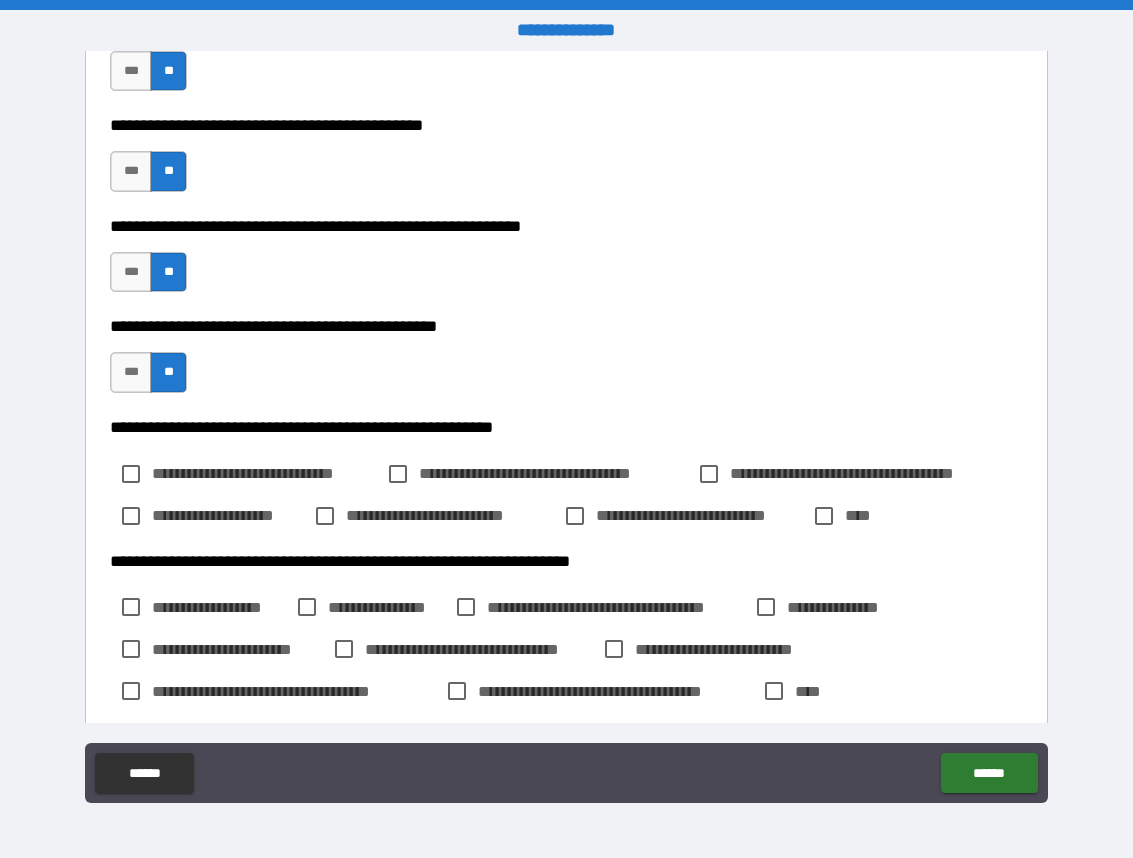scroll, scrollTop: 2730, scrollLeft: 0, axis: vertical 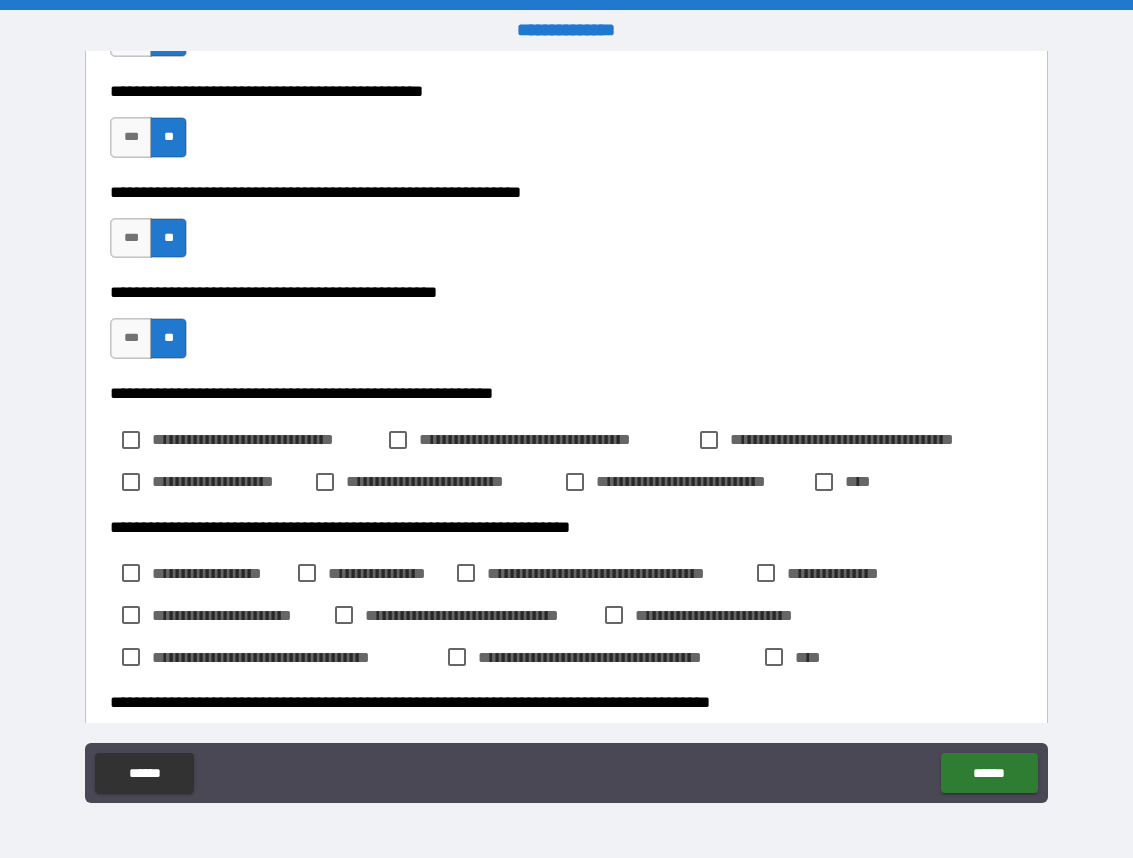 click on "**********" at bounding box center (264, 439) 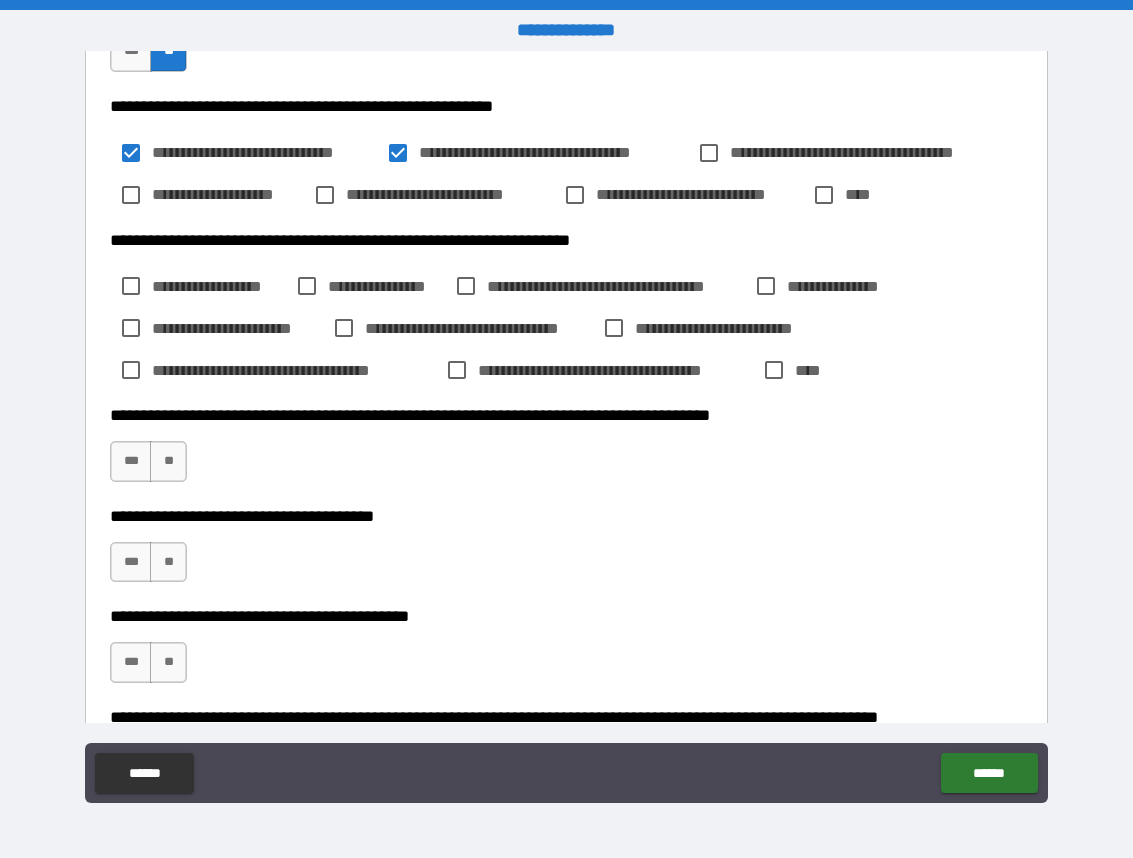 scroll, scrollTop: 3018, scrollLeft: 0, axis: vertical 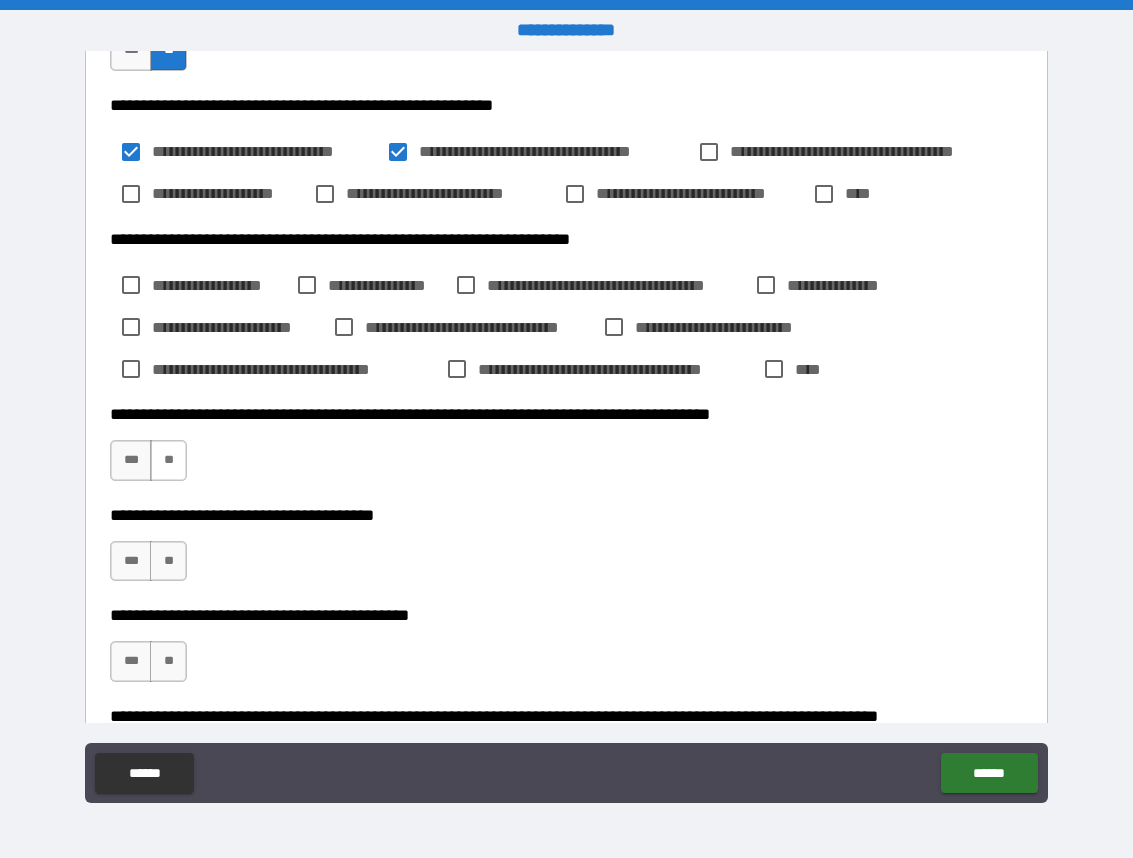 click on "**" at bounding box center (168, 460) 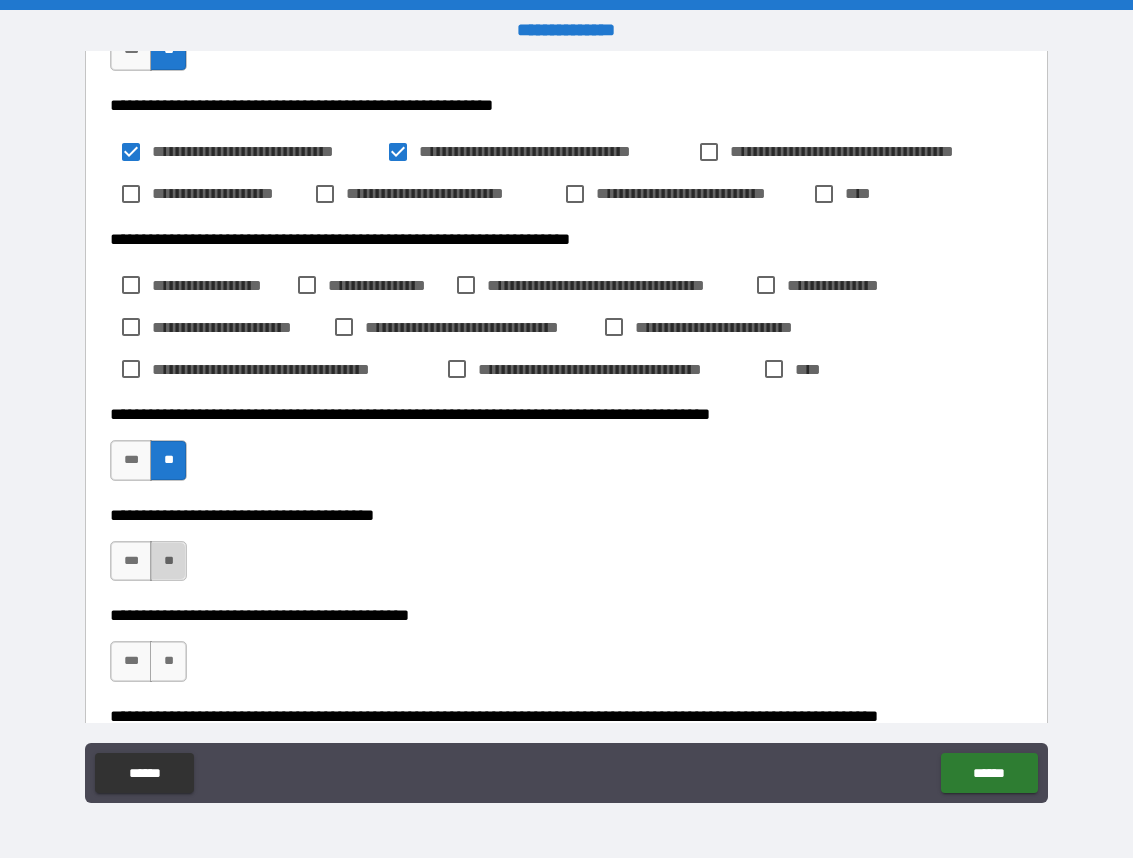 click on "**" at bounding box center (168, 561) 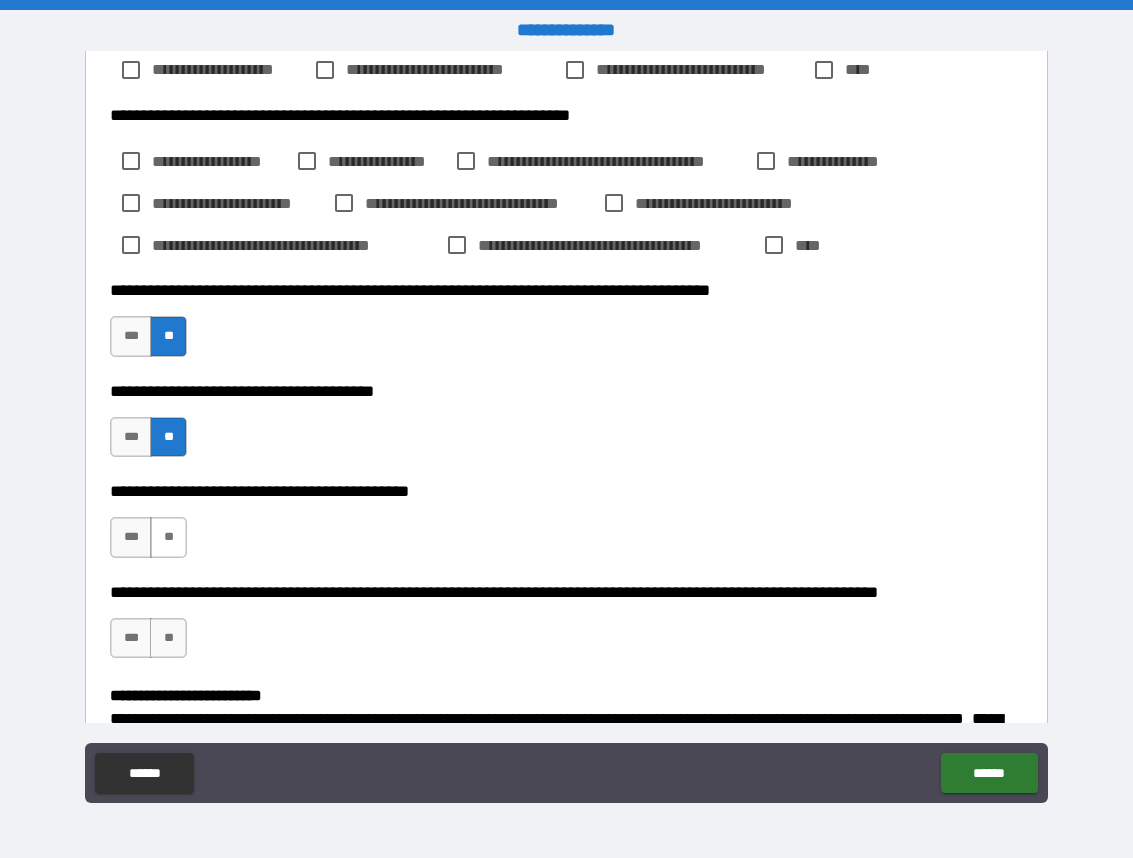 click on "**" at bounding box center [168, 537] 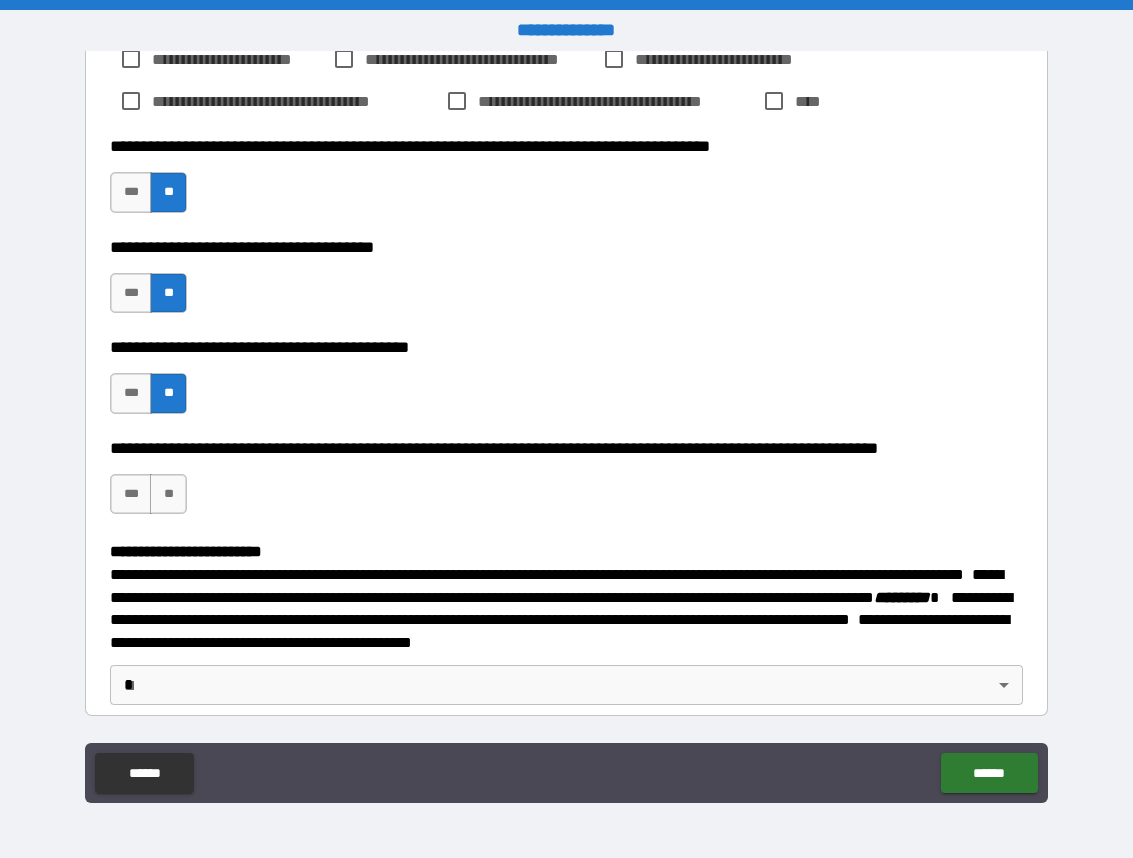 scroll, scrollTop: 3295, scrollLeft: 0, axis: vertical 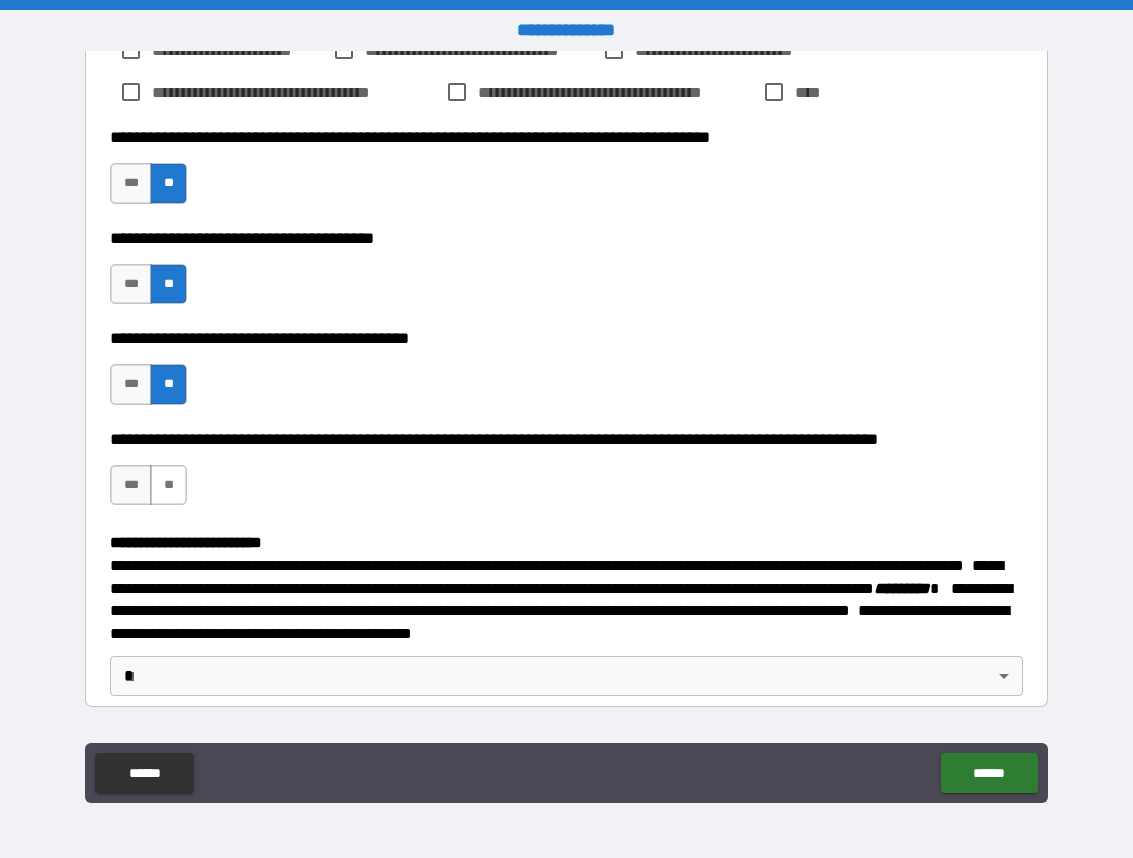 click on "**" at bounding box center [168, 485] 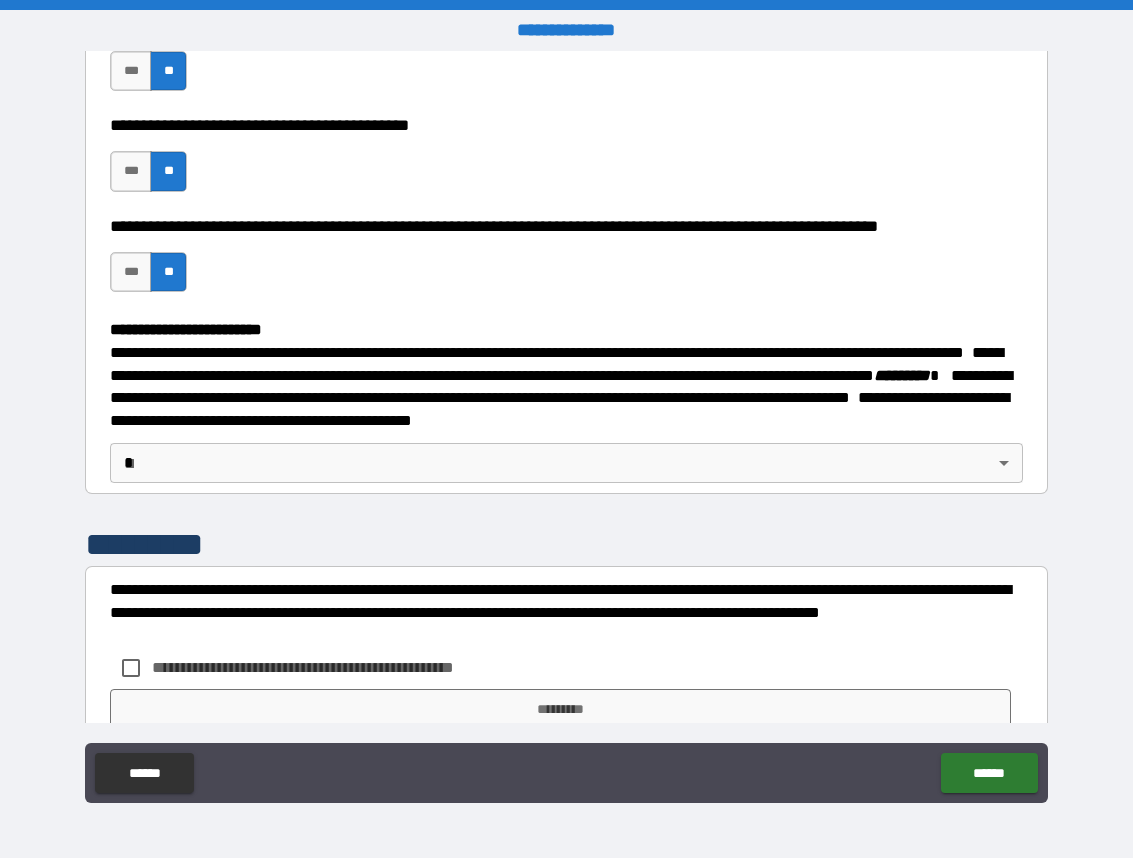 scroll, scrollTop: 3548, scrollLeft: 0, axis: vertical 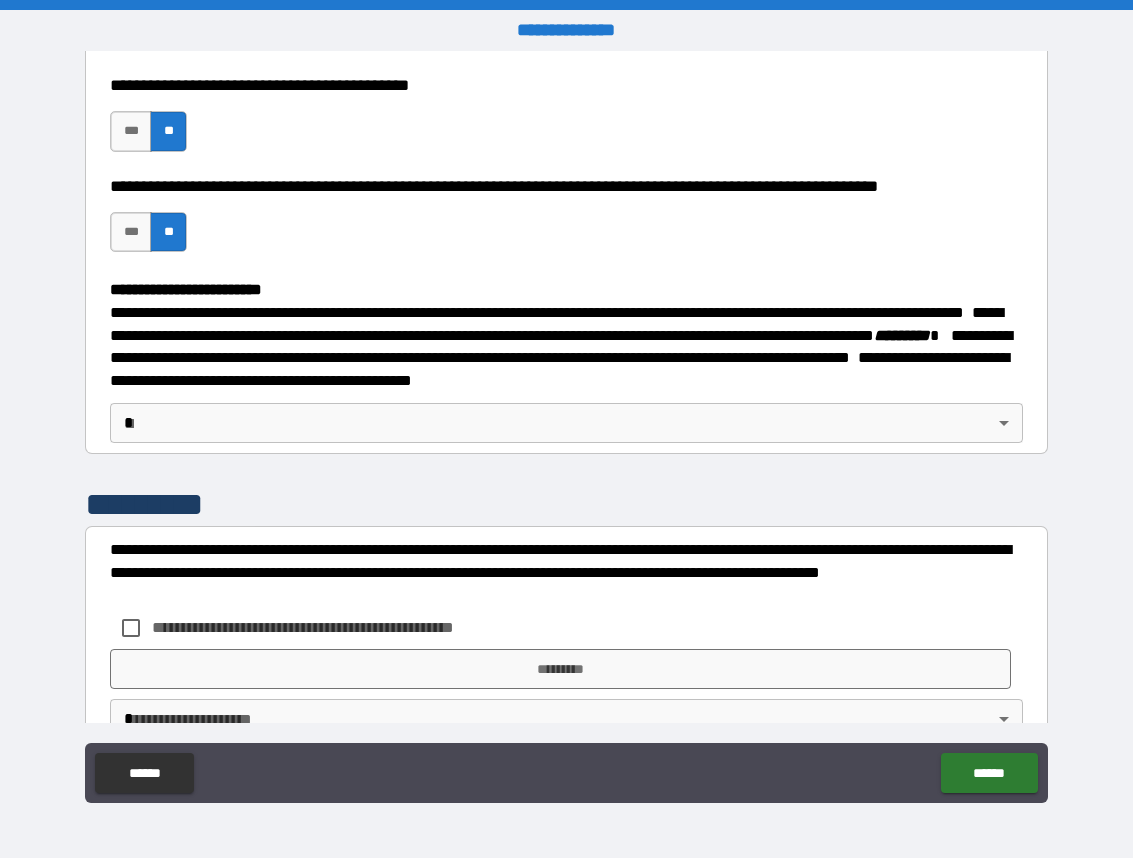 click on "**********" at bounding box center [566, 429] 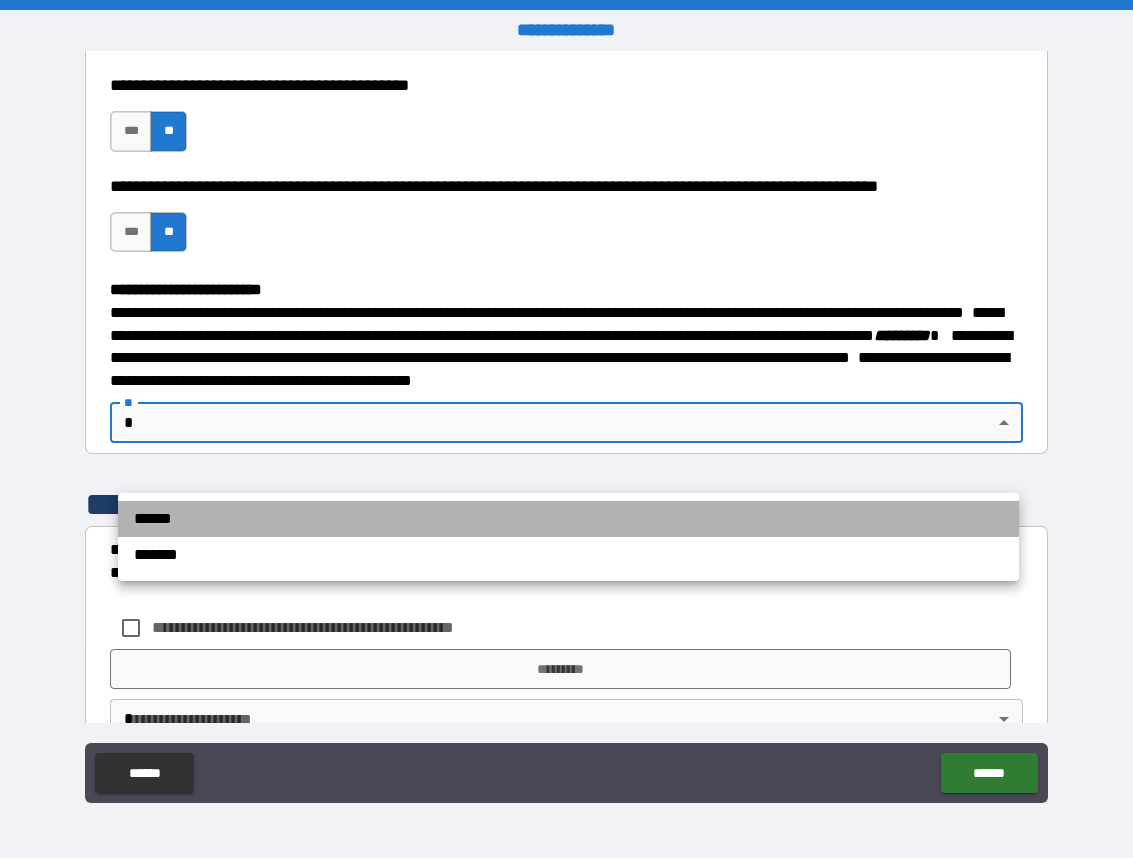 click on "******" at bounding box center (568, 519) 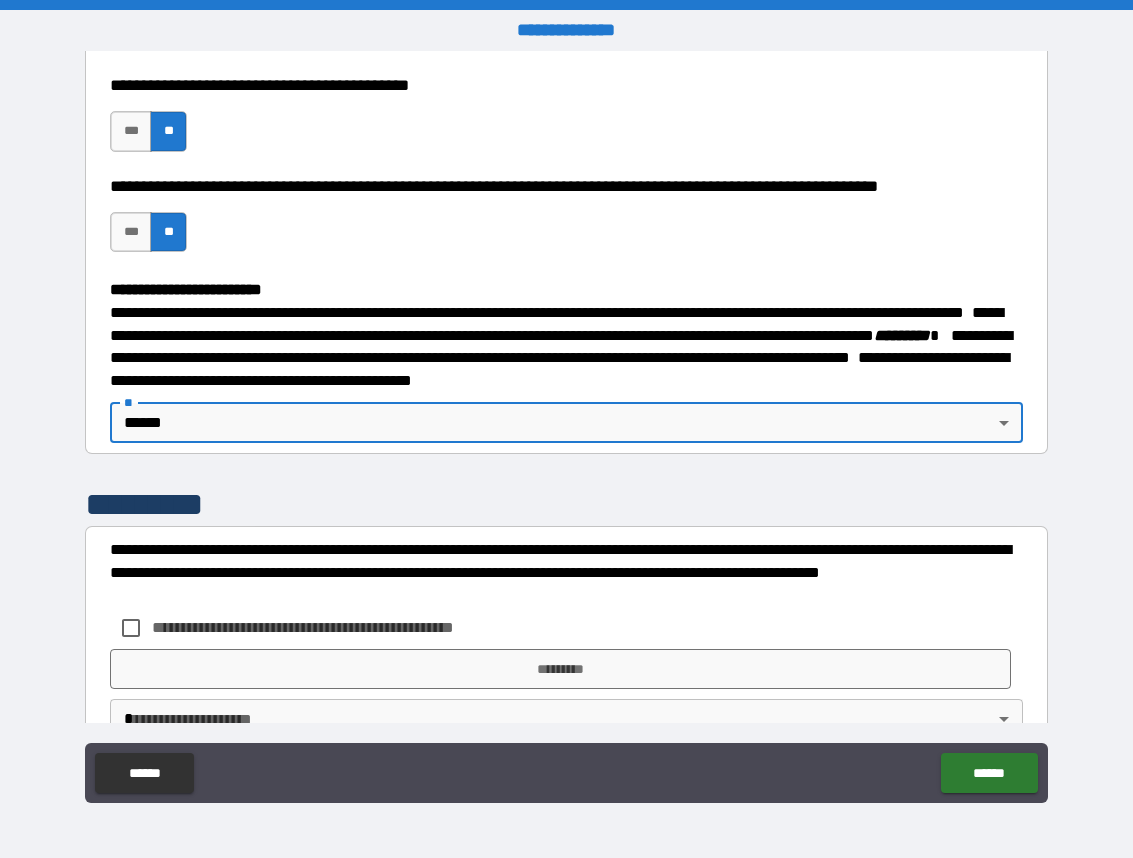scroll, scrollTop: 3637, scrollLeft: 0, axis: vertical 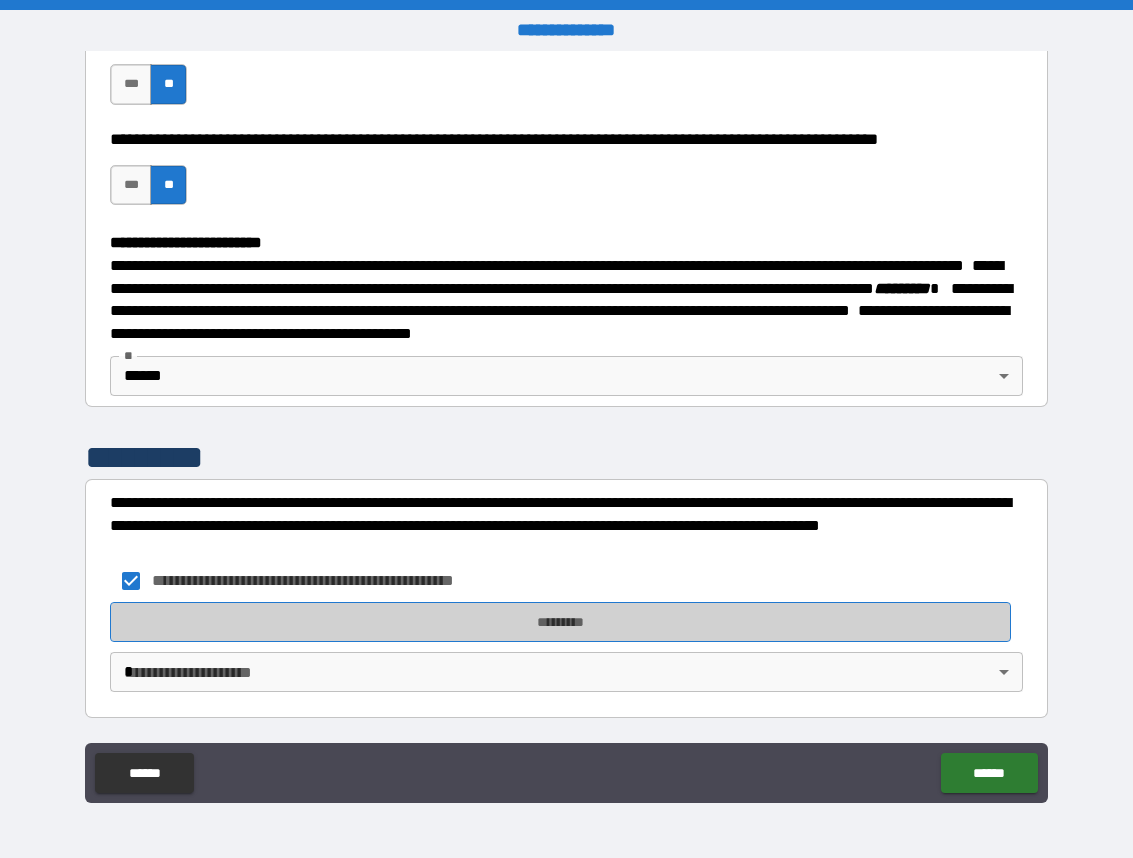 click on "*********" at bounding box center (560, 622) 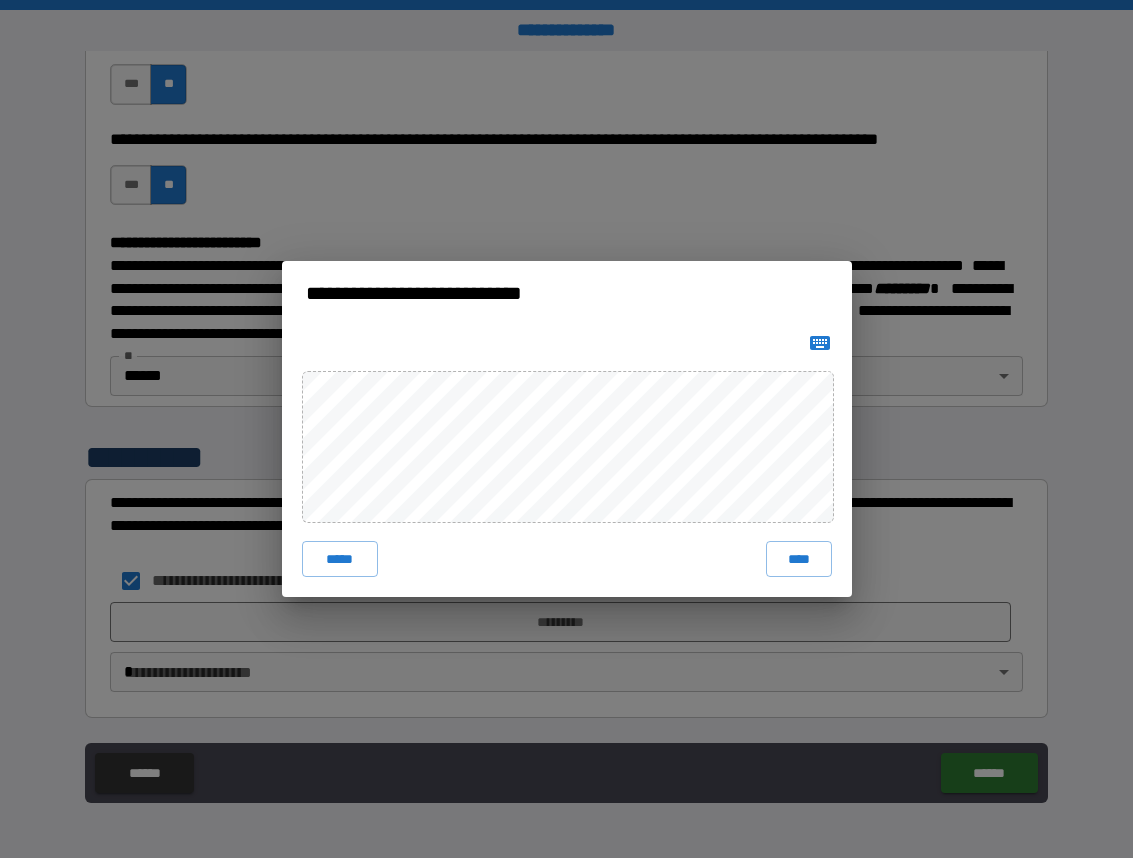 click at bounding box center (820, 343) 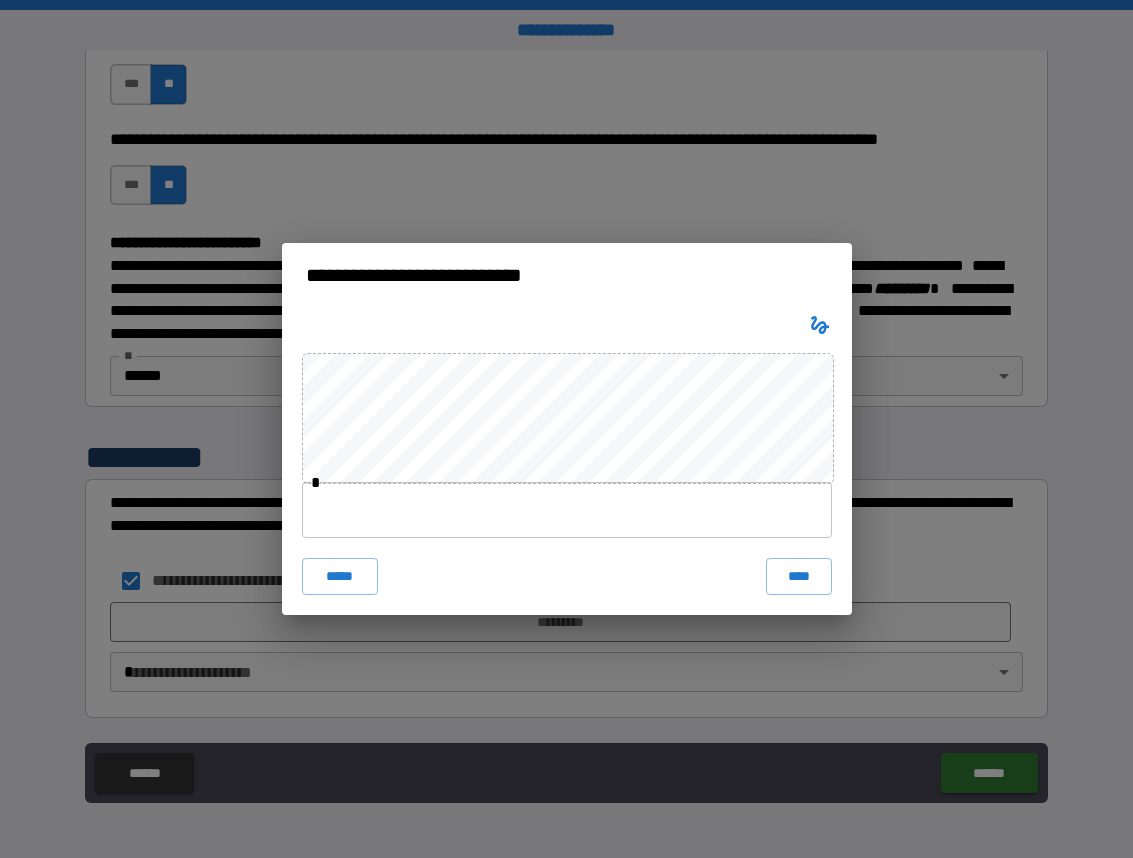 click at bounding box center (567, 510) 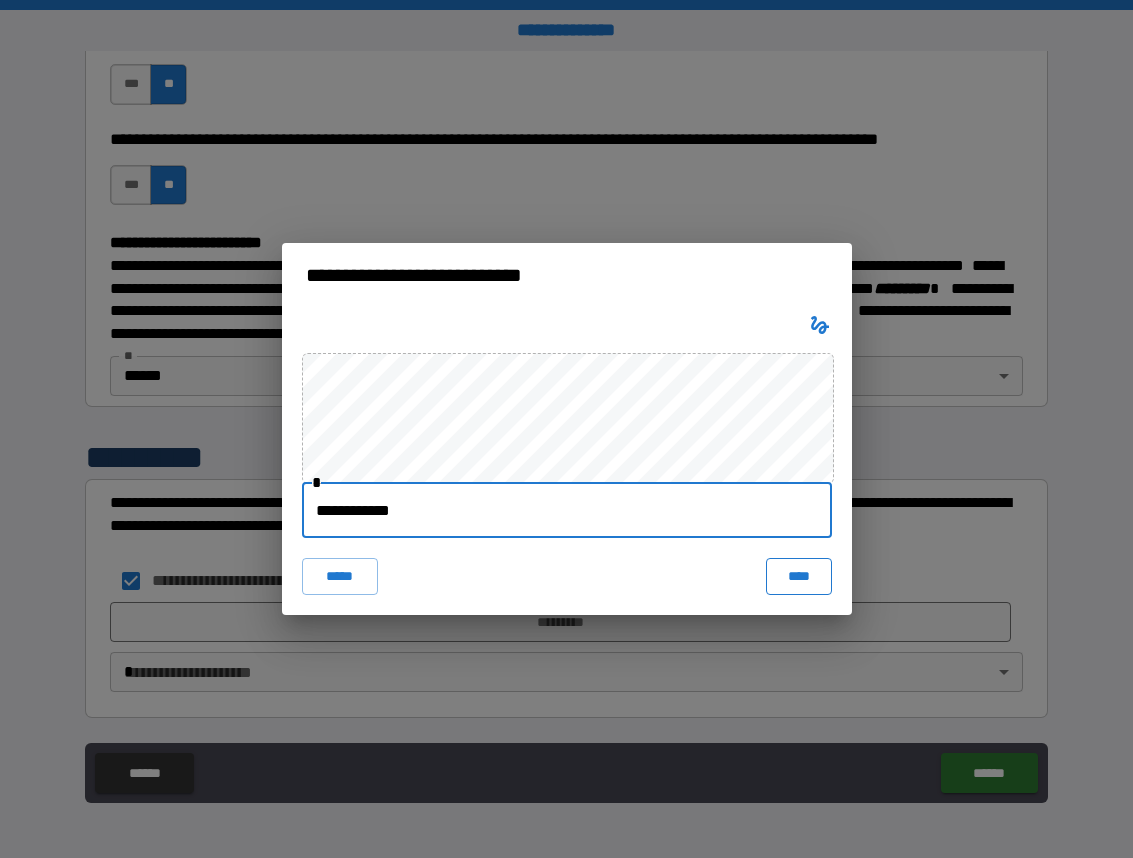 click on "****" at bounding box center (799, 576) 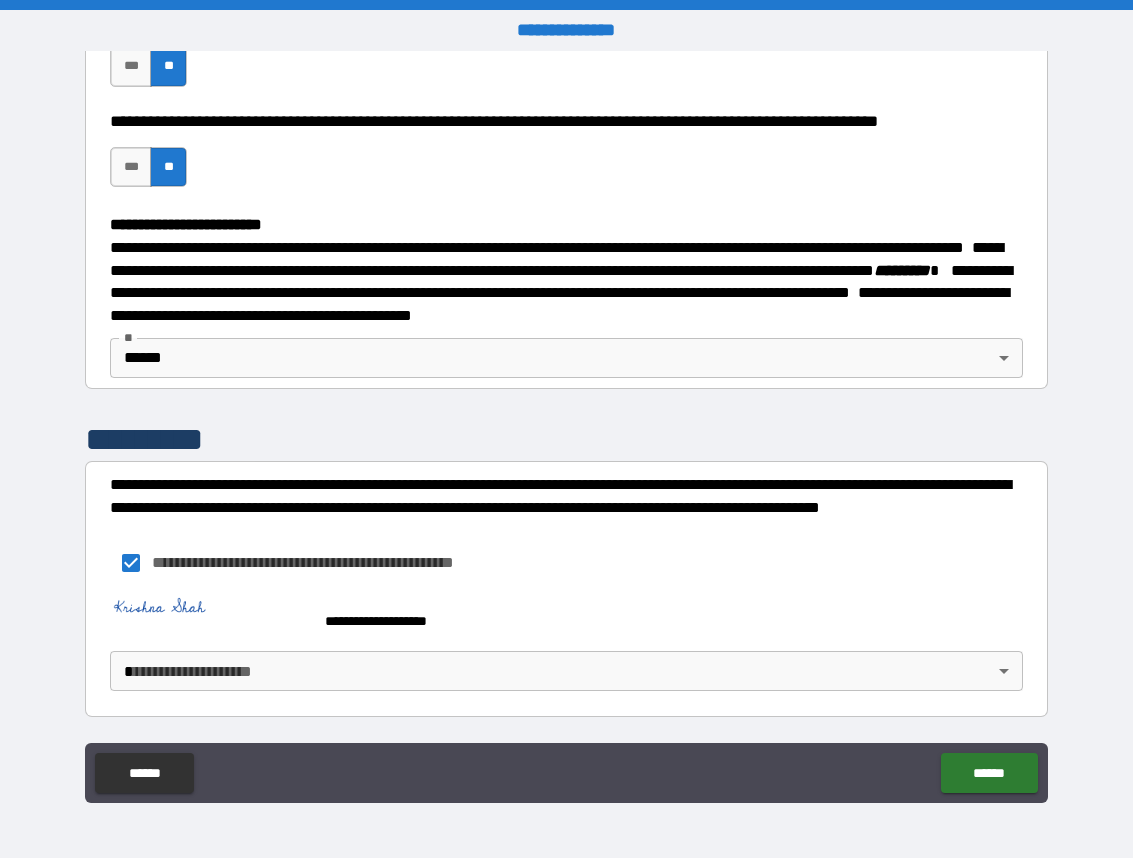 click on "**********" at bounding box center (566, 429) 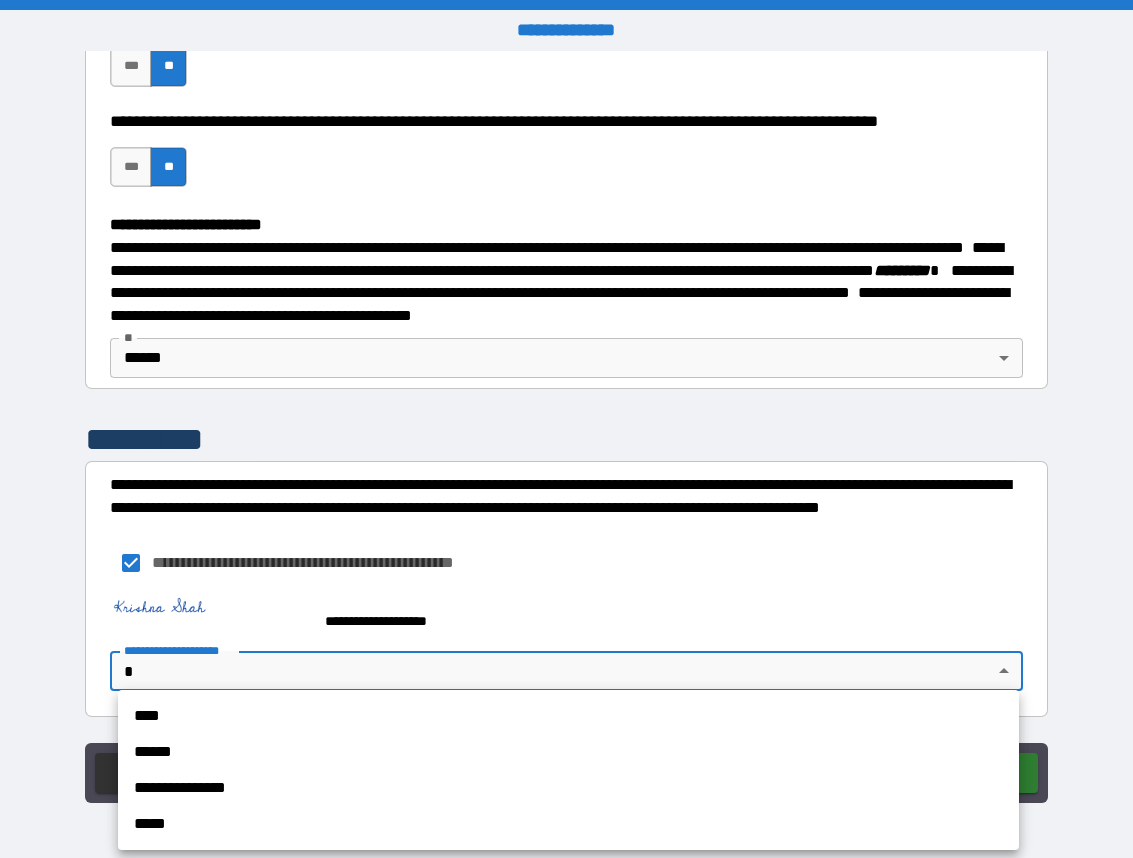 click on "****" at bounding box center [568, 716] 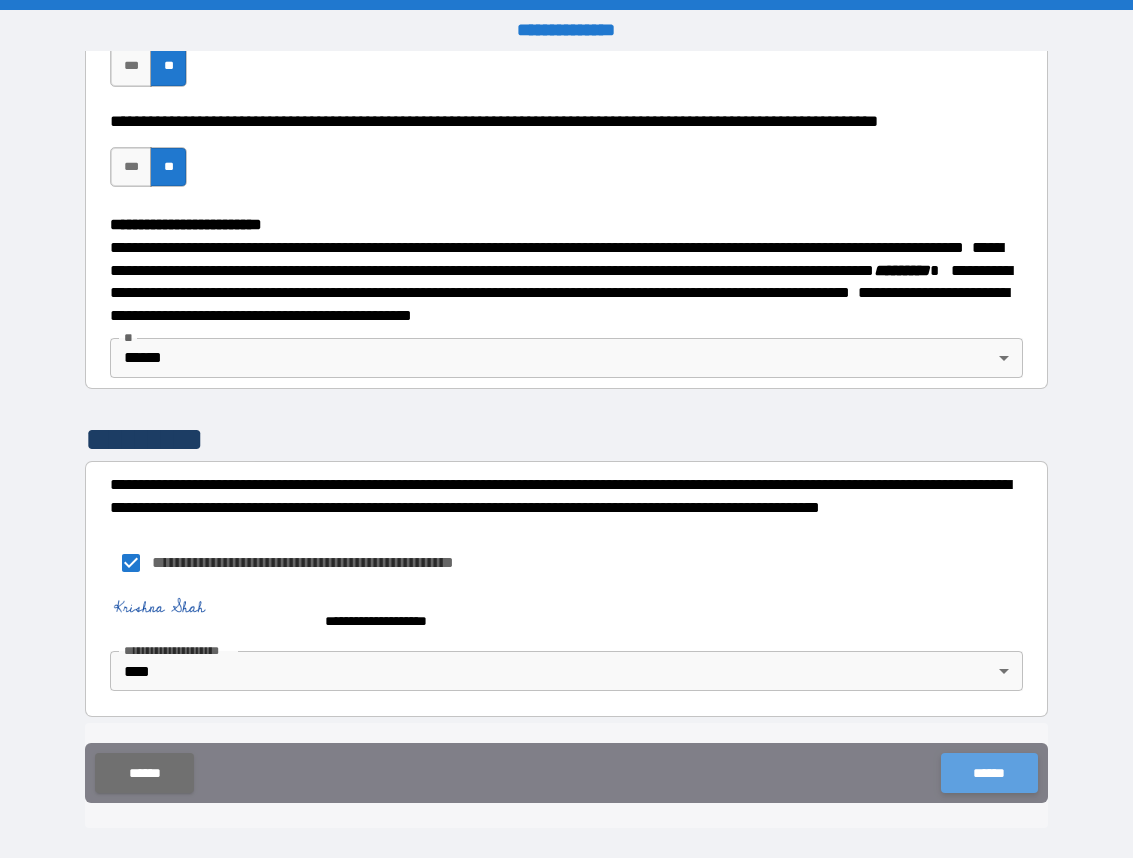 click on "******" at bounding box center (989, 773) 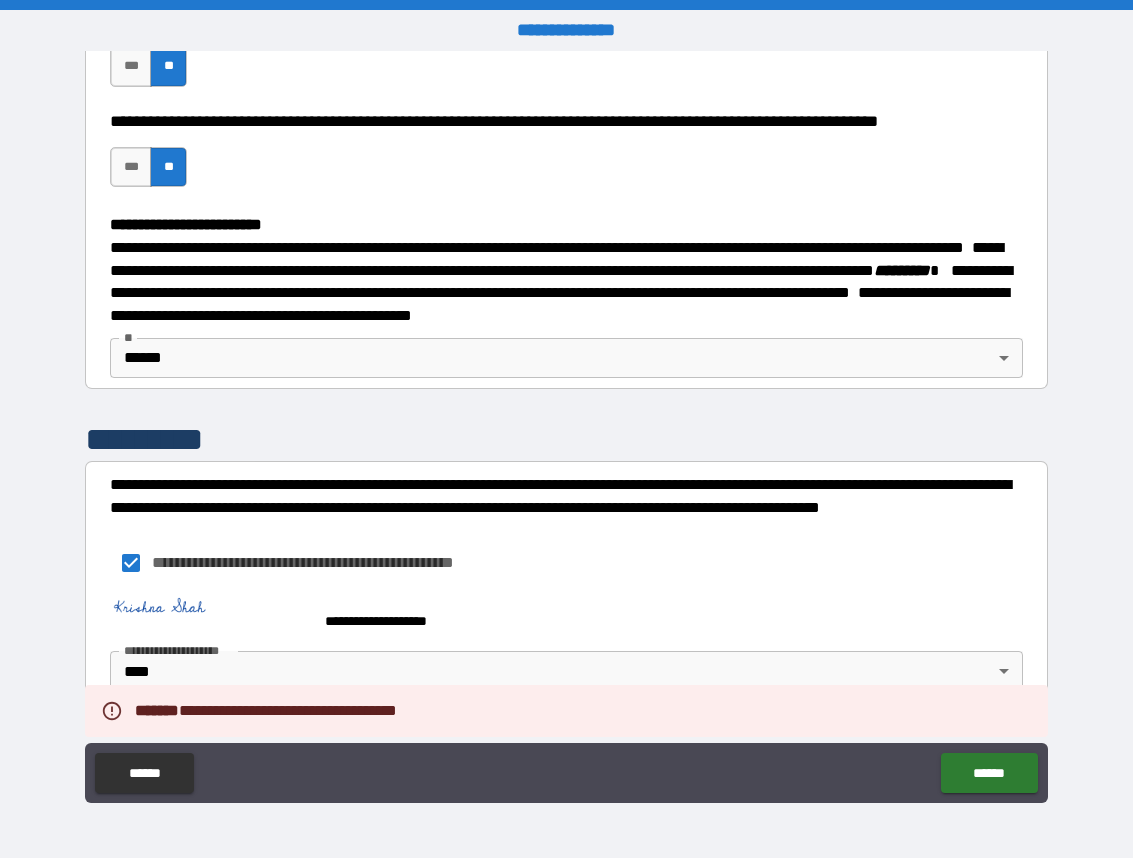 click on "**********" at bounding box center [566, 429] 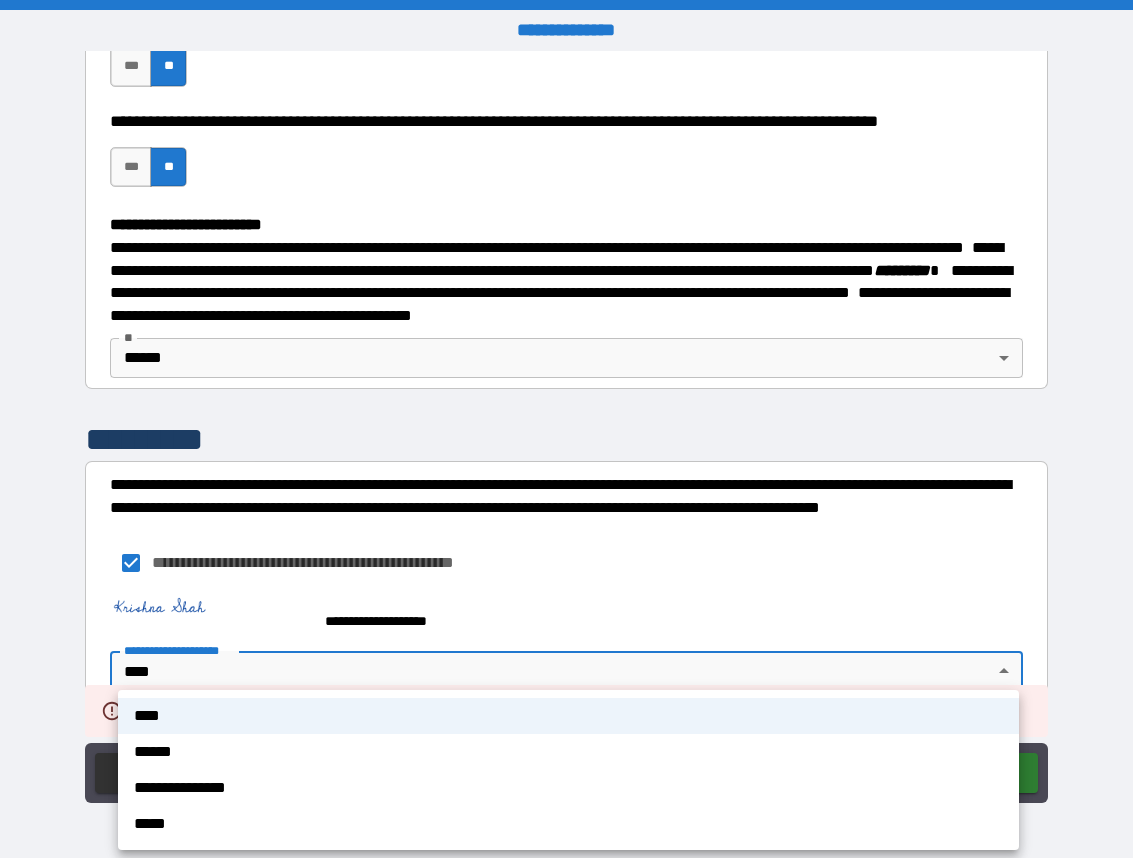 click at bounding box center [566, 429] 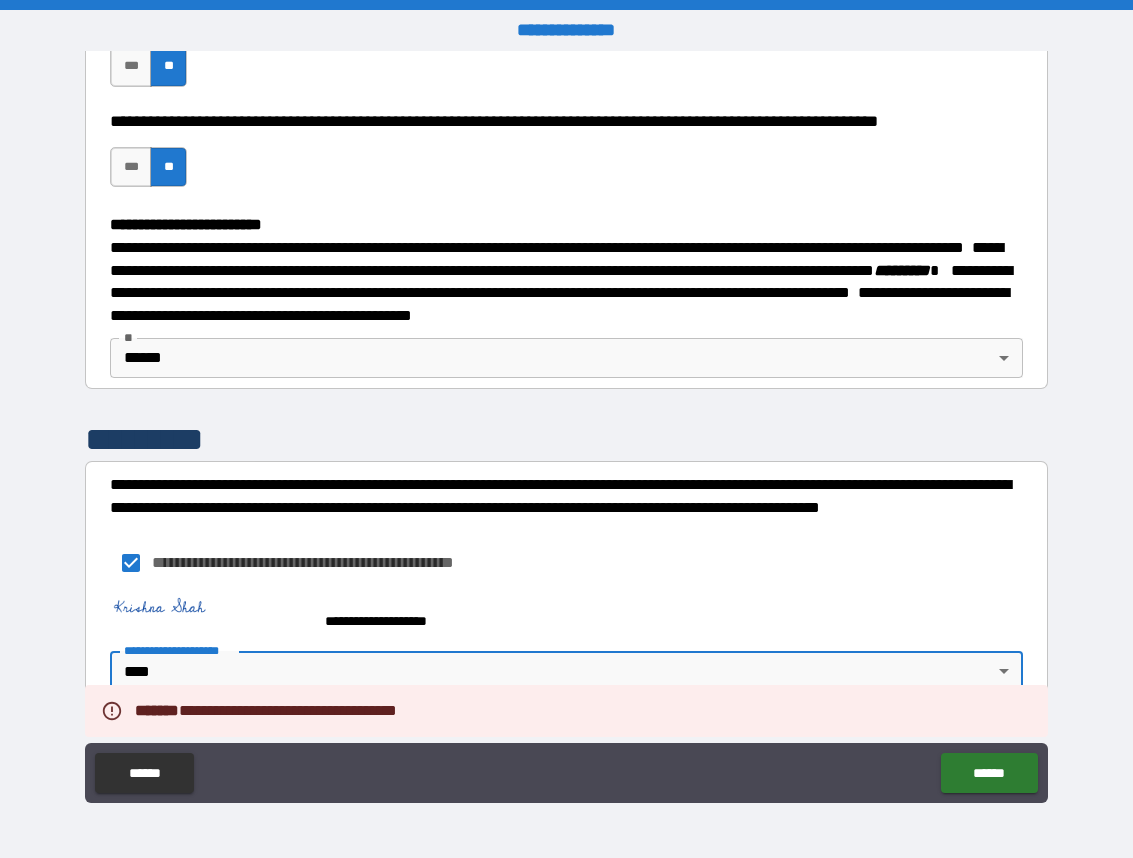 scroll, scrollTop: 3654, scrollLeft: 0, axis: vertical 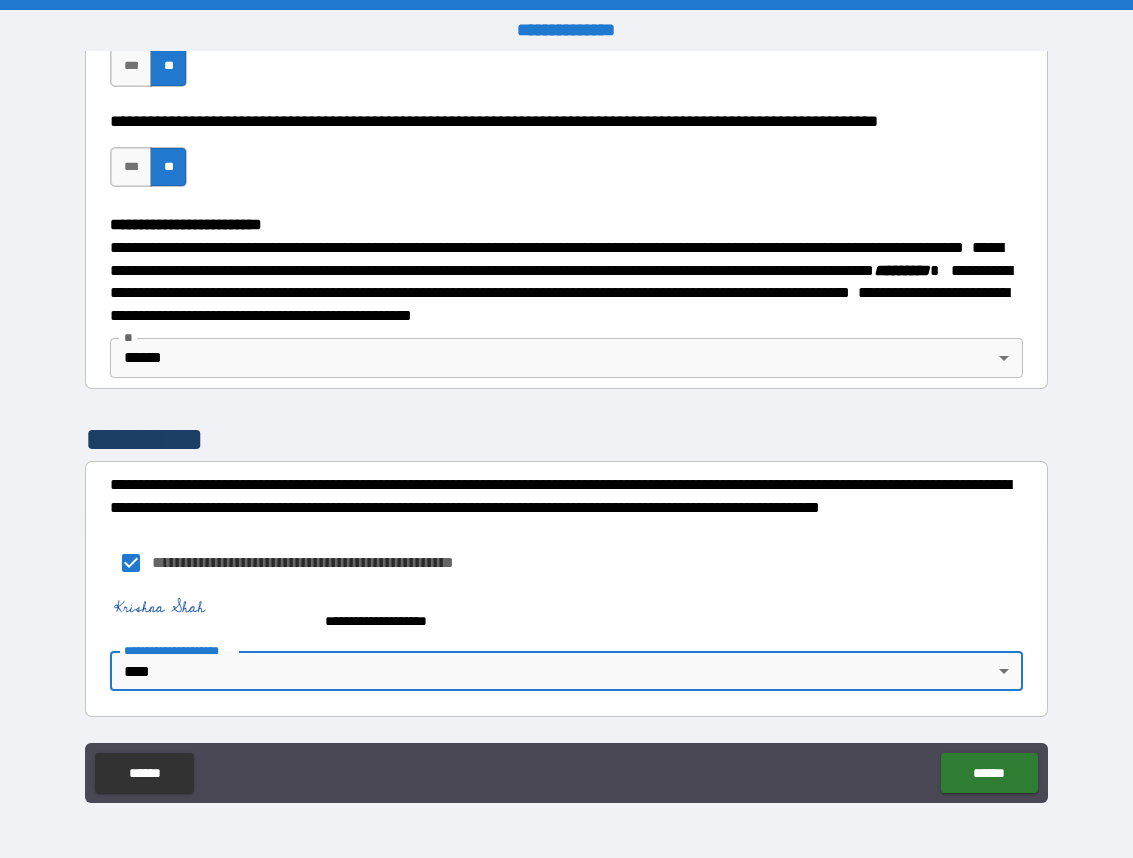 click on "**********" at bounding box center (566, 431) 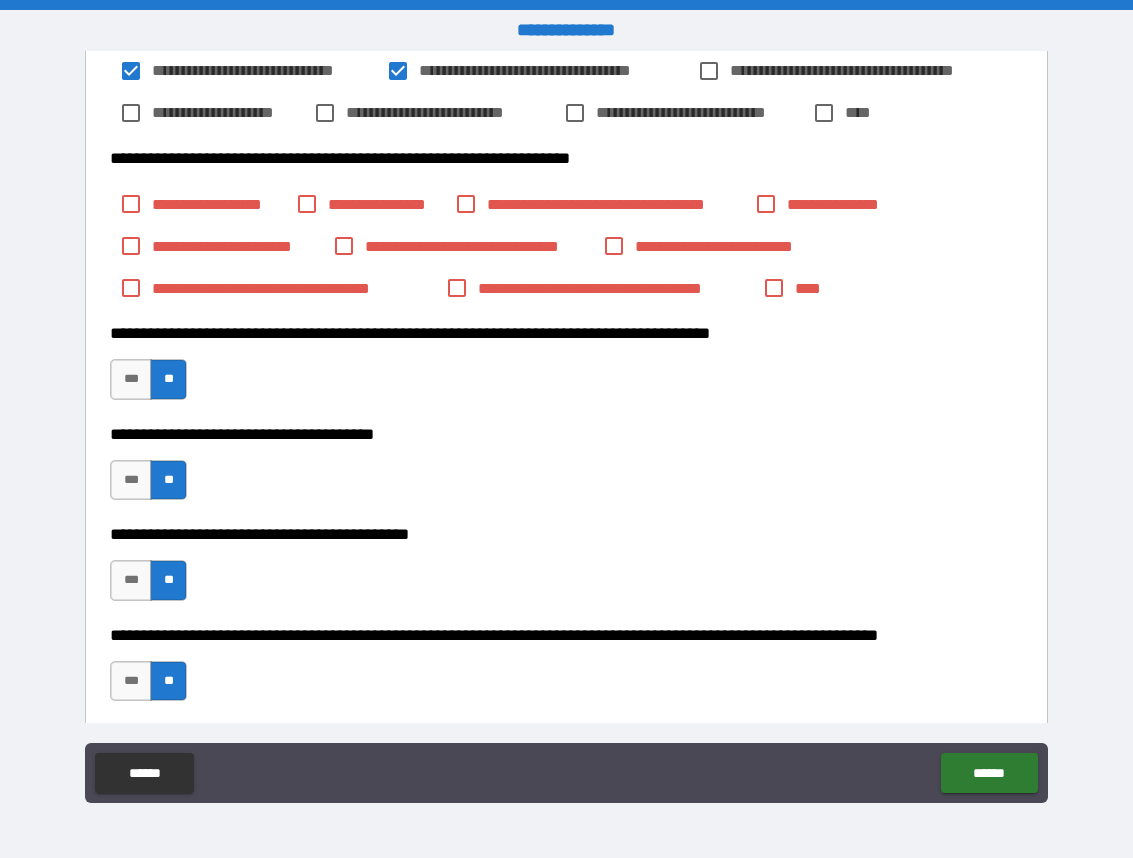 scroll, scrollTop: 3063, scrollLeft: 0, axis: vertical 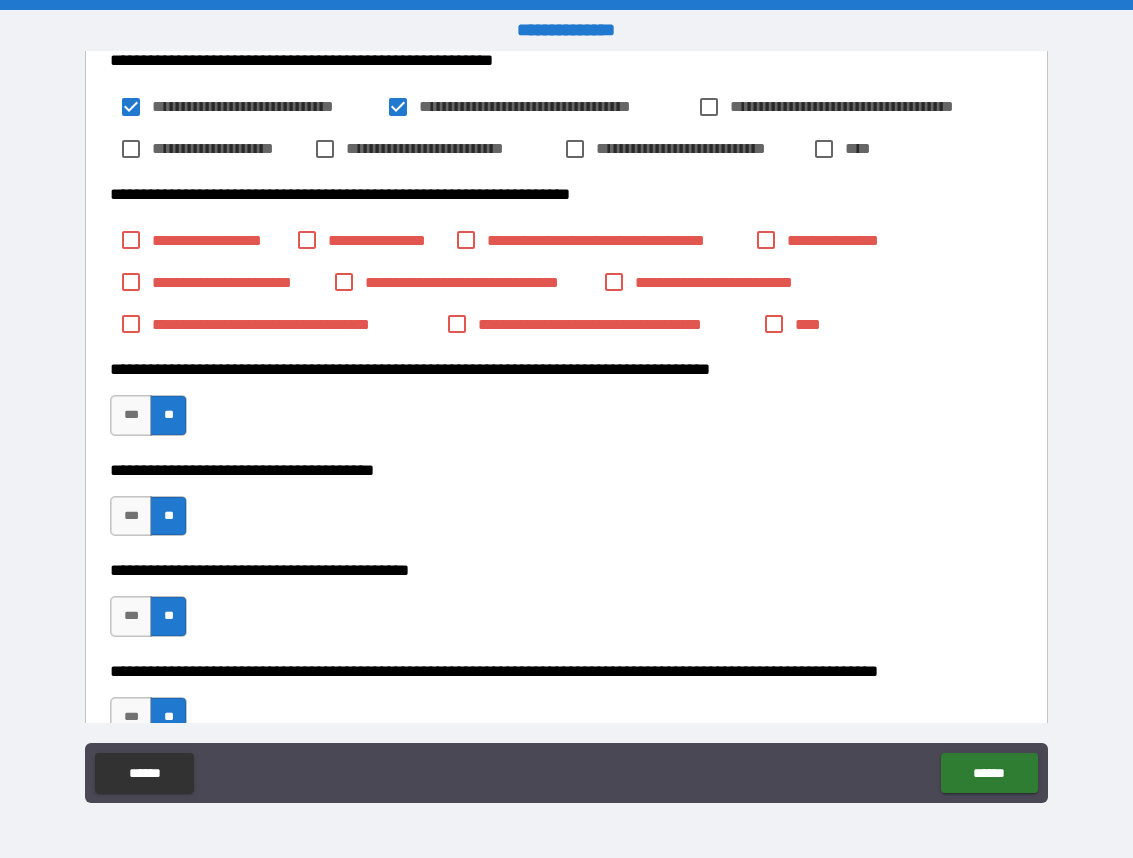 click on "****" at bounding box center (814, 324) 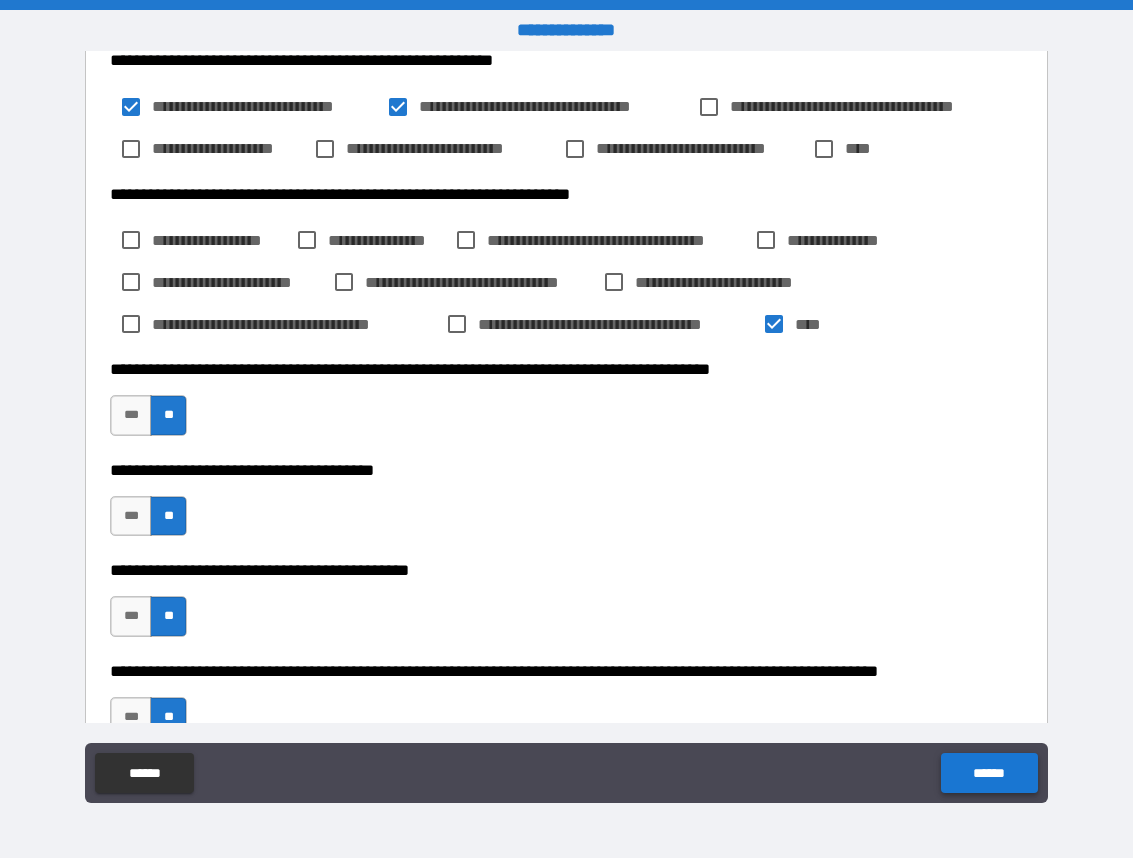 click on "******" at bounding box center [989, 773] 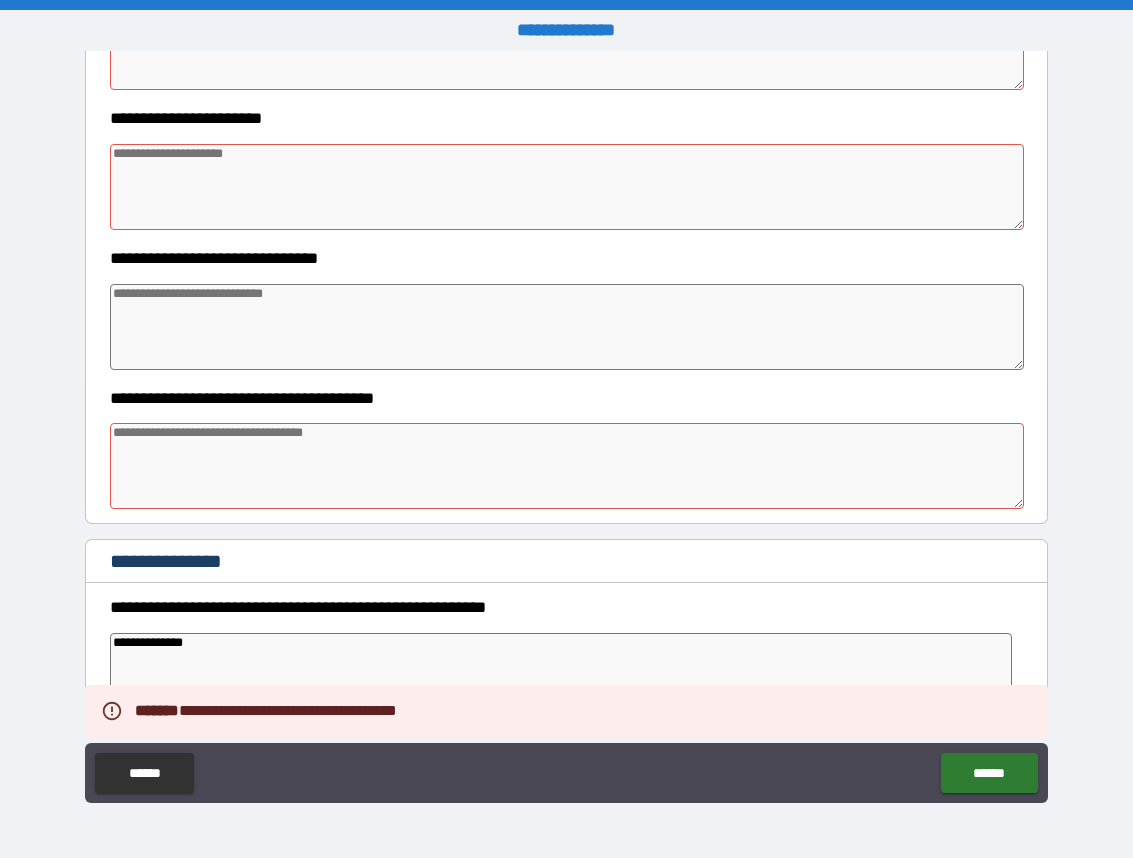 scroll, scrollTop: 299, scrollLeft: 0, axis: vertical 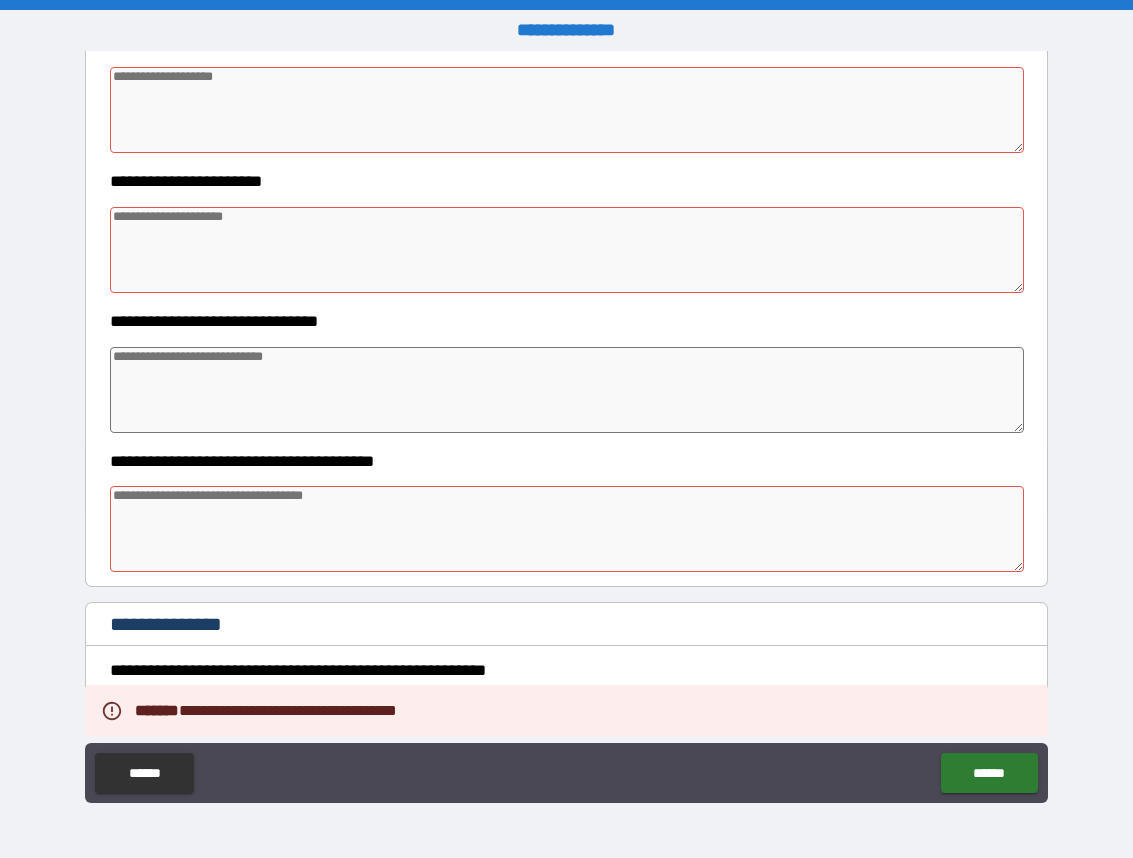 click at bounding box center (567, 529) 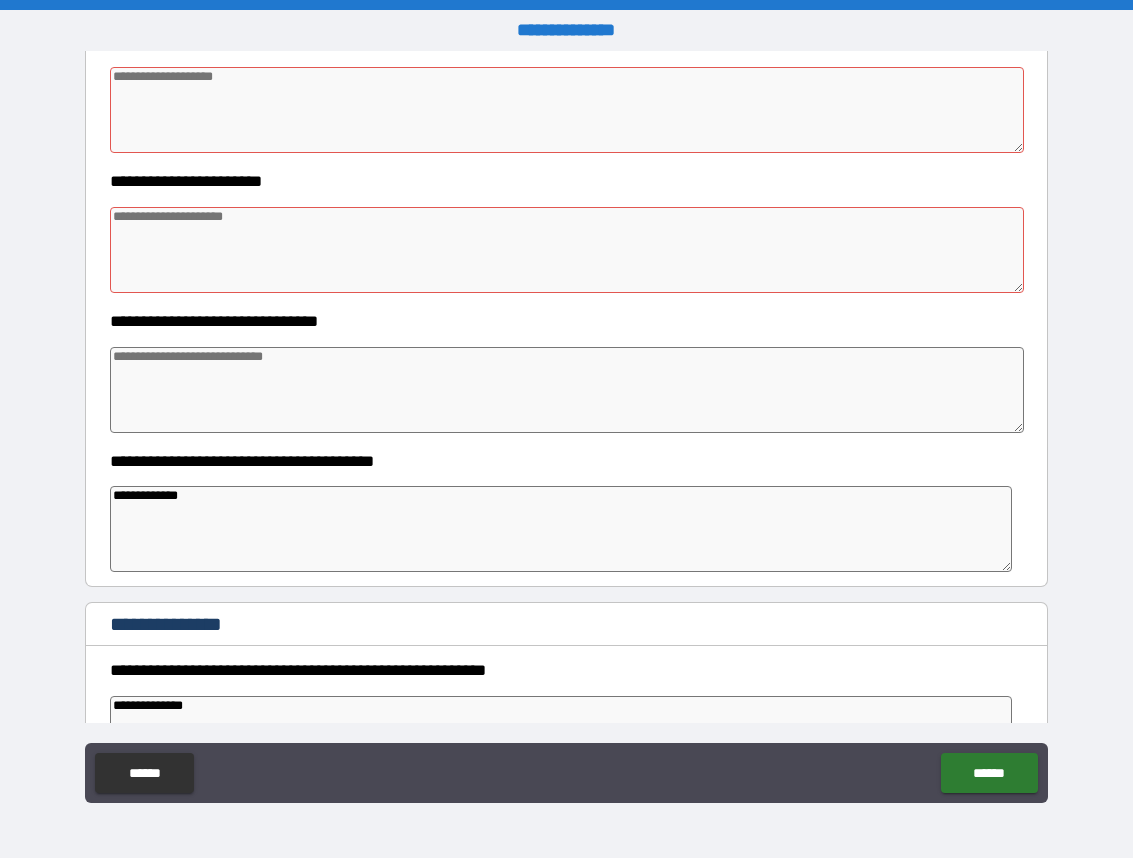 click on "**********" at bounding box center [560, 322] 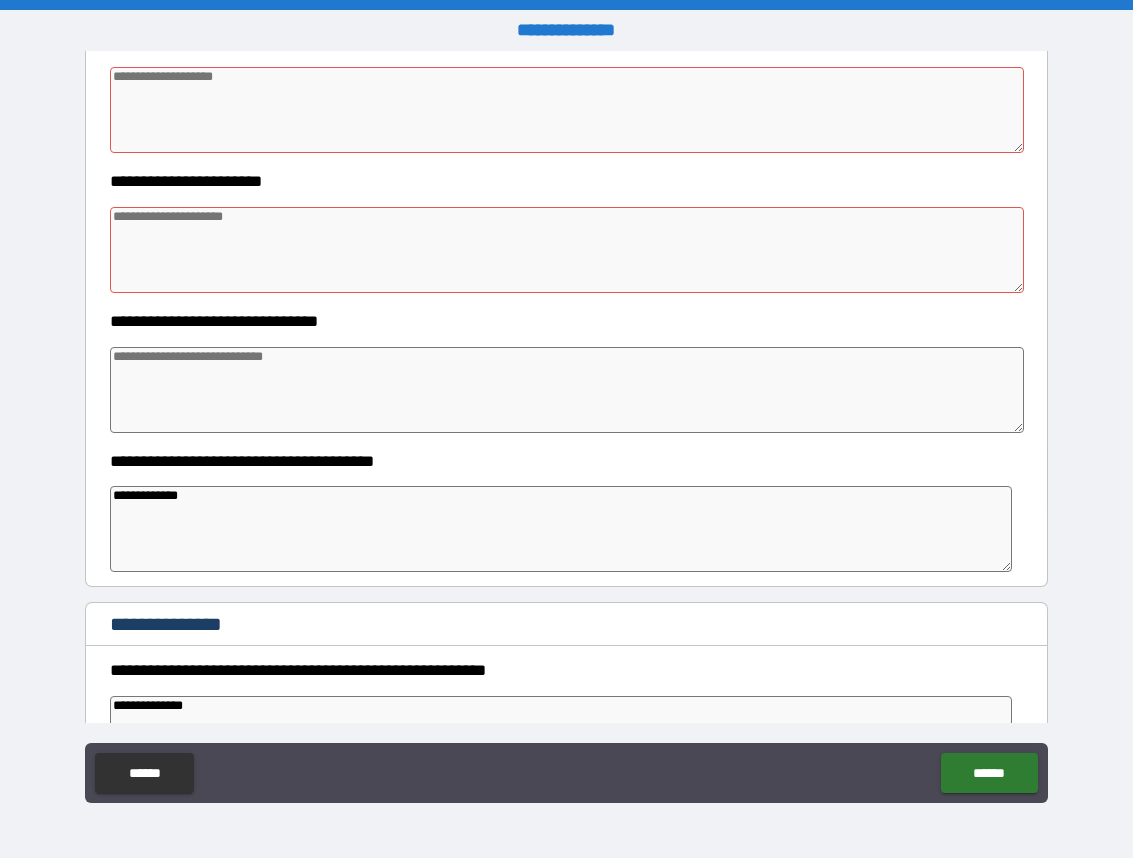 click at bounding box center [567, 250] 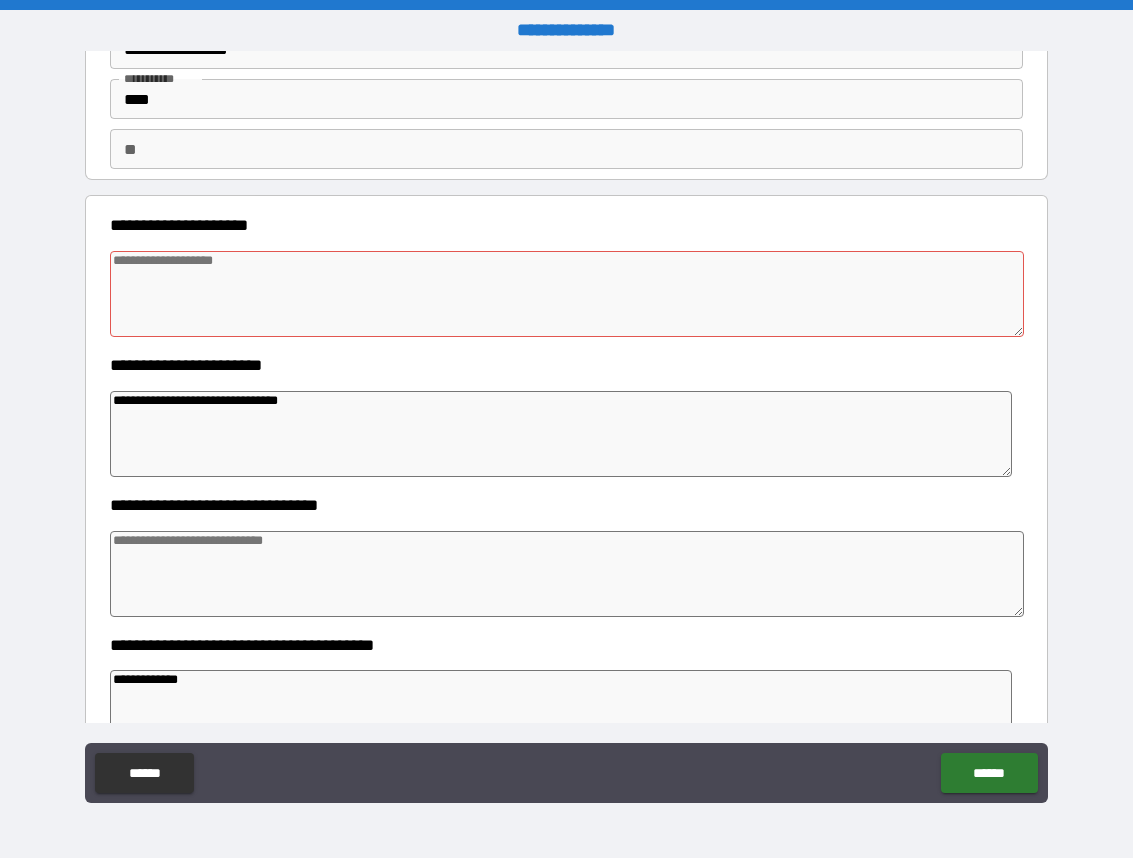 scroll, scrollTop: 105, scrollLeft: 0, axis: vertical 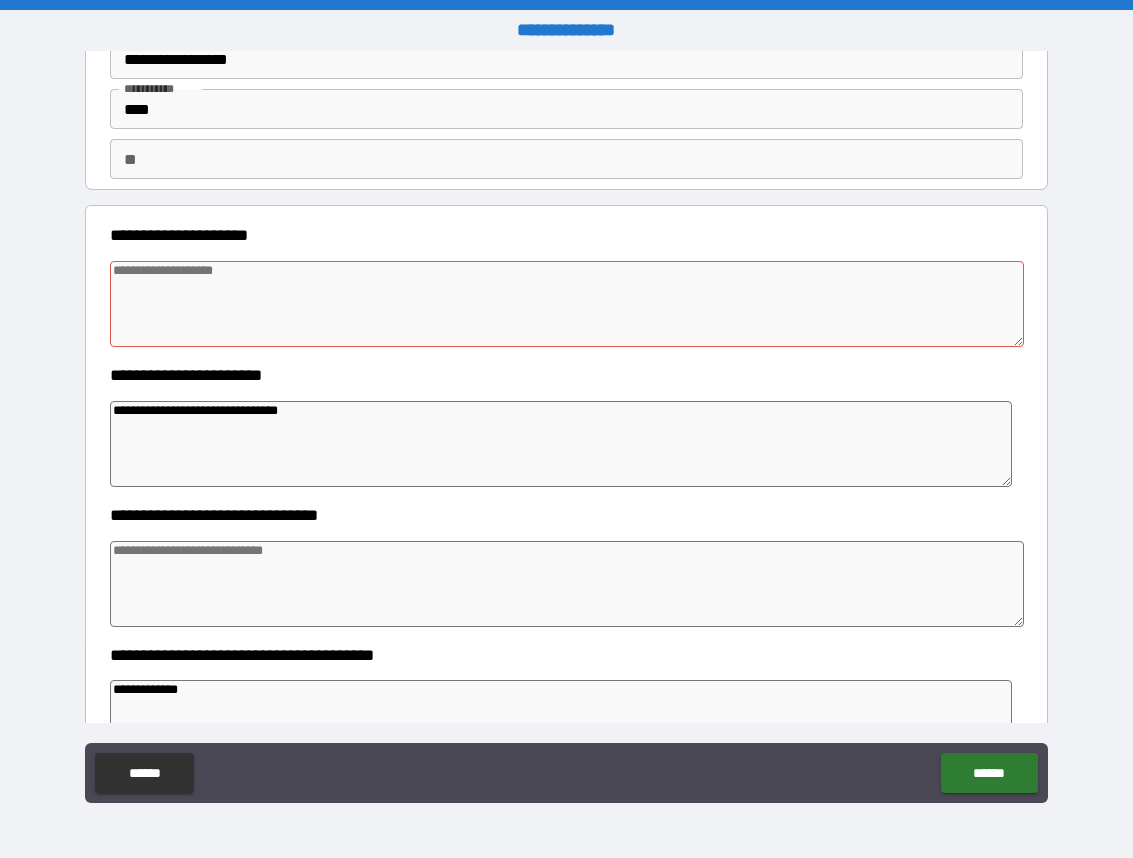 click at bounding box center [567, 304] 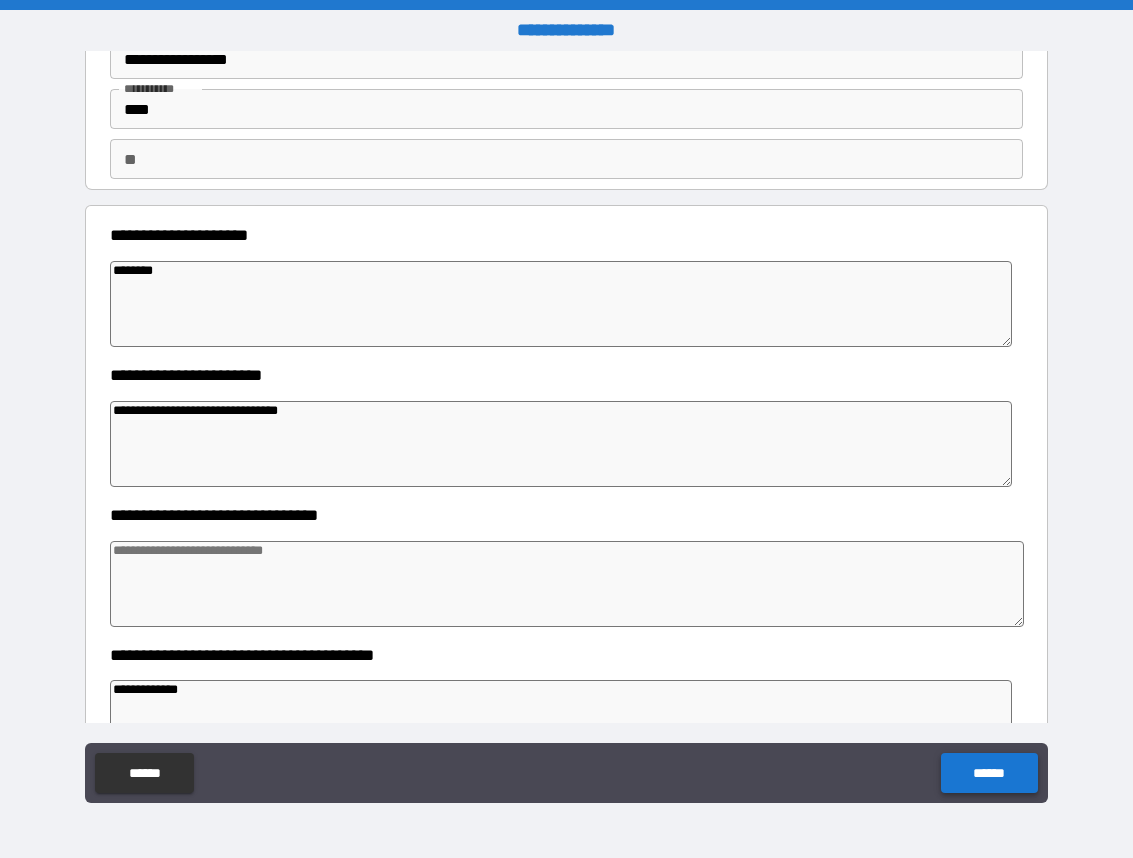 click on "******" at bounding box center [989, 773] 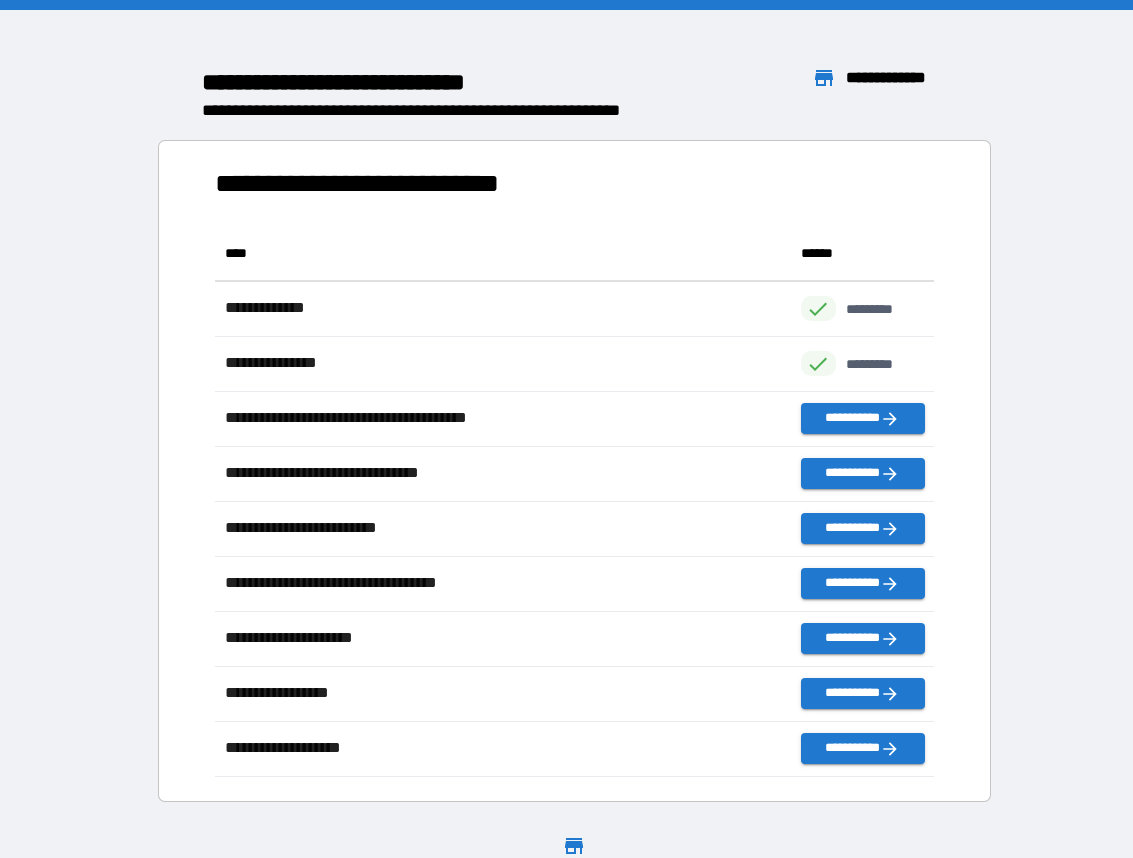 scroll, scrollTop: 1, scrollLeft: 1, axis: both 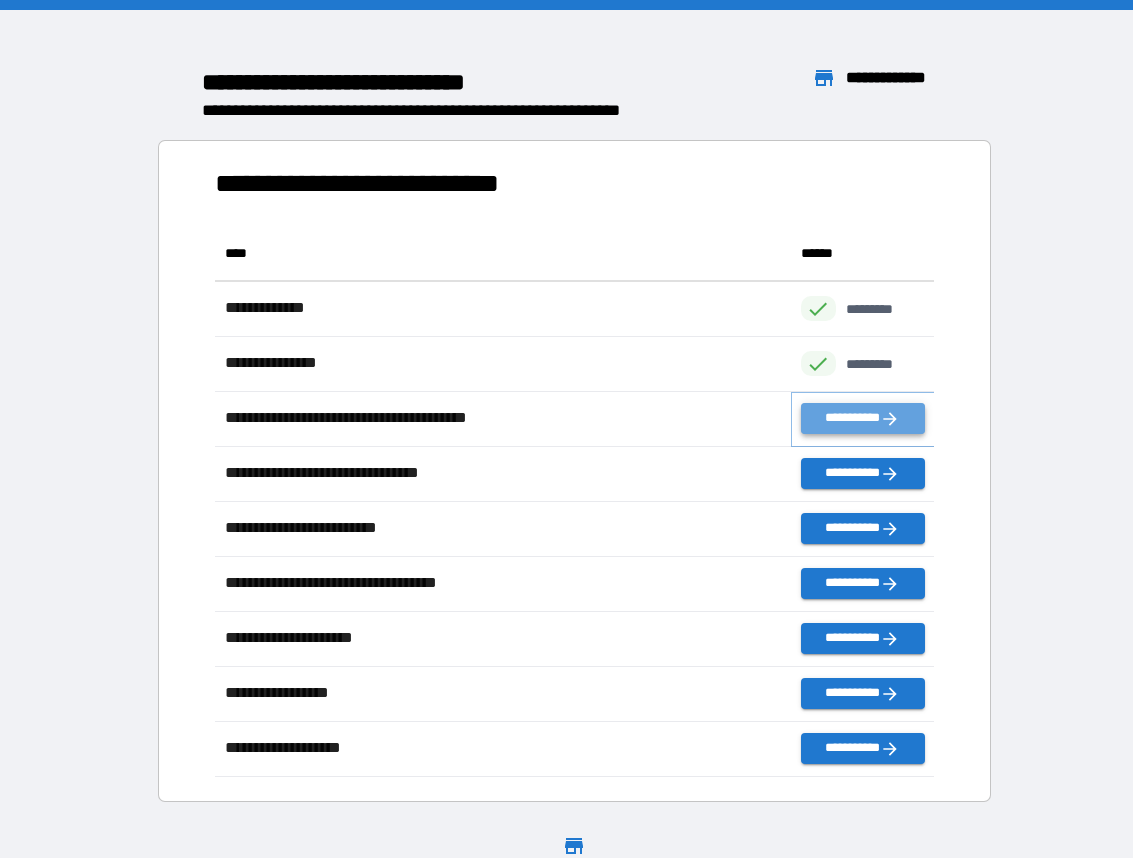 click on "**********" at bounding box center (863, 418) 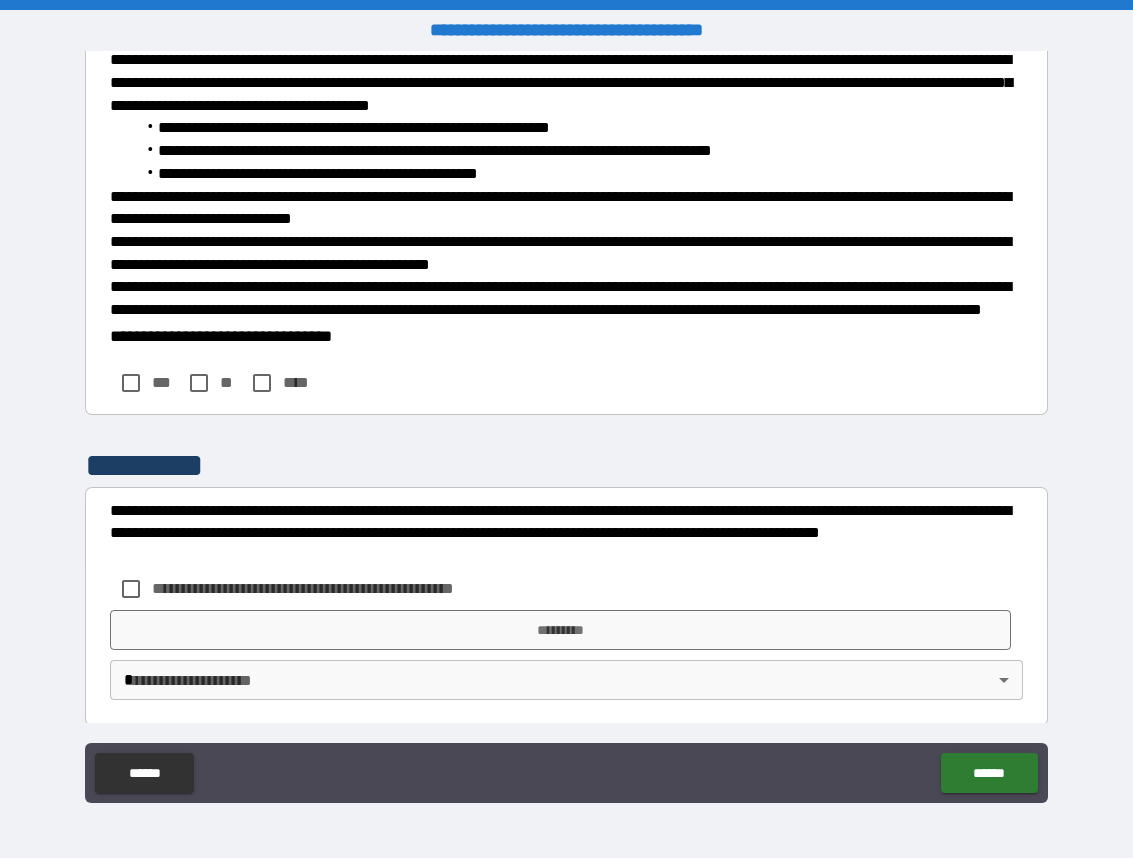 scroll, scrollTop: 333, scrollLeft: 0, axis: vertical 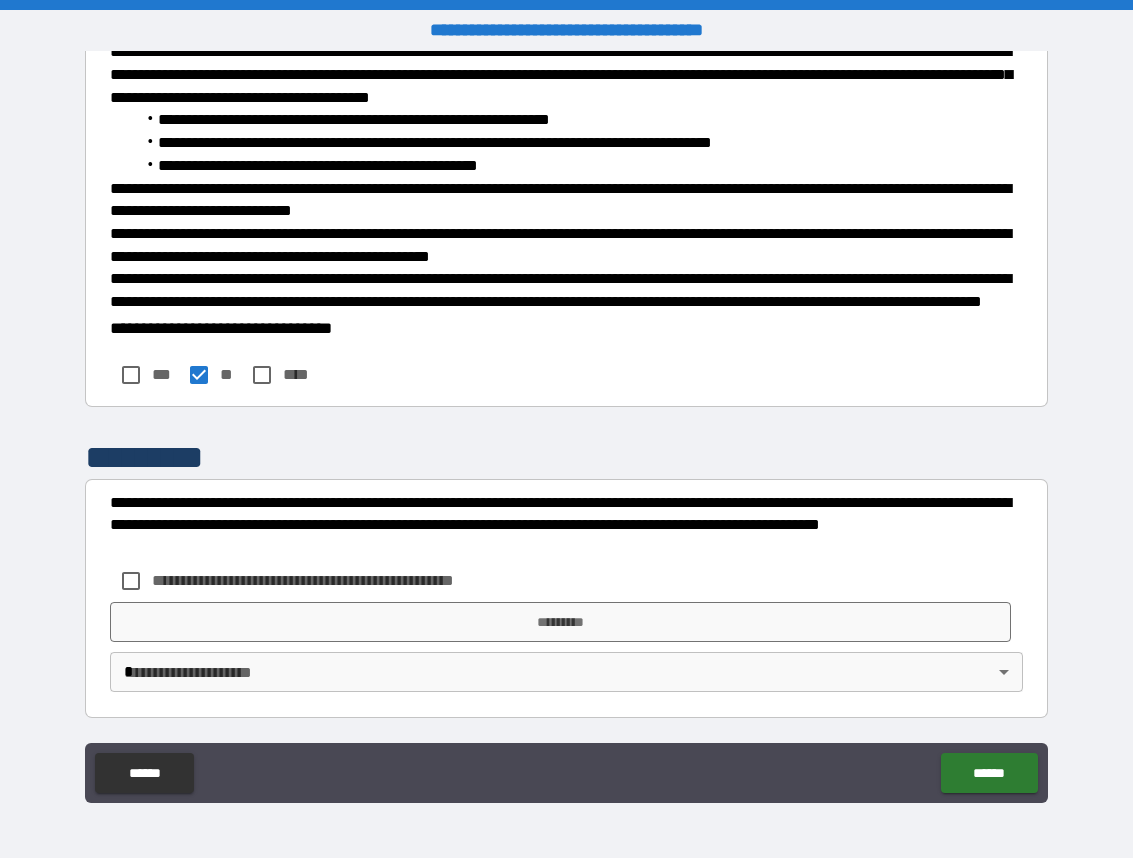 click on "**********" at bounding box center (336, 580) 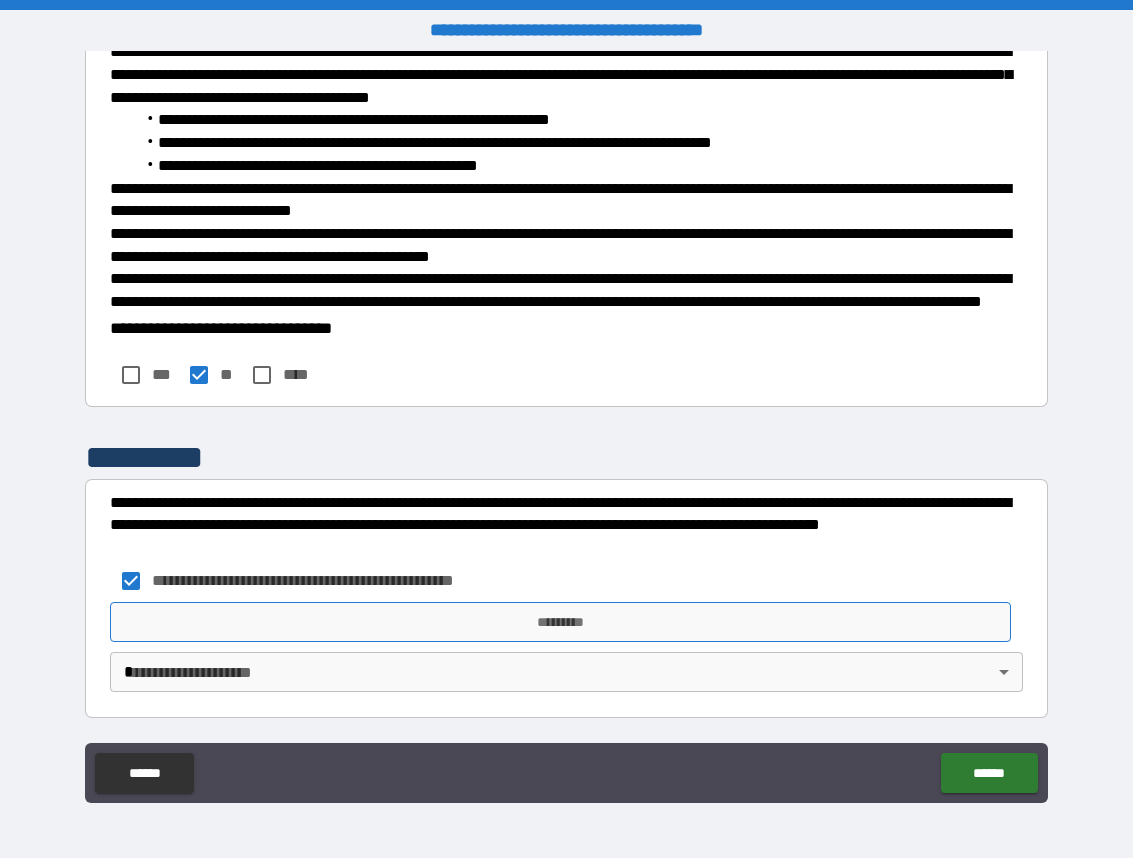 click on "*********" at bounding box center [560, 622] 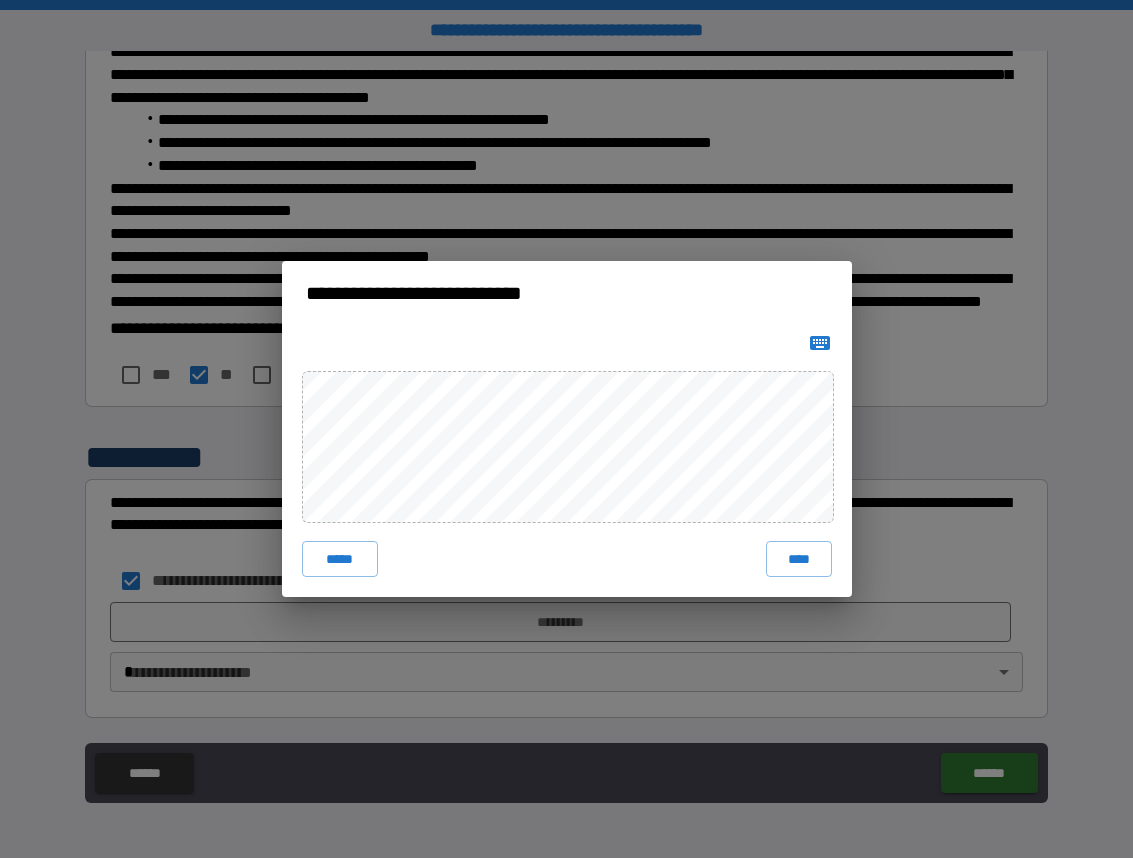 click 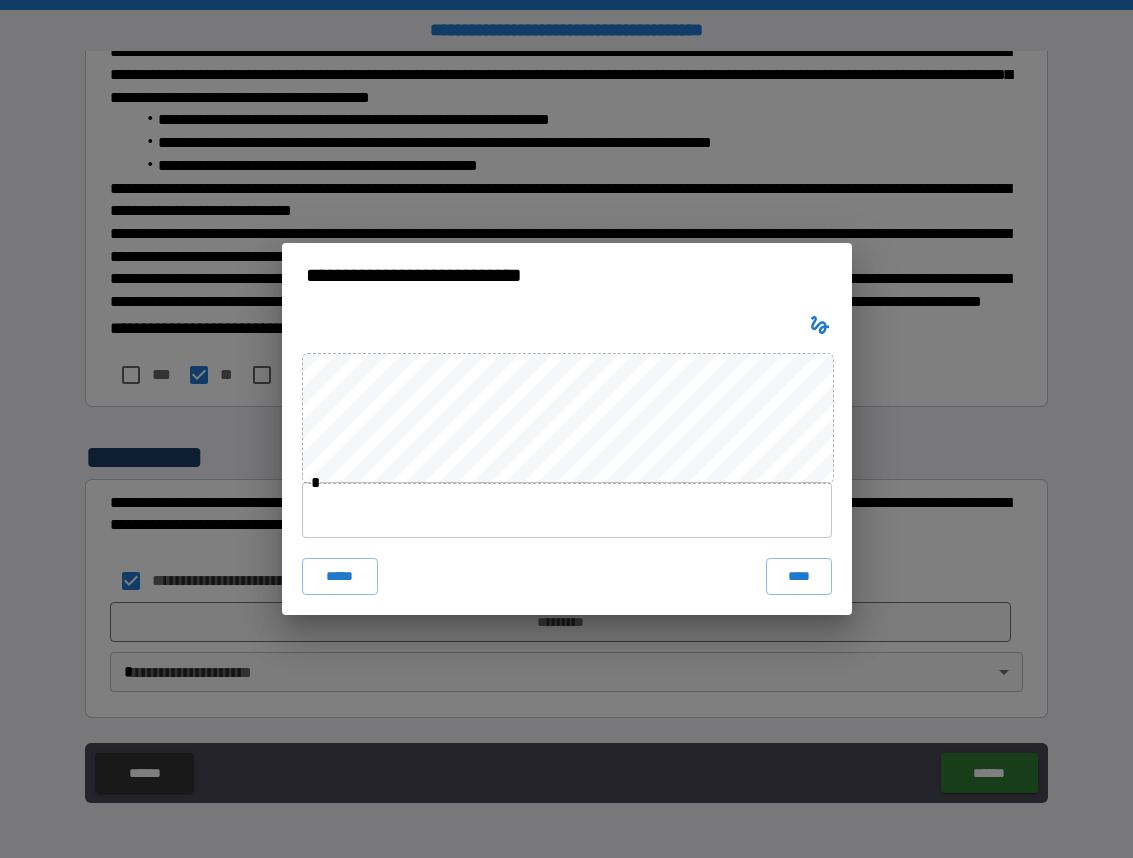 click at bounding box center (567, 510) 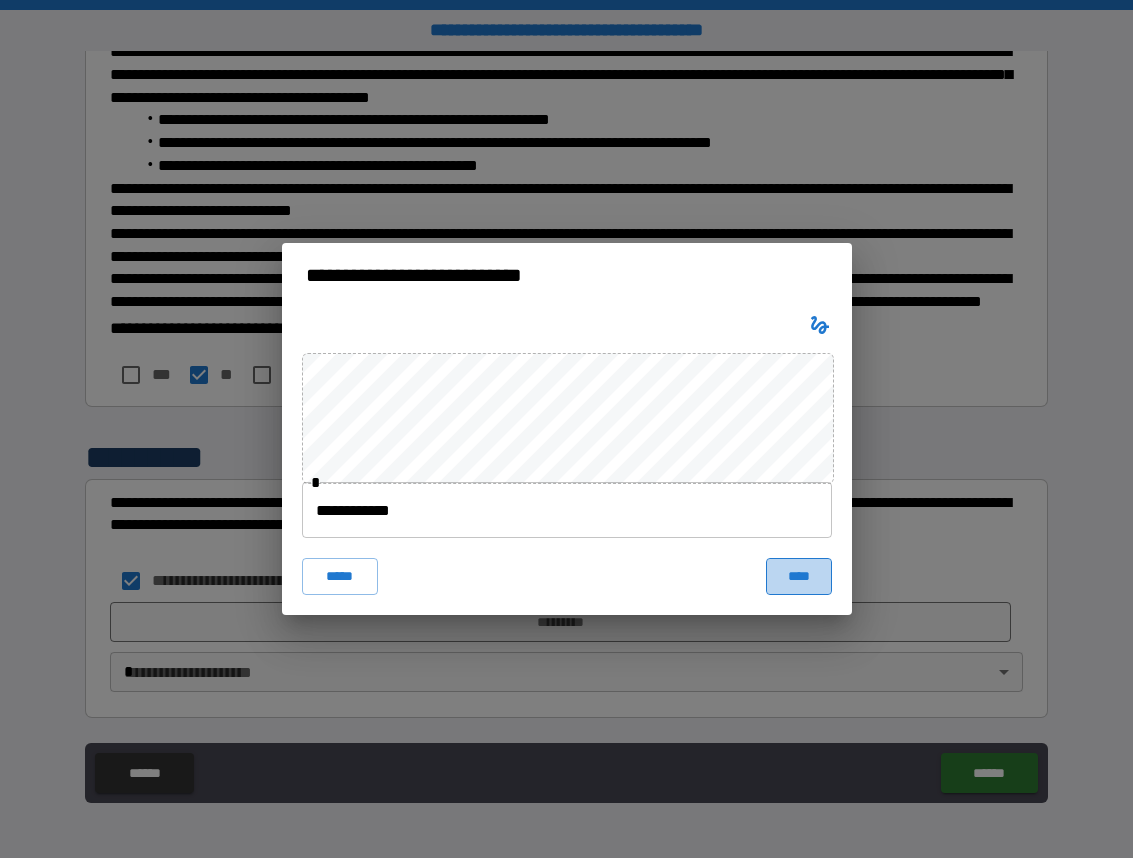 click on "****" at bounding box center [799, 576] 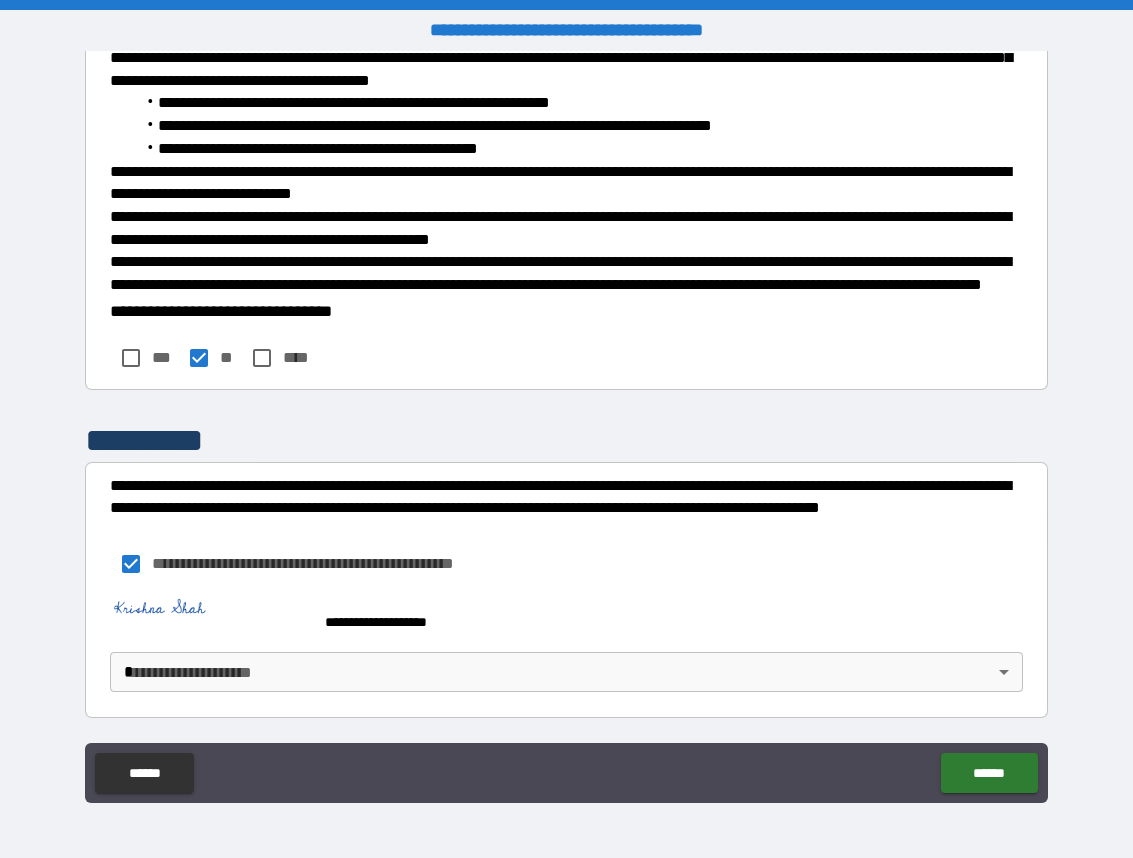 click on "**********" at bounding box center (566, 429) 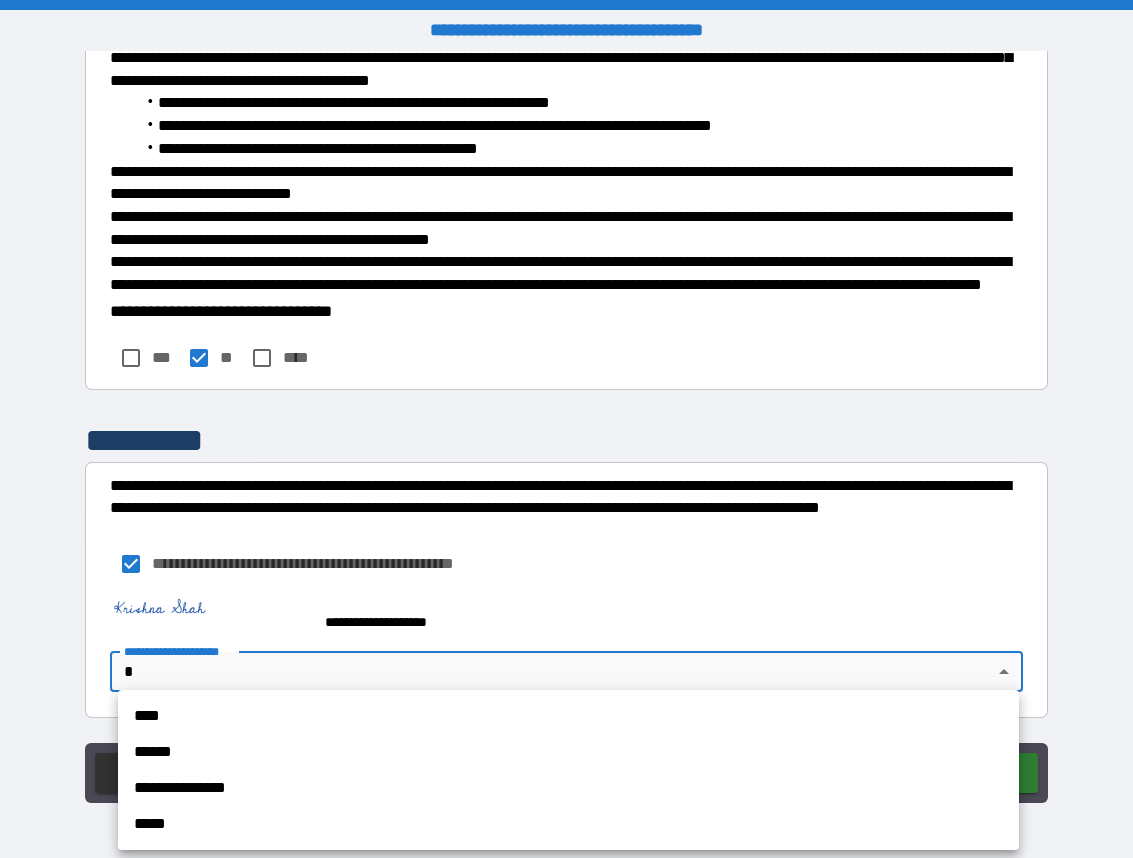 click on "****" at bounding box center [568, 716] 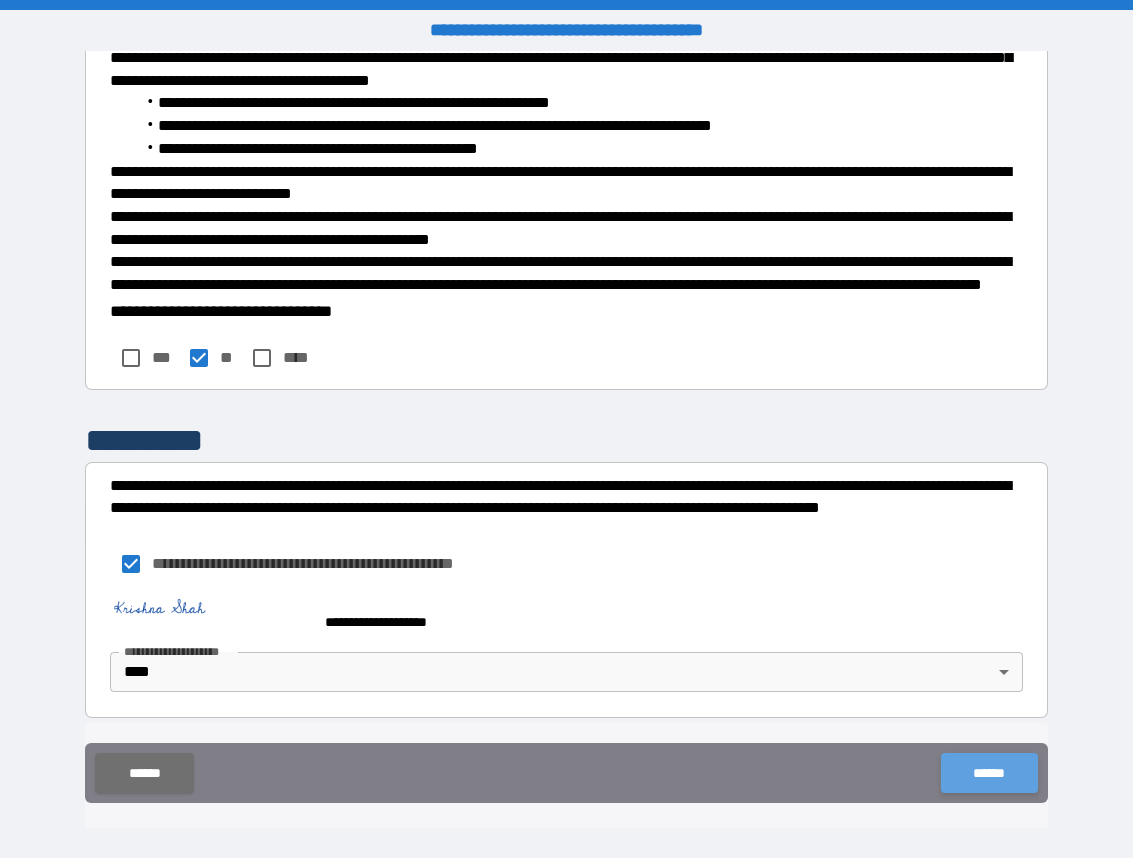 click on "******" at bounding box center (989, 773) 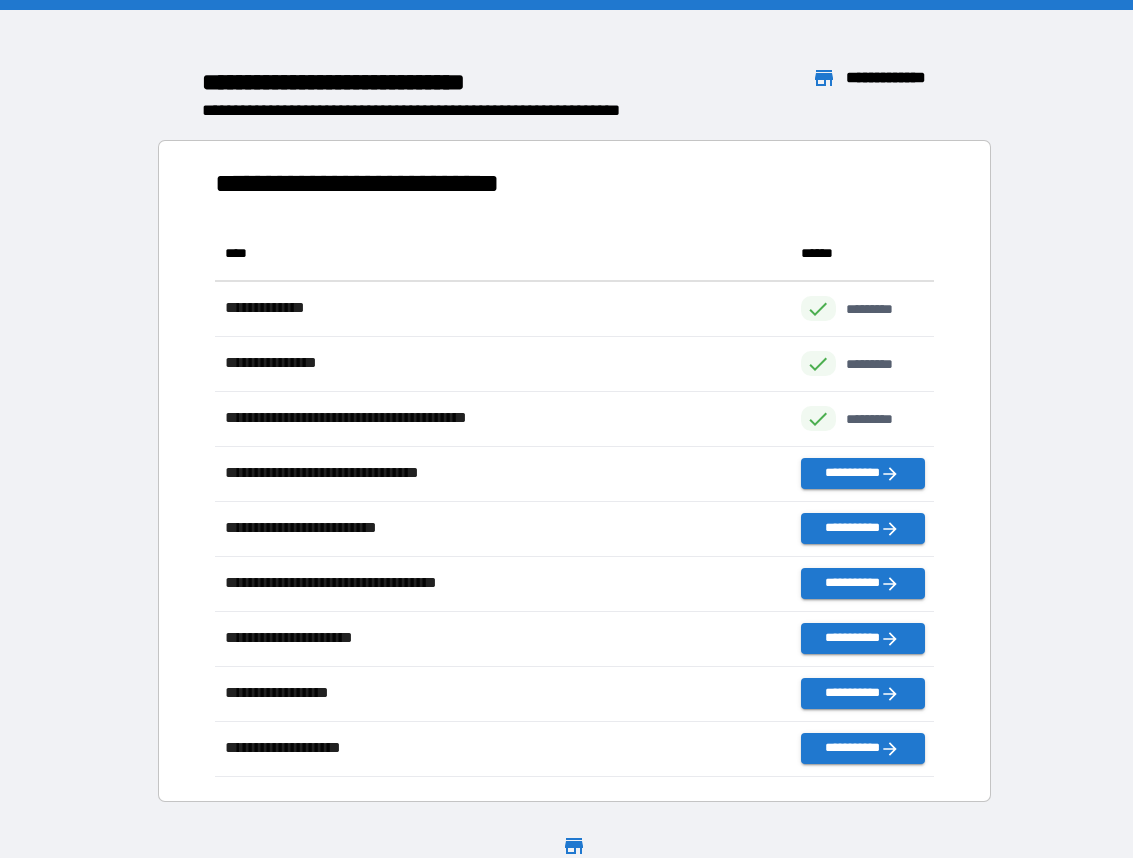 scroll, scrollTop: 1, scrollLeft: 1, axis: both 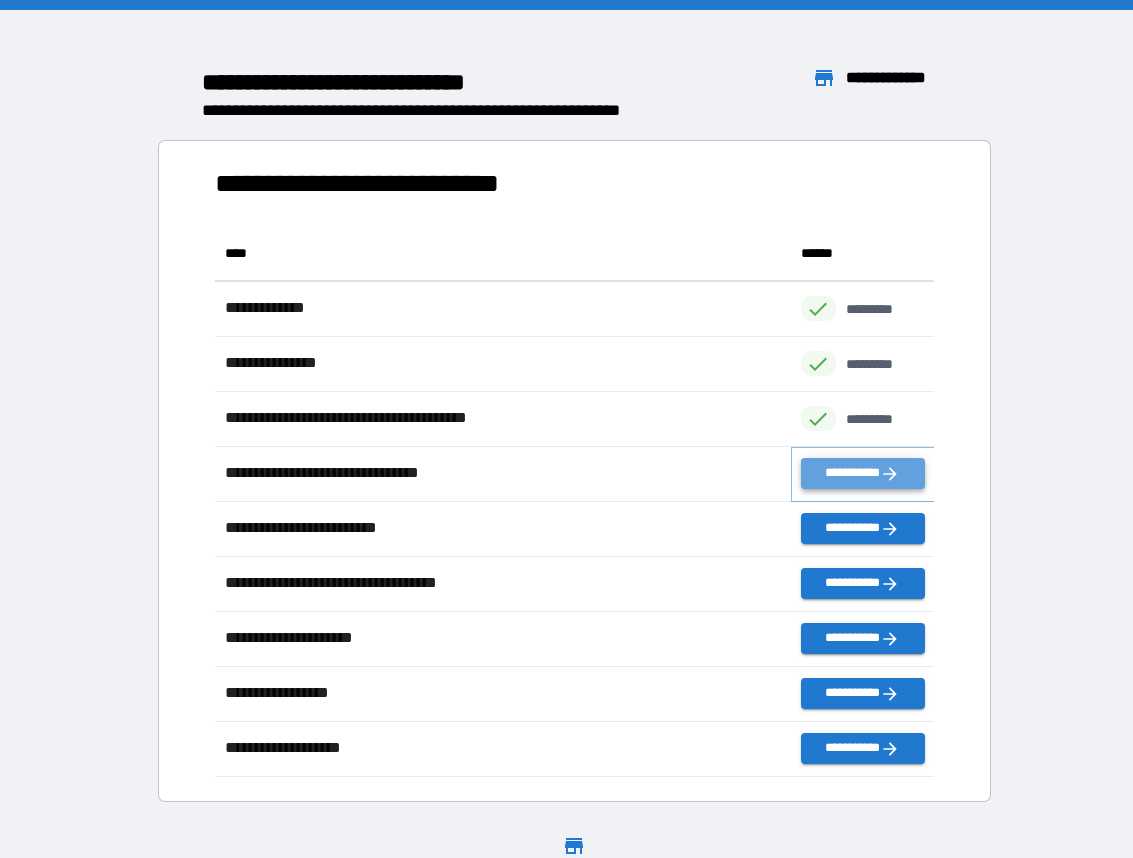click on "**********" at bounding box center [863, 473] 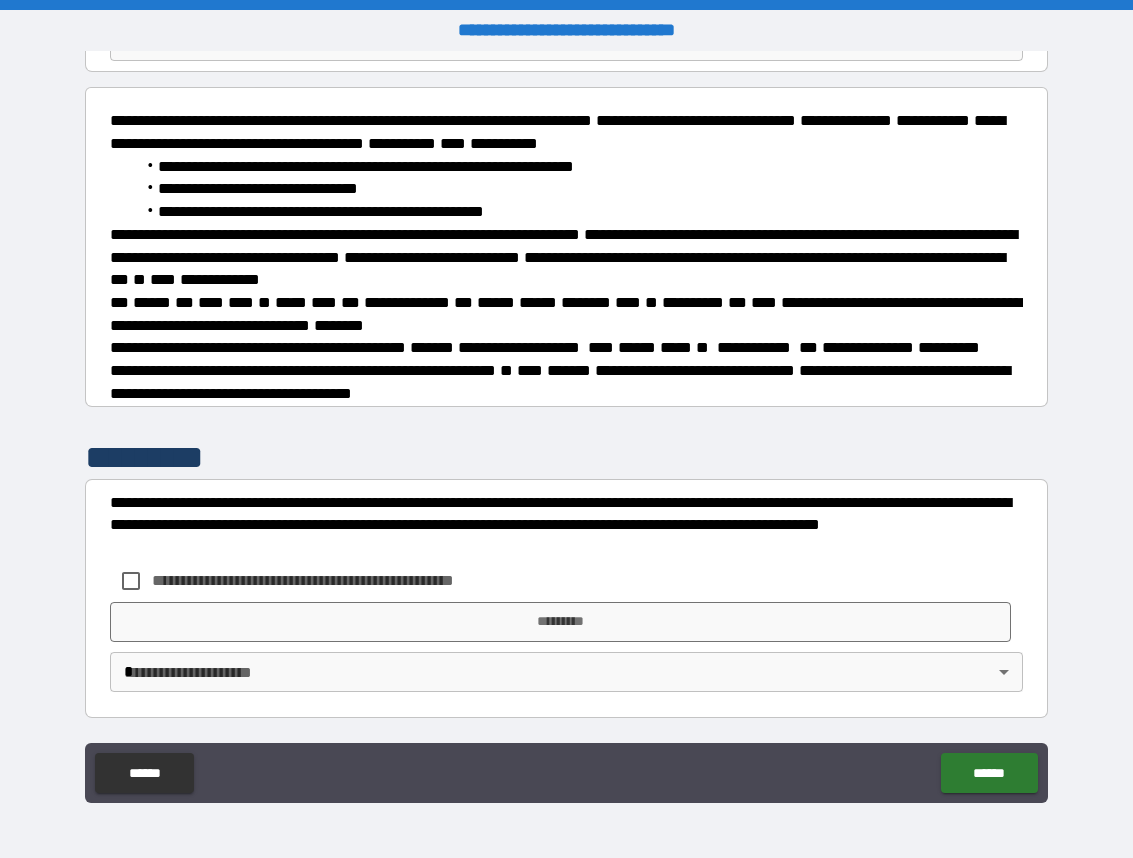 scroll, scrollTop: 246, scrollLeft: 0, axis: vertical 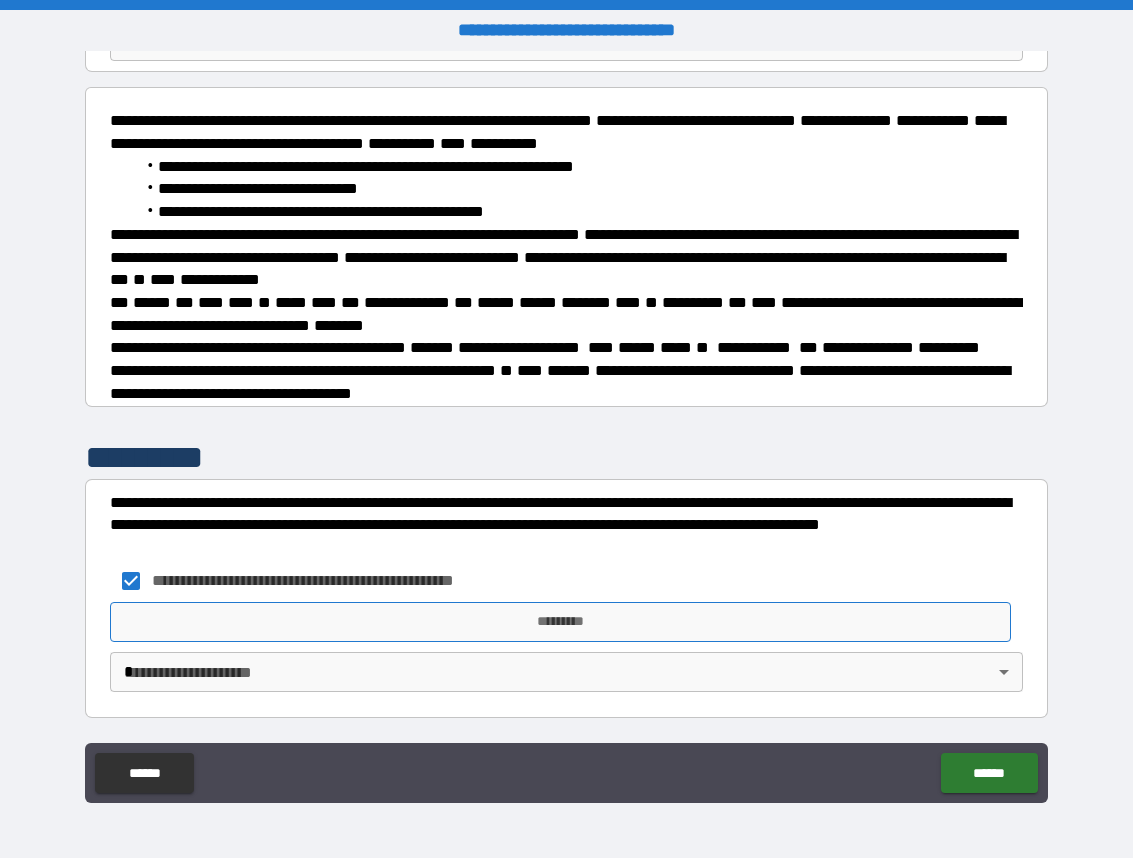 click on "*********" at bounding box center (560, 622) 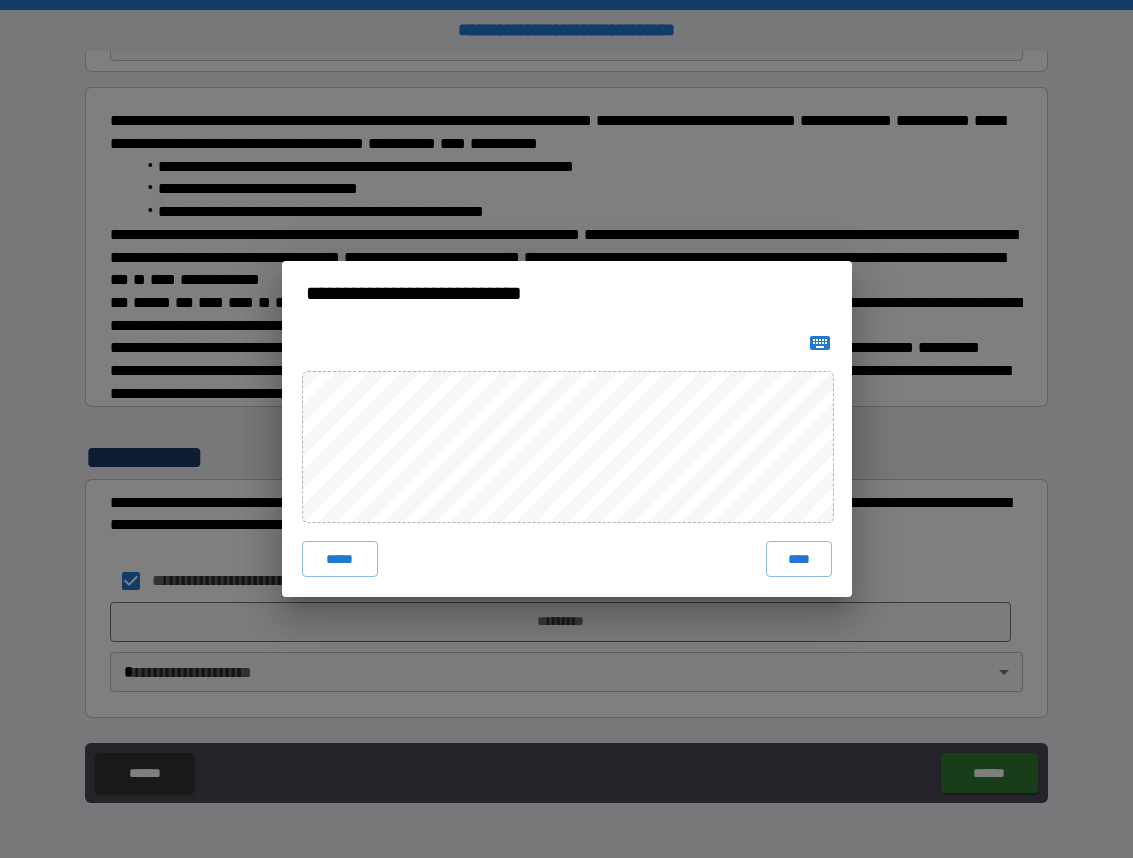click 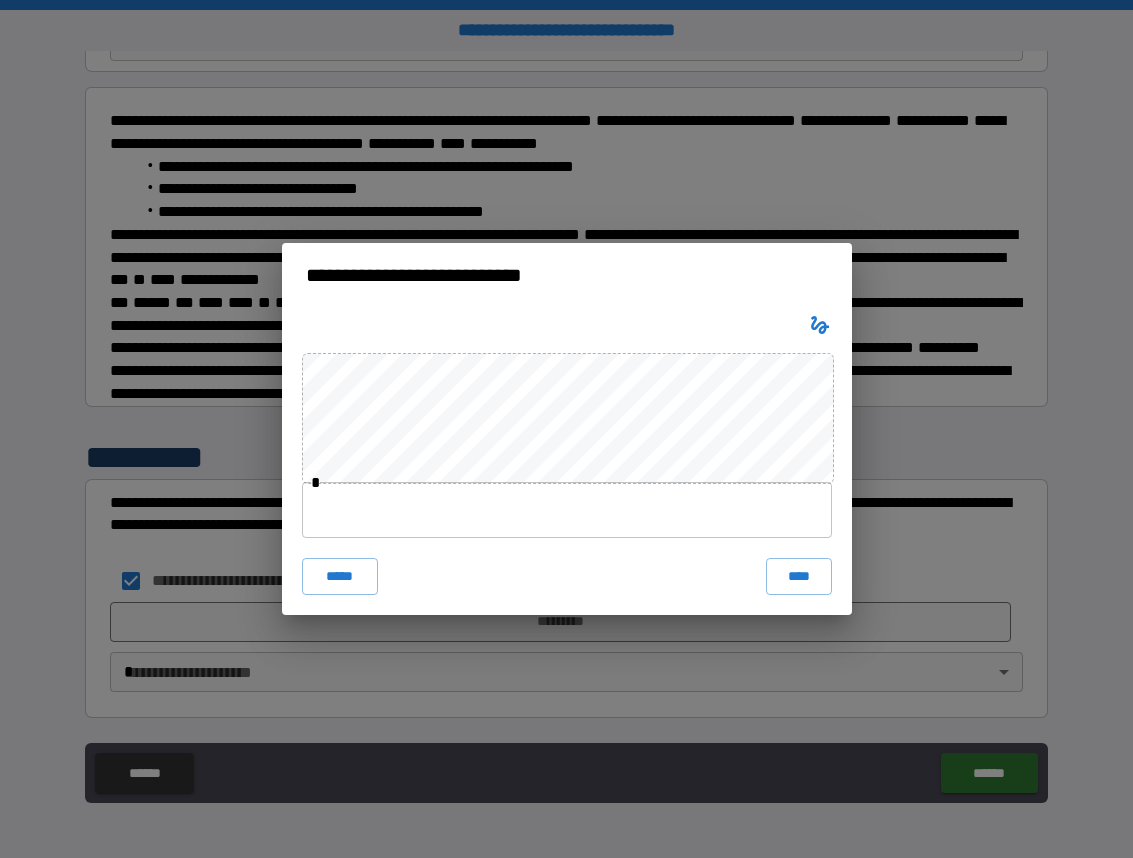click at bounding box center [567, 510] 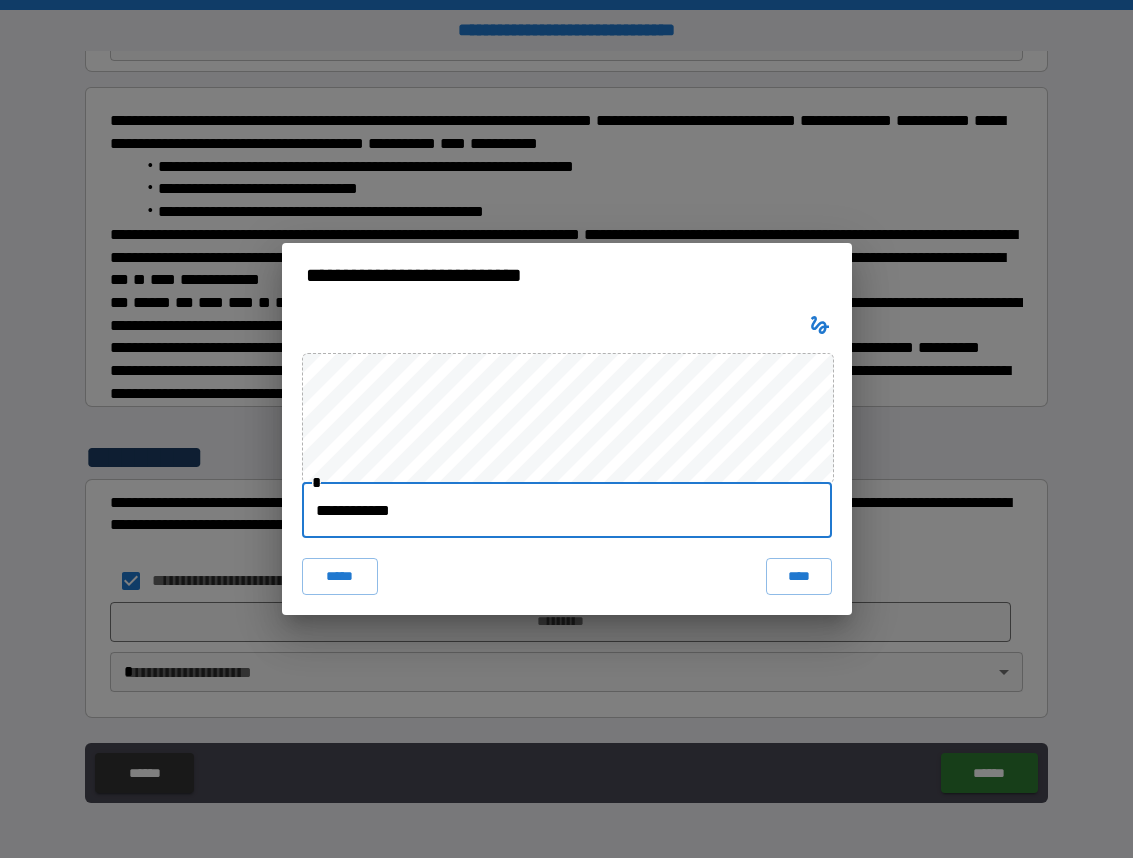 click on "**********" at bounding box center (567, 510) 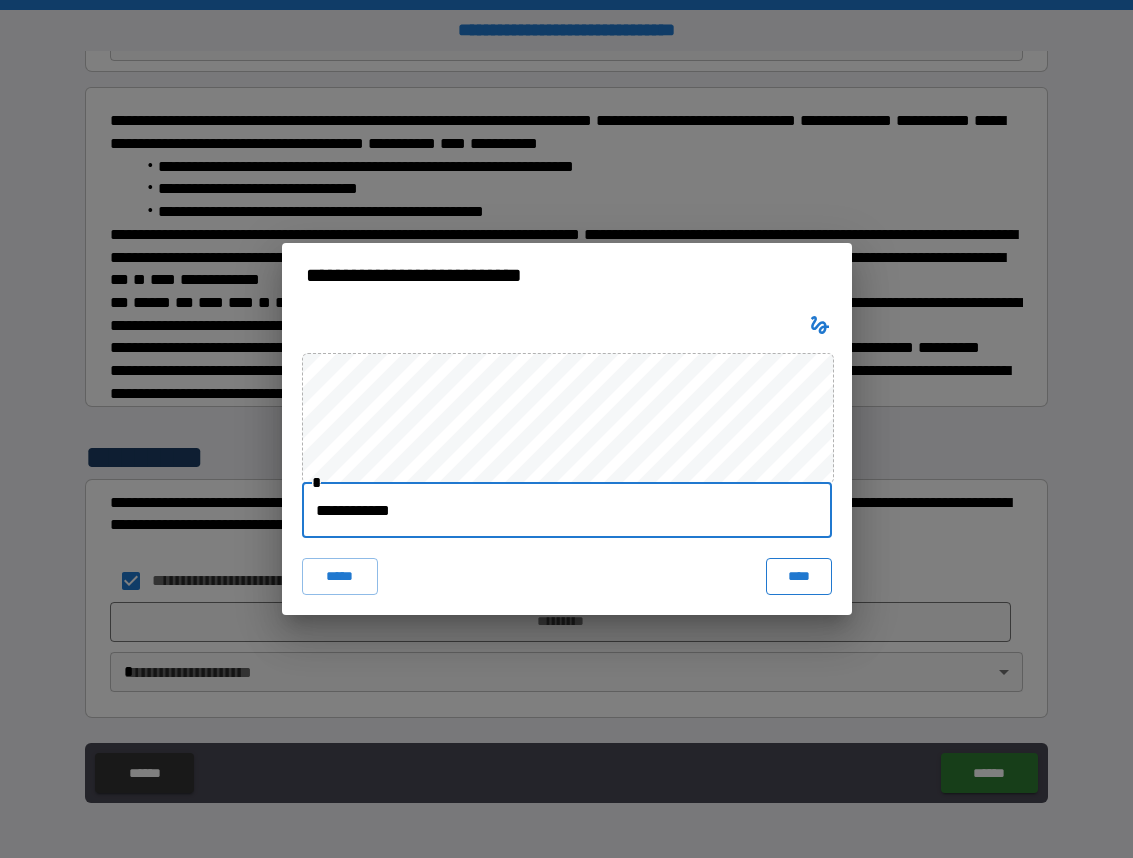 click on "****" at bounding box center [799, 576] 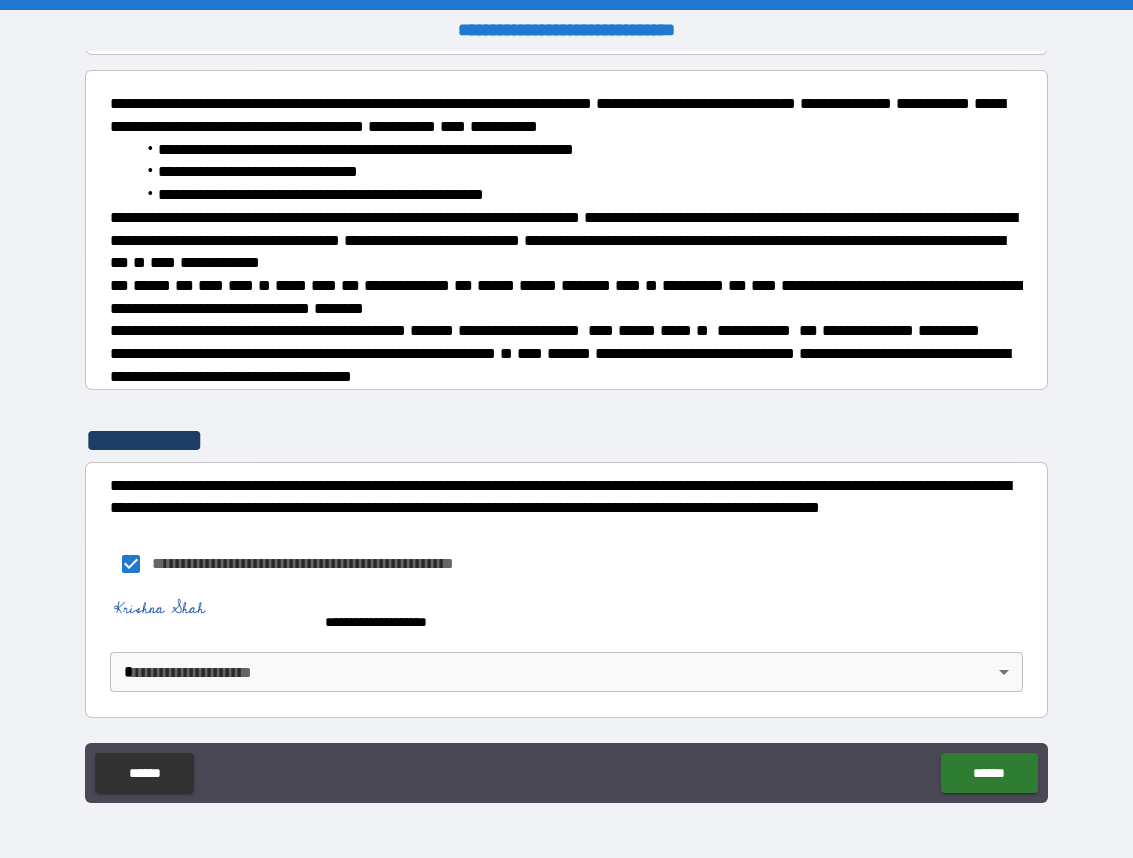 click on "**********" at bounding box center (566, 429) 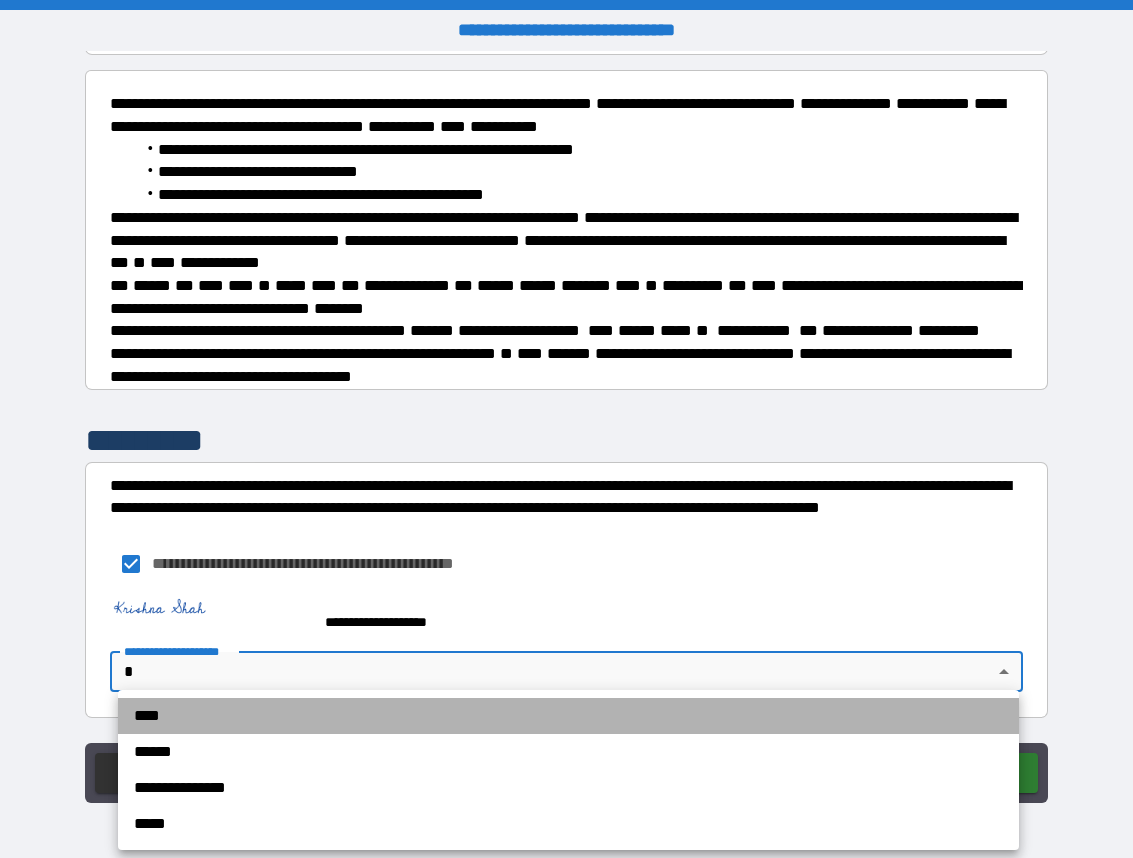 click on "****" at bounding box center (568, 716) 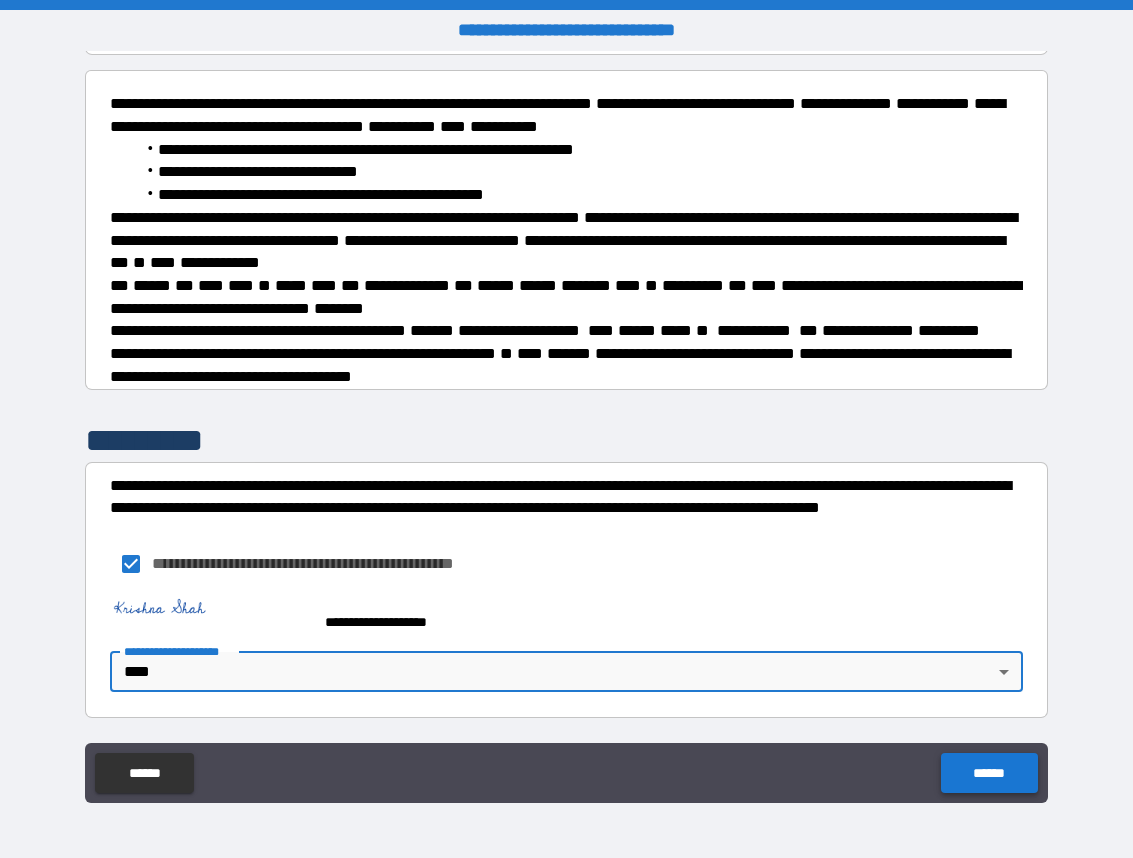 click on "******" at bounding box center (989, 773) 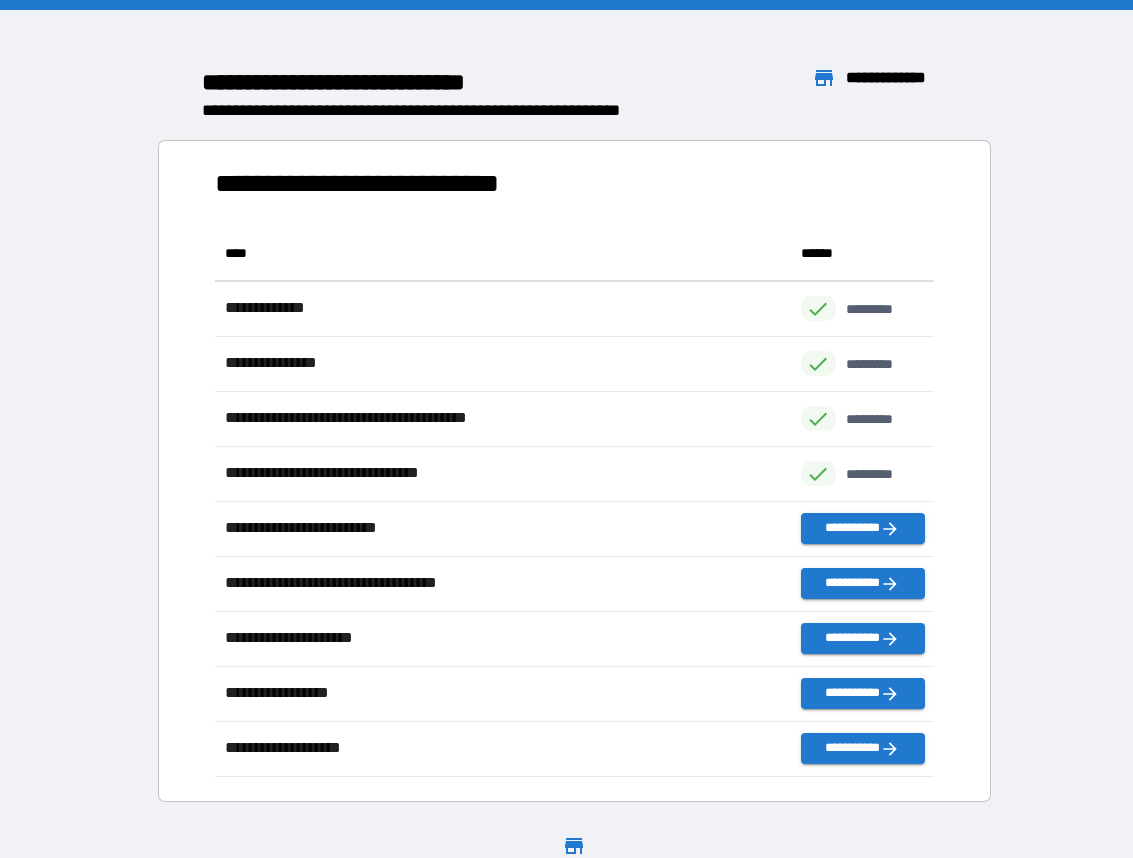 scroll, scrollTop: 1, scrollLeft: 1, axis: both 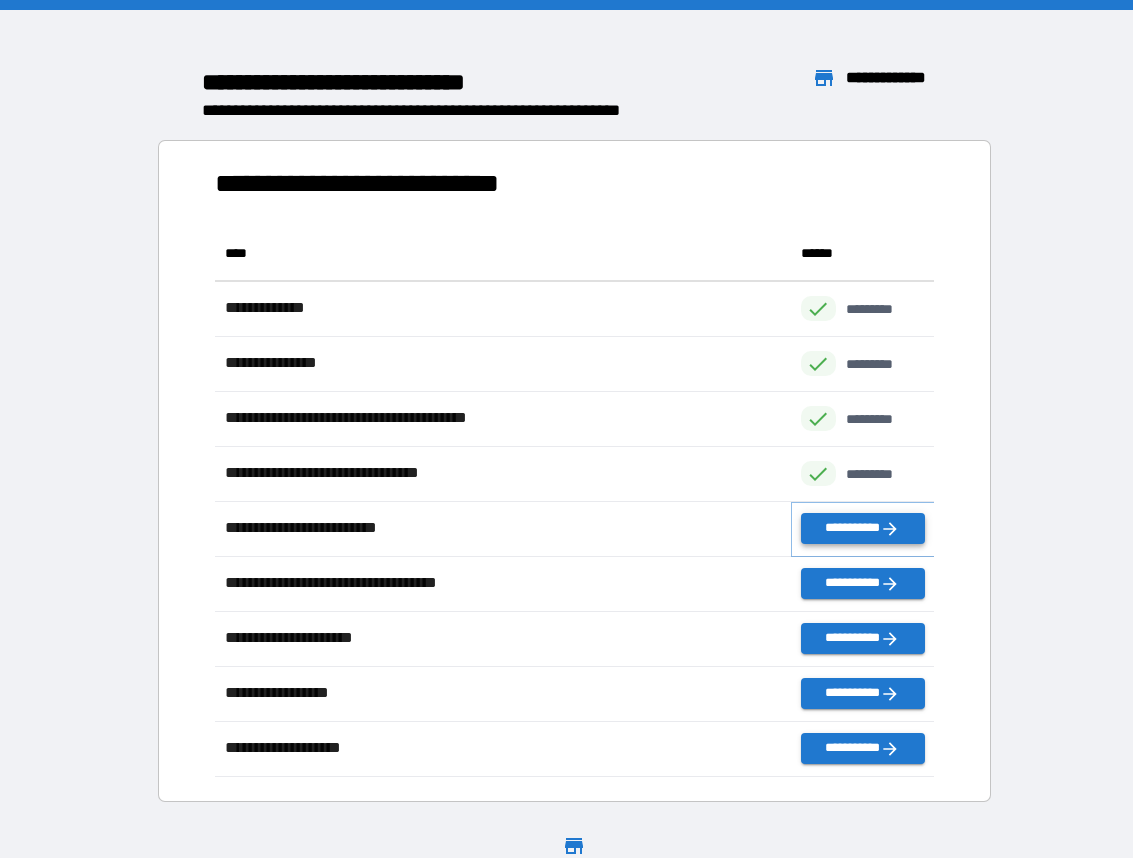 click on "**********" at bounding box center [863, 528] 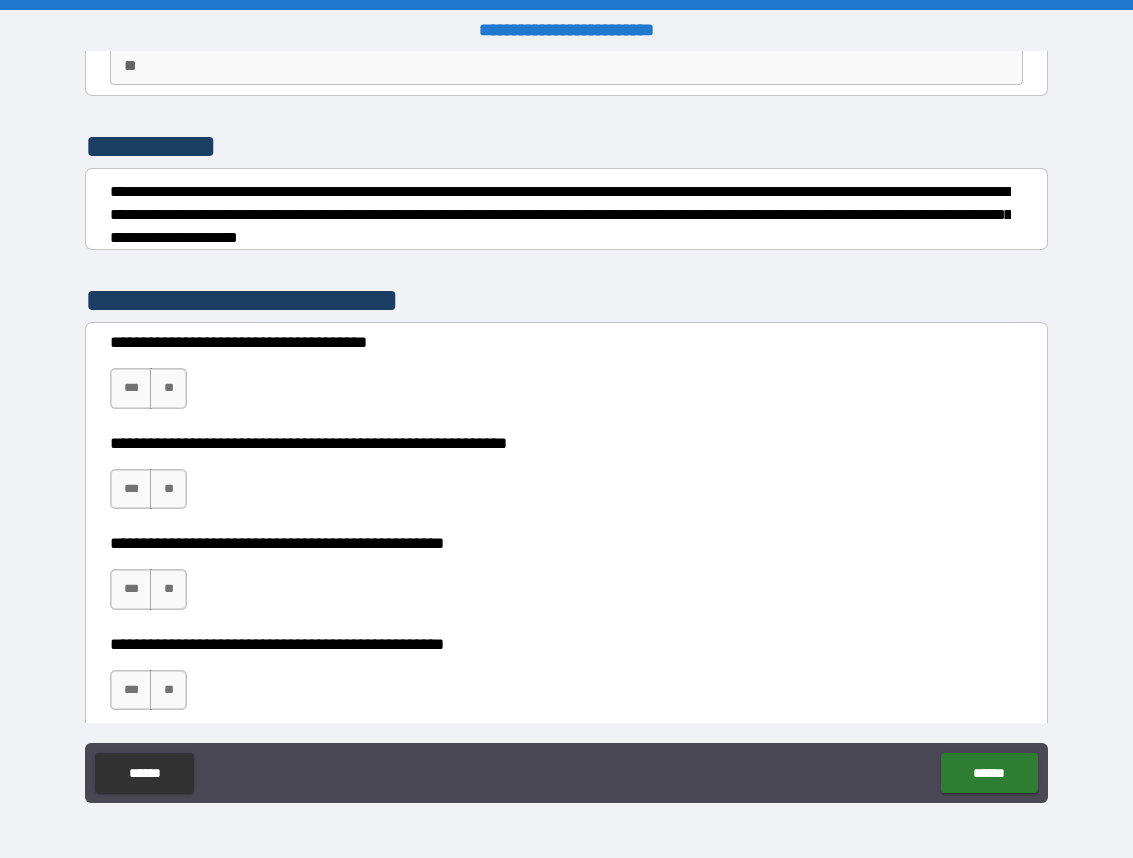 scroll, scrollTop: 214, scrollLeft: 0, axis: vertical 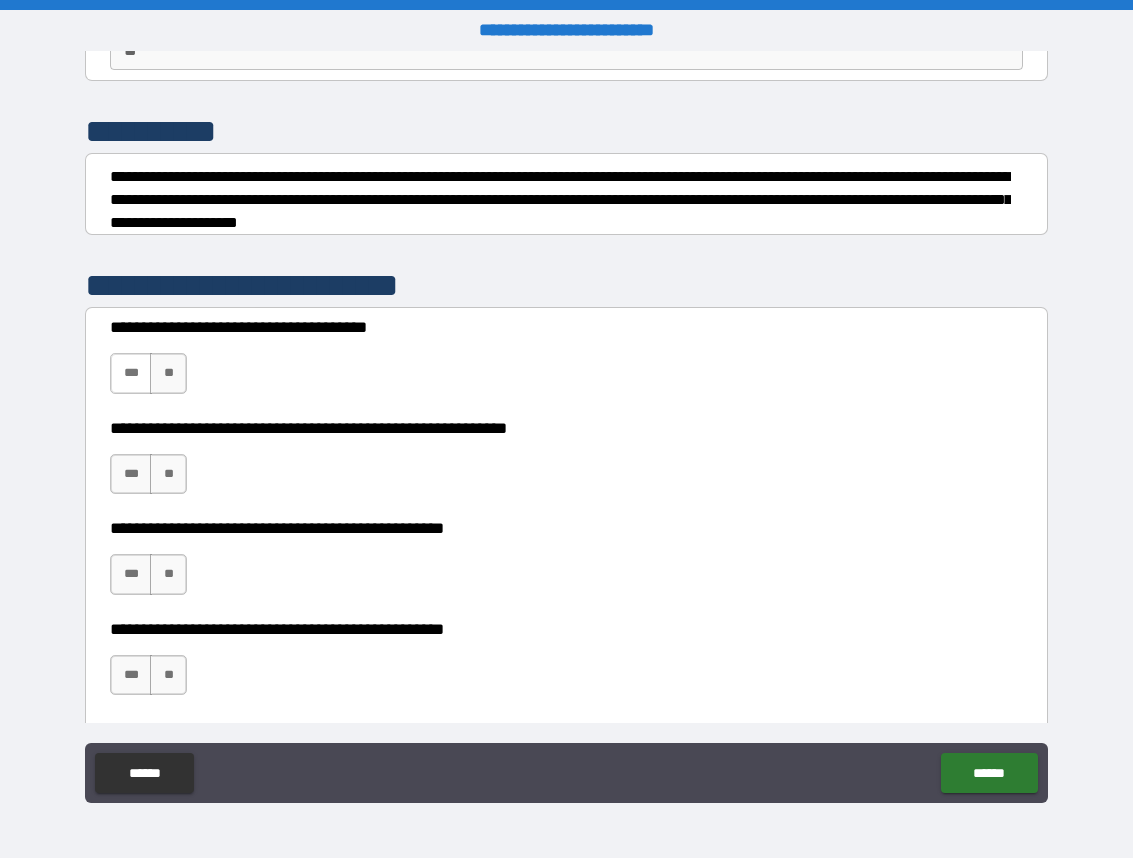 click on "***" at bounding box center [131, 373] 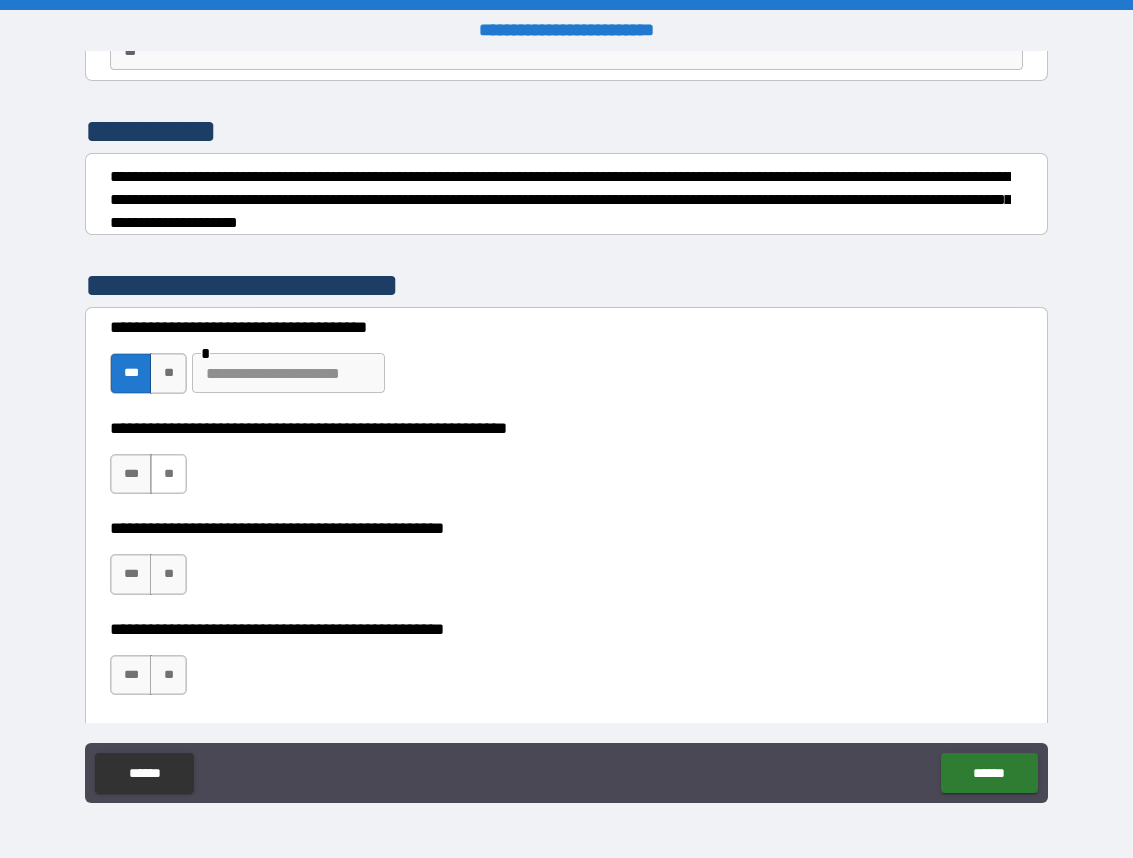 click on "**" at bounding box center [168, 474] 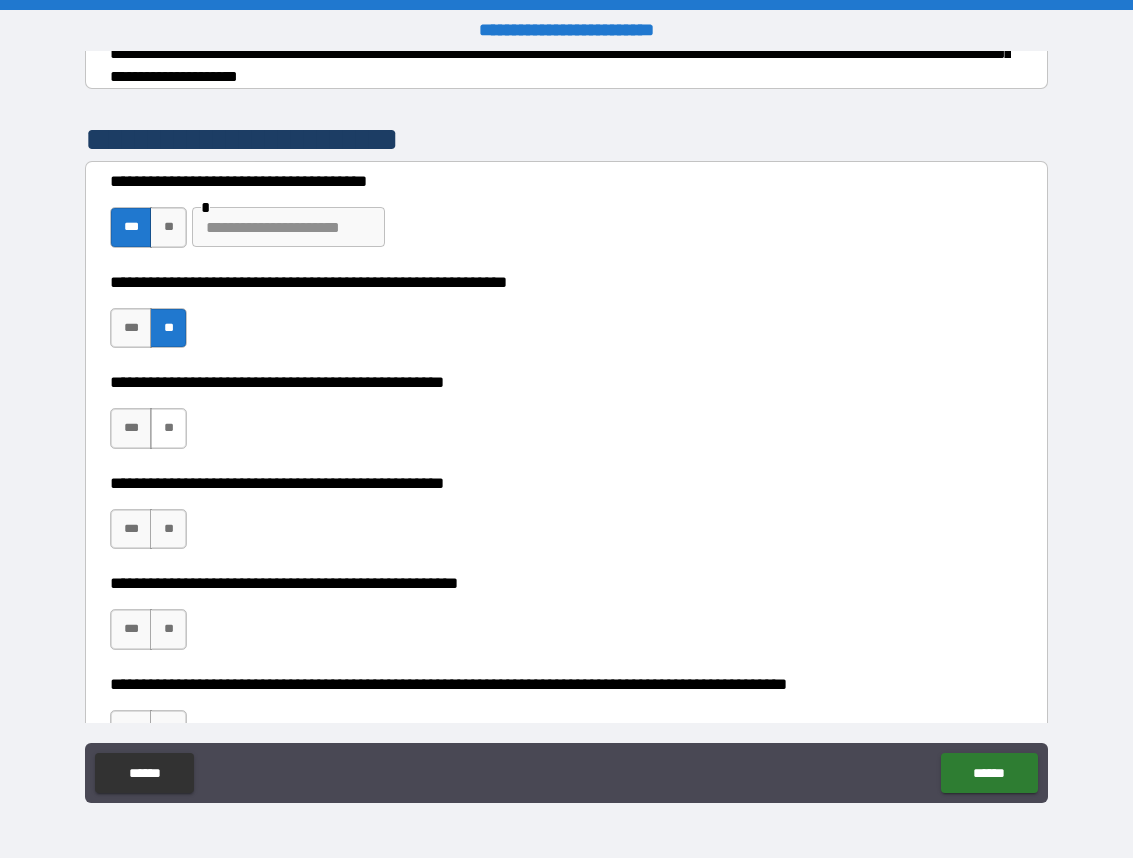 scroll, scrollTop: 366, scrollLeft: 0, axis: vertical 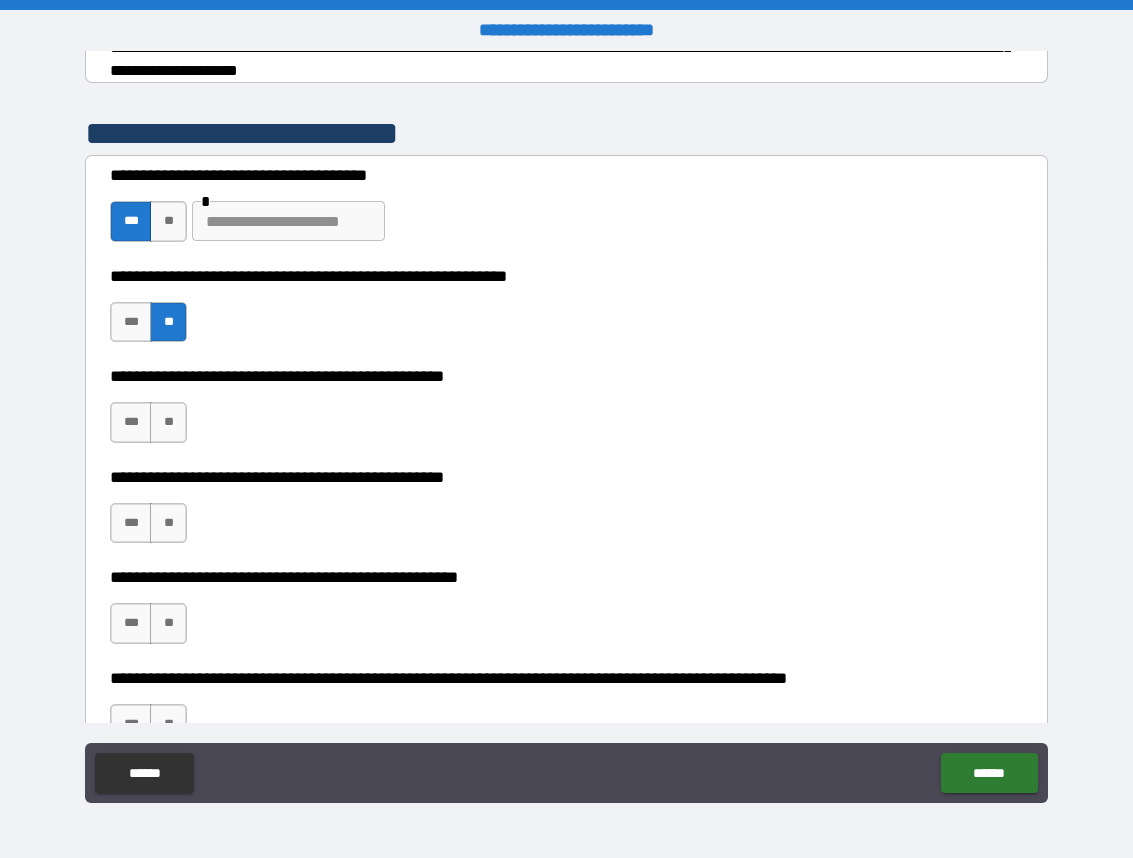click on "*** **" at bounding box center (151, 427) 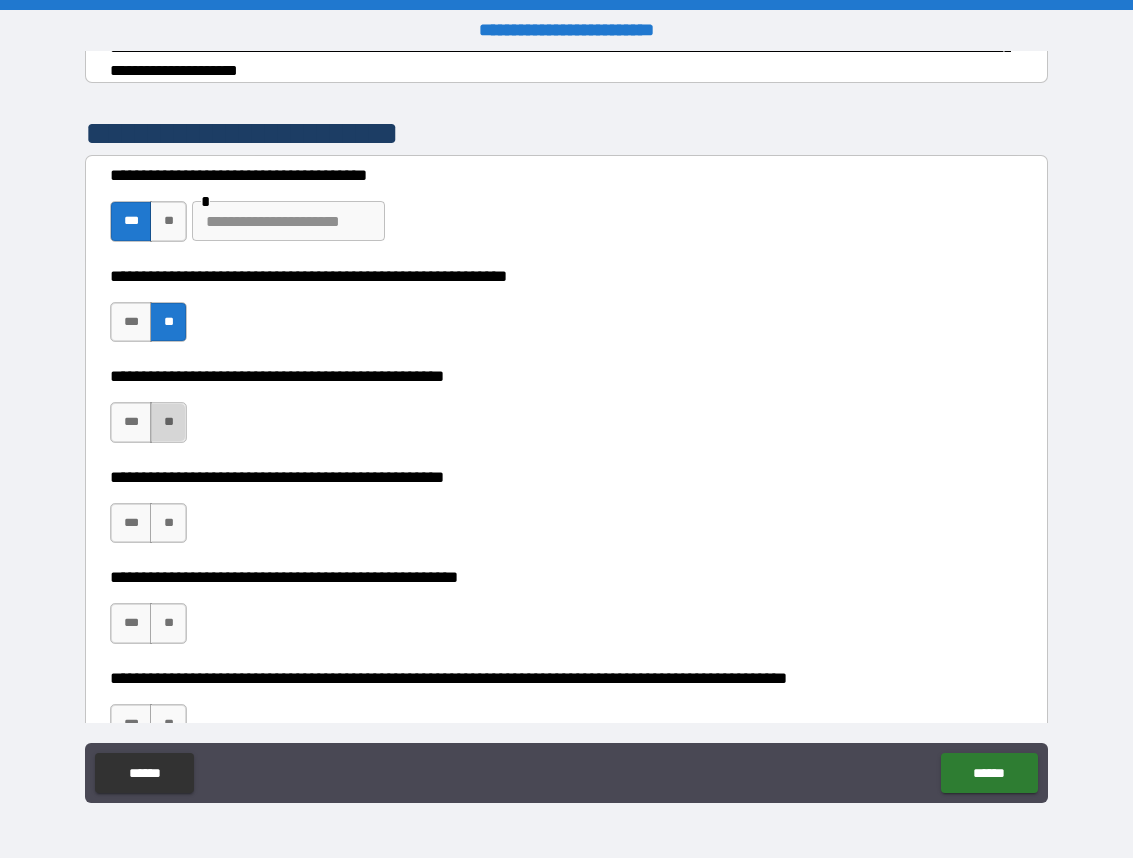 click on "**" at bounding box center [168, 422] 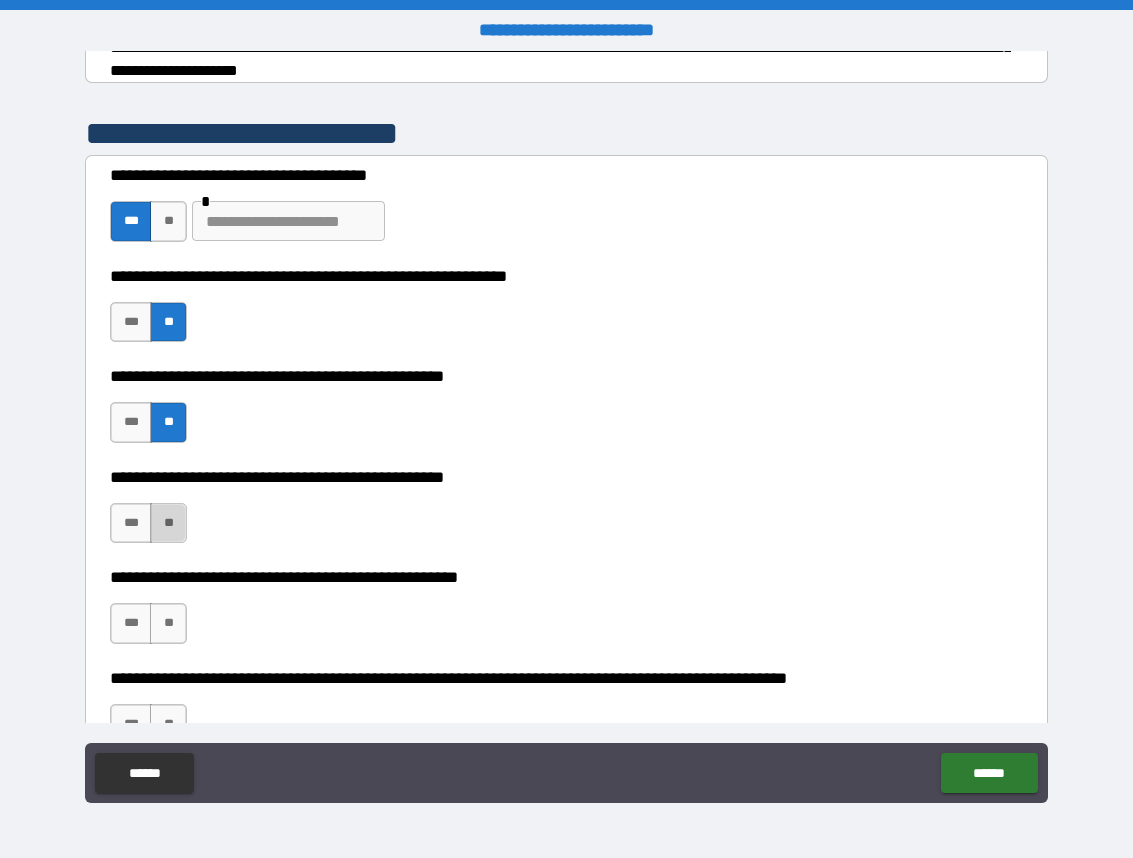 click on "**" at bounding box center [168, 523] 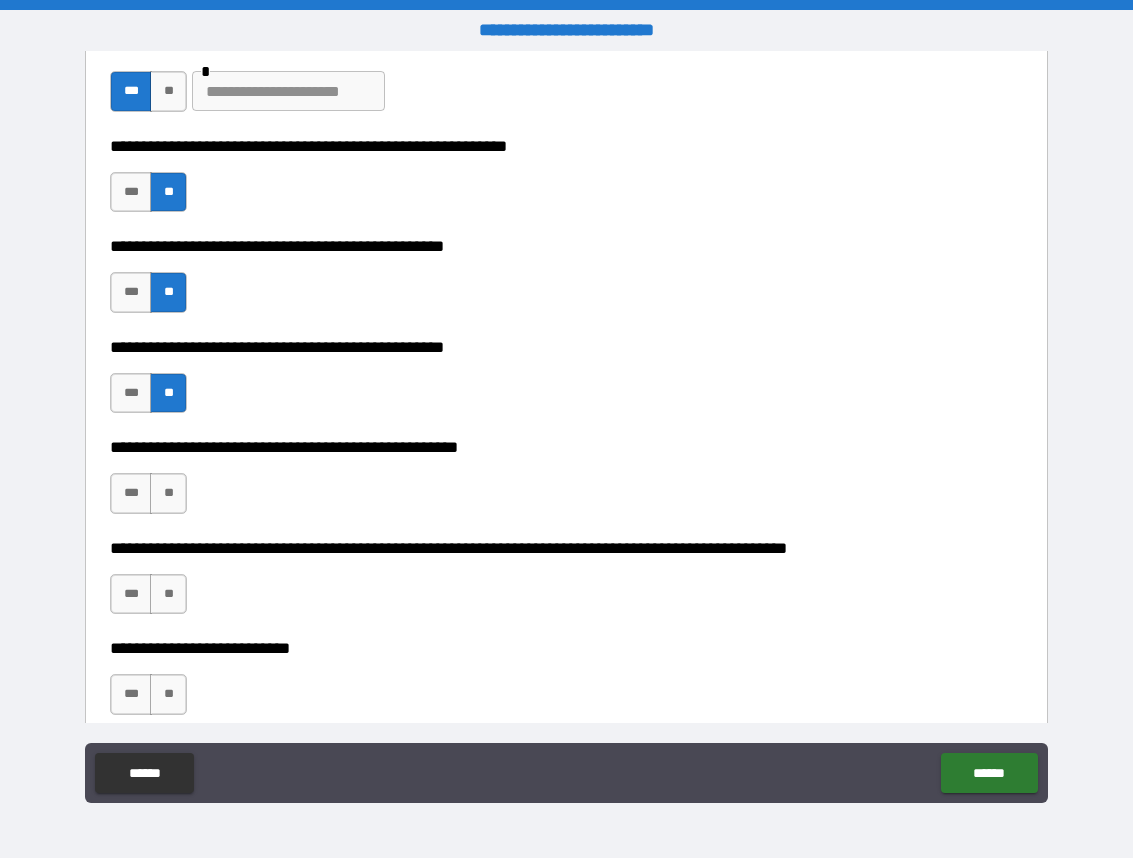 scroll, scrollTop: 510, scrollLeft: 0, axis: vertical 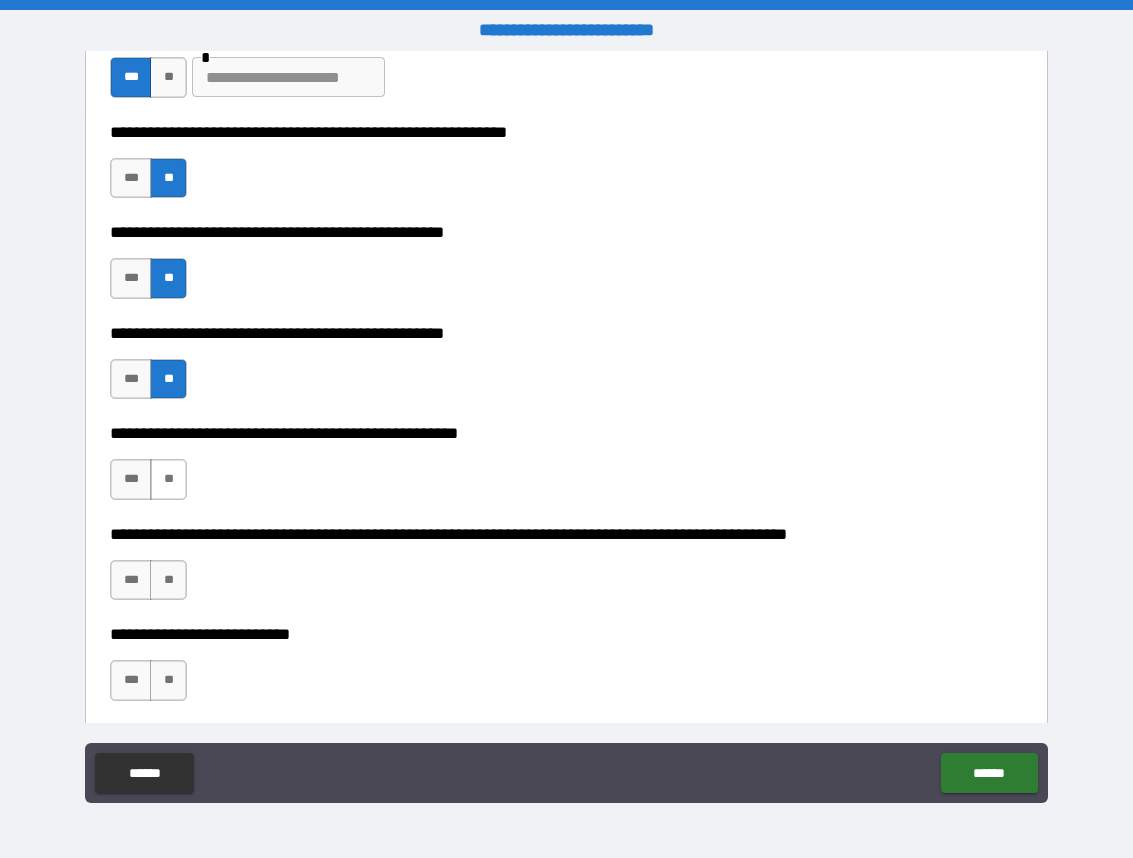 click on "**" at bounding box center (168, 479) 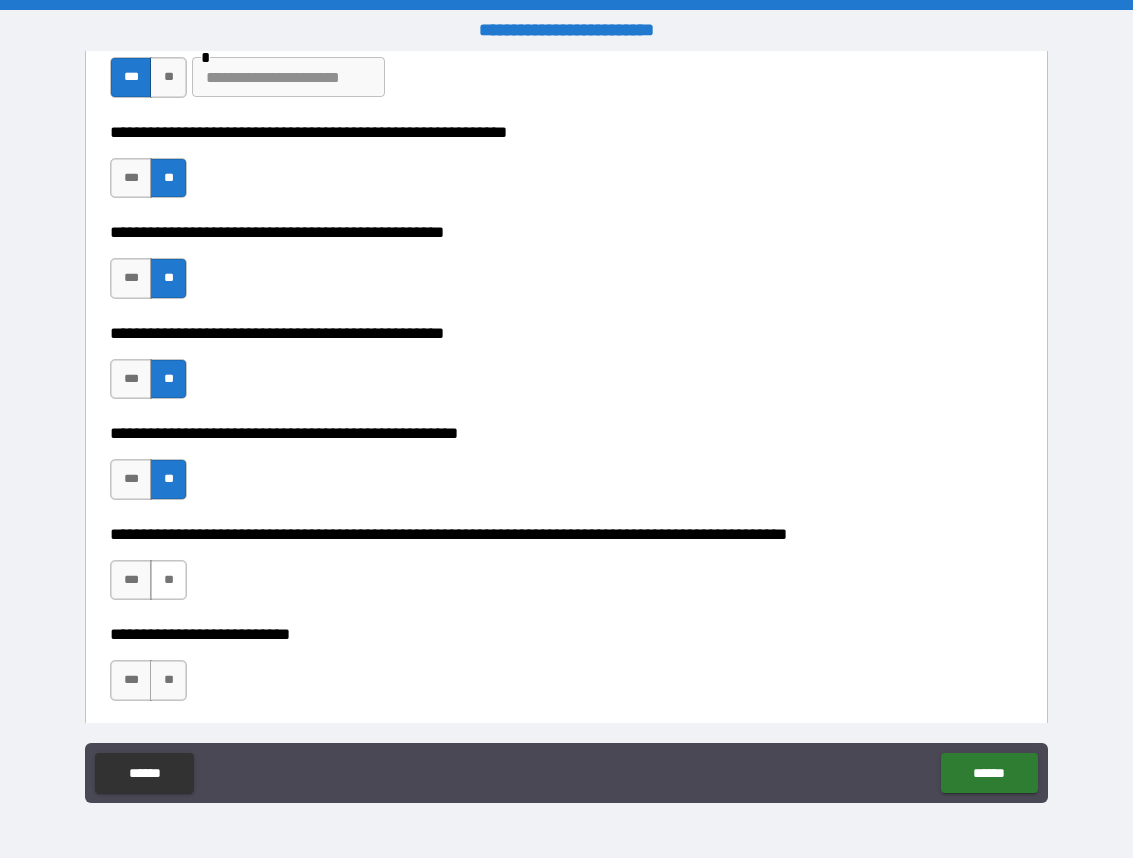 click on "**" at bounding box center (168, 580) 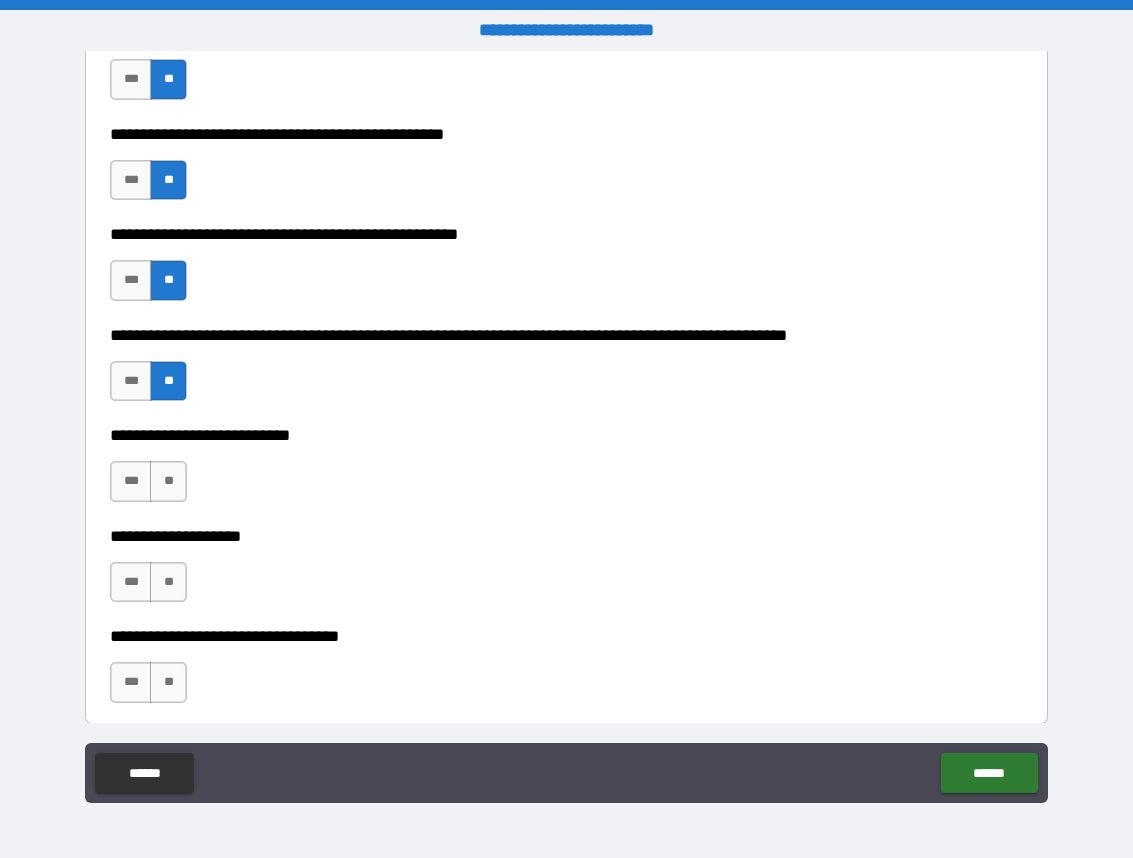 scroll, scrollTop: 720, scrollLeft: 0, axis: vertical 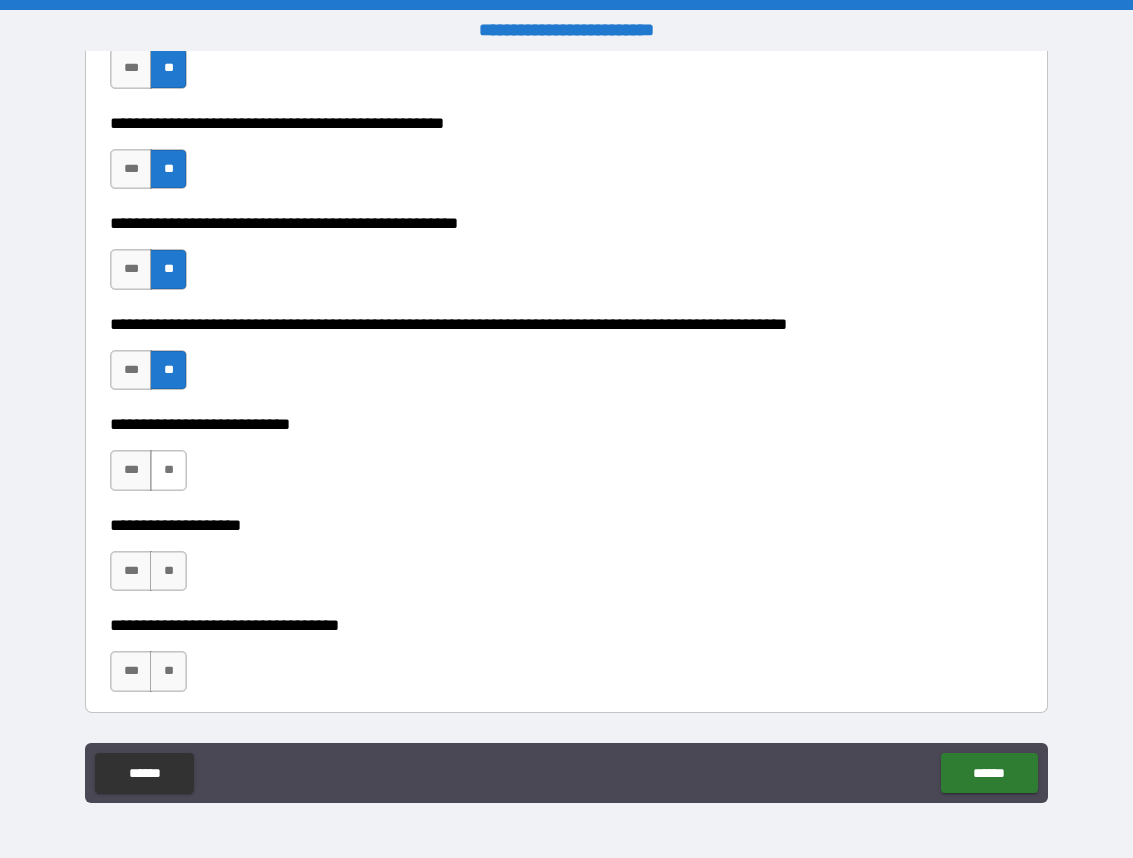 click on "**" at bounding box center (168, 470) 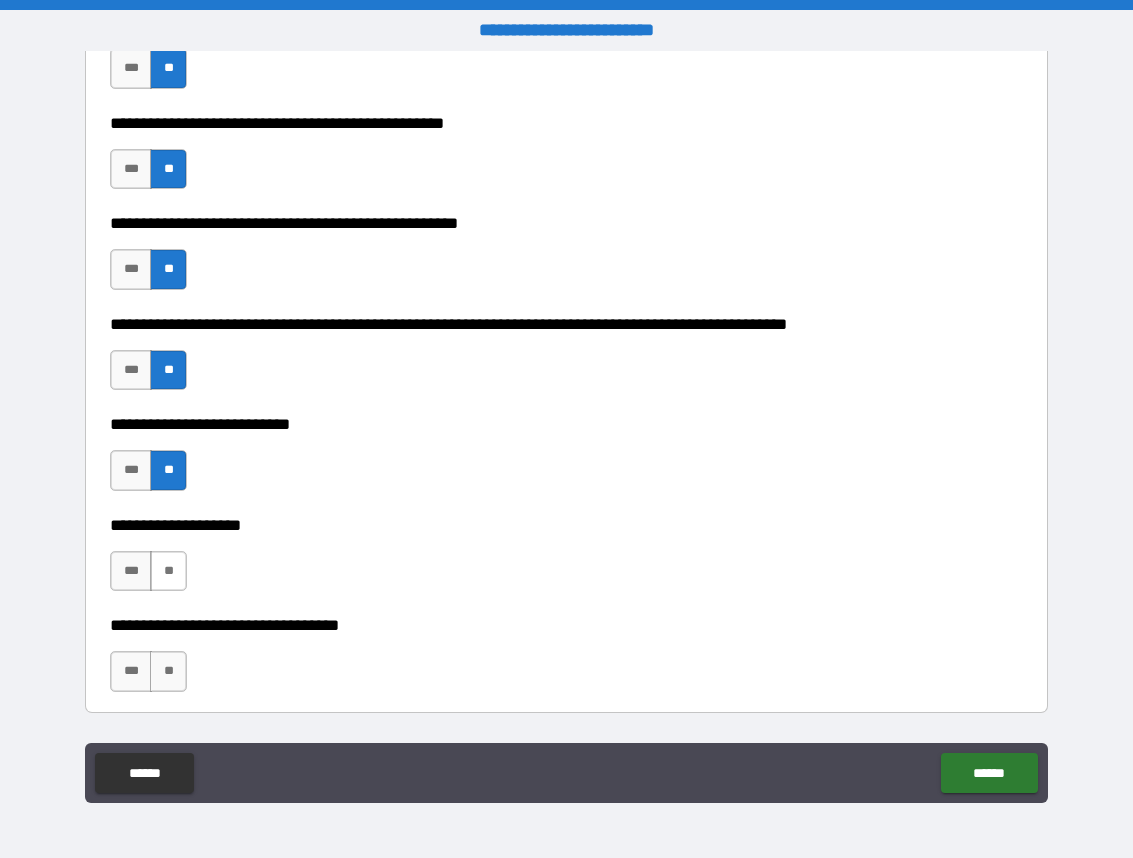 click on "**" at bounding box center (168, 571) 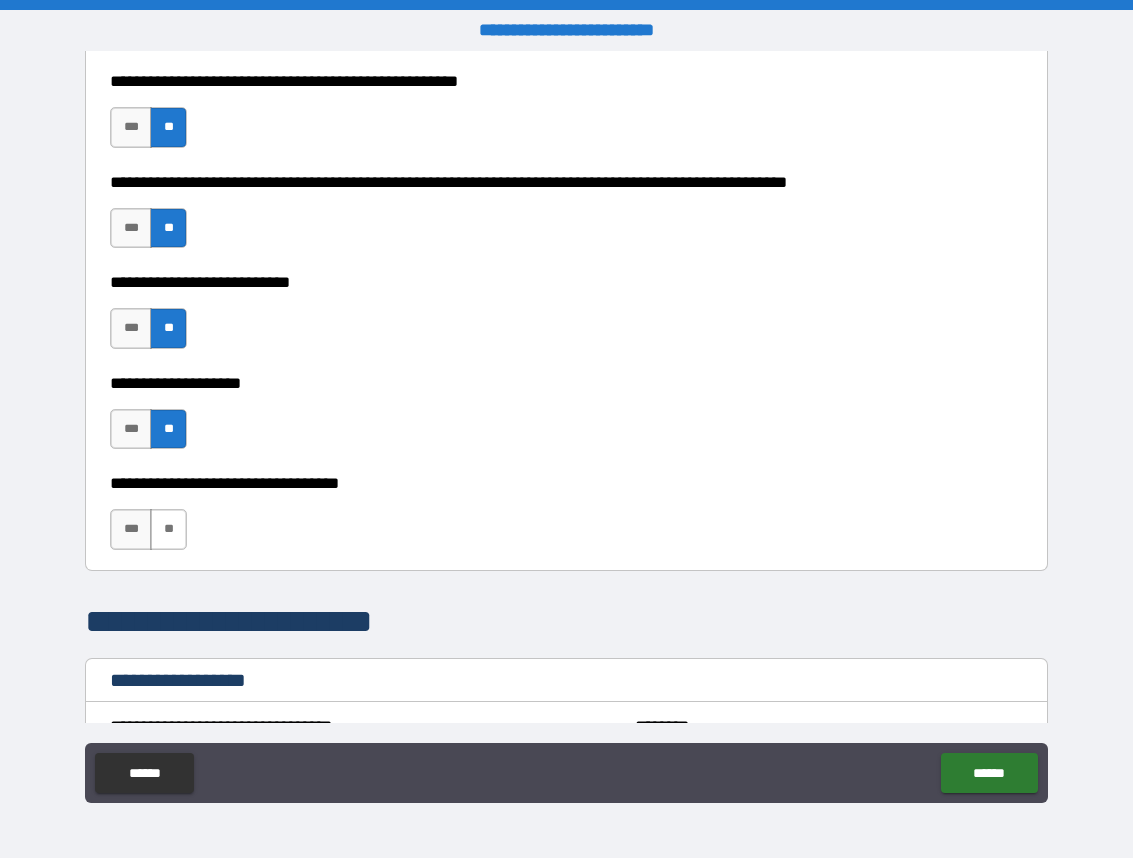 click on "**" at bounding box center [168, 529] 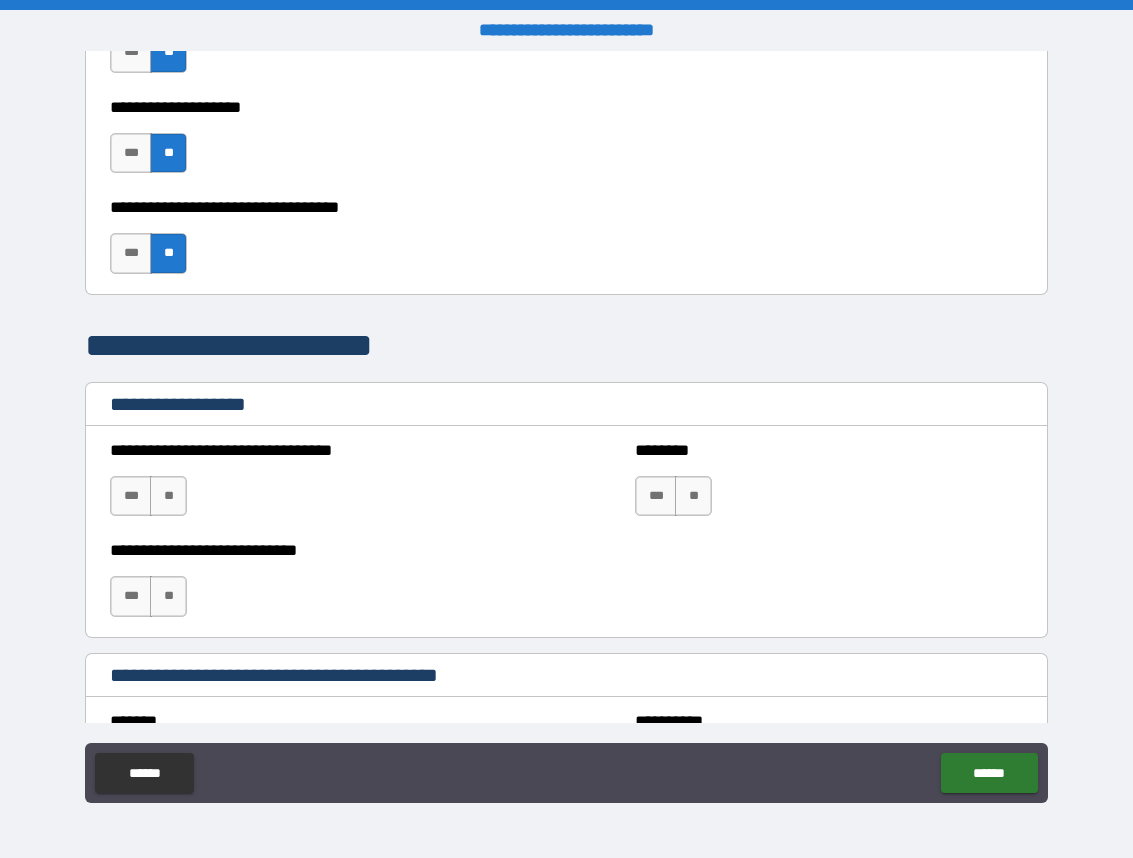 scroll, scrollTop: 1146, scrollLeft: 0, axis: vertical 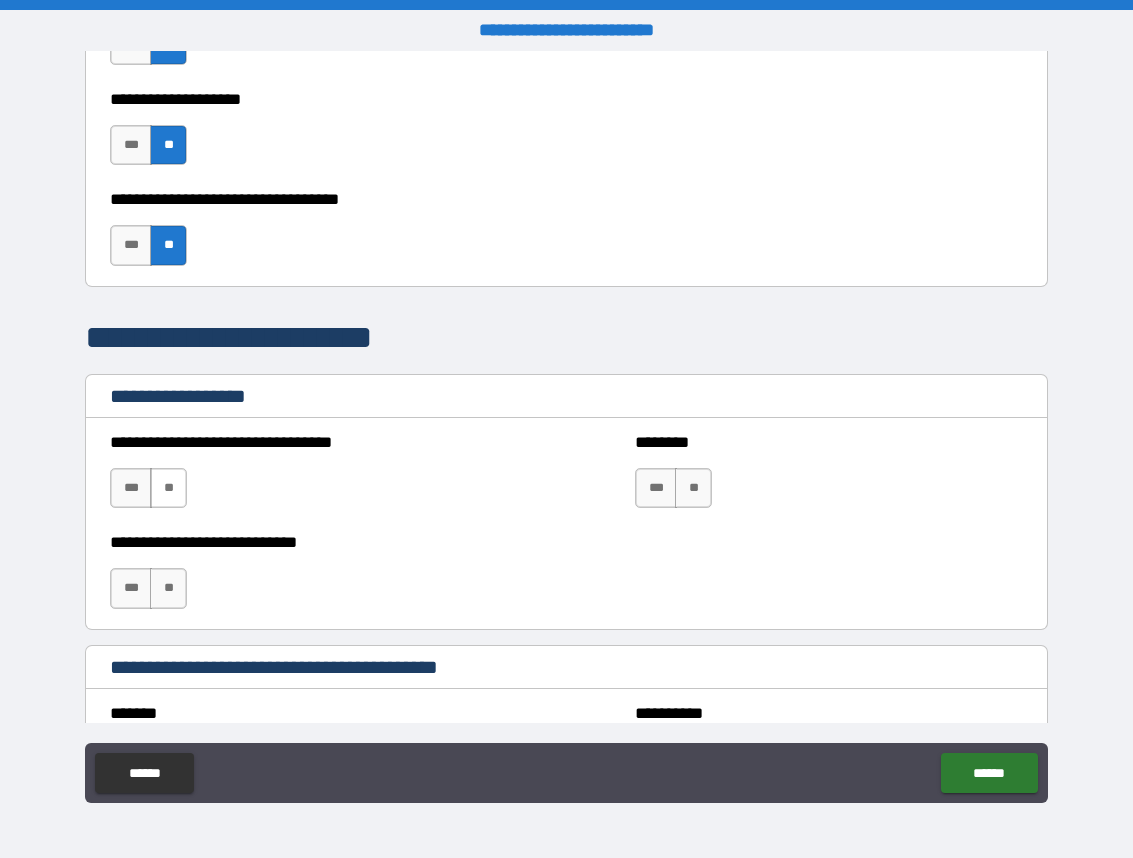 click on "**" at bounding box center (168, 488) 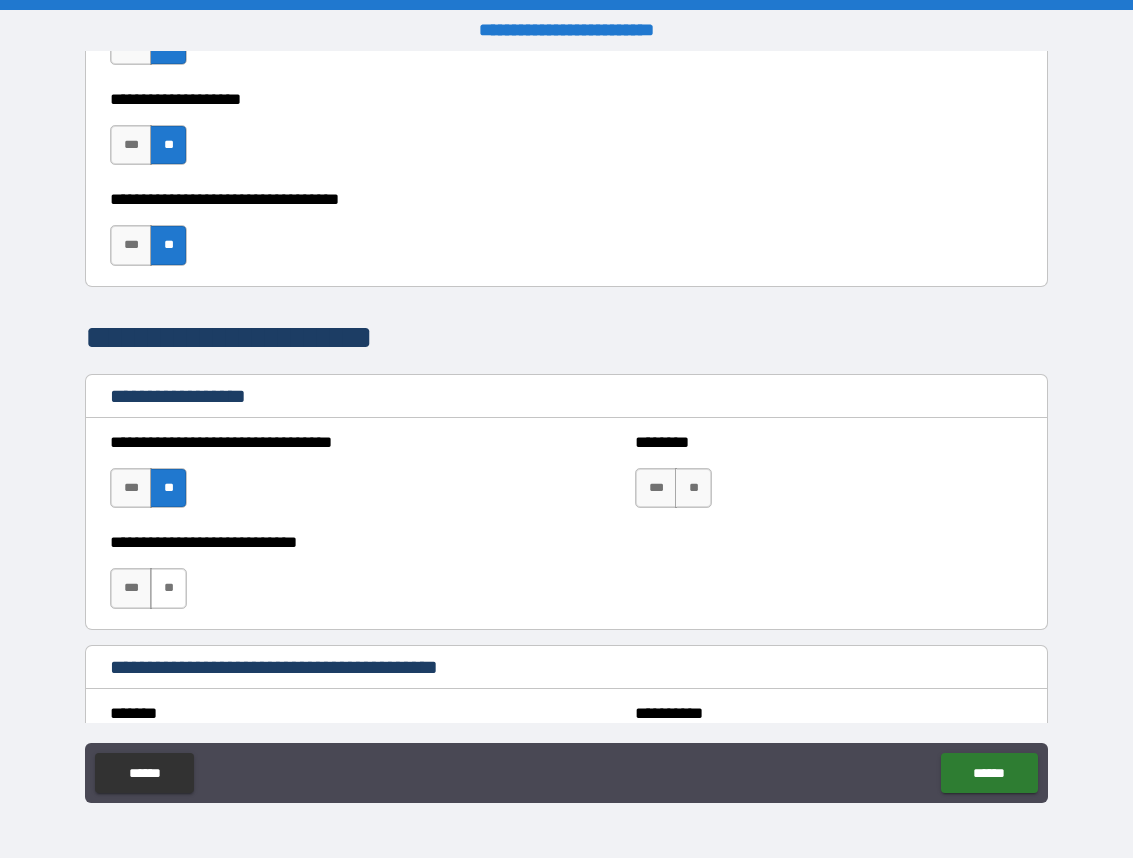 click on "**" at bounding box center (168, 588) 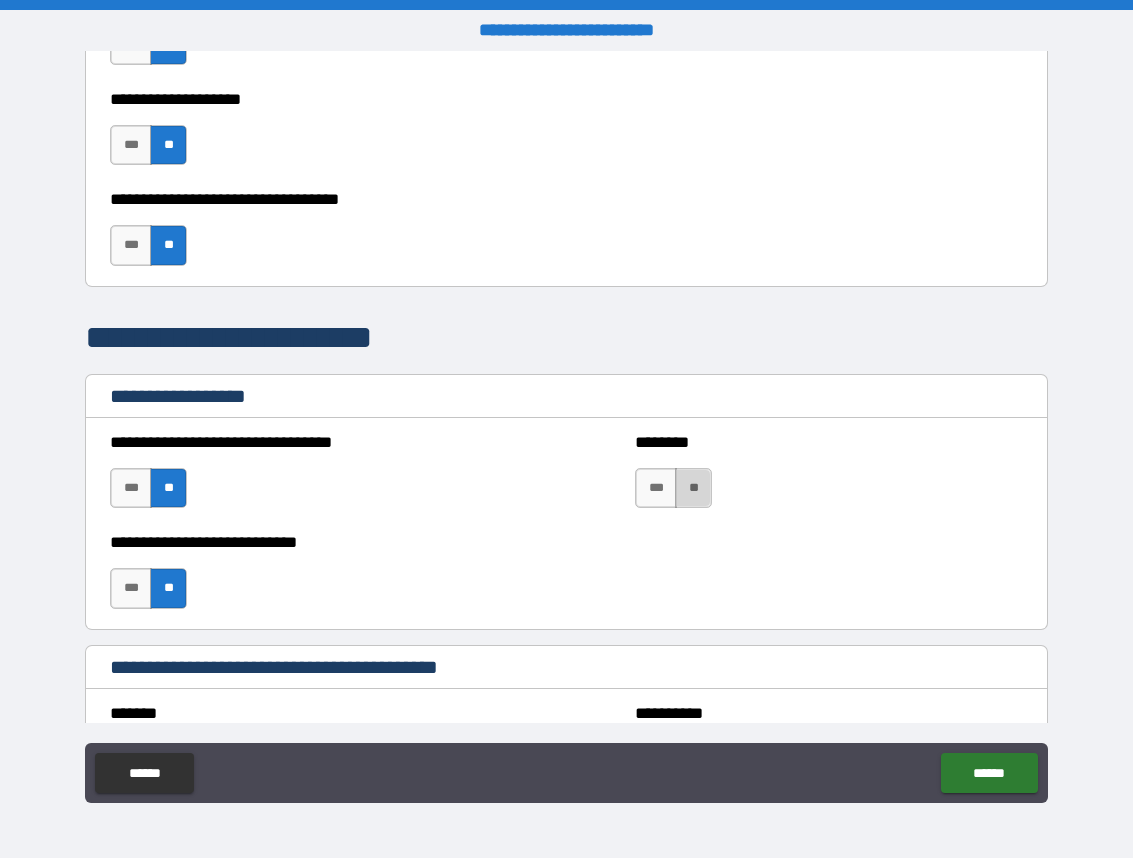 click on "**" at bounding box center (693, 488) 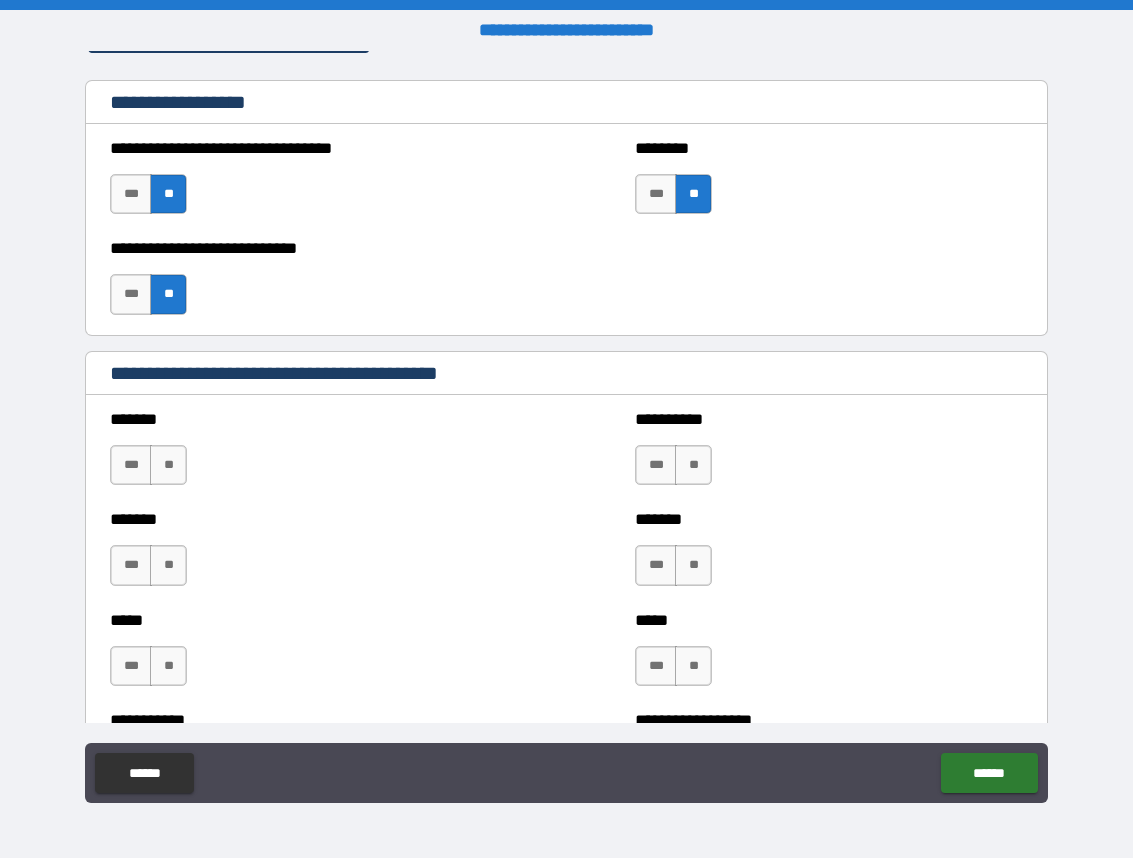scroll, scrollTop: 1480, scrollLeft: 0, axis: vertical 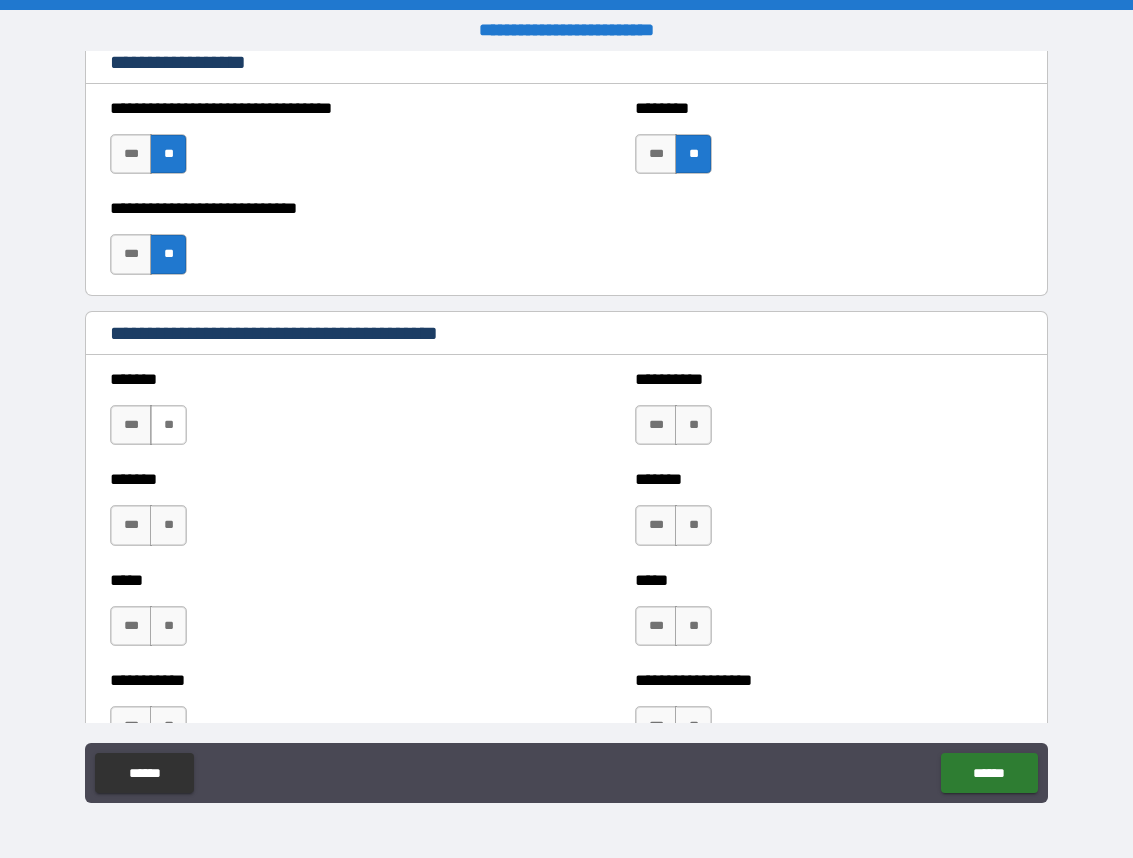 click on "**" at bounding box center [168, 425] 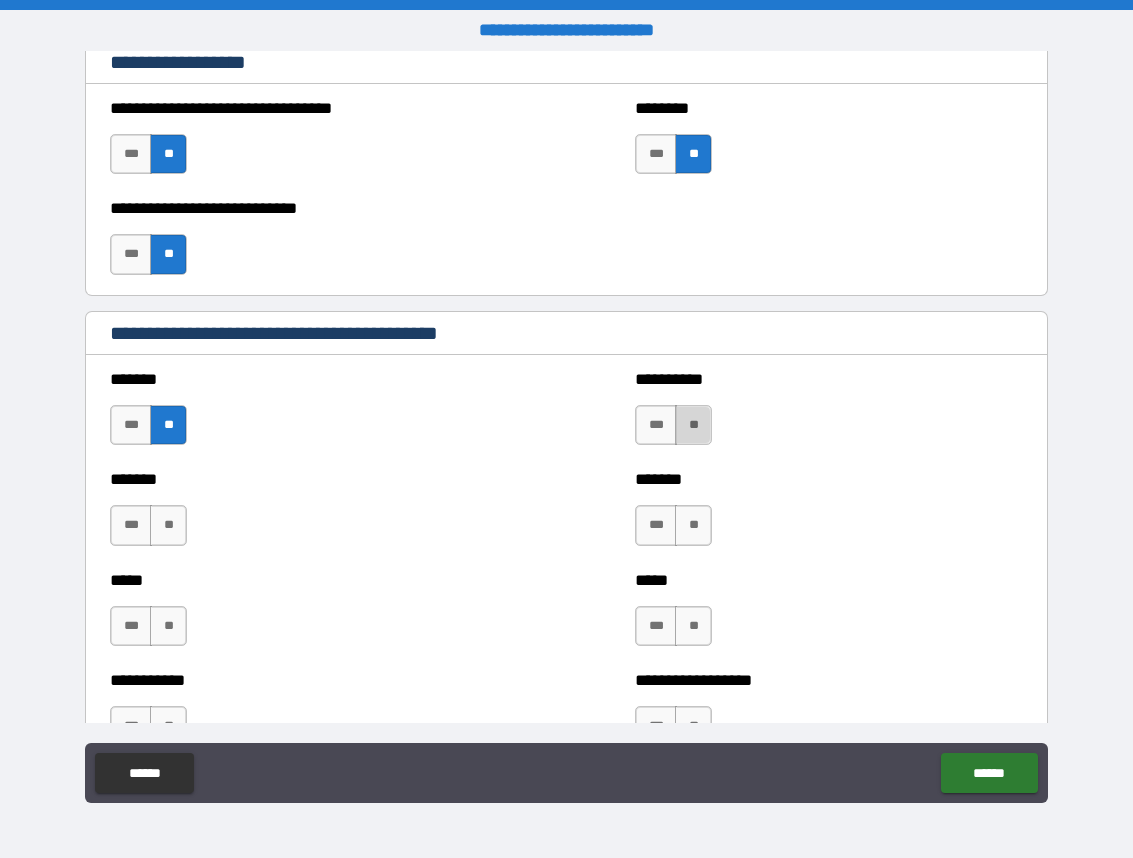 click on "**" at bounding box center (693, 425) 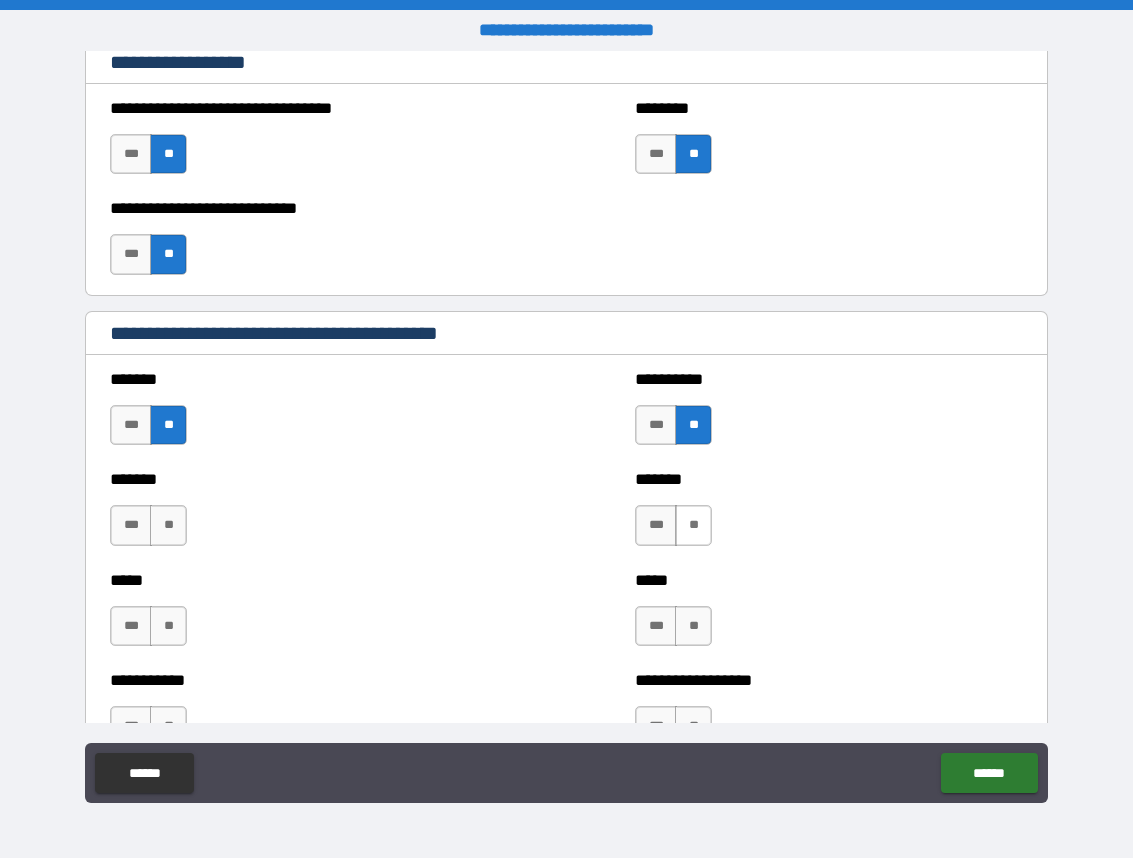 click on "**" at bounding box center [693, 525] 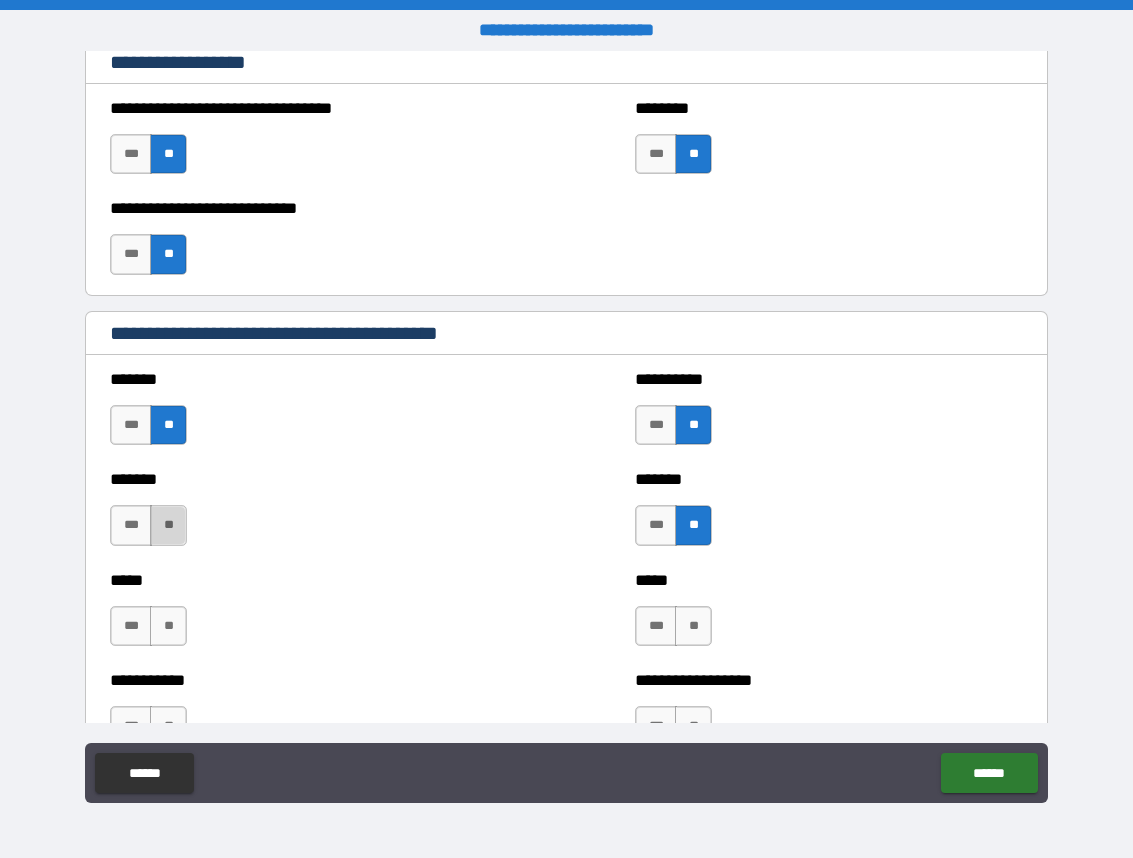 click on "**" at bounding box center (168, 525) 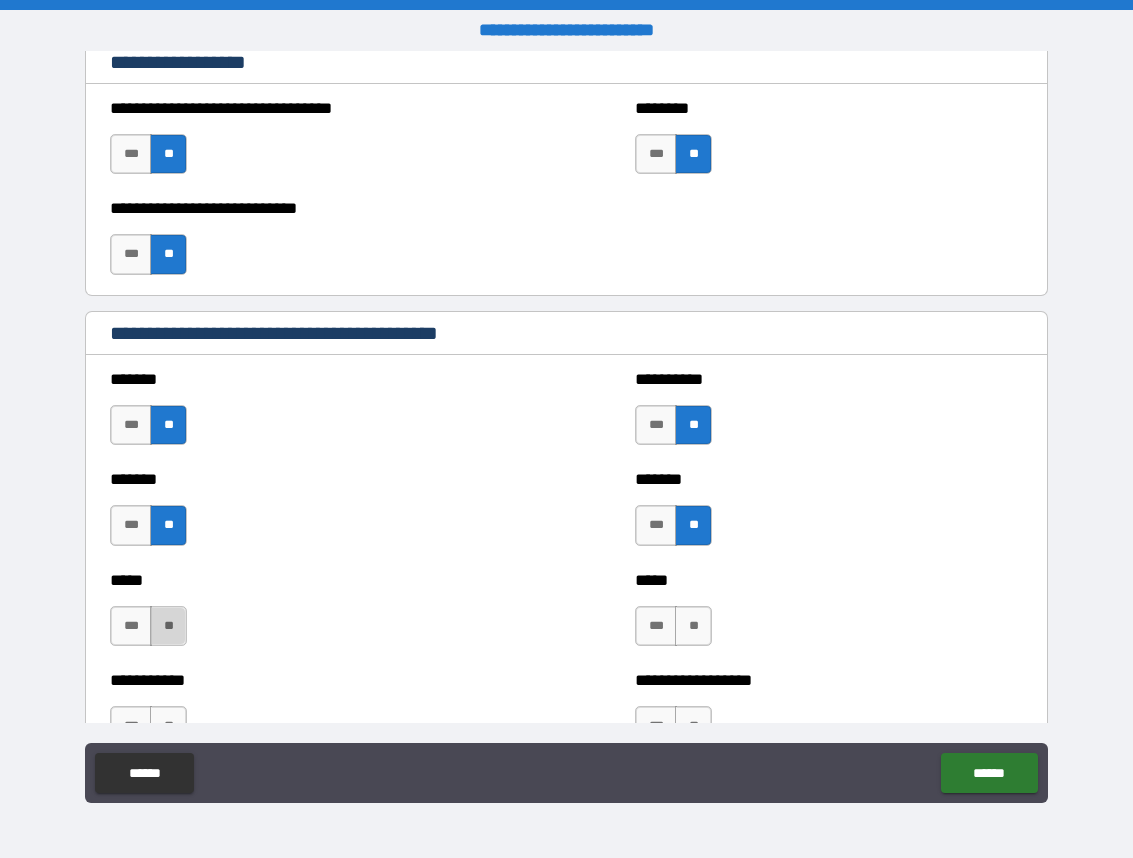 click on "**" at bounding box center (168, 626) 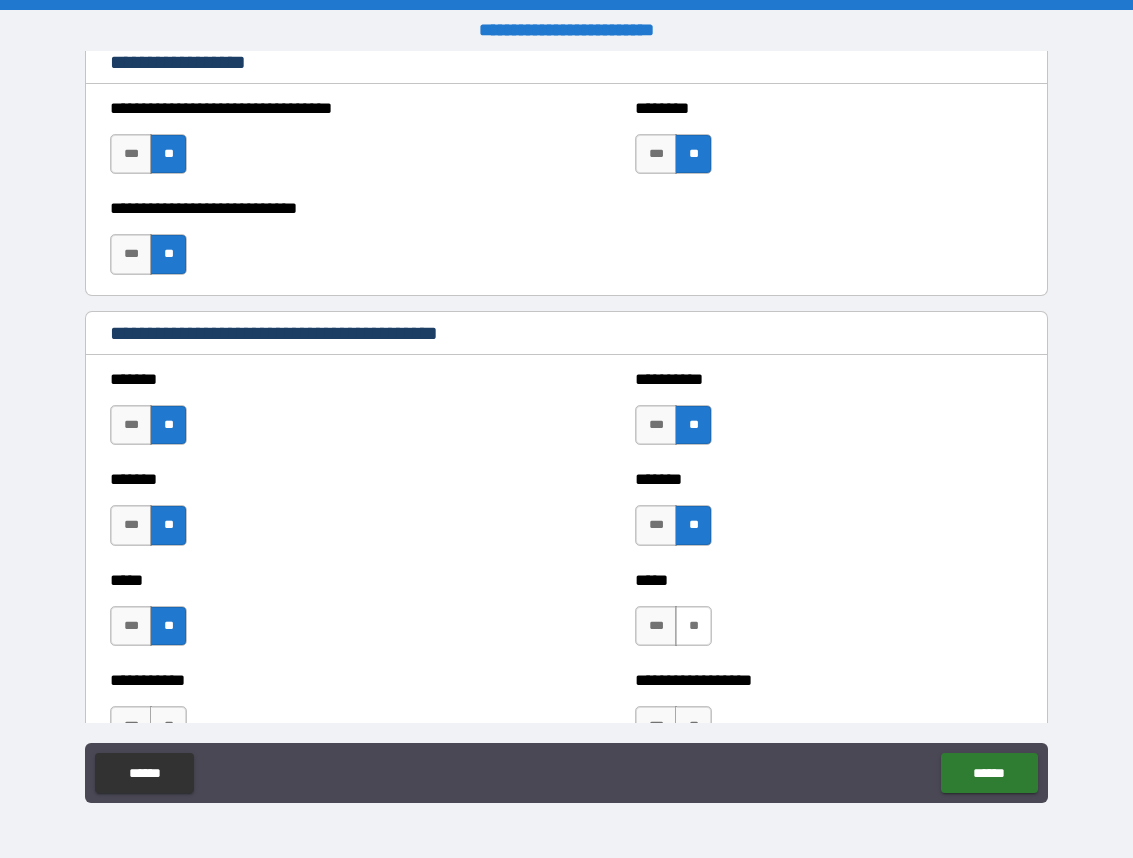 click on "**" at bounding box center [693, 626] 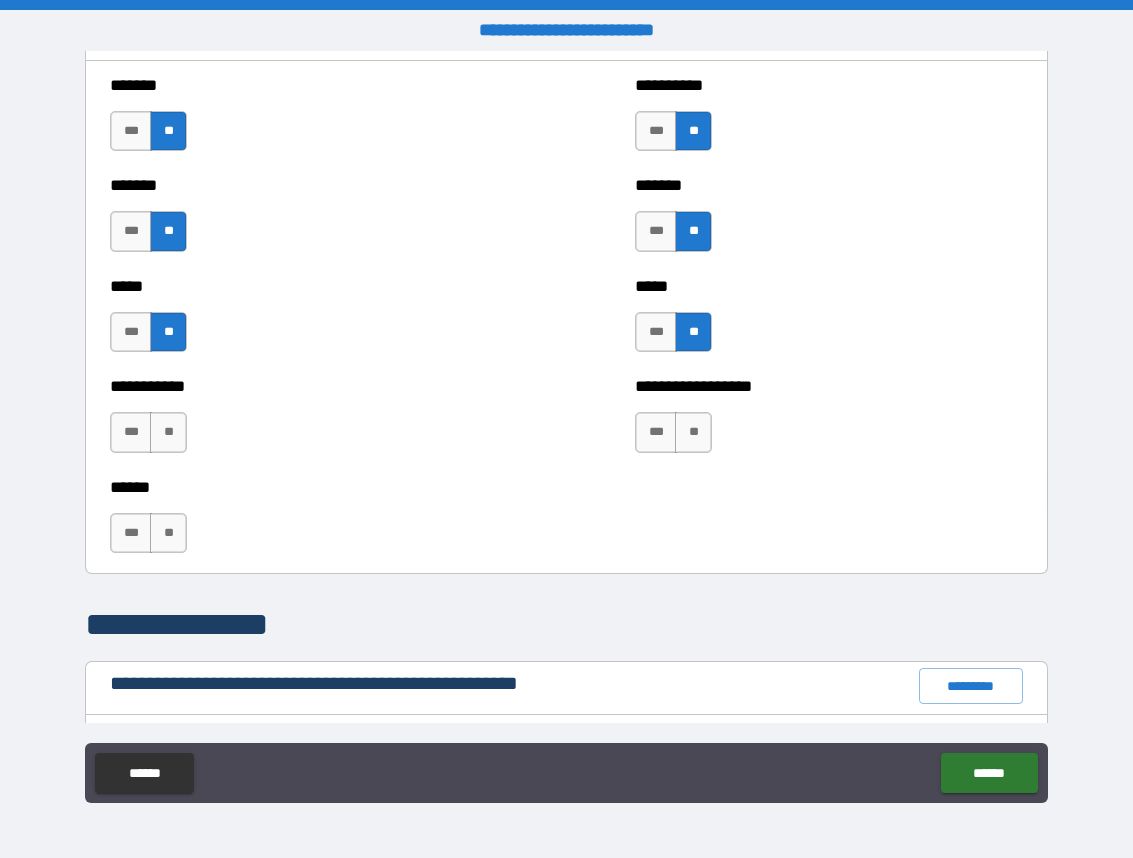 scroll, scrollTop: 1858, scrollLeft: 0, axis: vertical 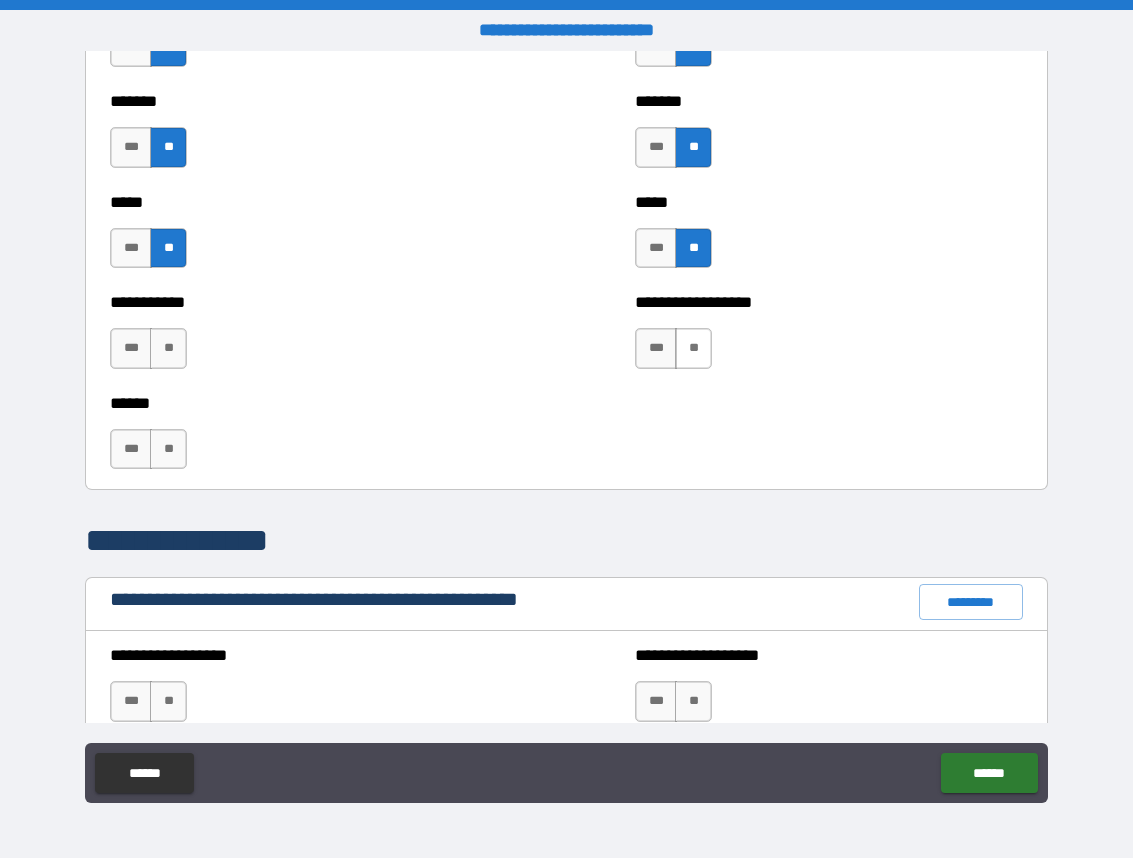 click on "**" at bounding box center (693, 348) 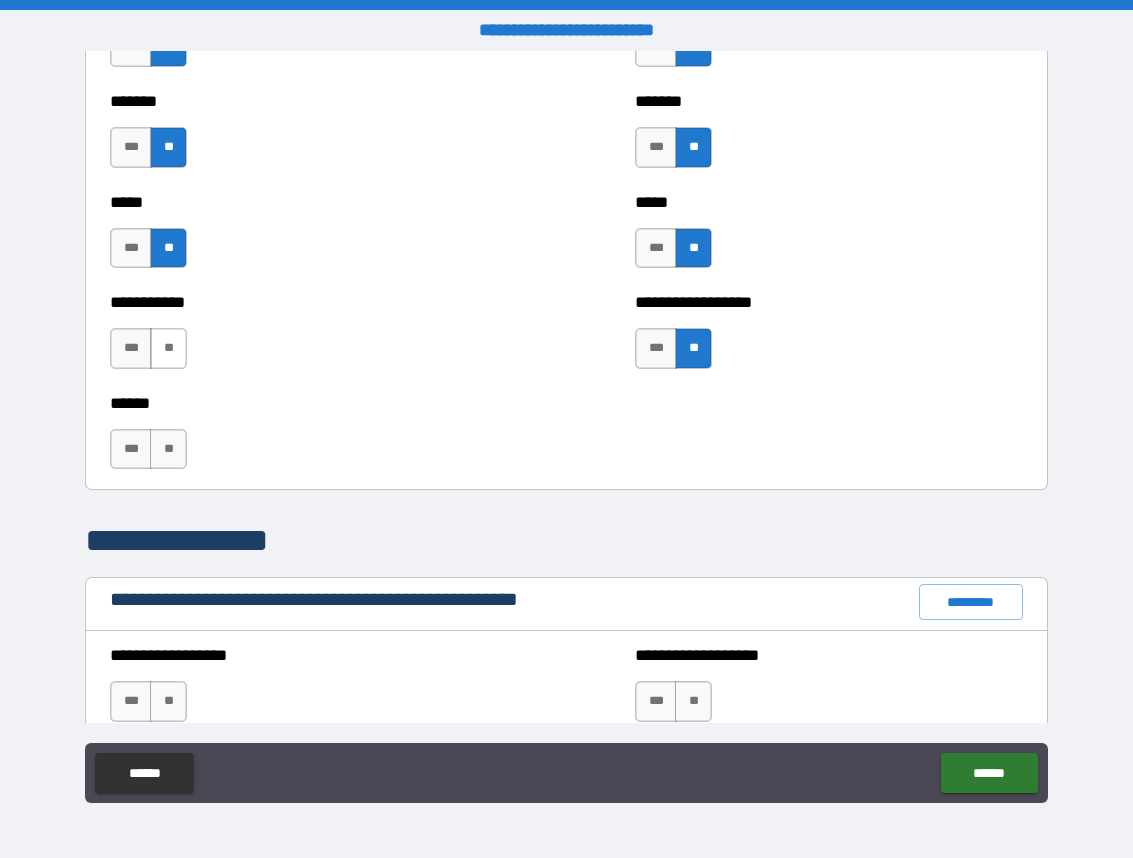 click on "**" at bounding box center [168, 348] 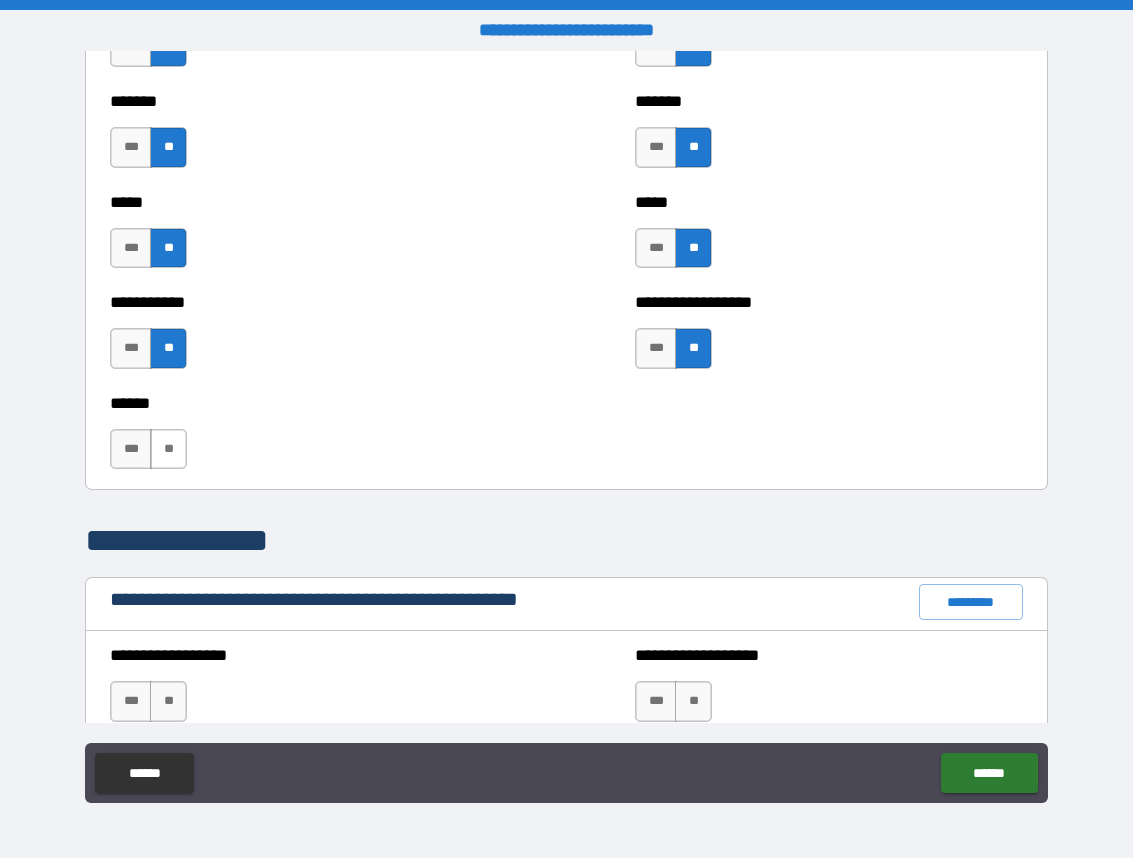 click on "**" at bounding box center [168, 449] 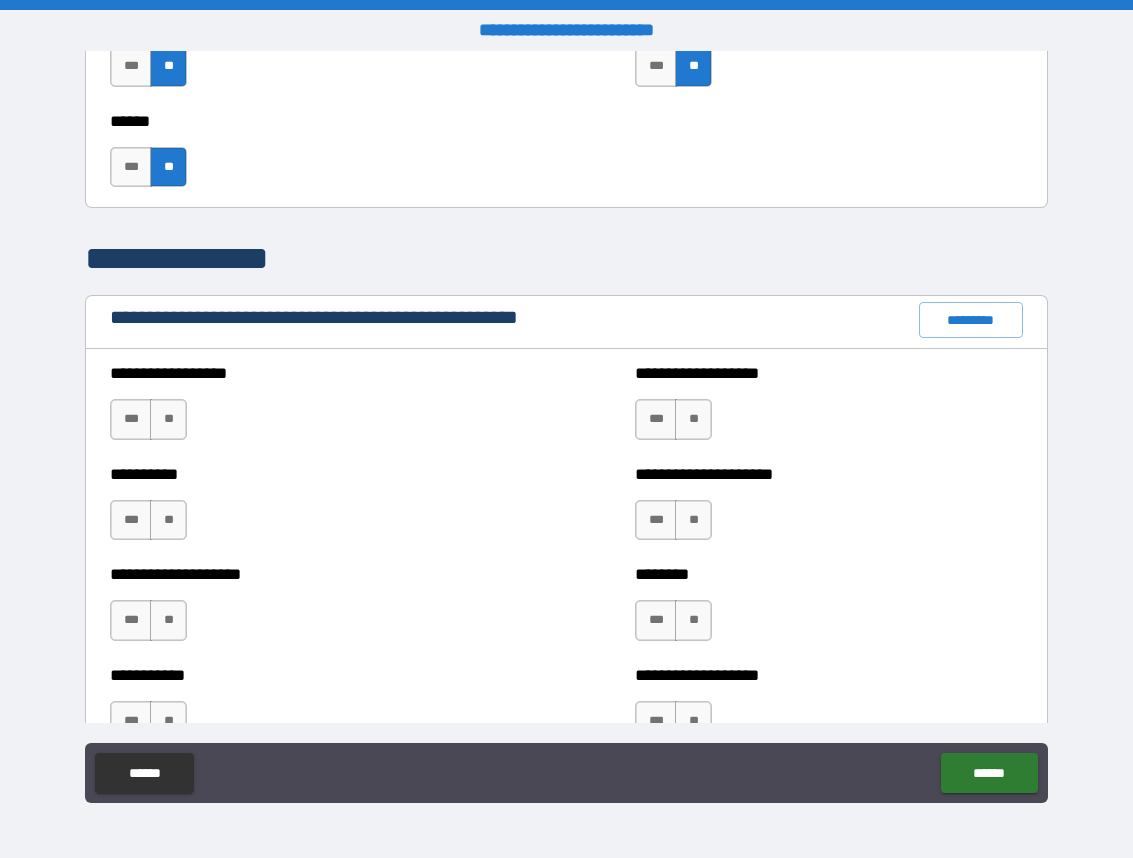 scroll, scrollTop: 2159, scrollLeft: 0, axis: vertical 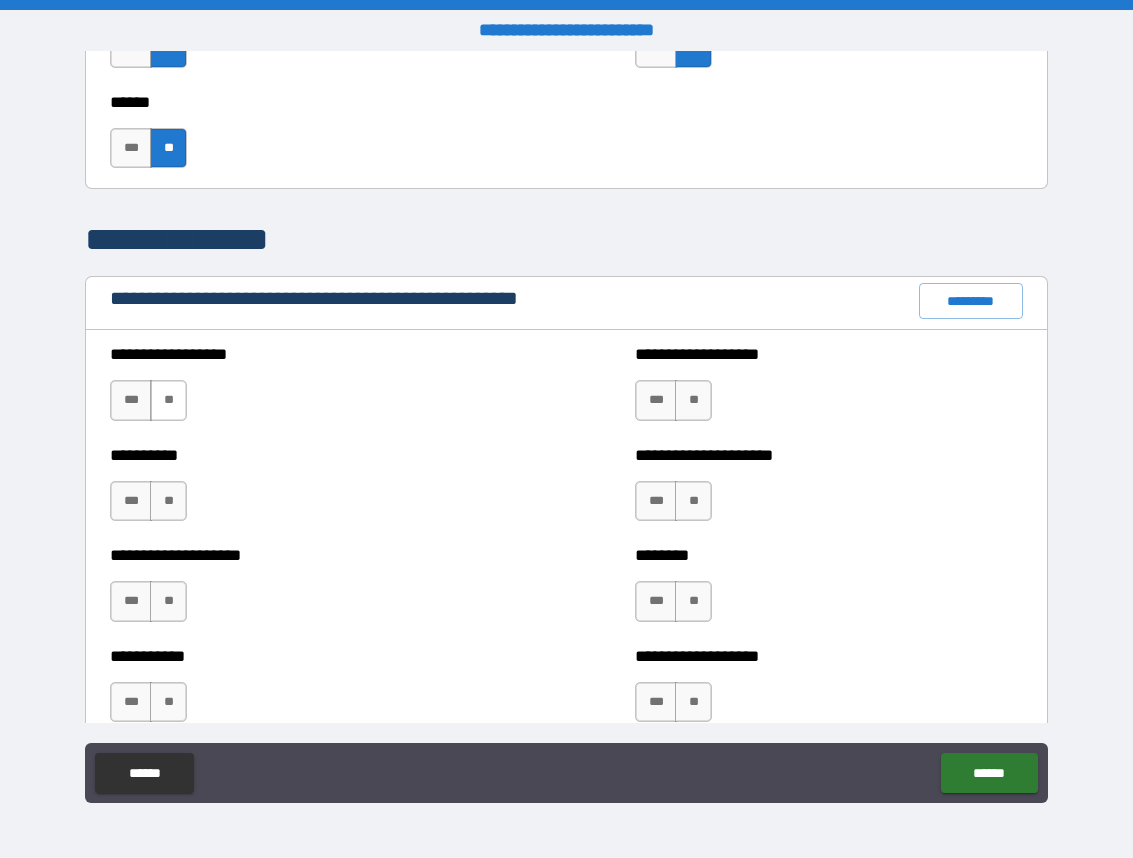 click on "**" at bounding box center (168, 400) 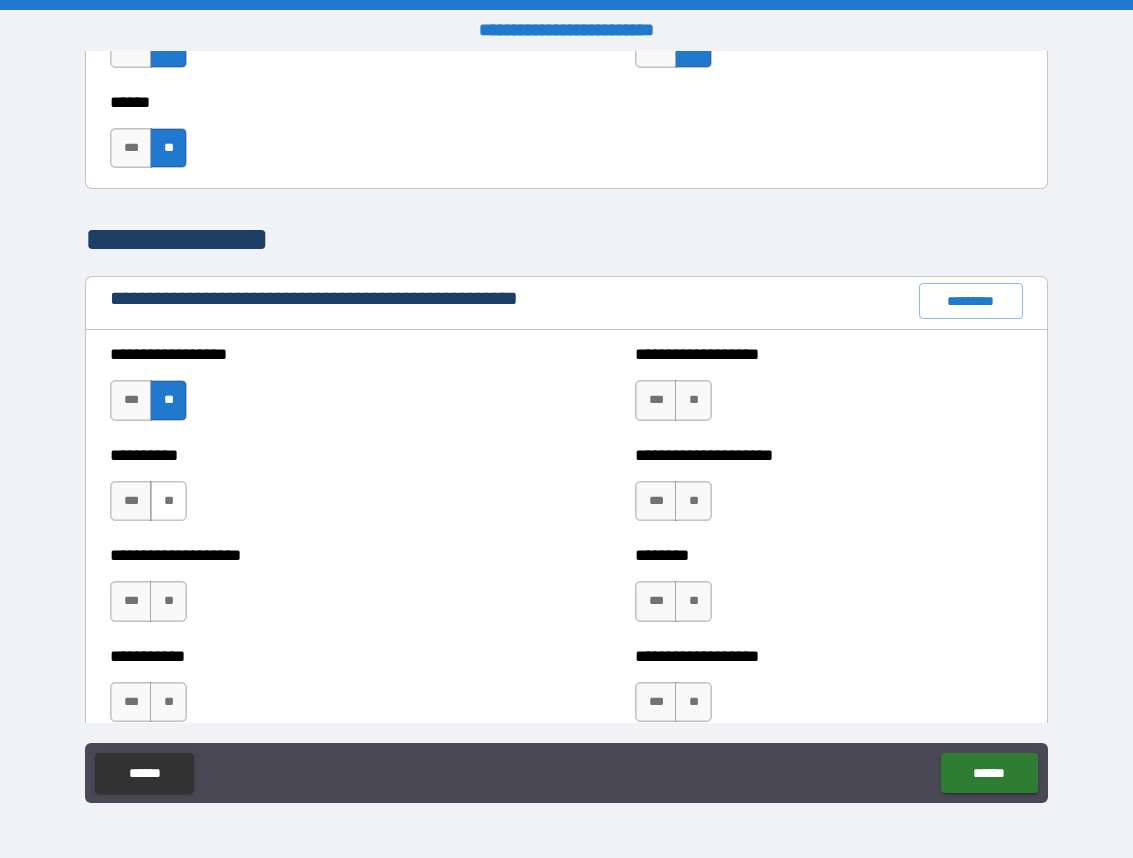 click on "**" at bounding box center (168, 501) 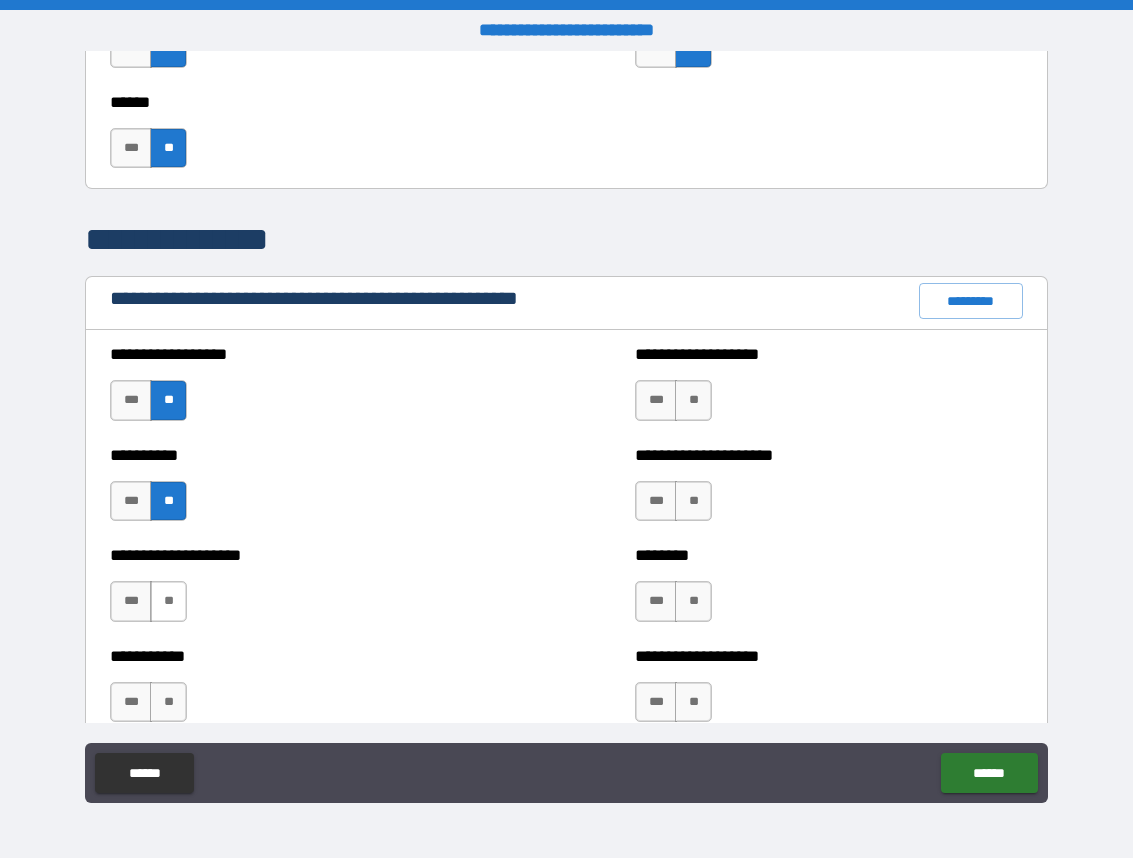 click on "**" at bounding box center [168, 601] 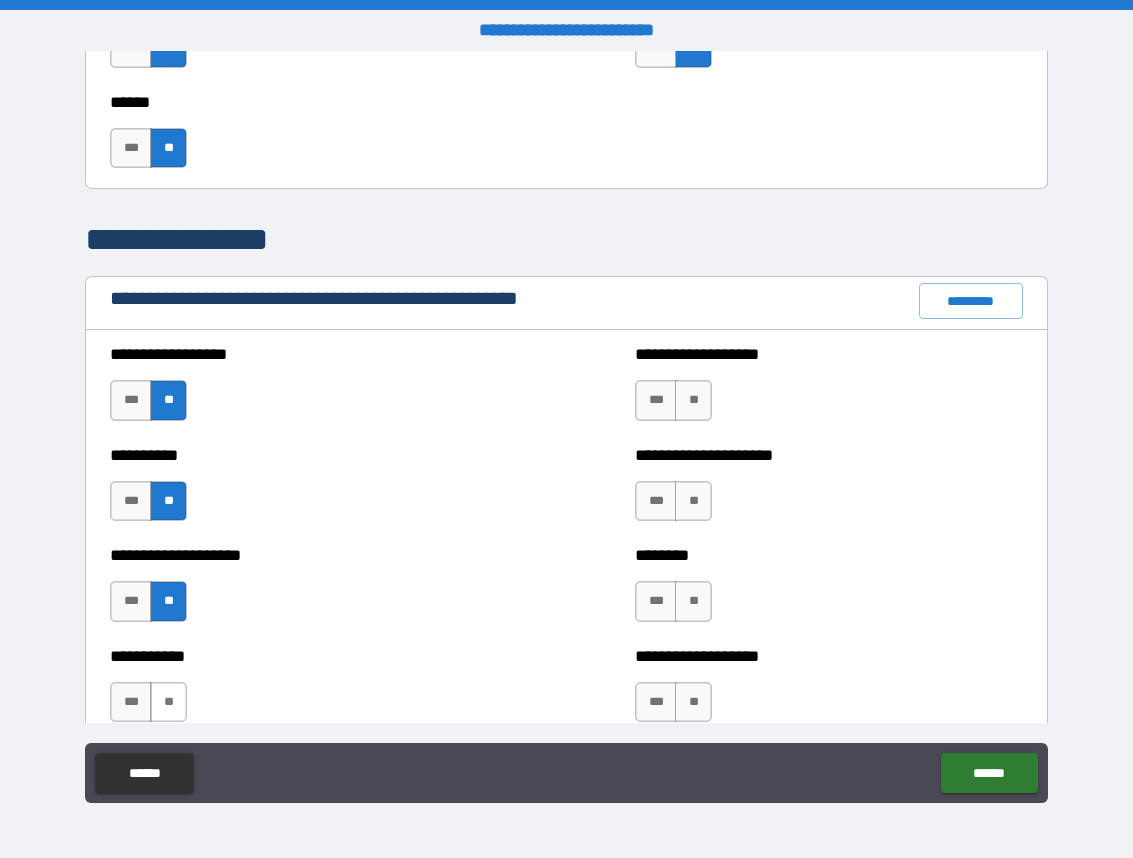 click on "**" at bounding box center [168, 702] 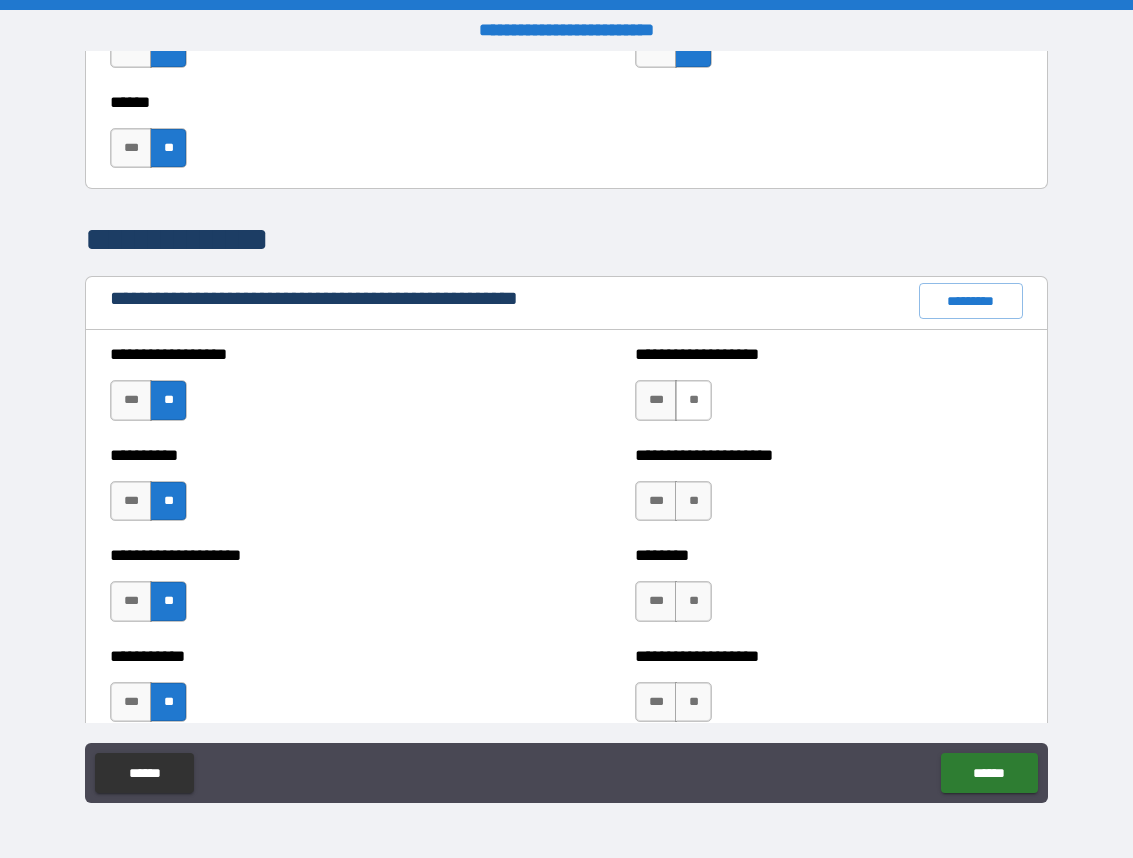click on "**" at bounding box center [693, 400] 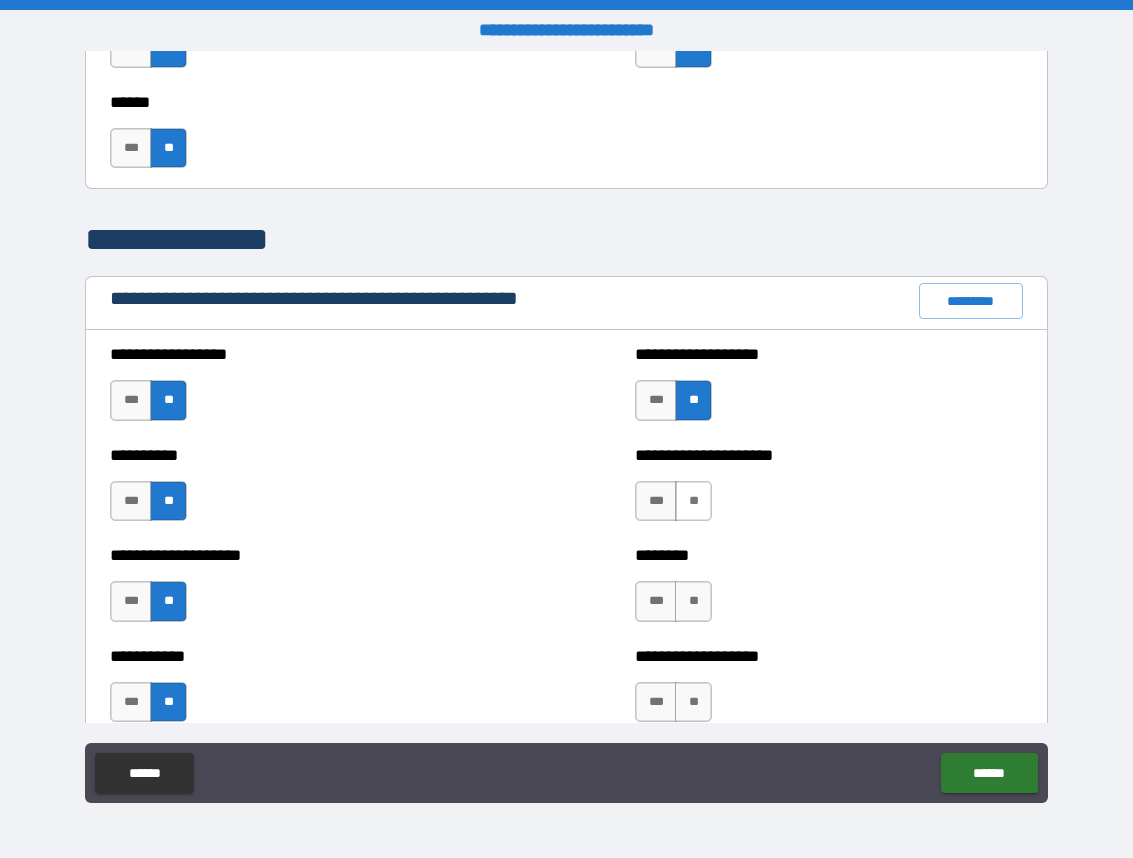 click on "**" at bounding box center (693, 501) 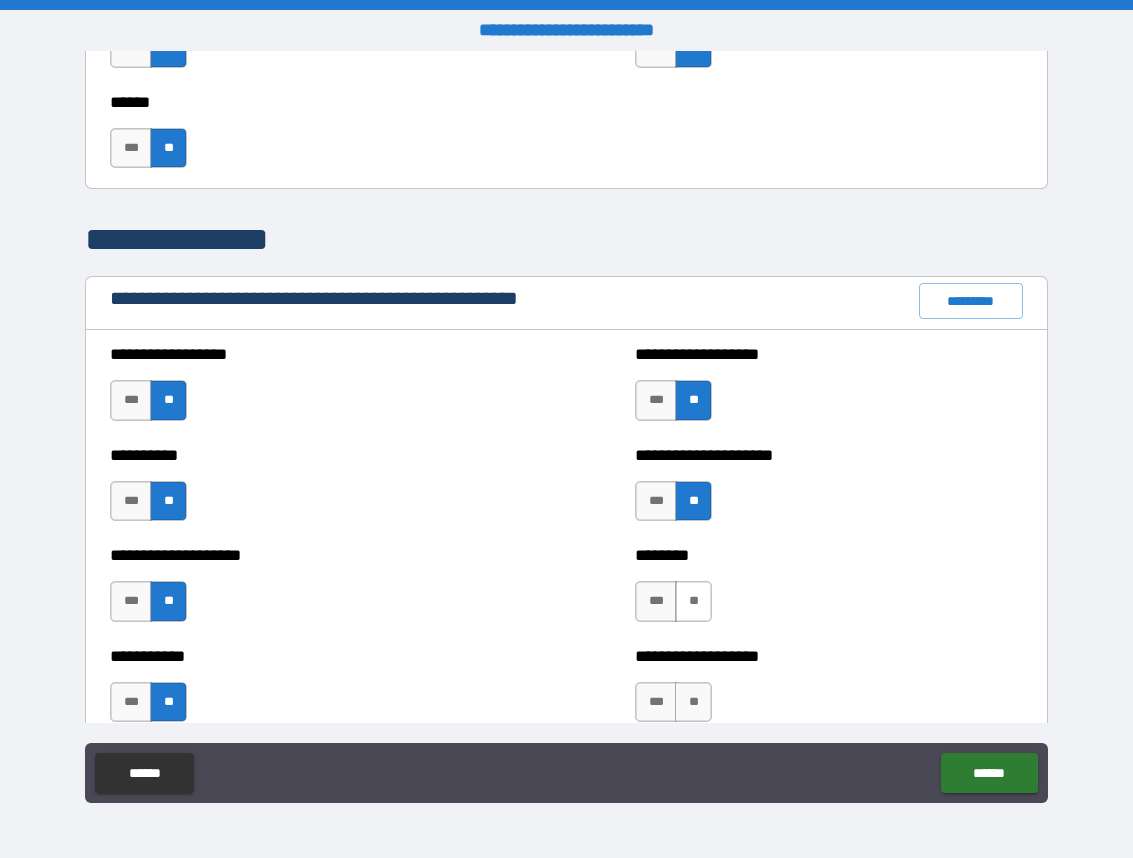 click on "**" at bounding box center [693, 601] 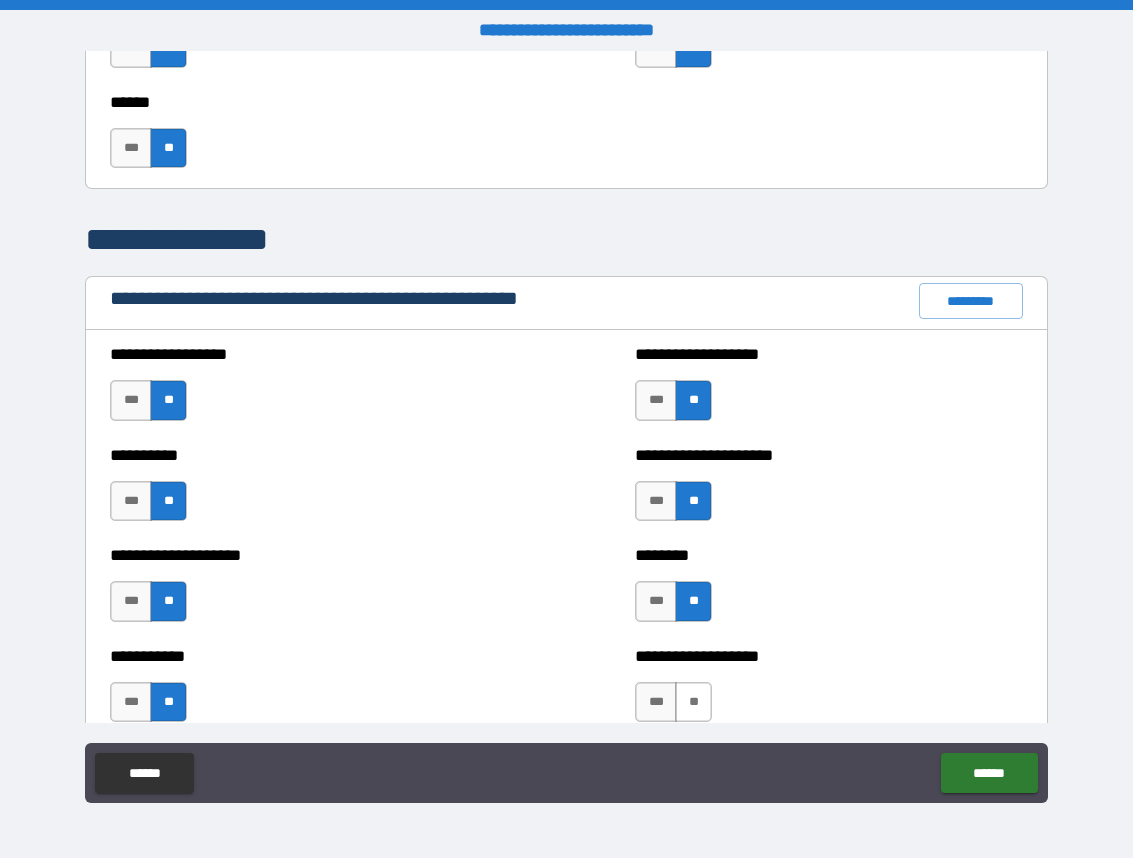 click on "**" at bounding box center [693, 702] 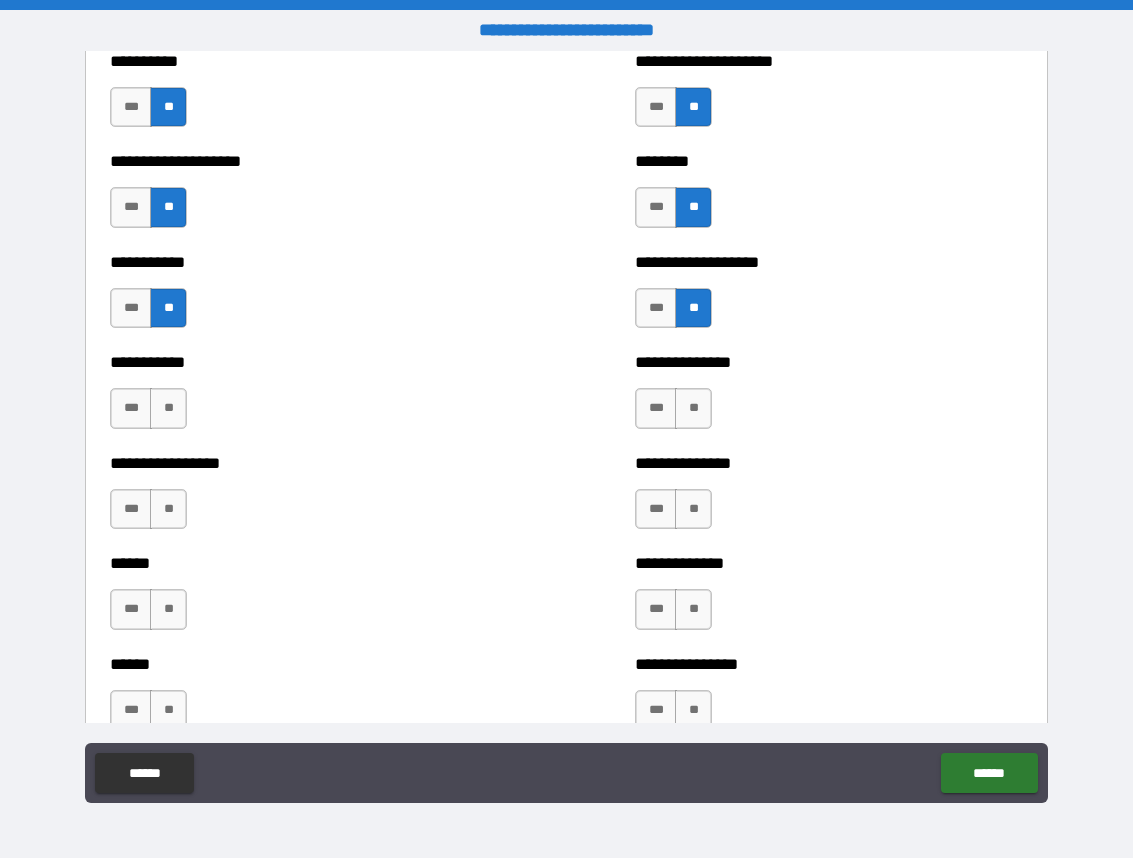 scroll, scrollTop: 2552, scrollLeft: 0, axis: vertical 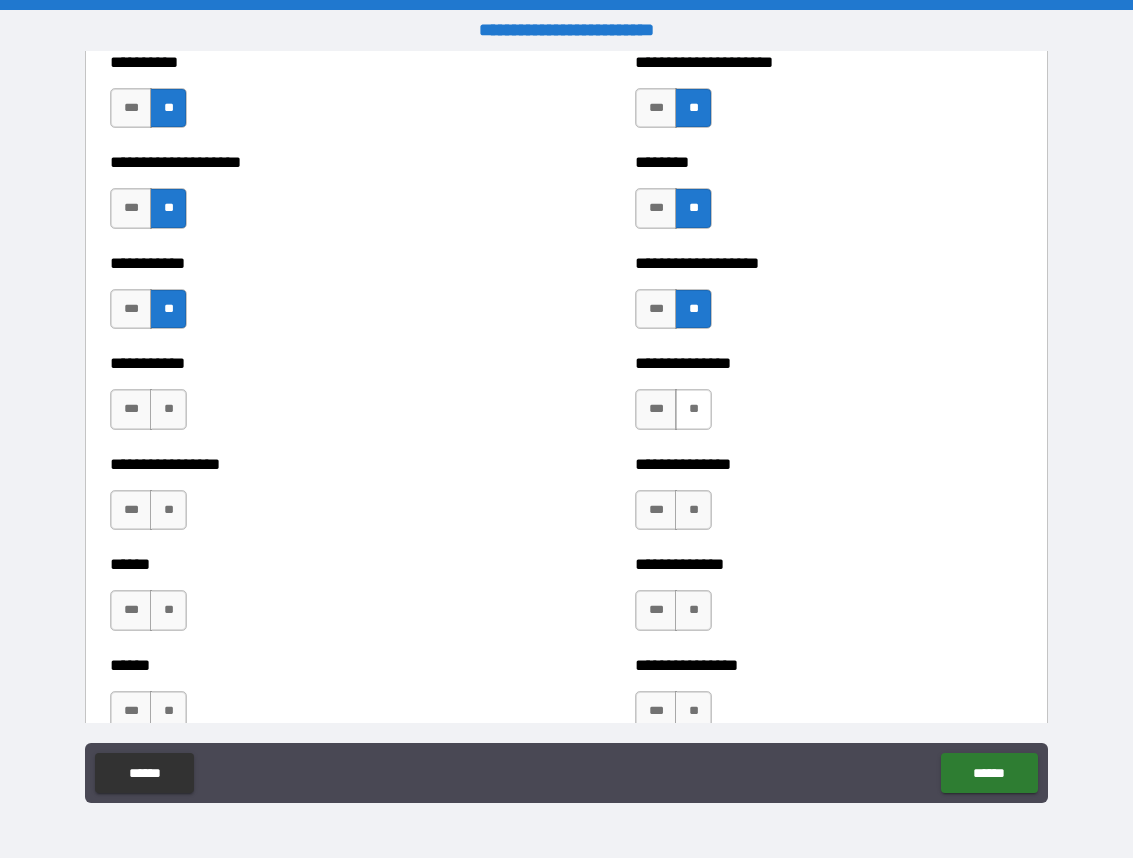 click on "**" at bounding box center (693, 409) 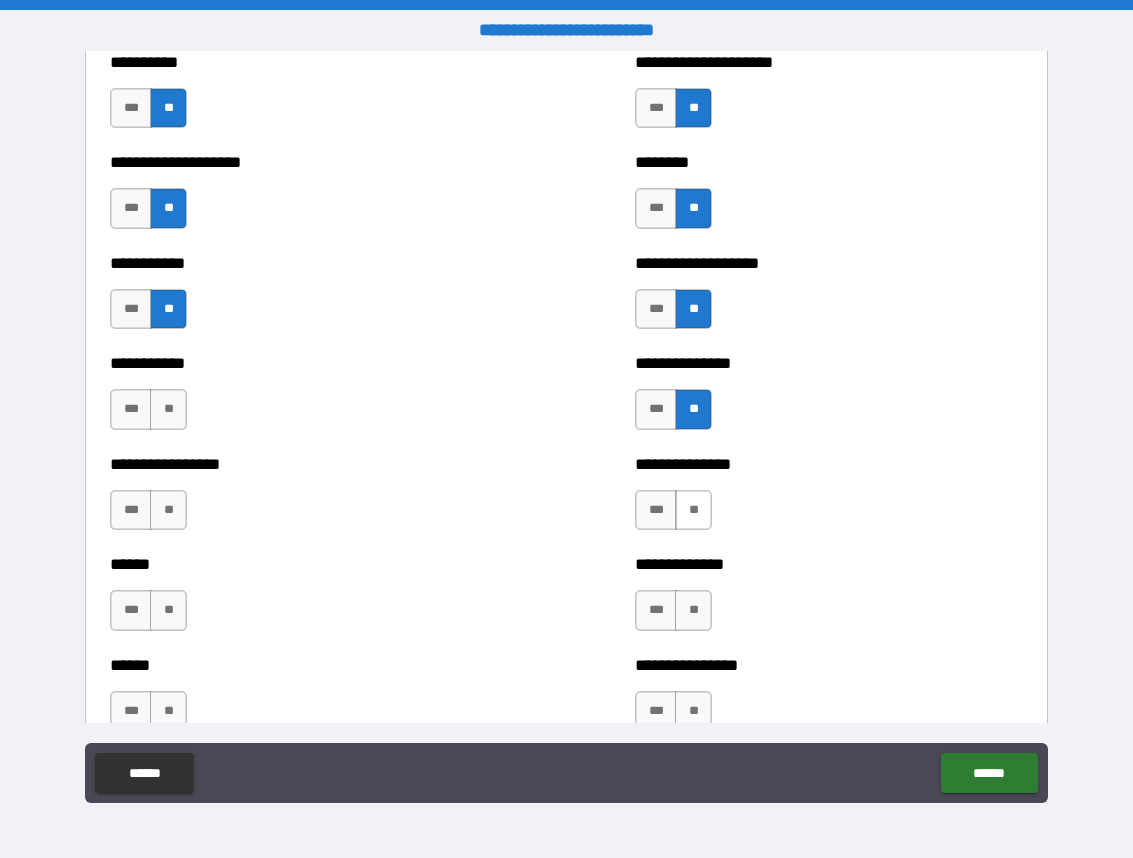 click on "**" at bounding box center (693, 510) 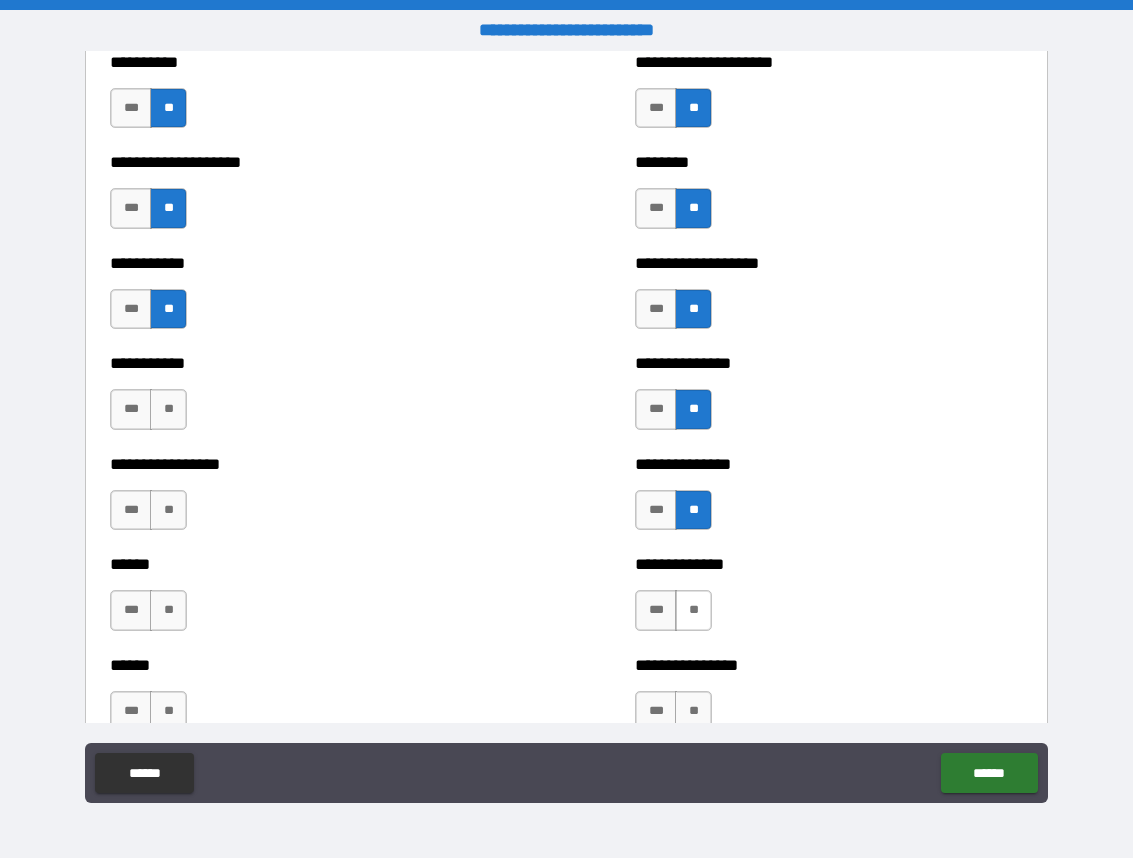 click on "**" at bounding box center (693, 610) 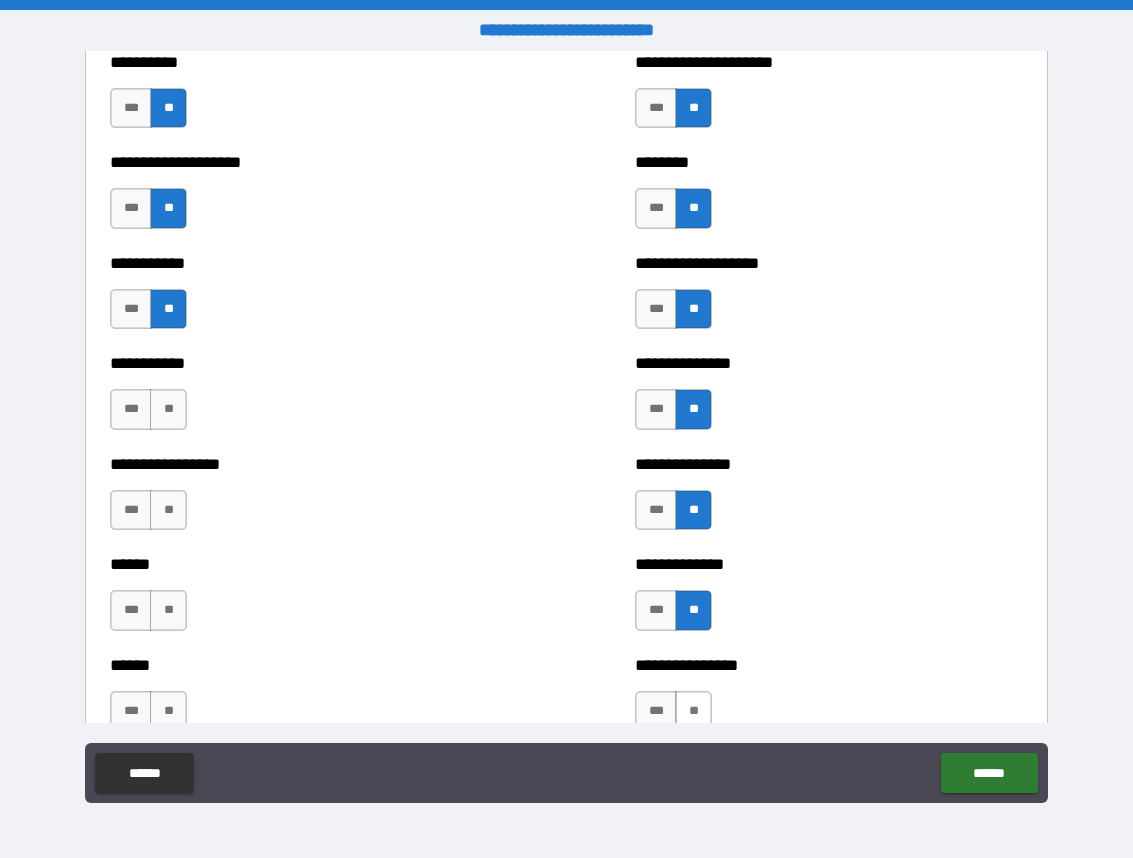 click on "**" at bounding box center [693, 711] 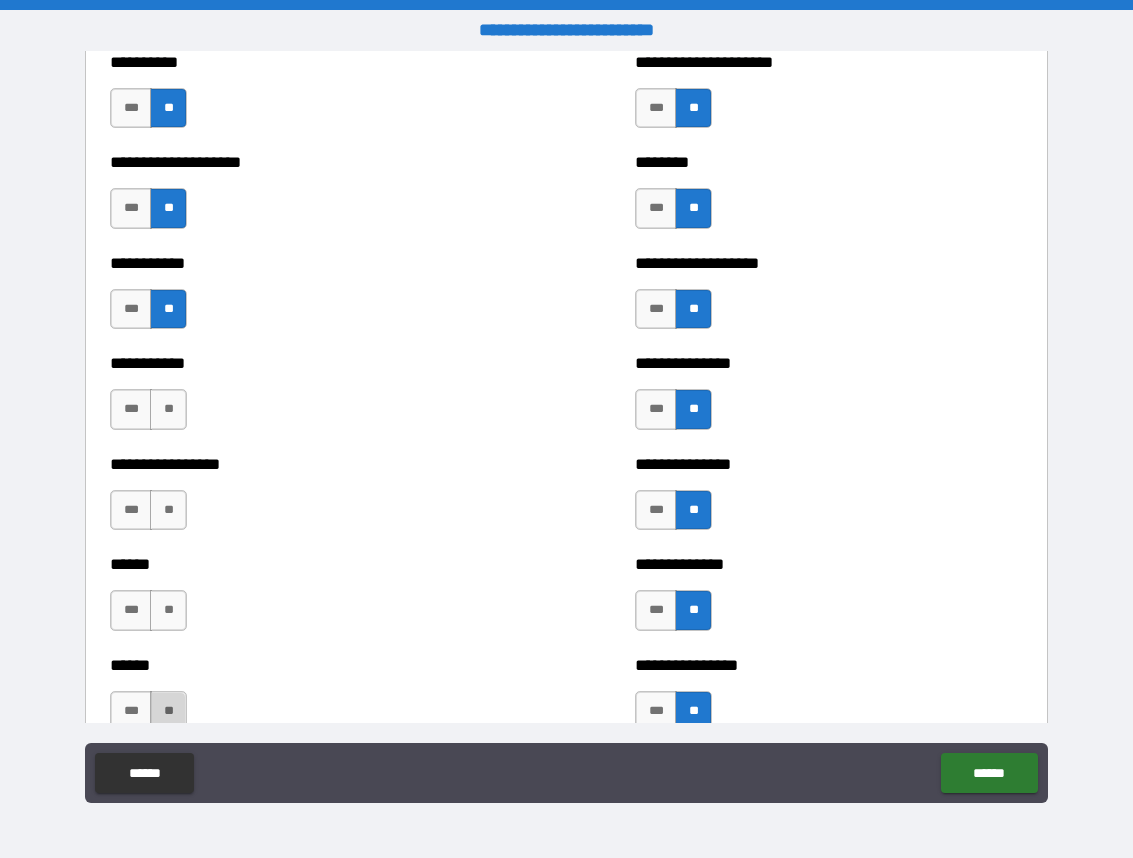 click on "**" at bounding box center (168, 711) 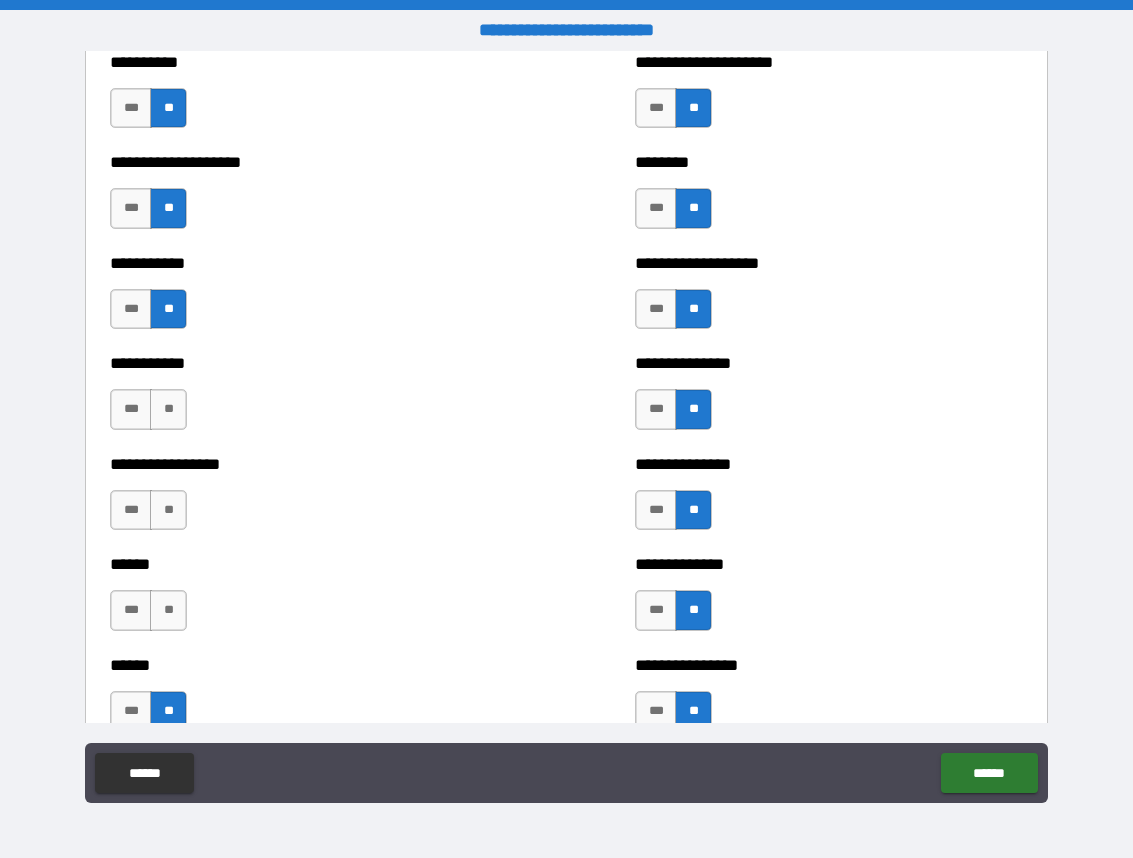 click on "*** **" at bounding box center (148, 610) 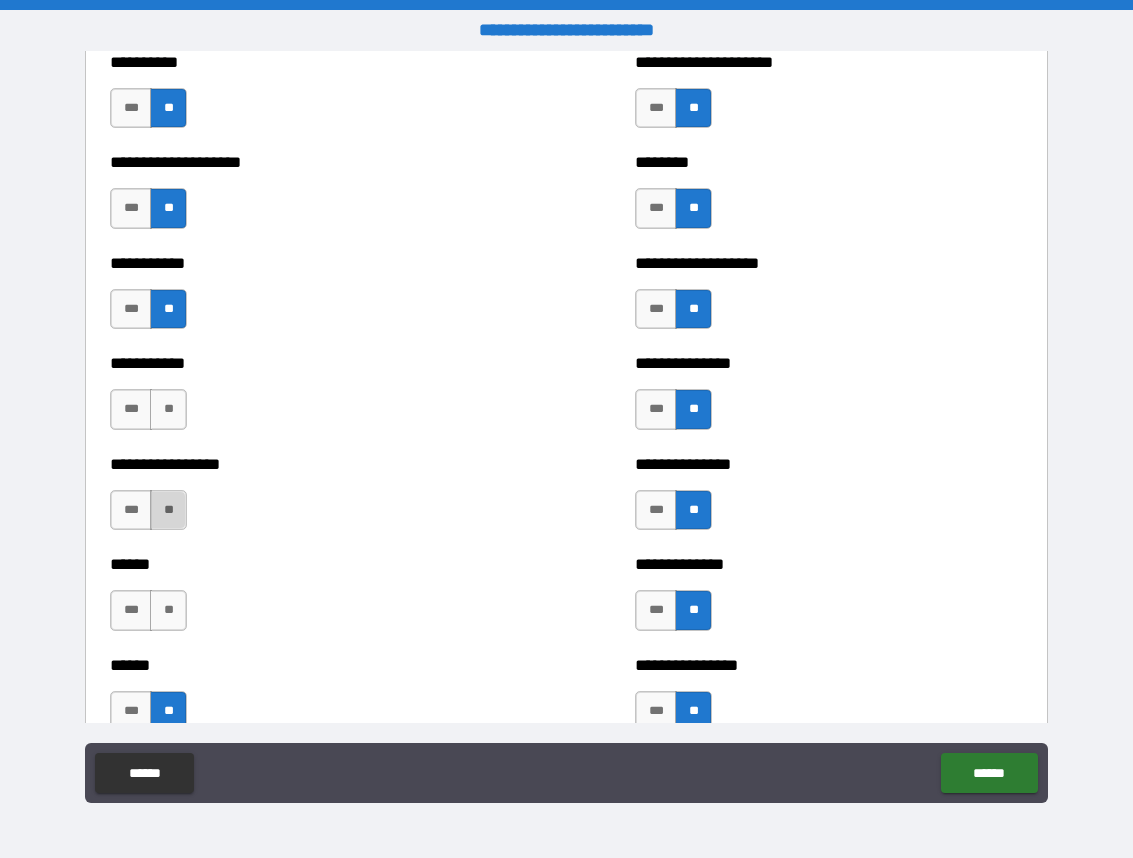 click on "**" at bounding box center (168, 510) 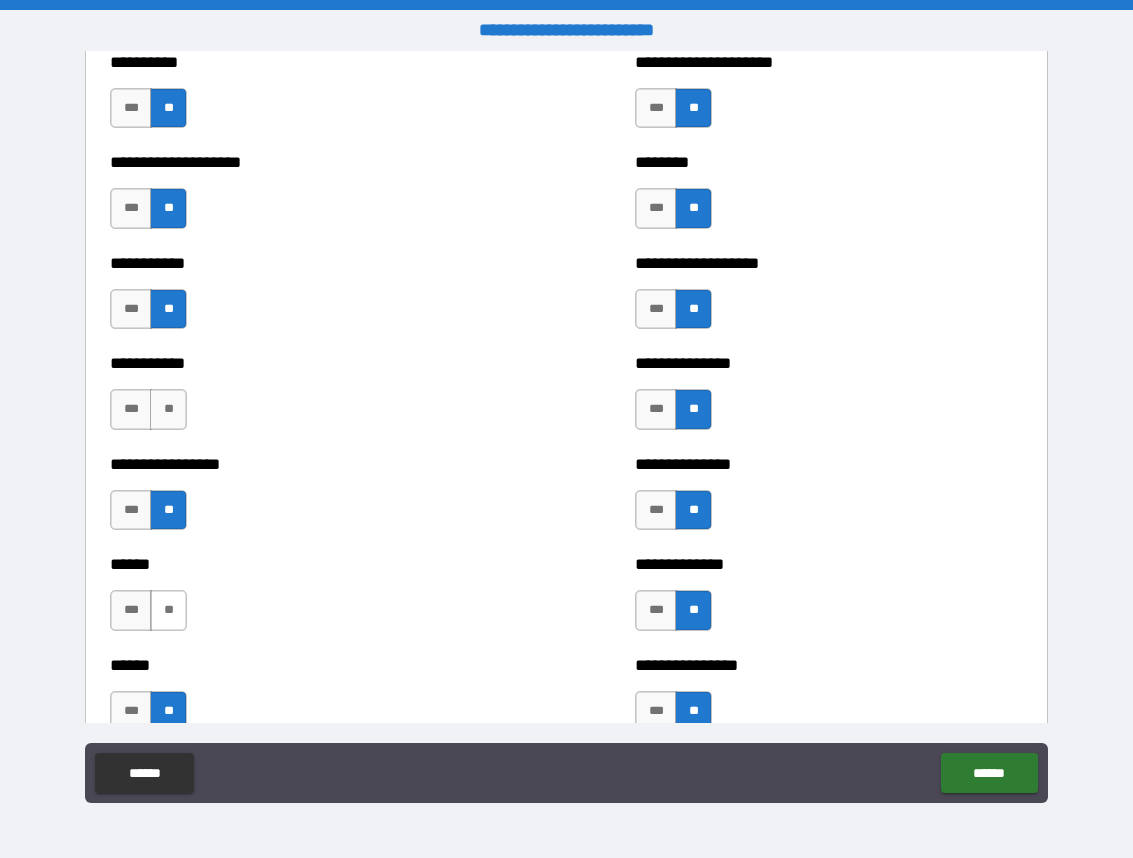 click on "**" at bounding box center [168, 610] 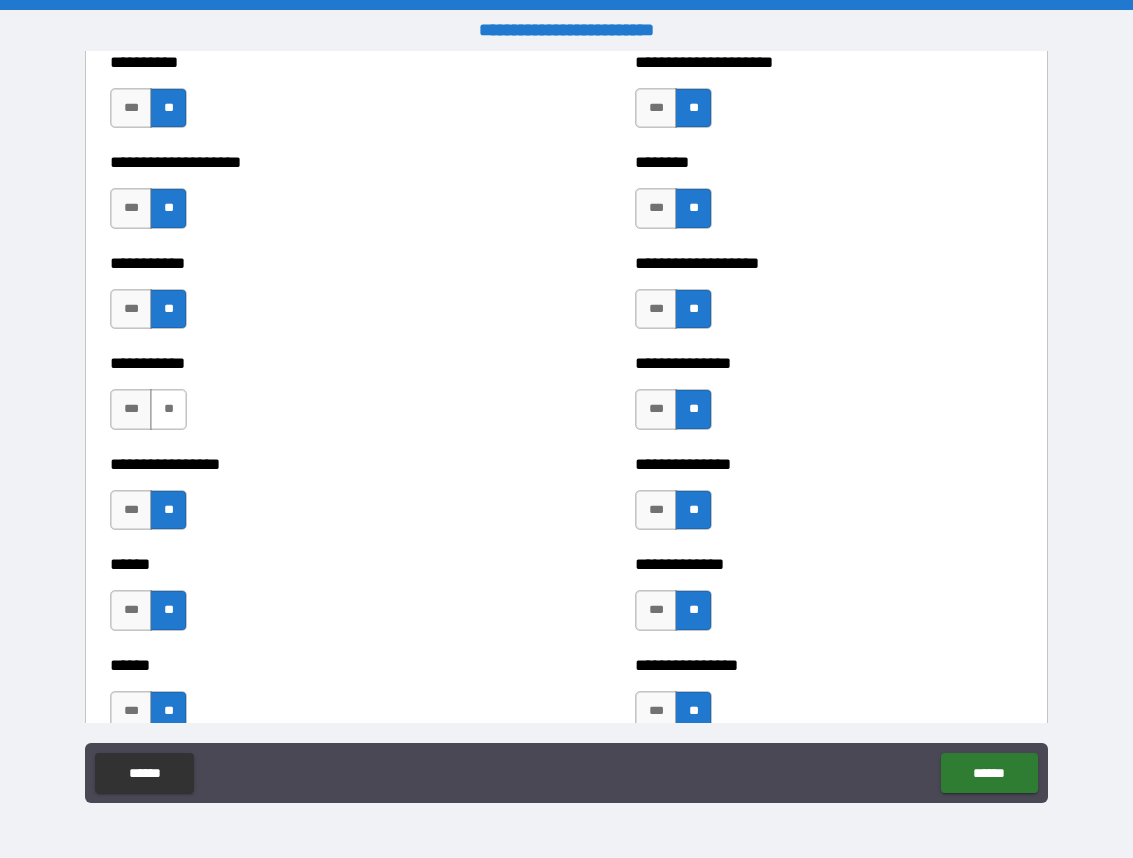 click on "**" at bounding box center (168, 409) 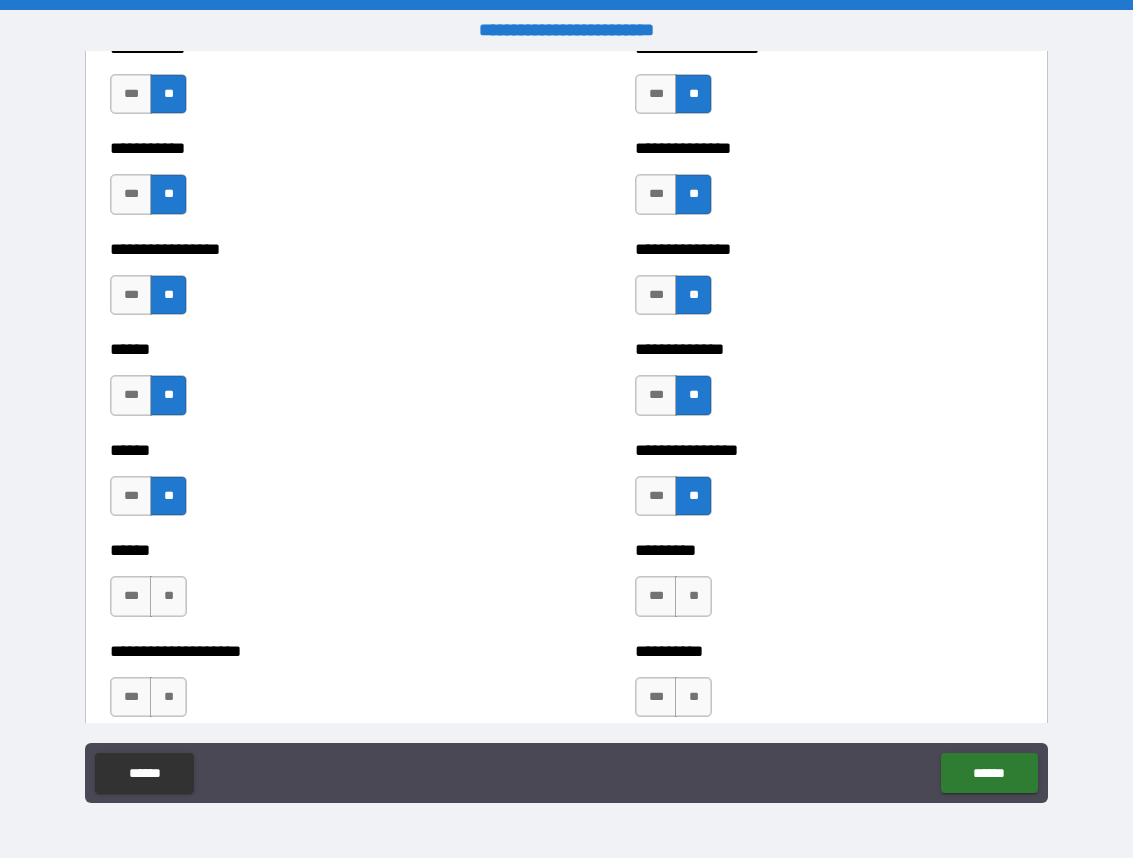 scroll, scrollTop: 2945, scrollLeft: 0, axis: vertical 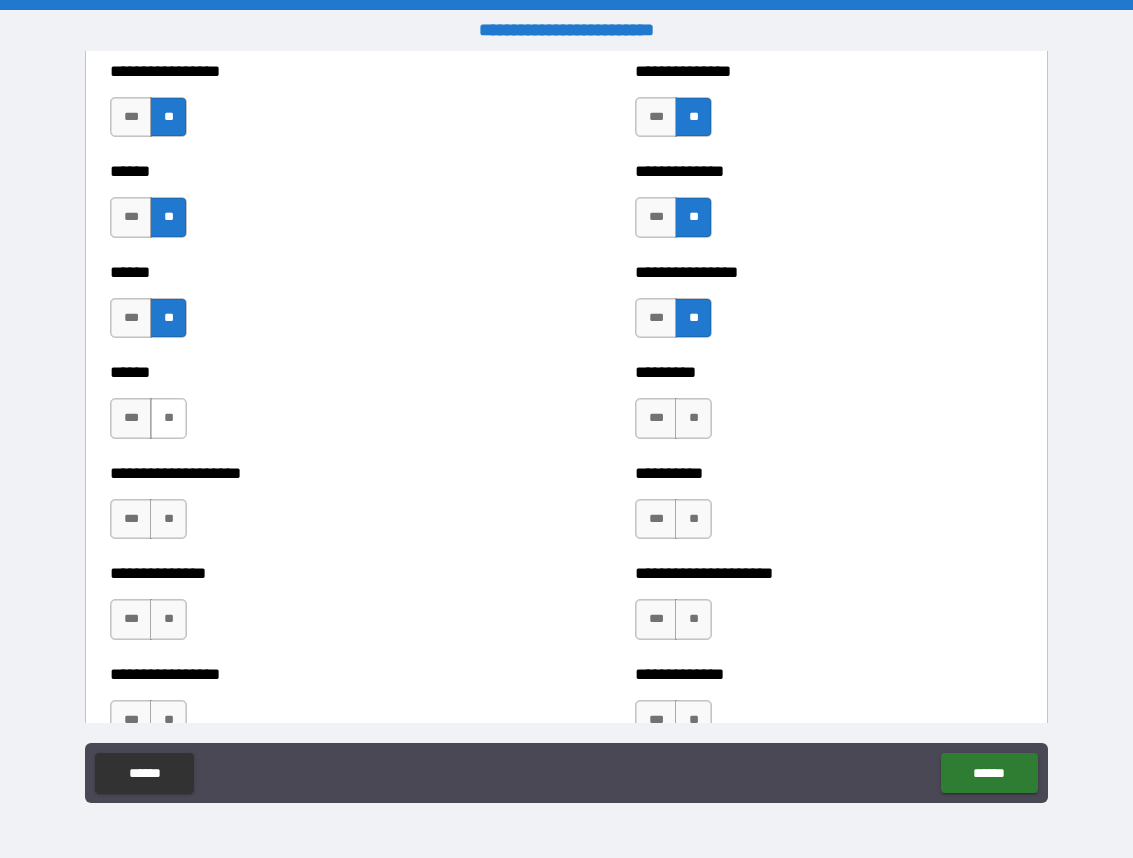 click on "**" at bounding box center [168, 418] 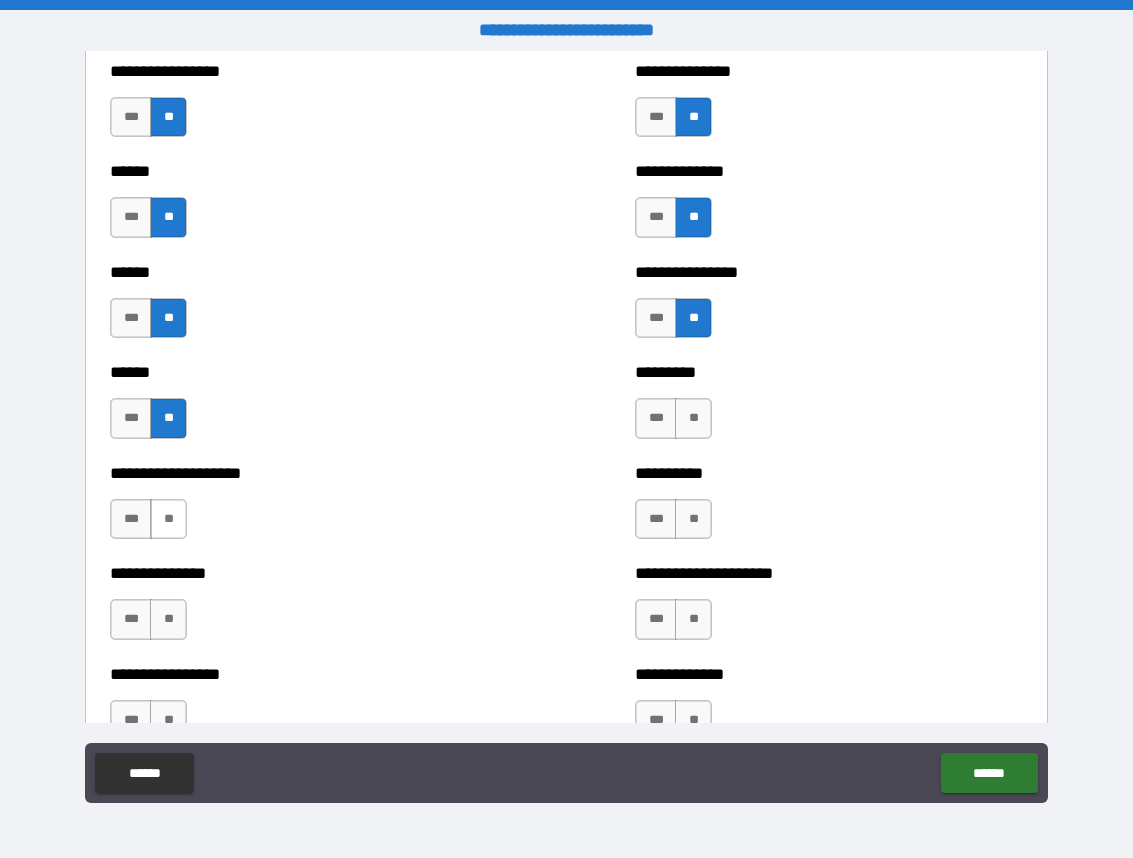 click on "**" at bounding box center (168, 519) 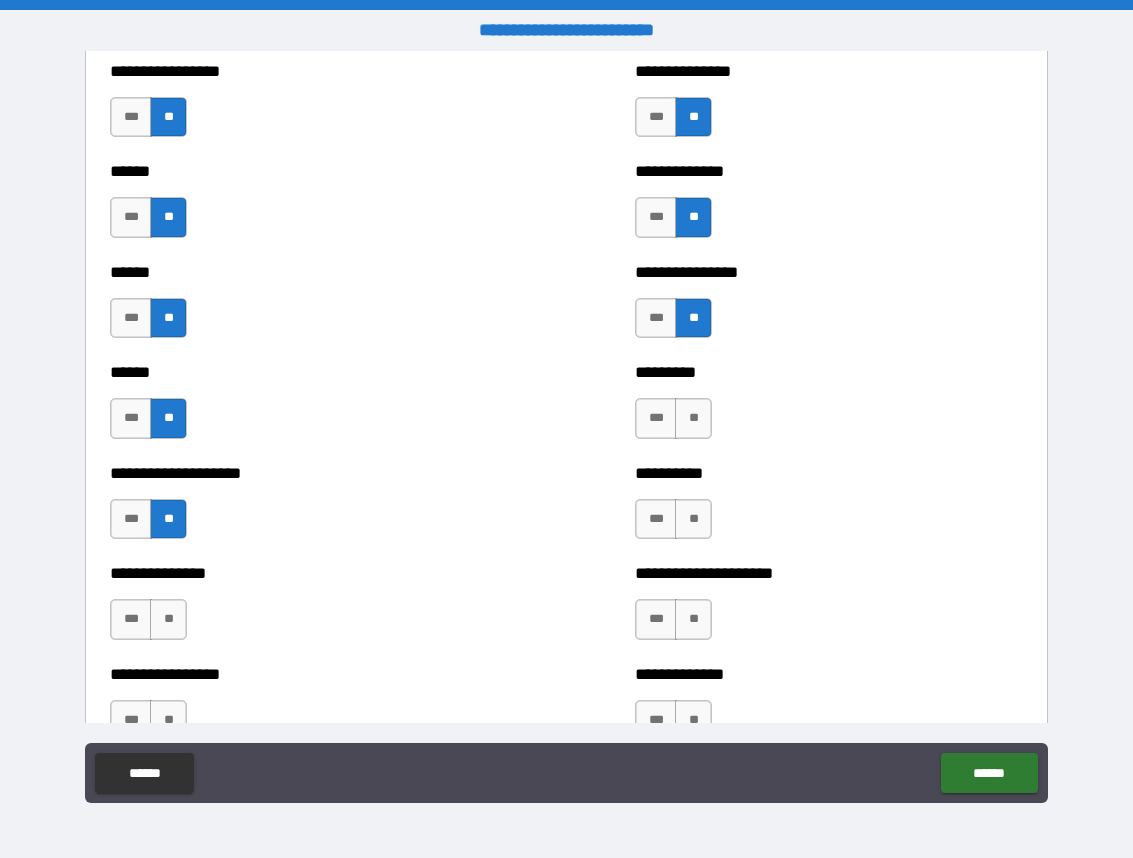 click on "*** **" at bounding box center [151, 624] 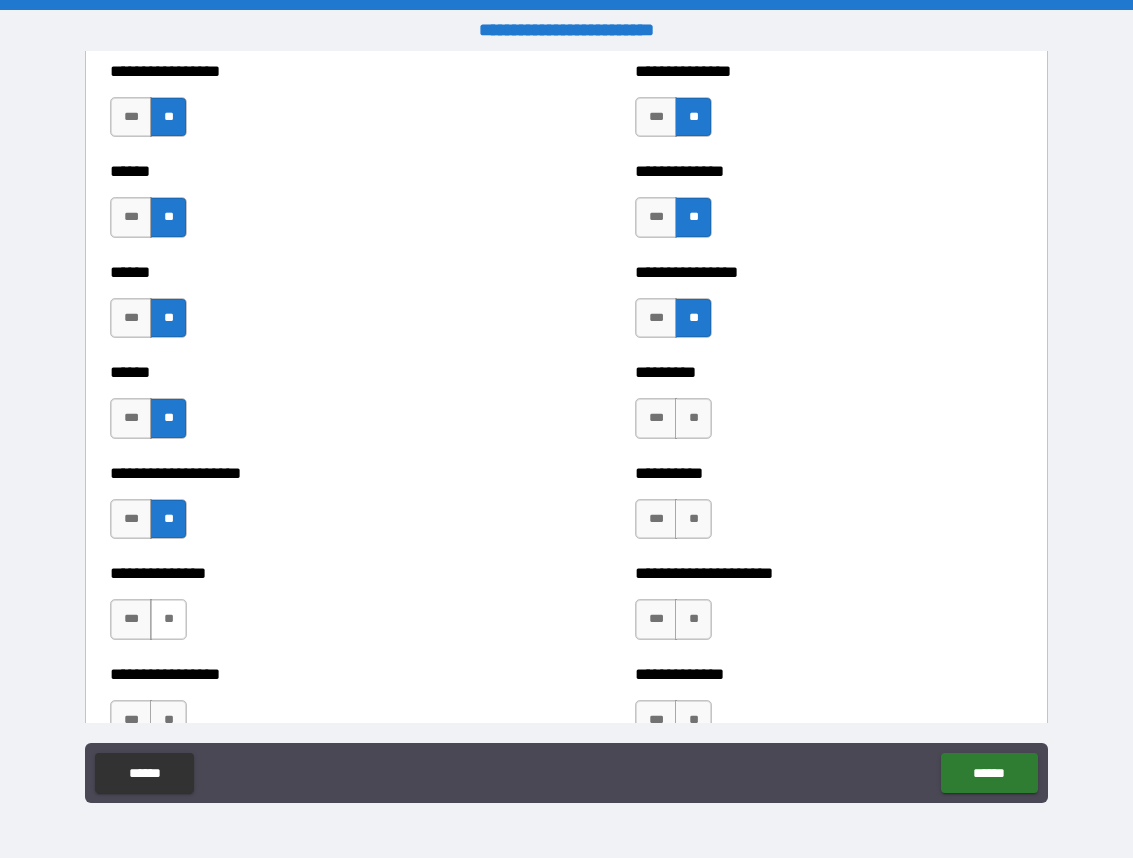 click on "**" at bounding box center [168, 619] 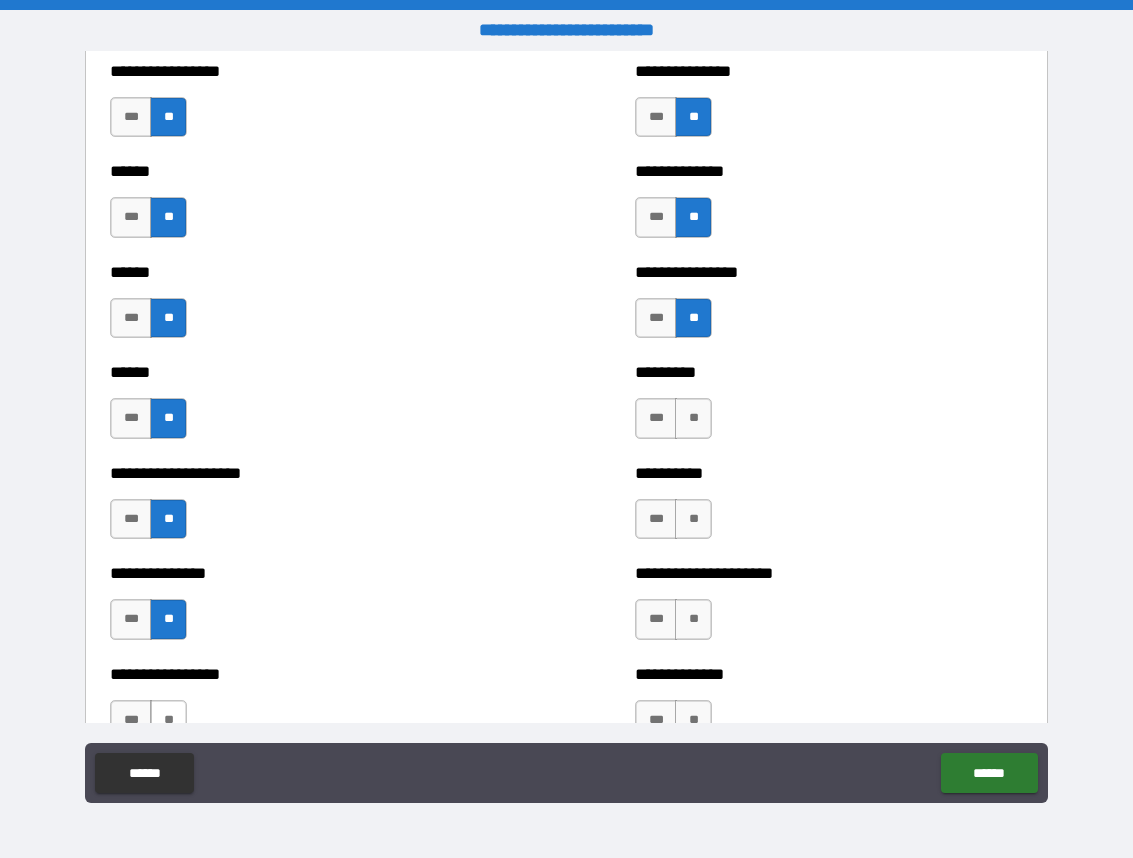 click on "**" at bounding box center (168, 720) 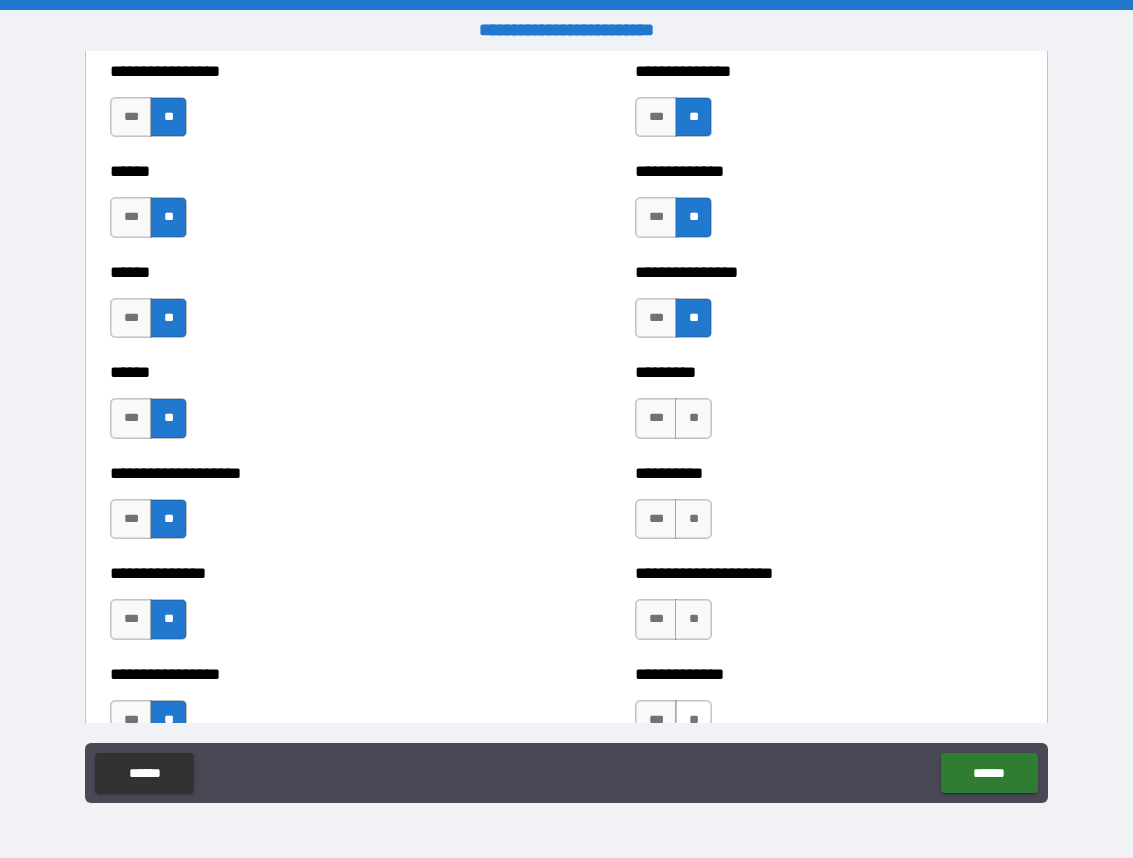 click on "**" at bounding box center (693, 720) 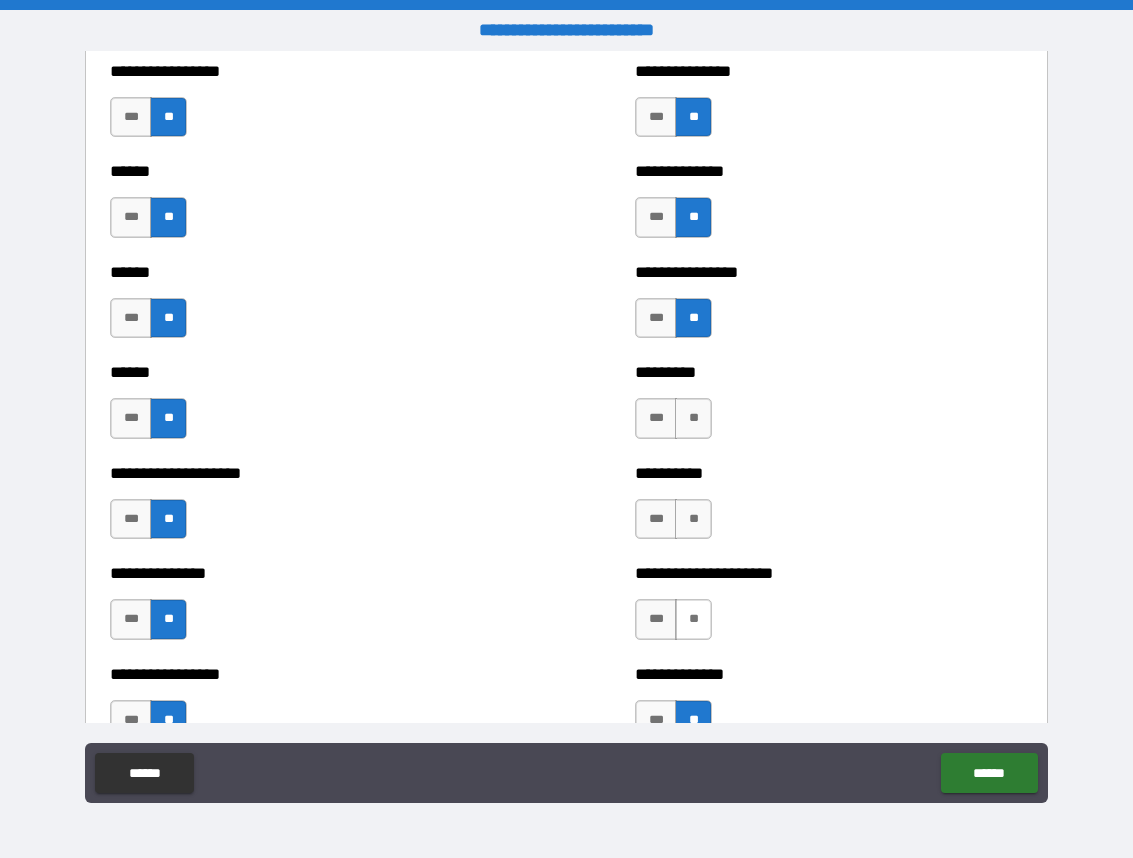 click on "**" at bounding box center (693, 619) 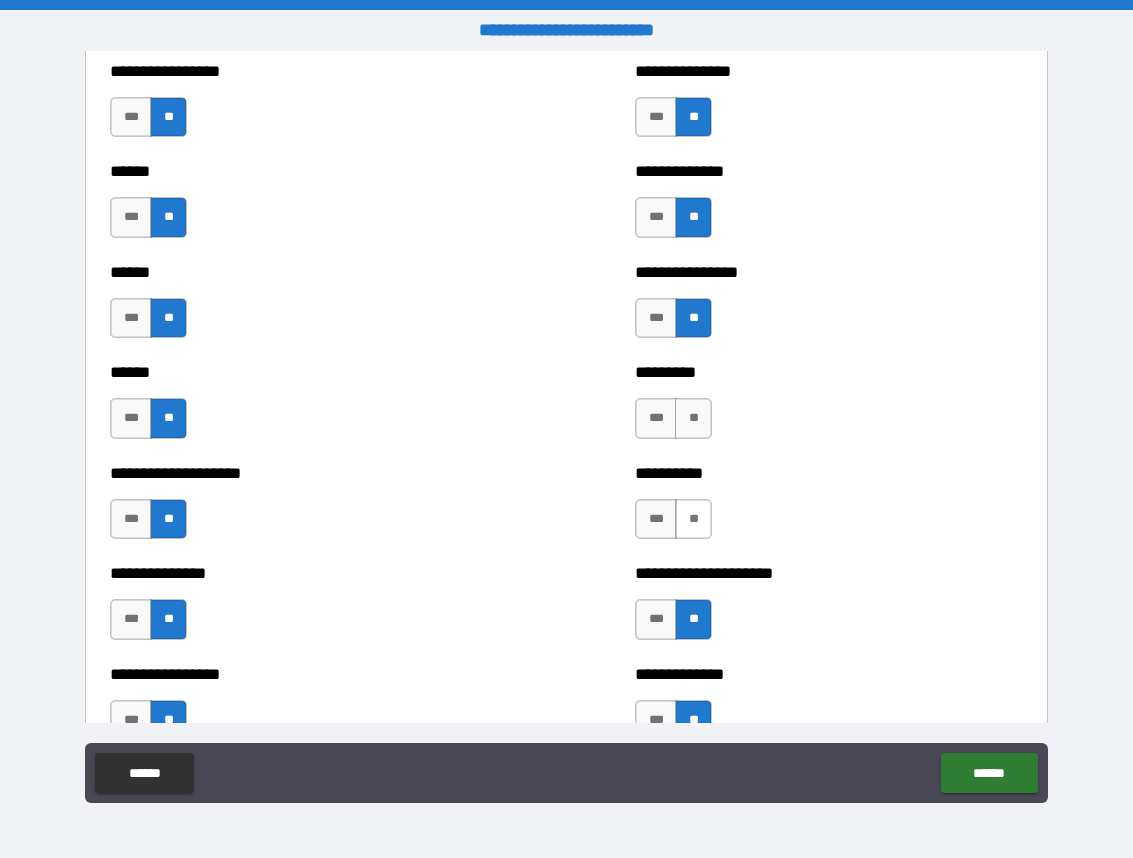 click on "**" at bounding box center [693, 519] 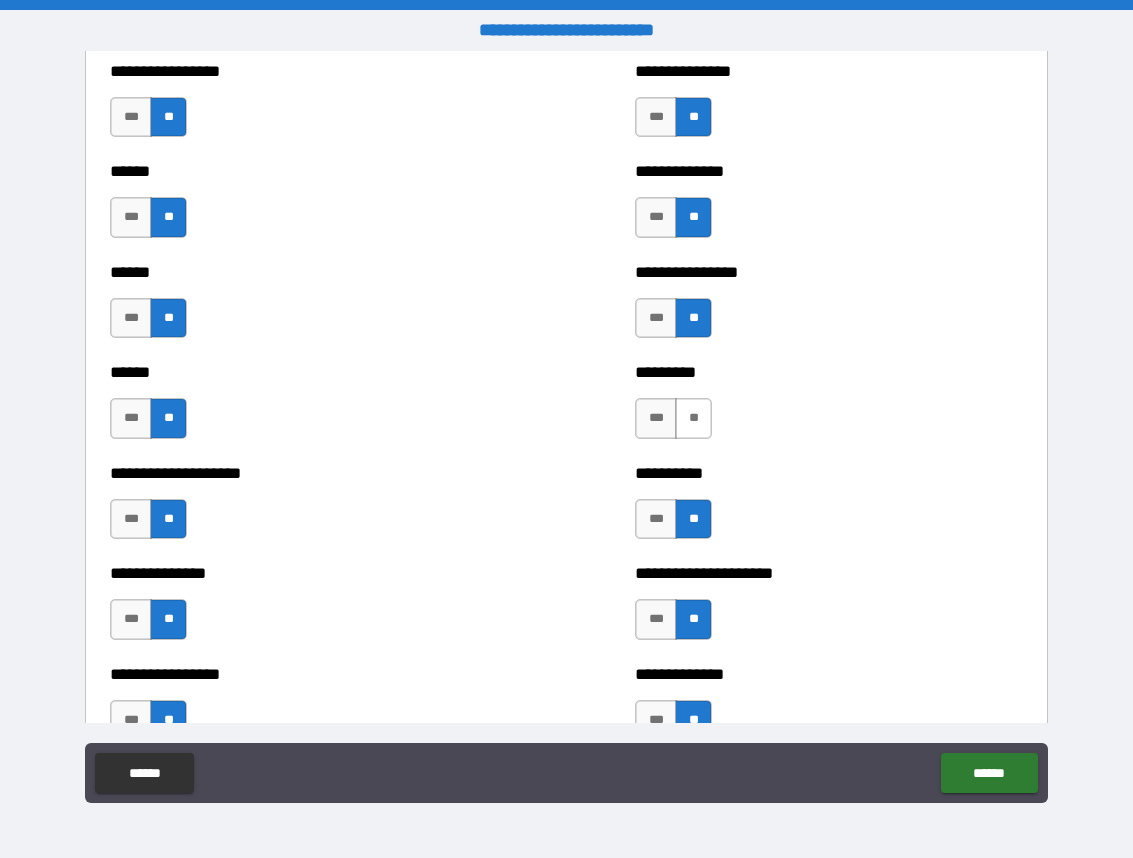 click on "**" at bounding box center (693, 418) 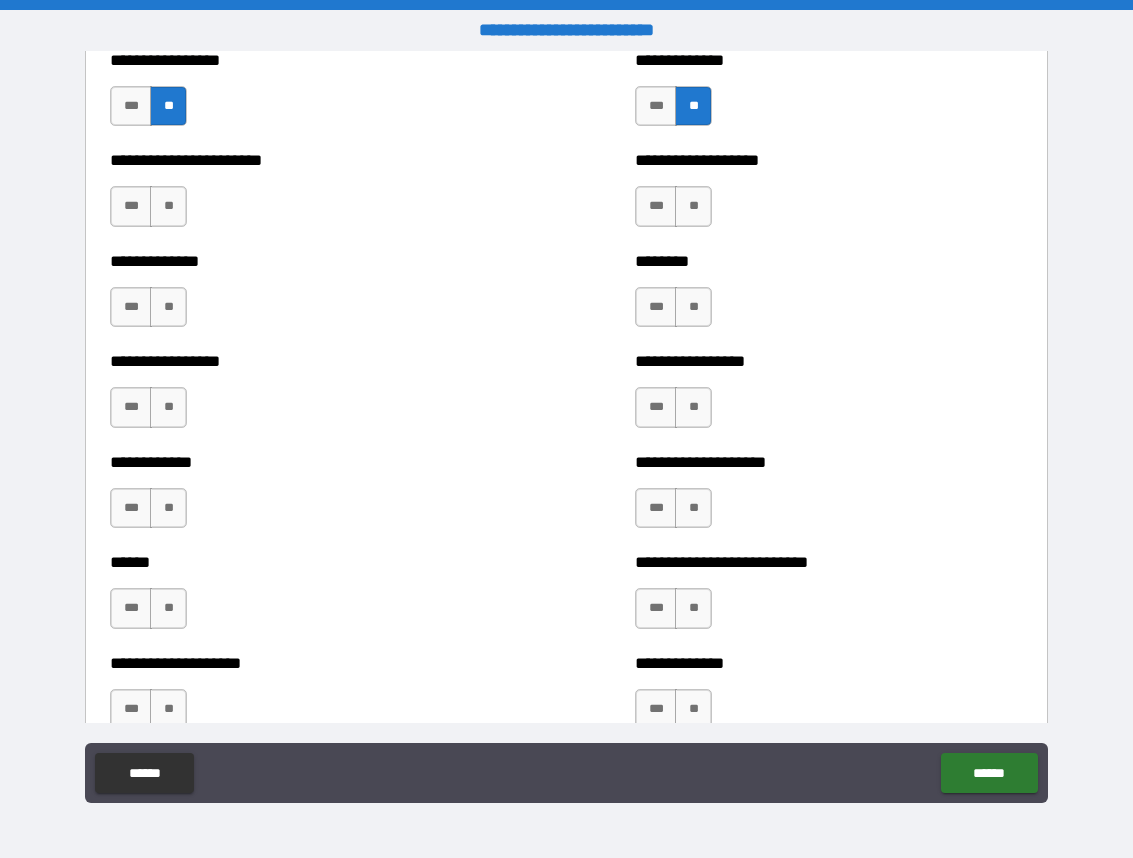scroll, scrollTop: 3559, scrollLeft: 0, axis: vertical 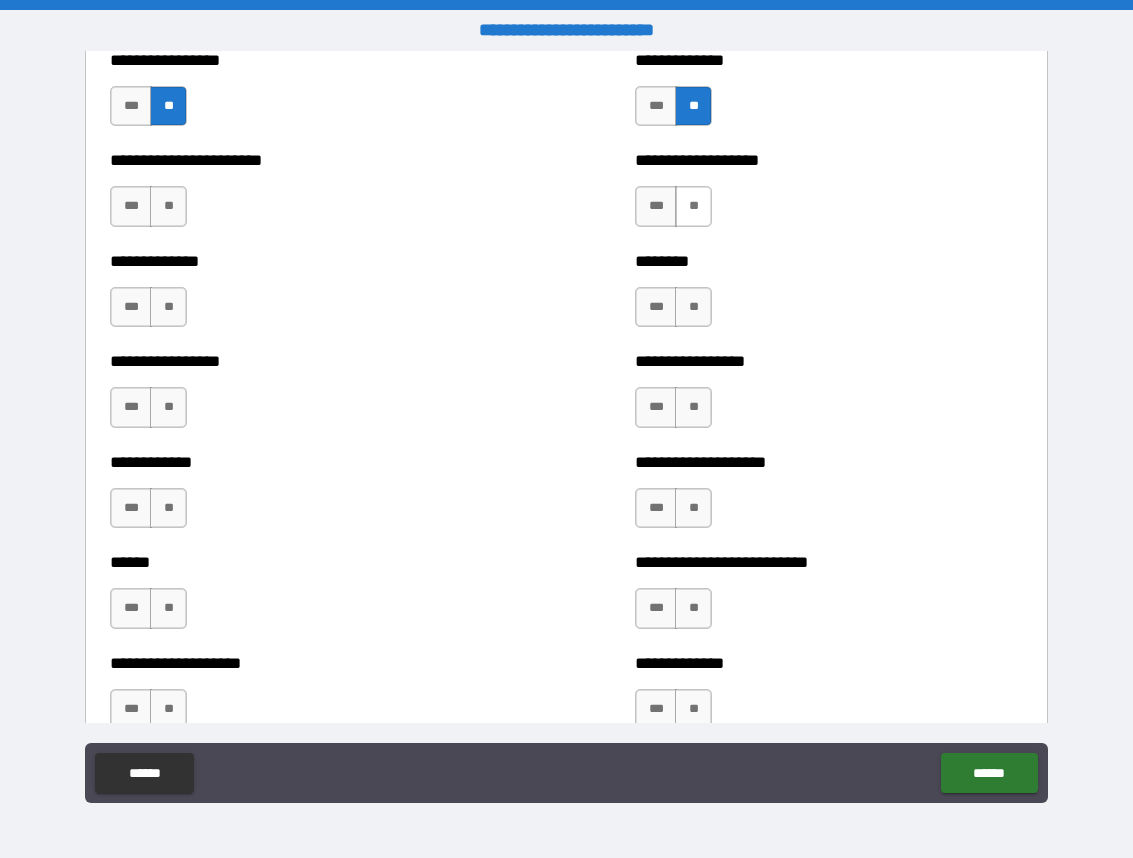 click on "**" at bounding box center [693, 206] 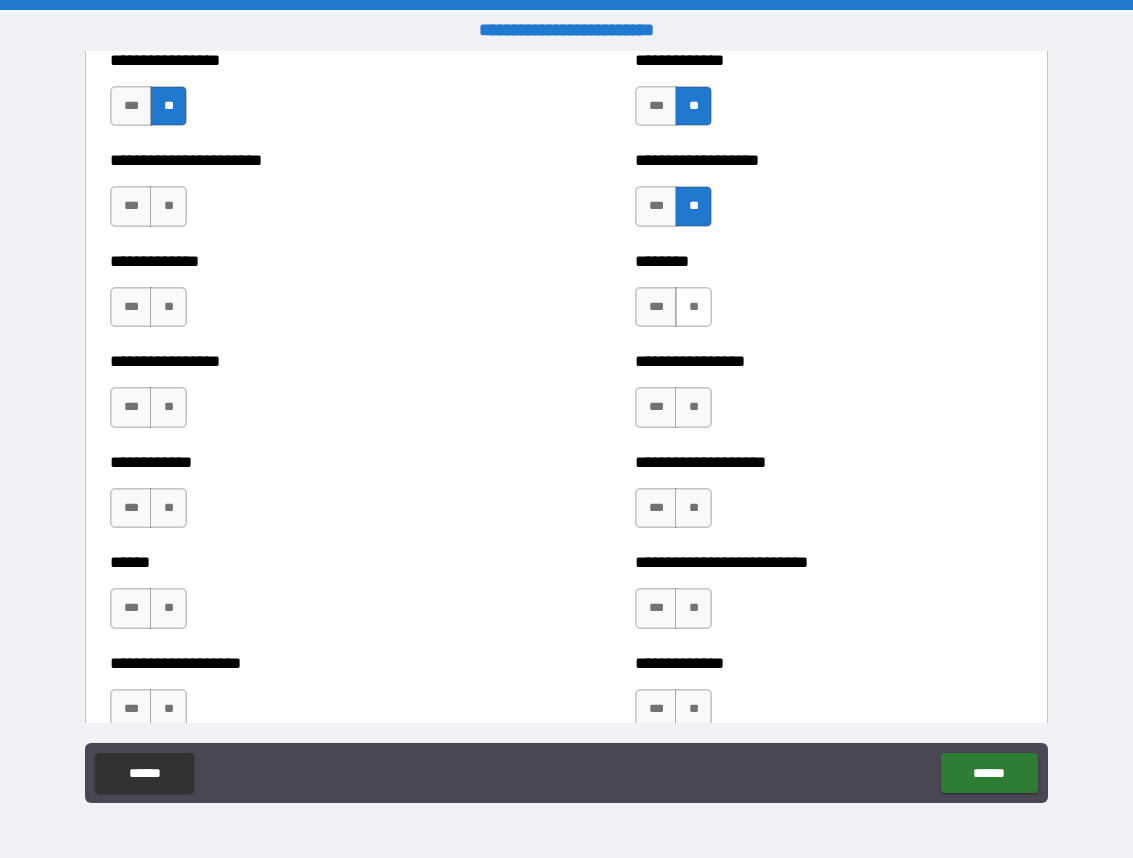 click on "**" at bounding box center (693, 307) 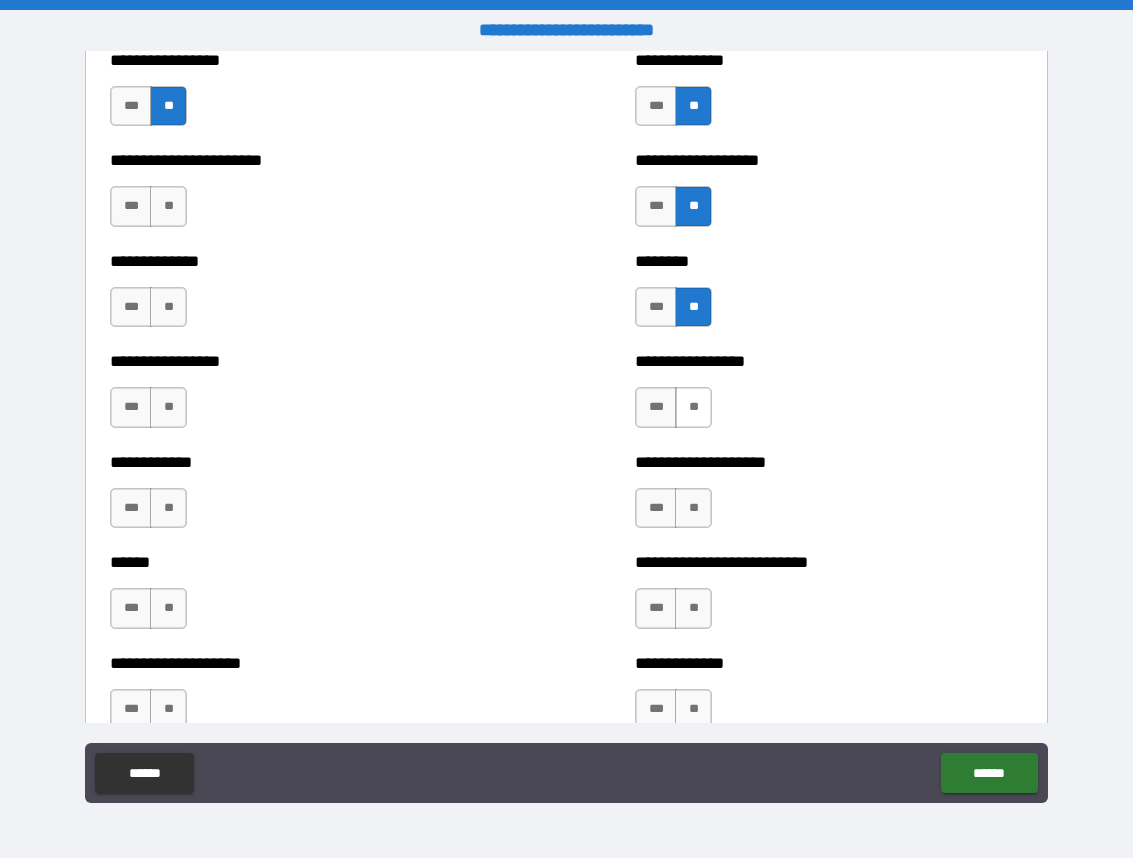 click on "**" at bounding box center (693, 407) 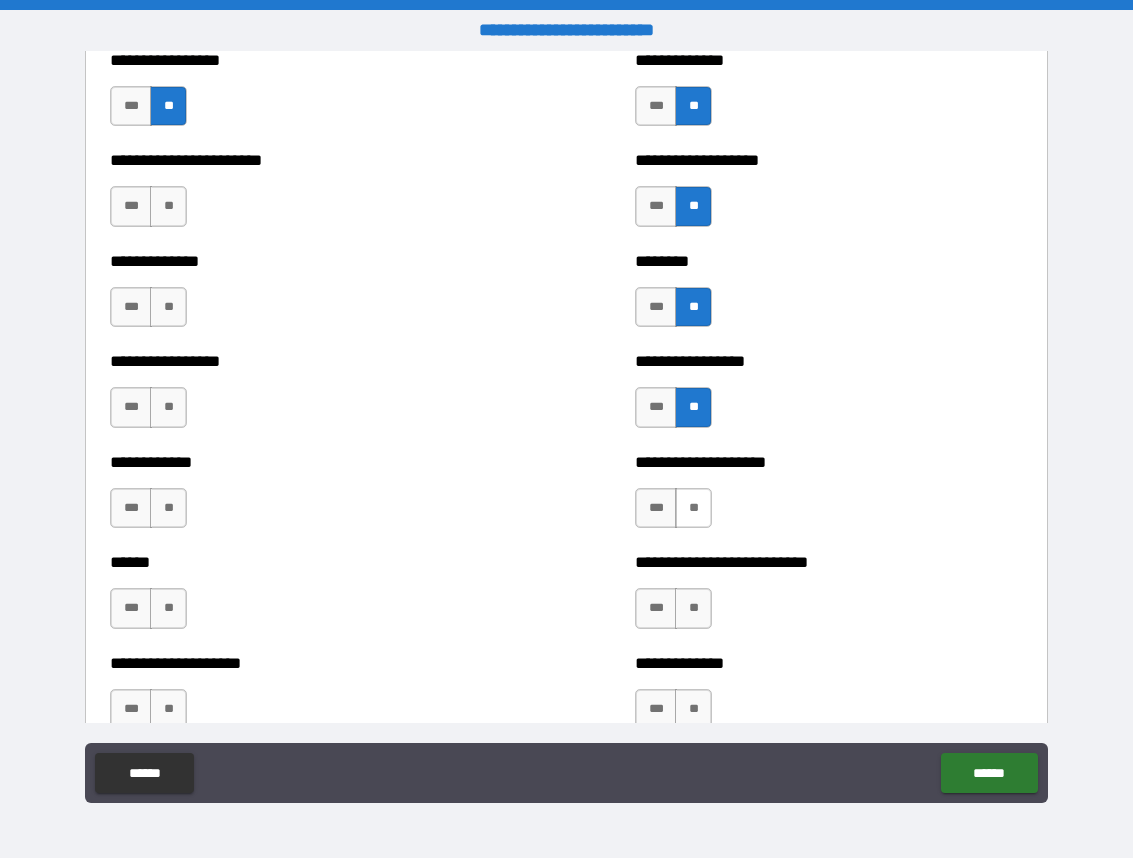 click on "**" at bounding box center (693, 508) 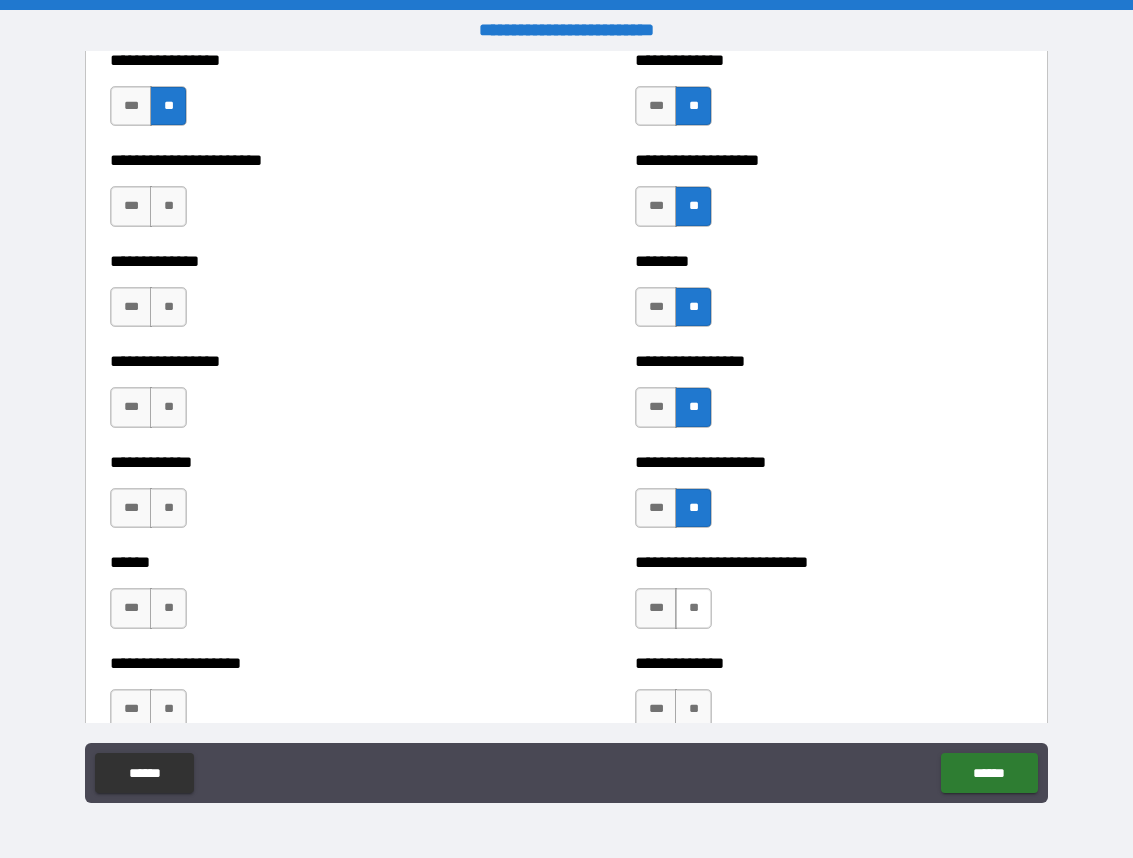 click on "**" at bounding box center (693, 608) 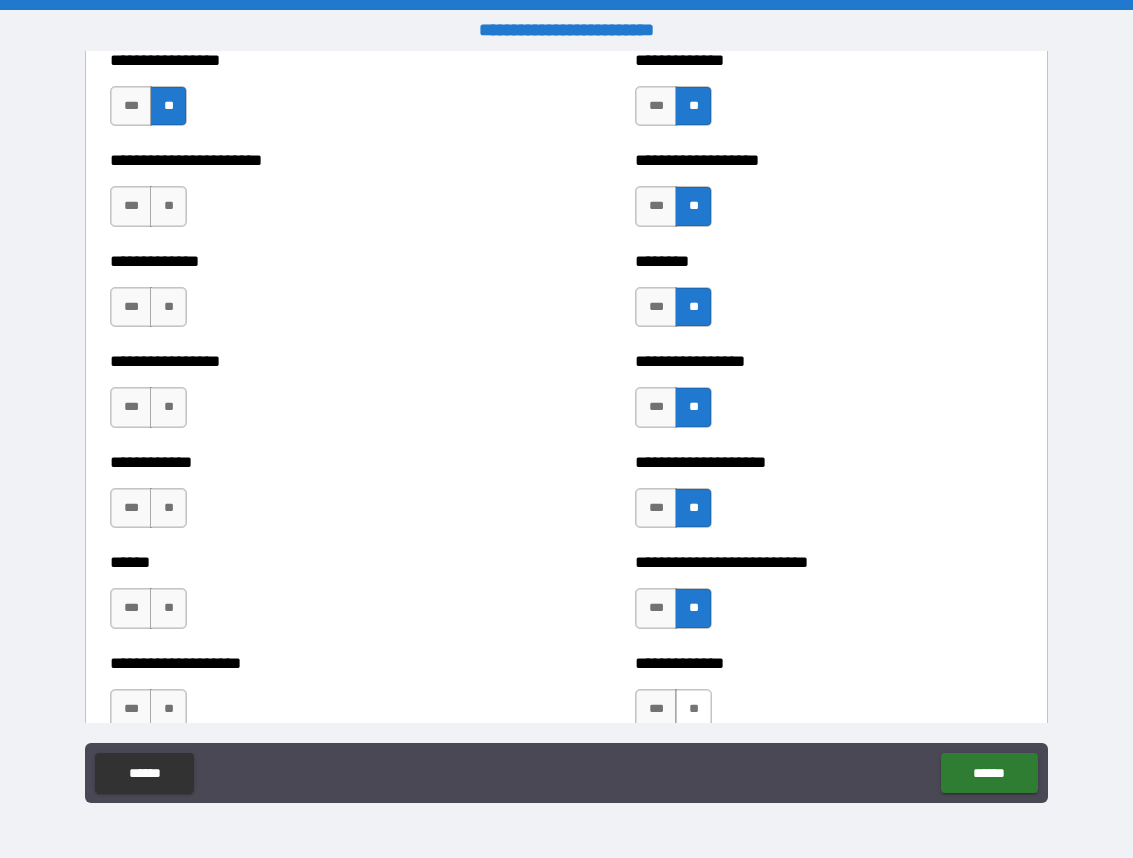 click on "**" at bounding box center (693, 709) 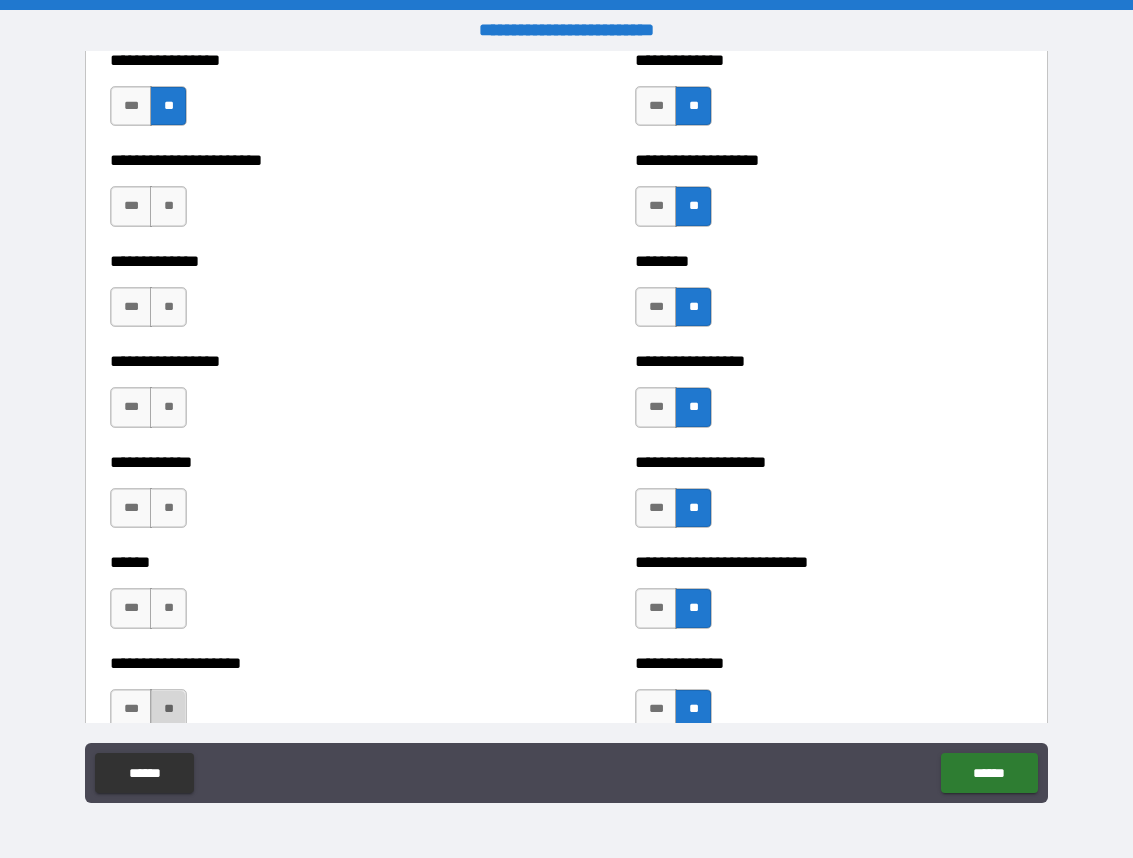 click on "**" at bounding box center (168, 709) 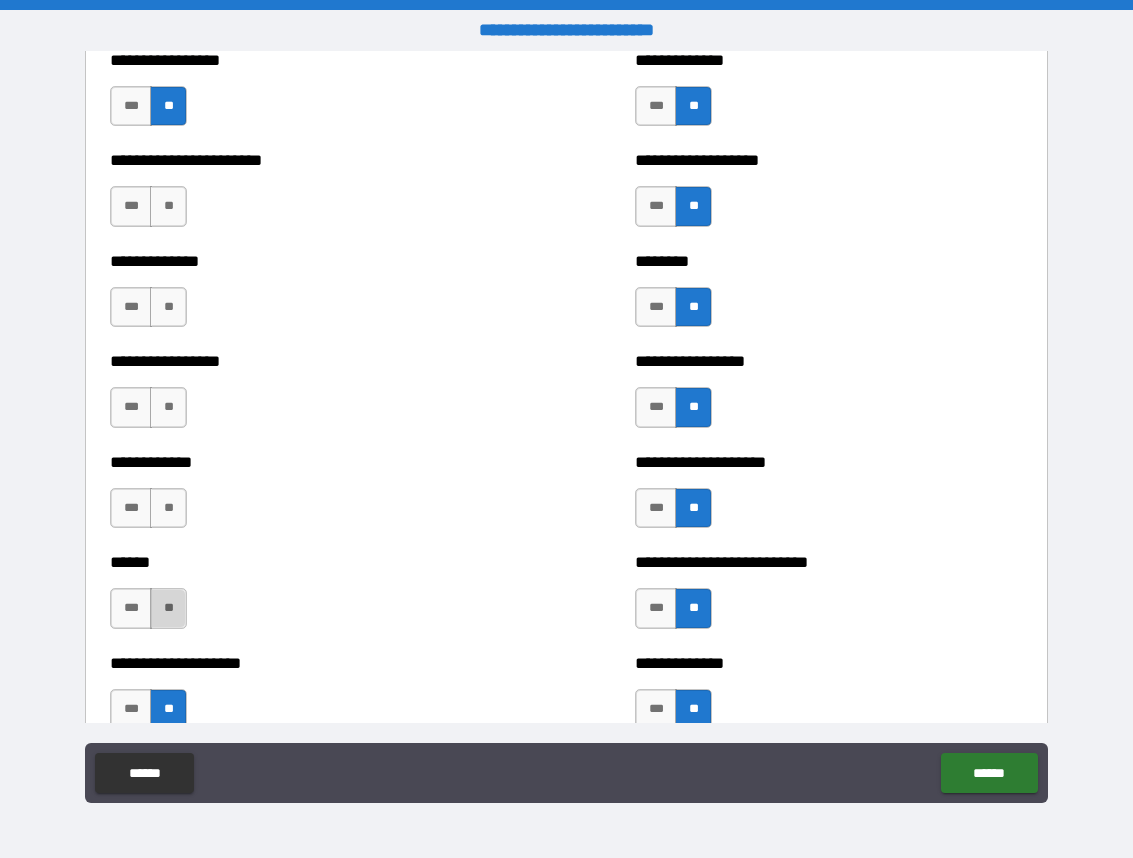 click on "**" at bounding box center [168, 608] 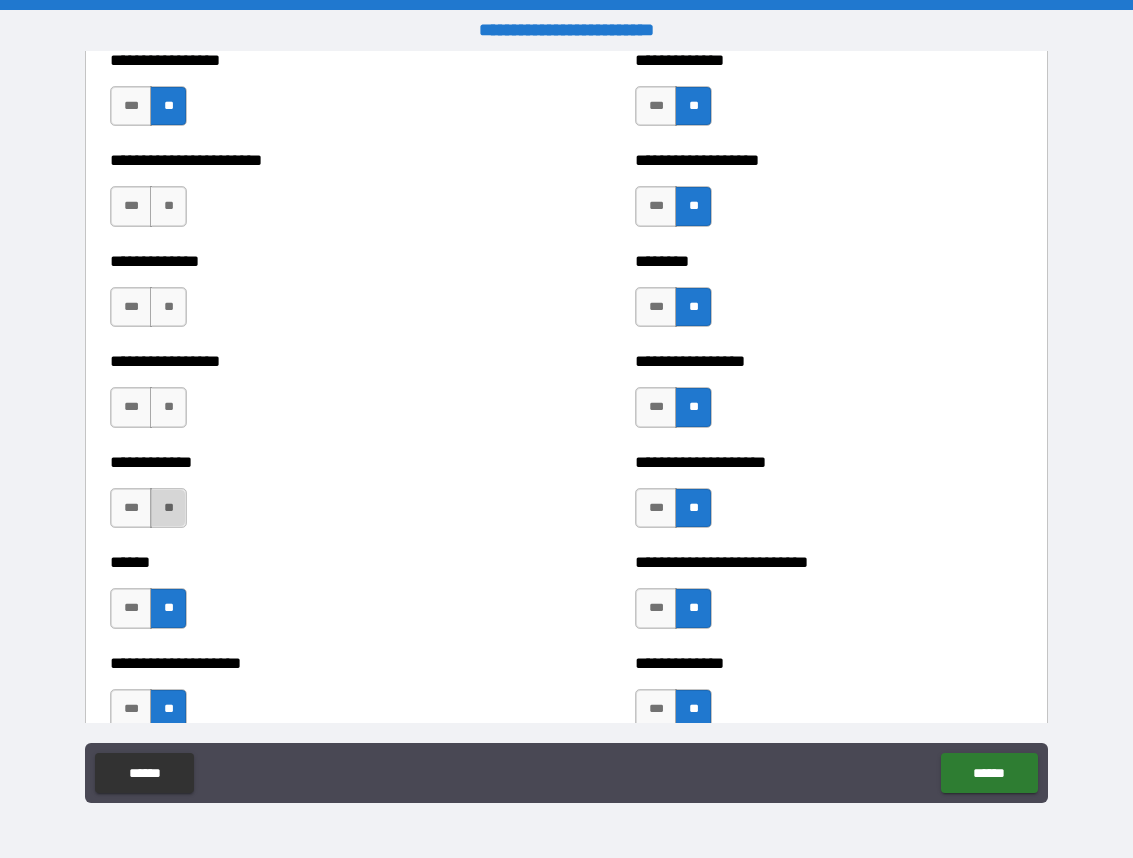 click on "**" at bounding box center (168, 508) 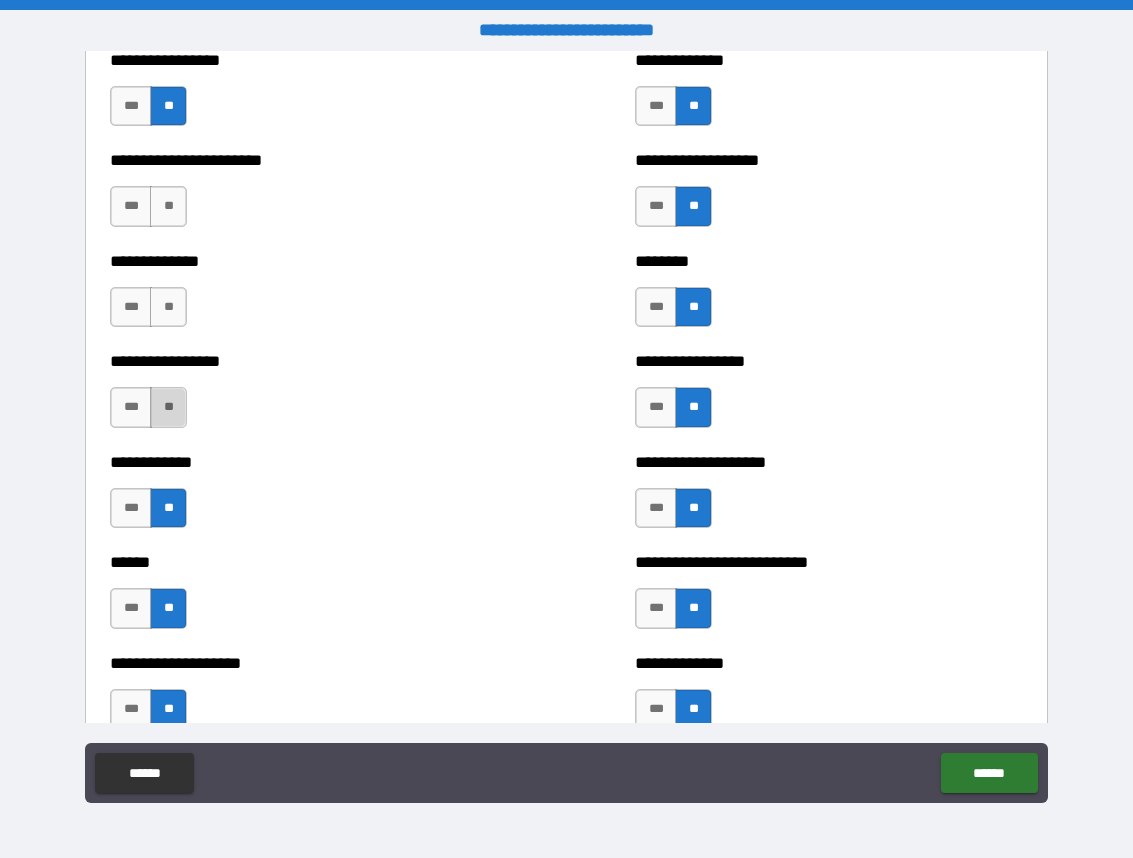click on "**" at bounding box center [168, 407] 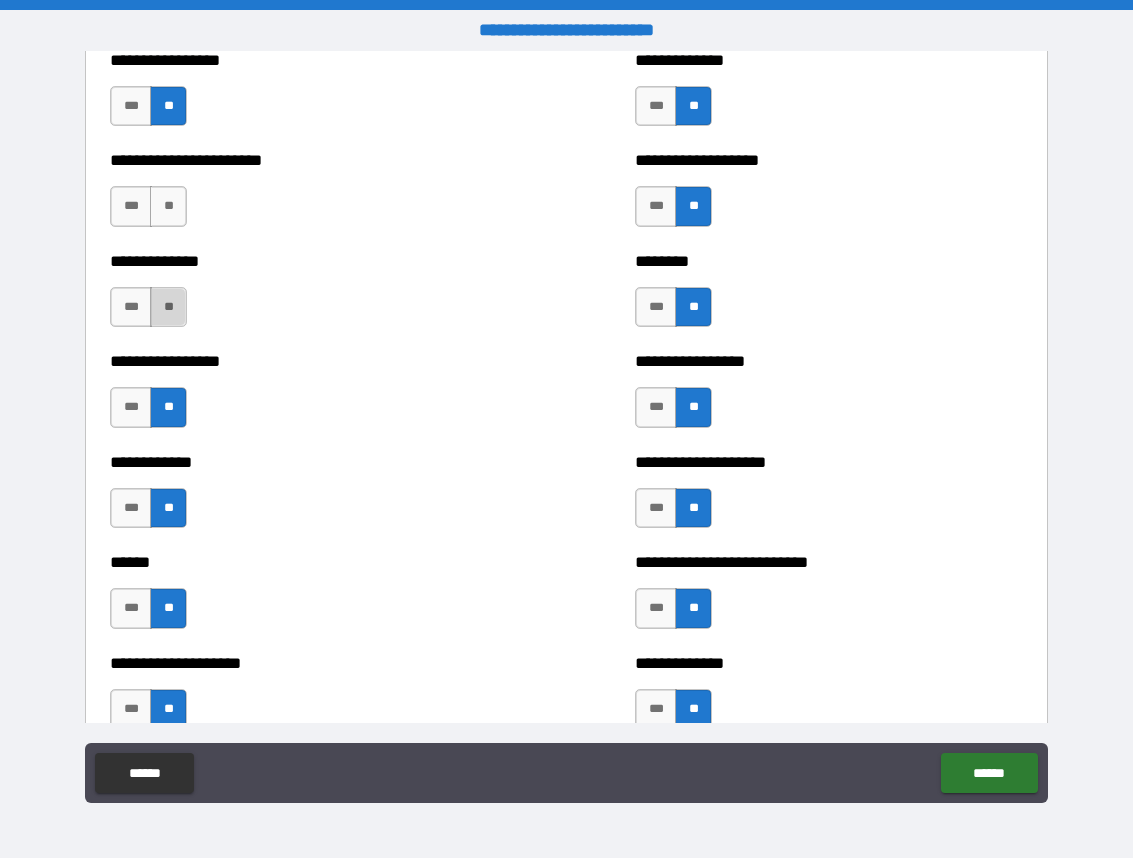 click on "**" at bounding box center [168, 307] 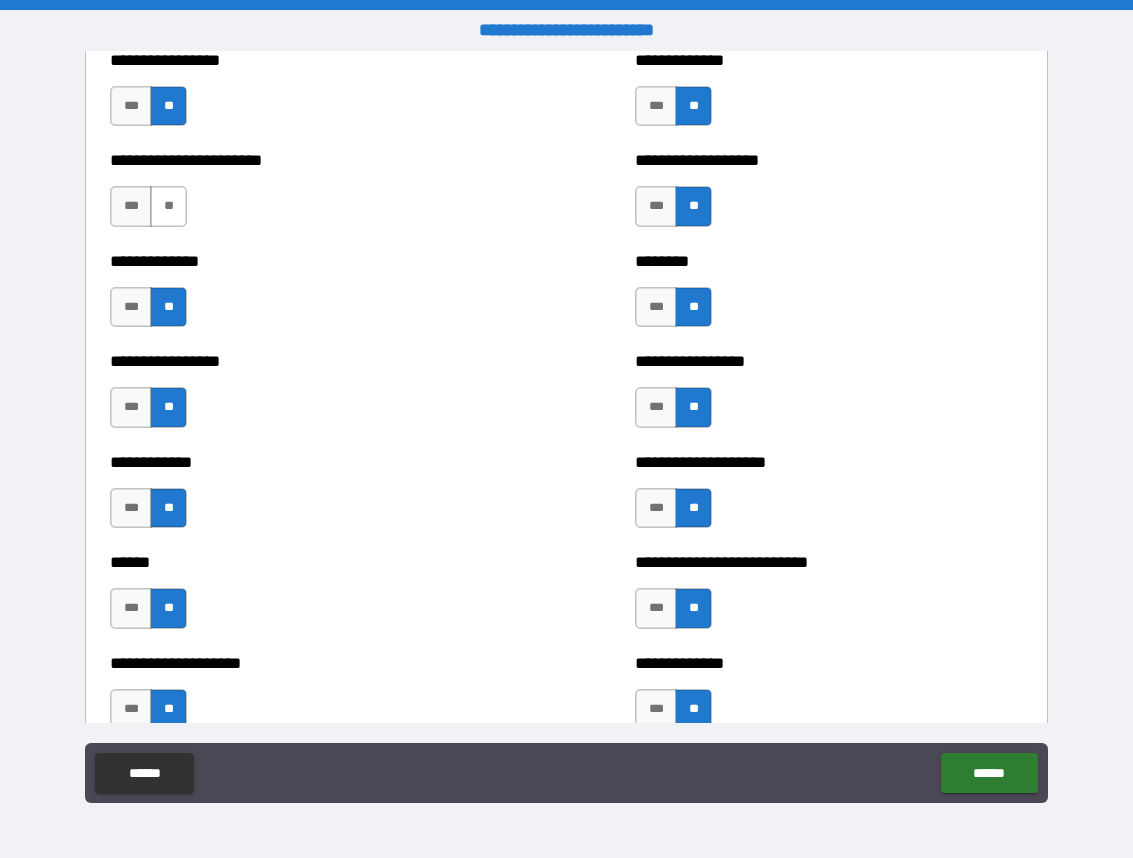 click on "**" at bounding box center (168, 206) 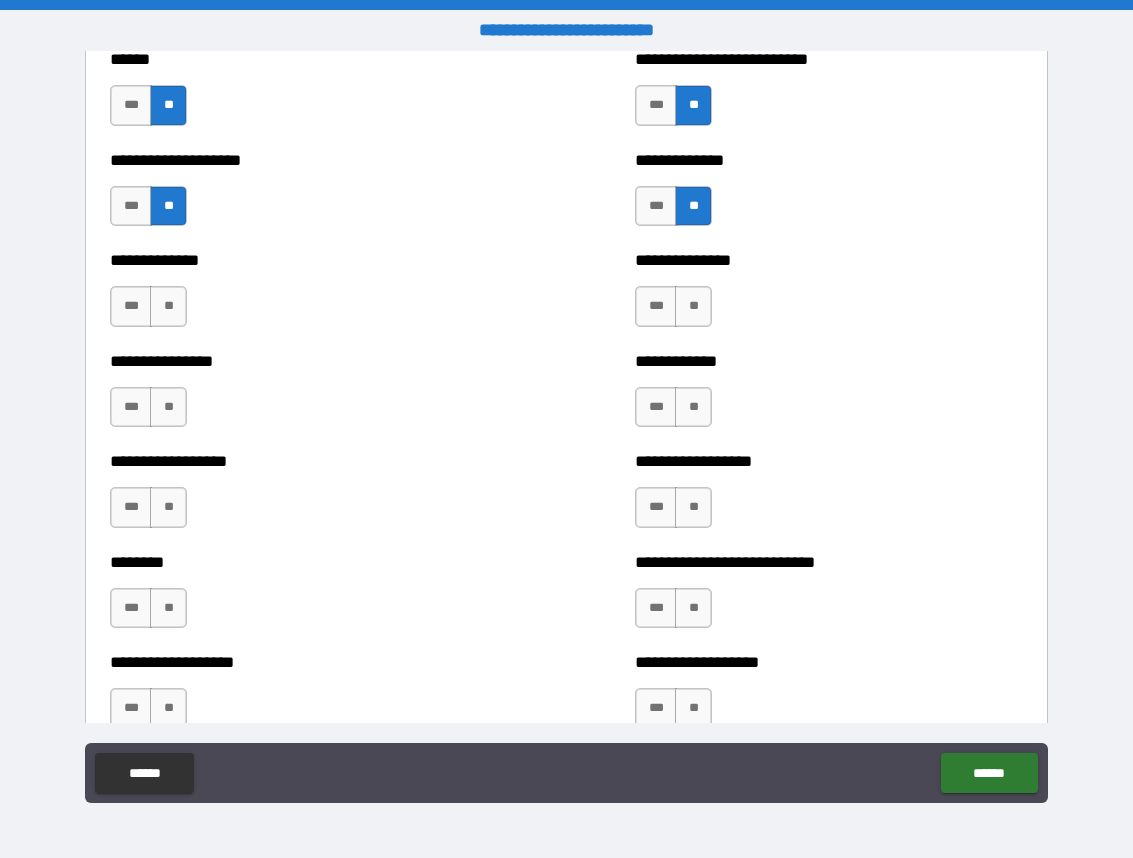 scroll, scrollTop: 4065, scrollLeft: 0, axis: vertical 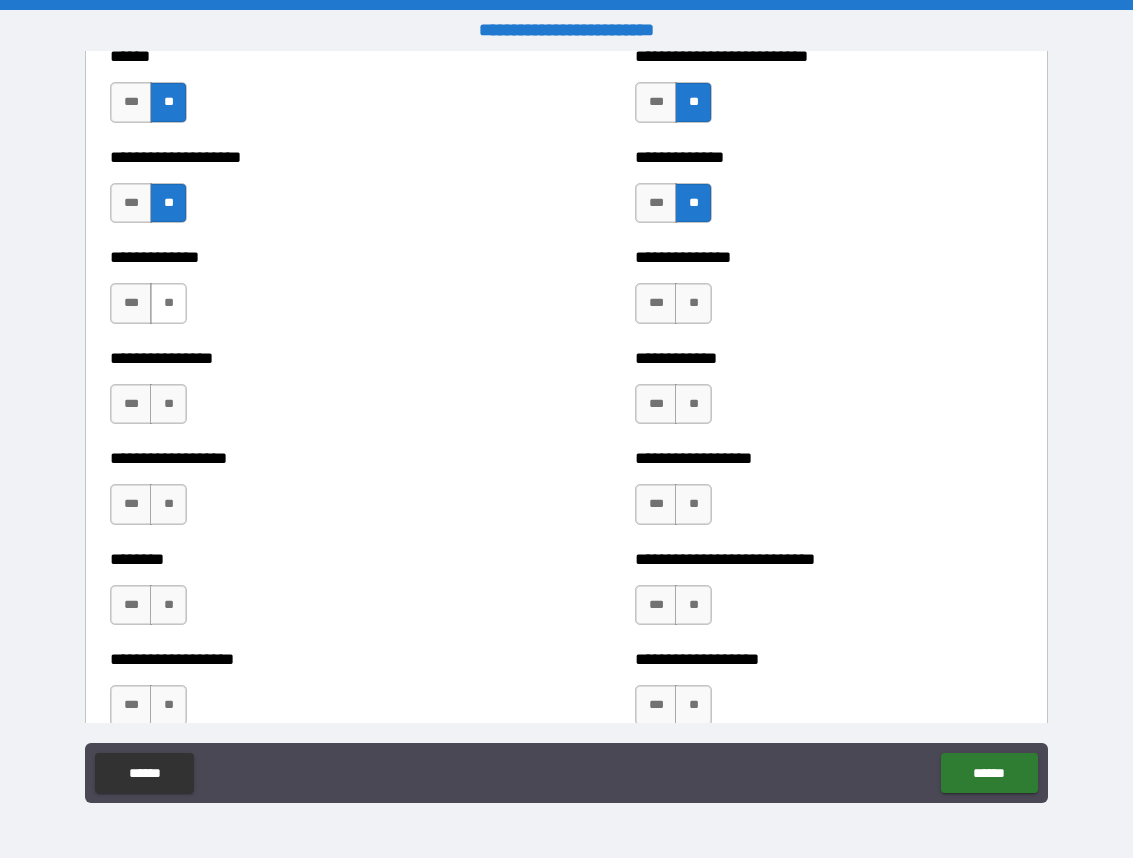 click on "**" at bounding box center (168, 303) 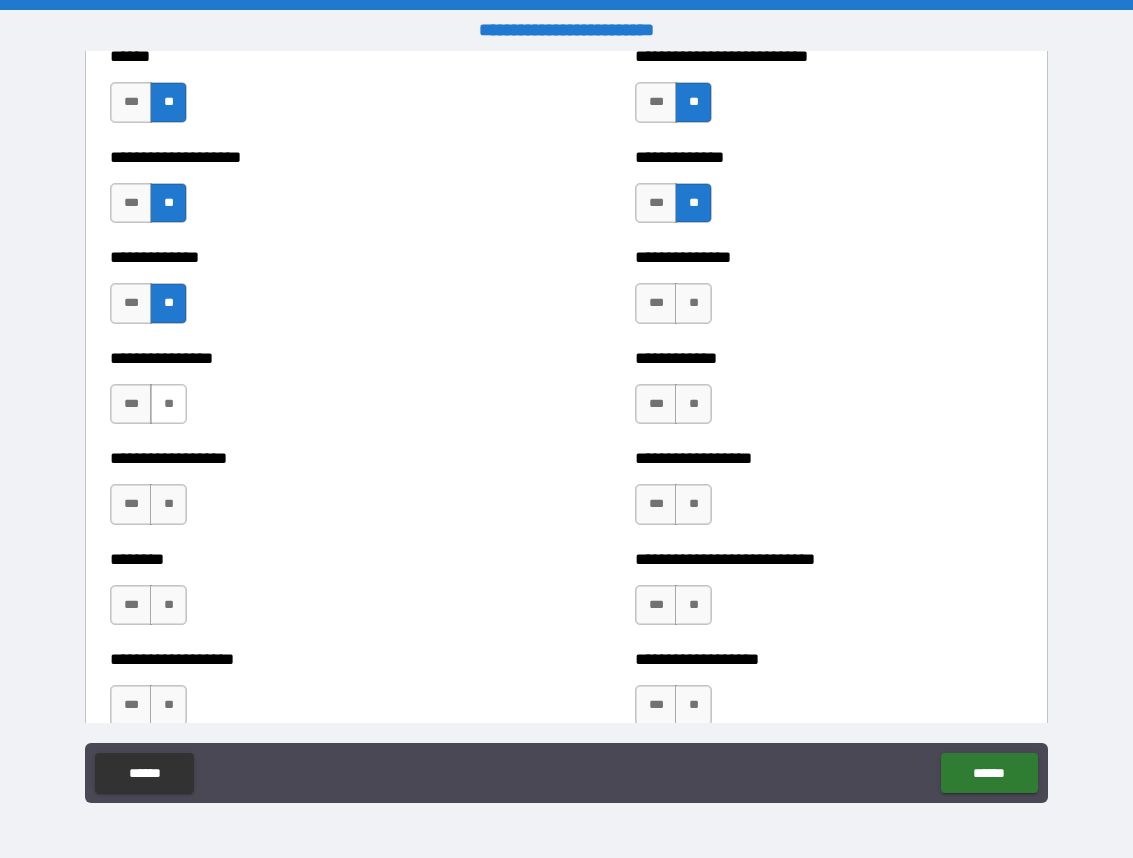 click on "**" at bounding box center (168, 404) 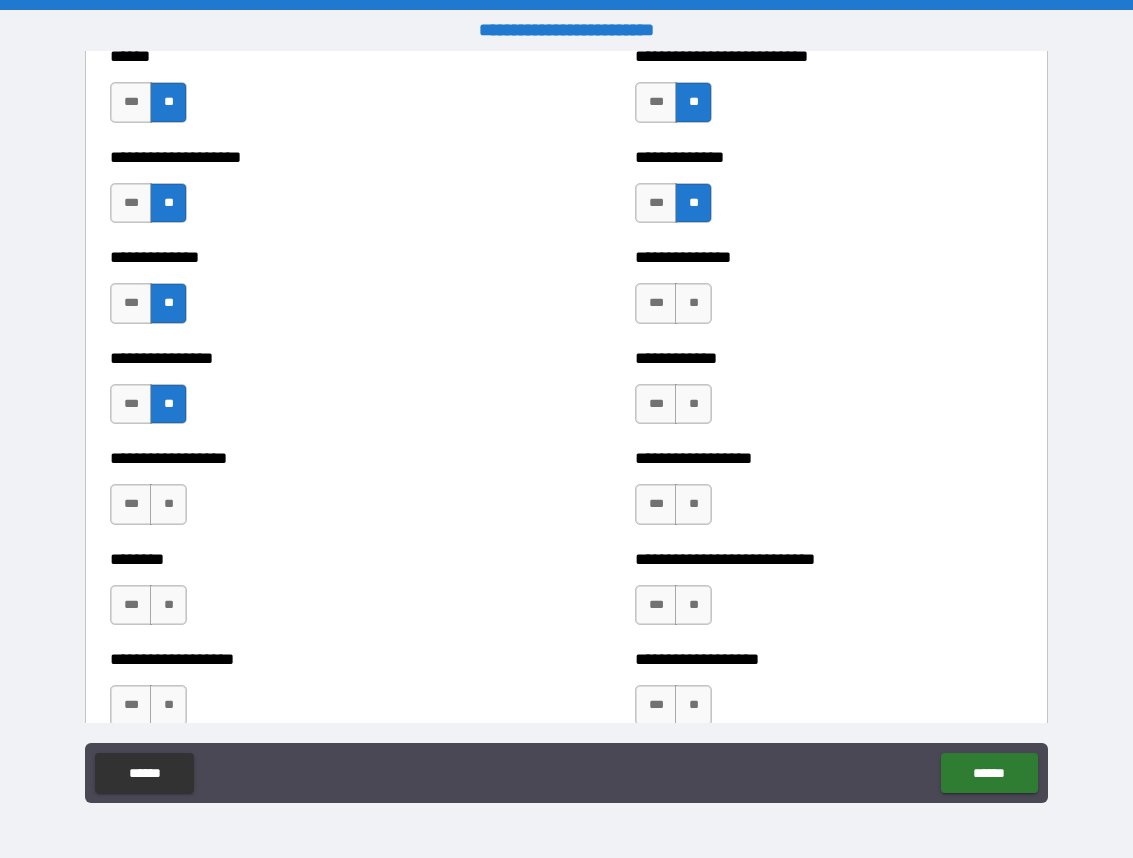 click on "*** **" at bounding box center [151, 509] 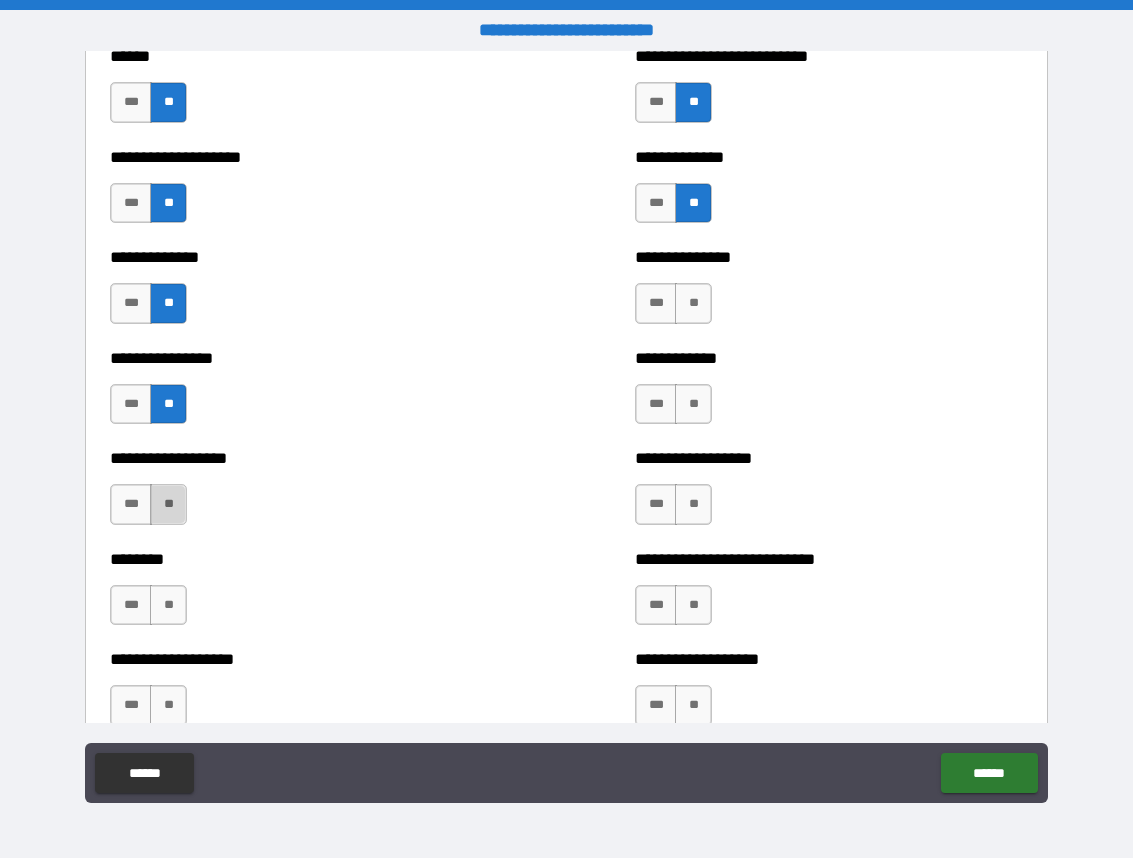 click on "**" at bounding box center (168, 504) 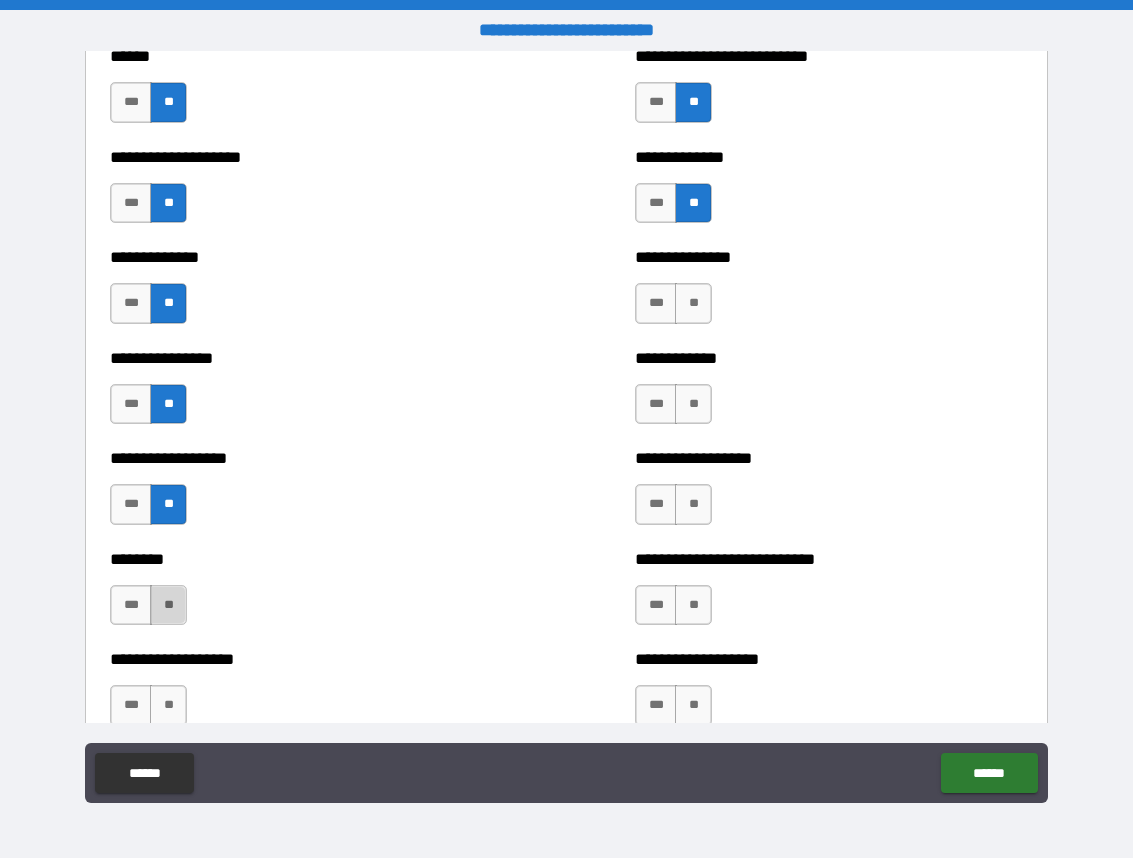 click on "**" at bounding box center [168, 605] 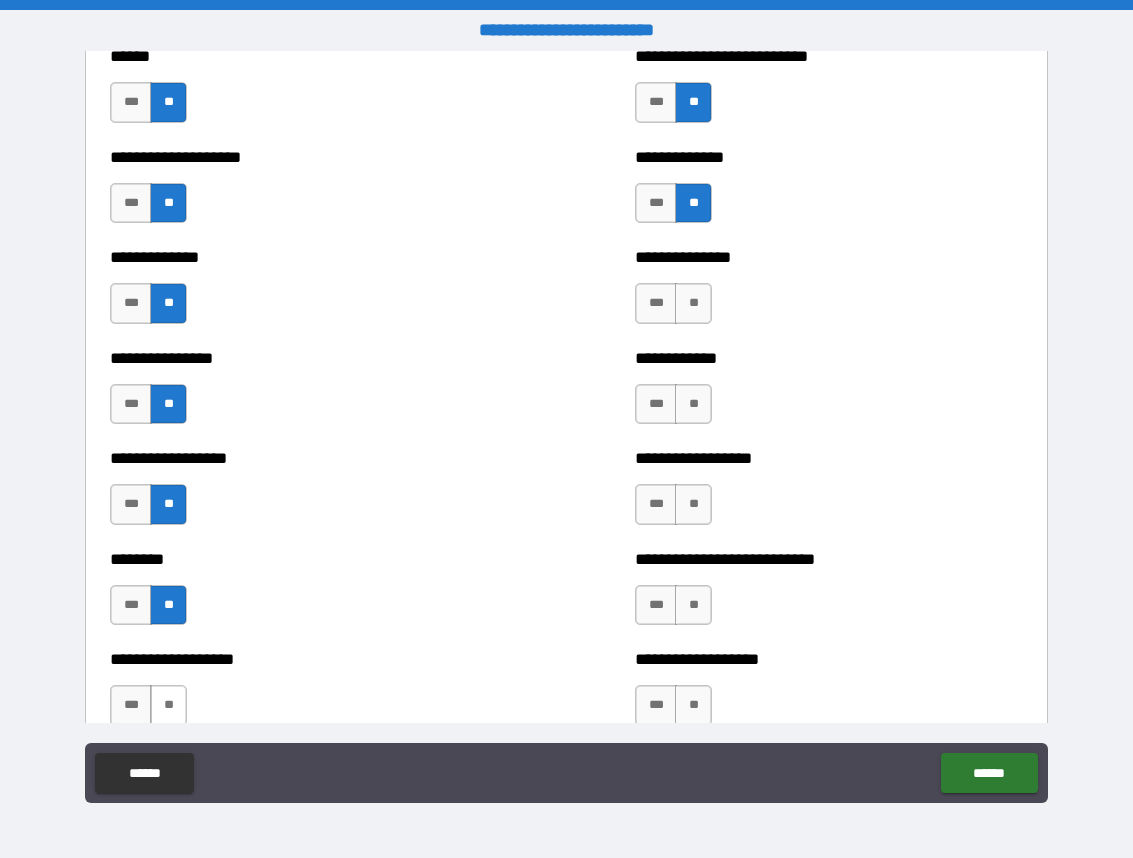 click on "**" at bounding box center (168, 705) 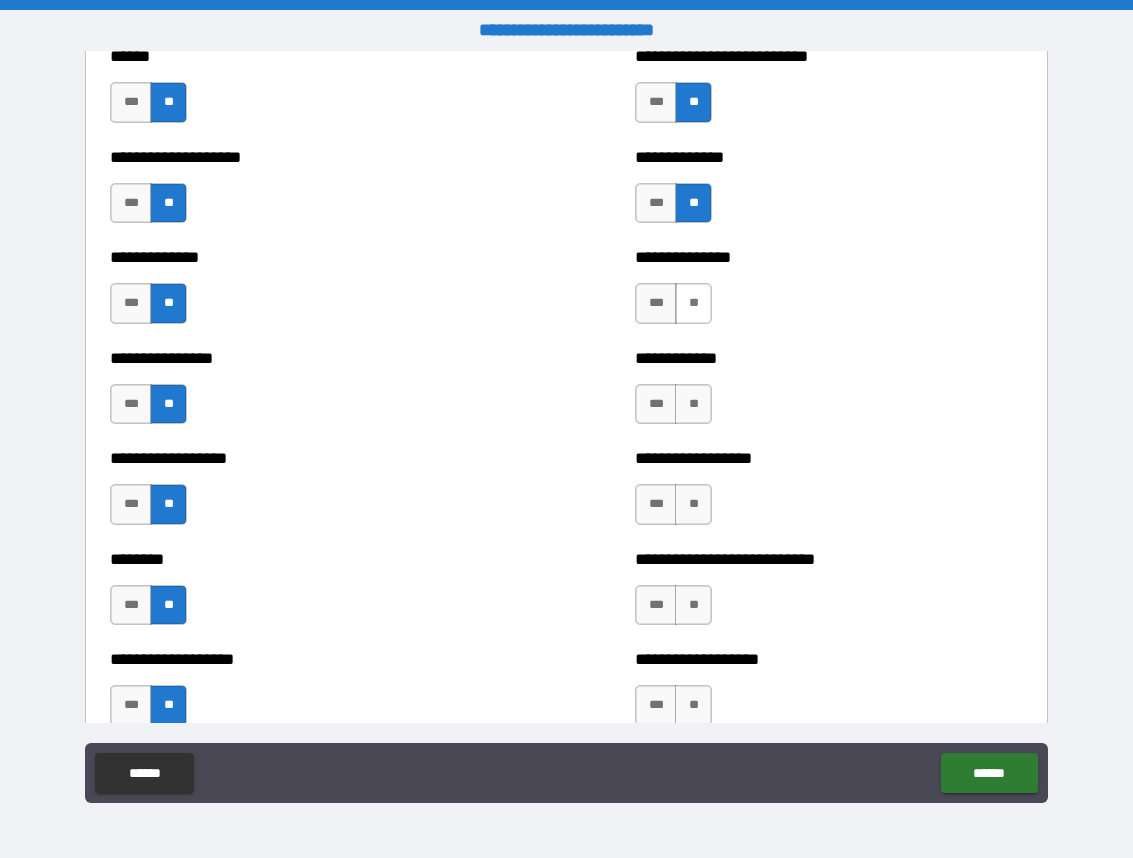 click on "**" at bounding box center (693, 303) 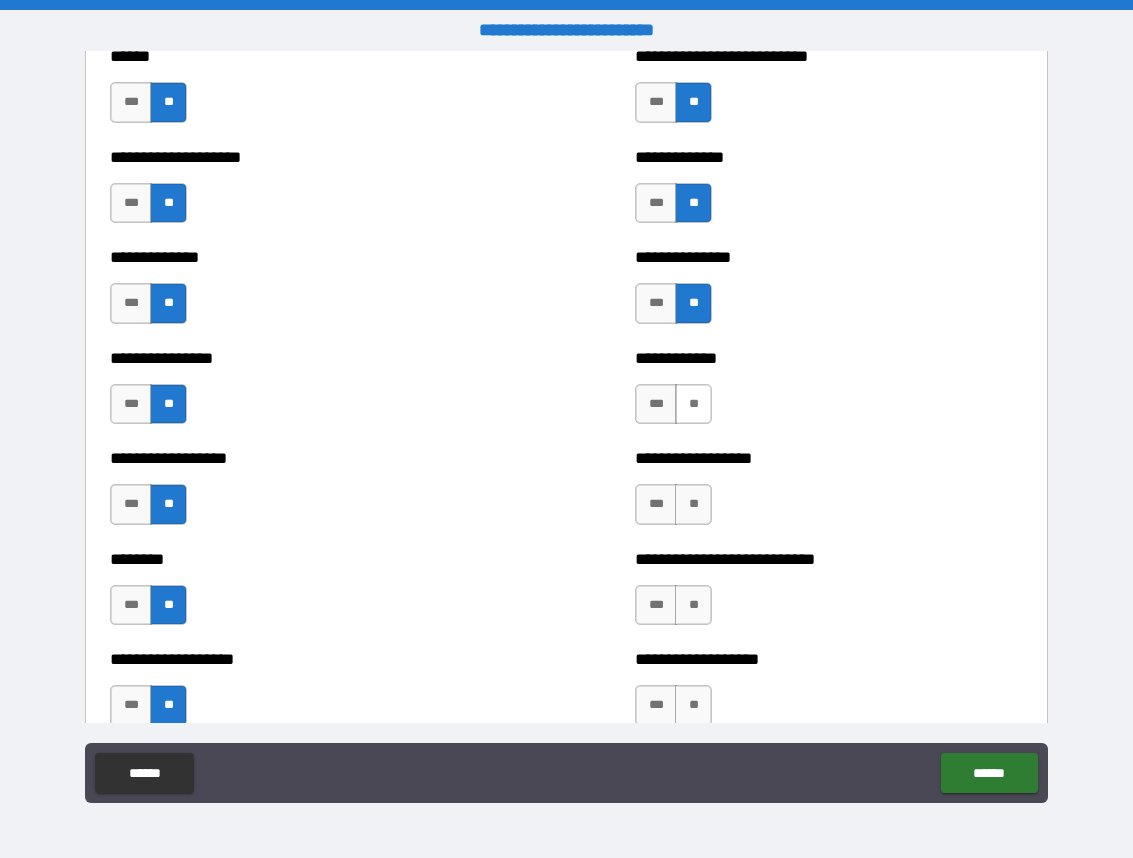 click on "**" at bounding box center (693, 404) 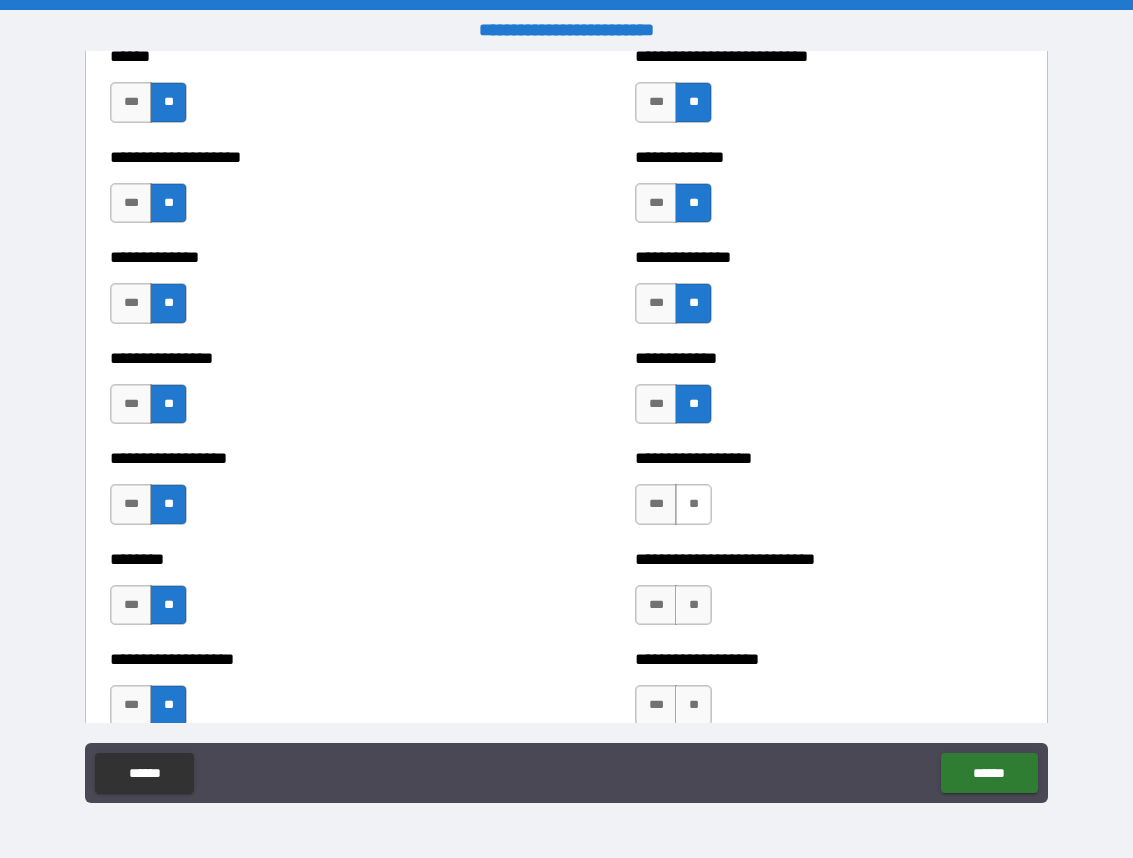 click on "**" at bounding box center [693, 504] 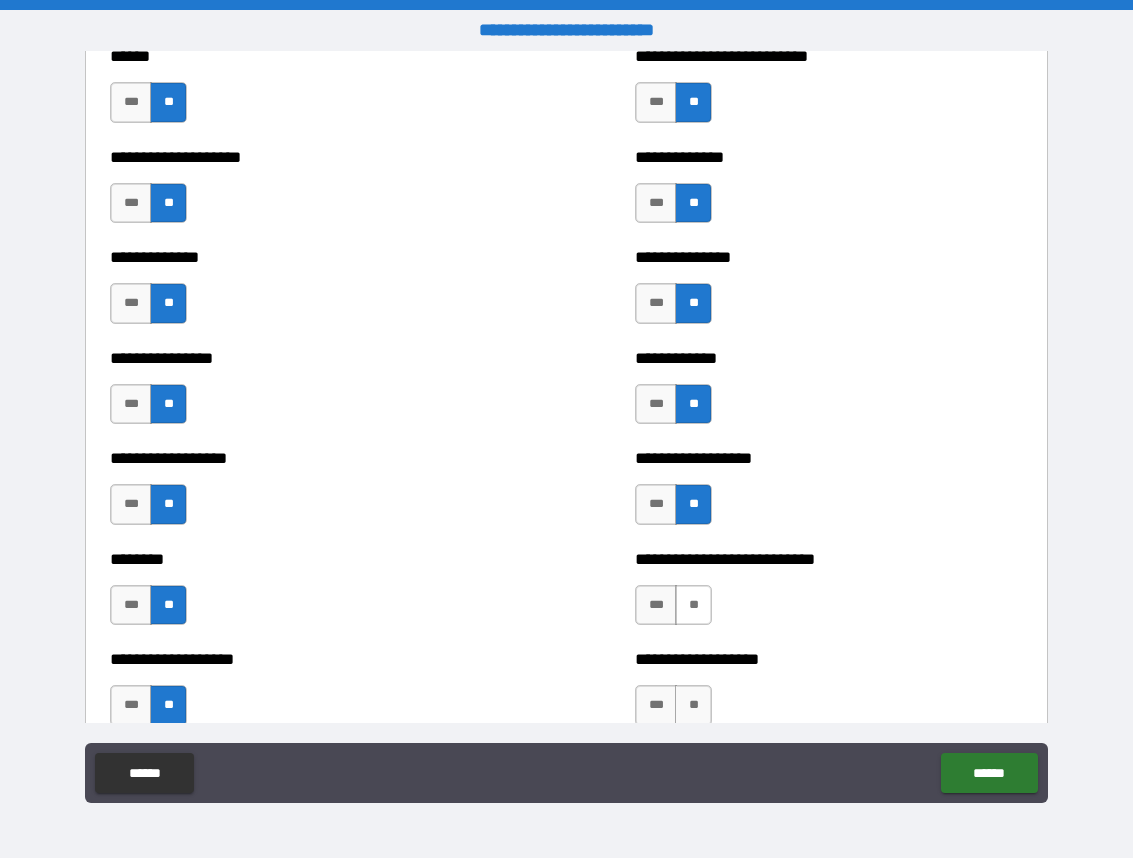 click on "**" at bounding box center (693, 605) 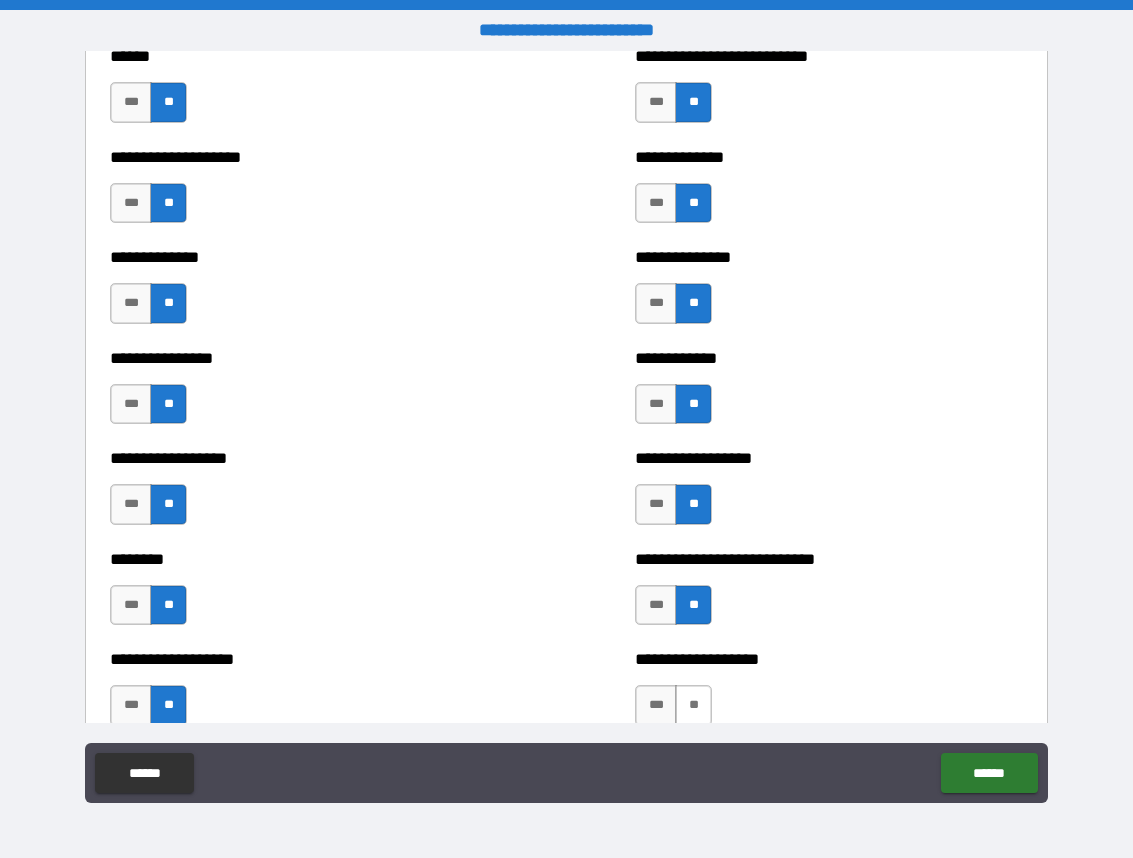 click on "**" at bounding box center (693, 705) 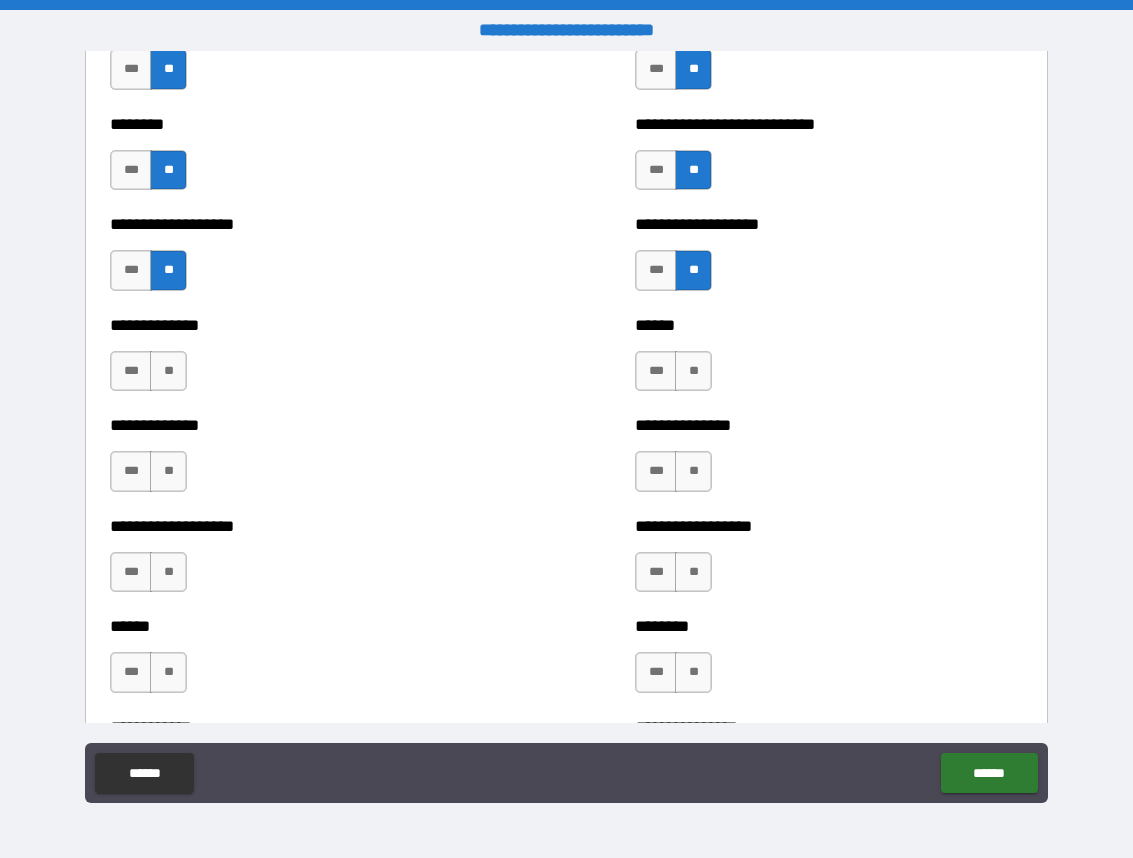 scroll, scrollTop: 4541, scrollLeft: 0, axis: vertical 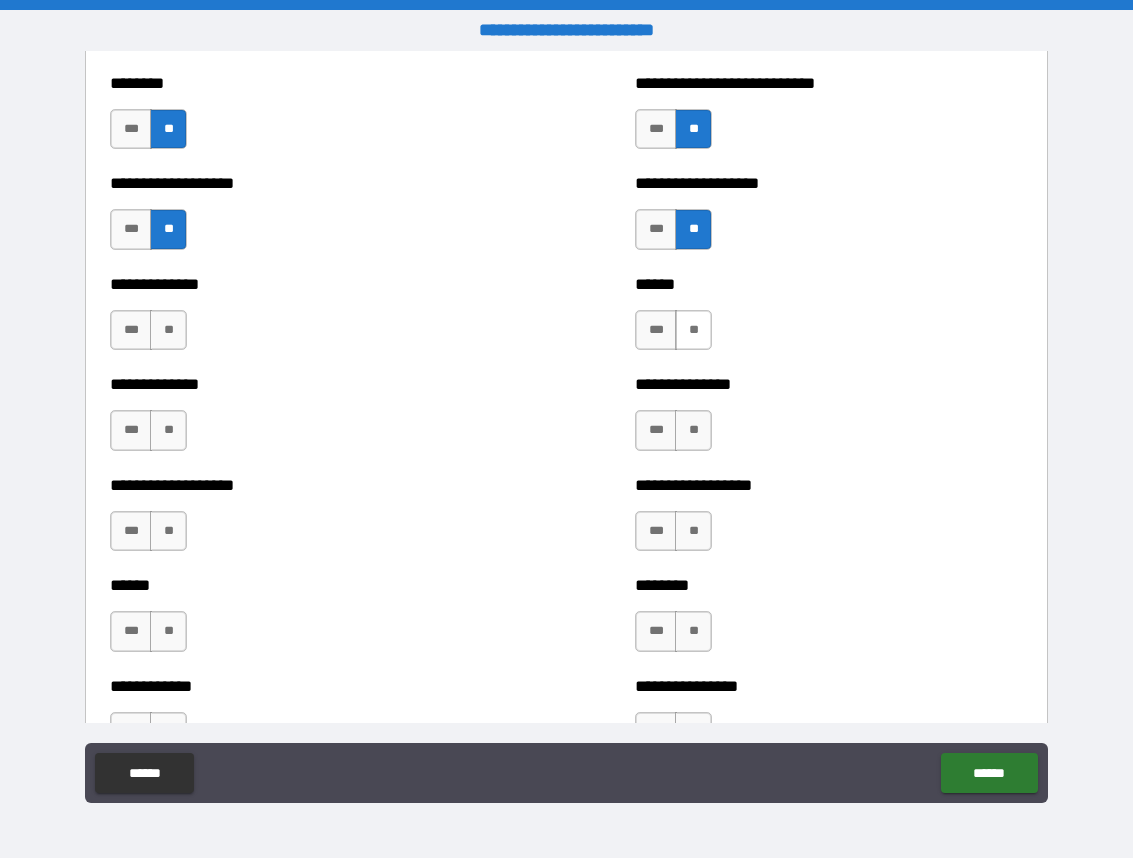 click on "**" at bounding box center [693, 330] 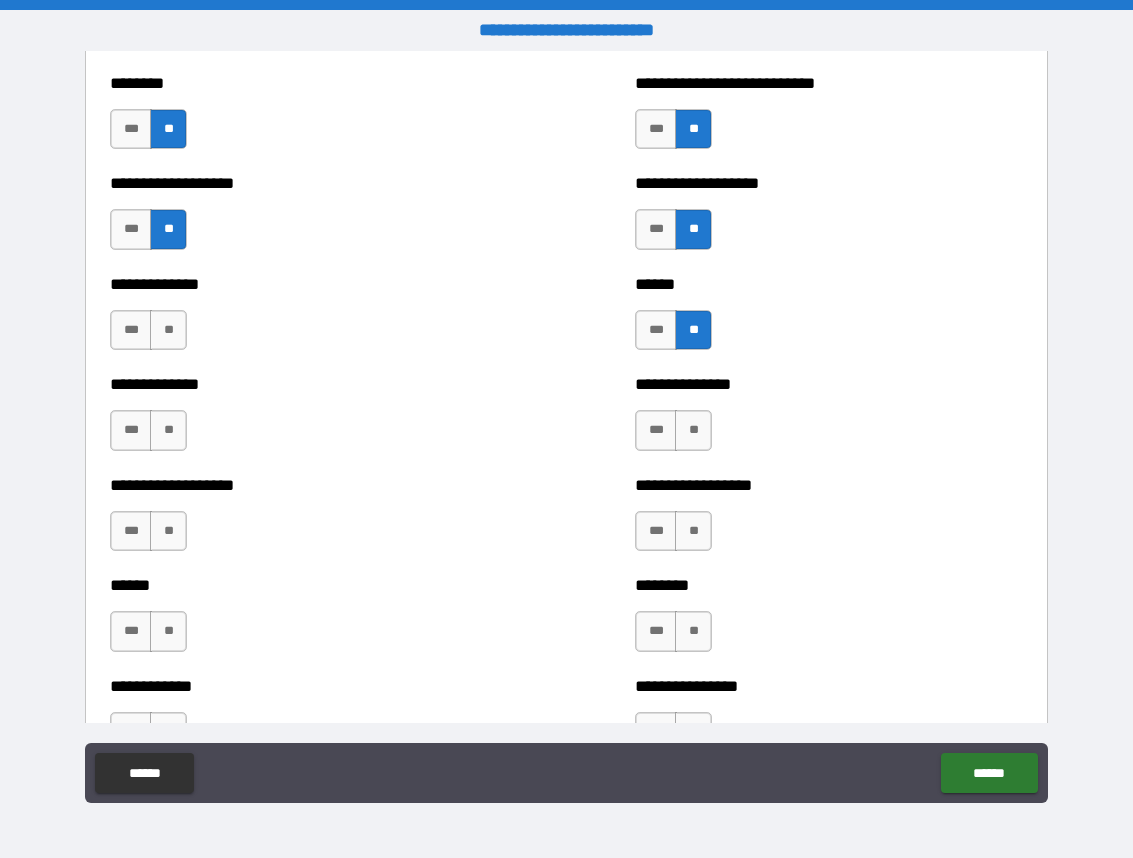 click on "*** **" at bounding box center (673, 430) 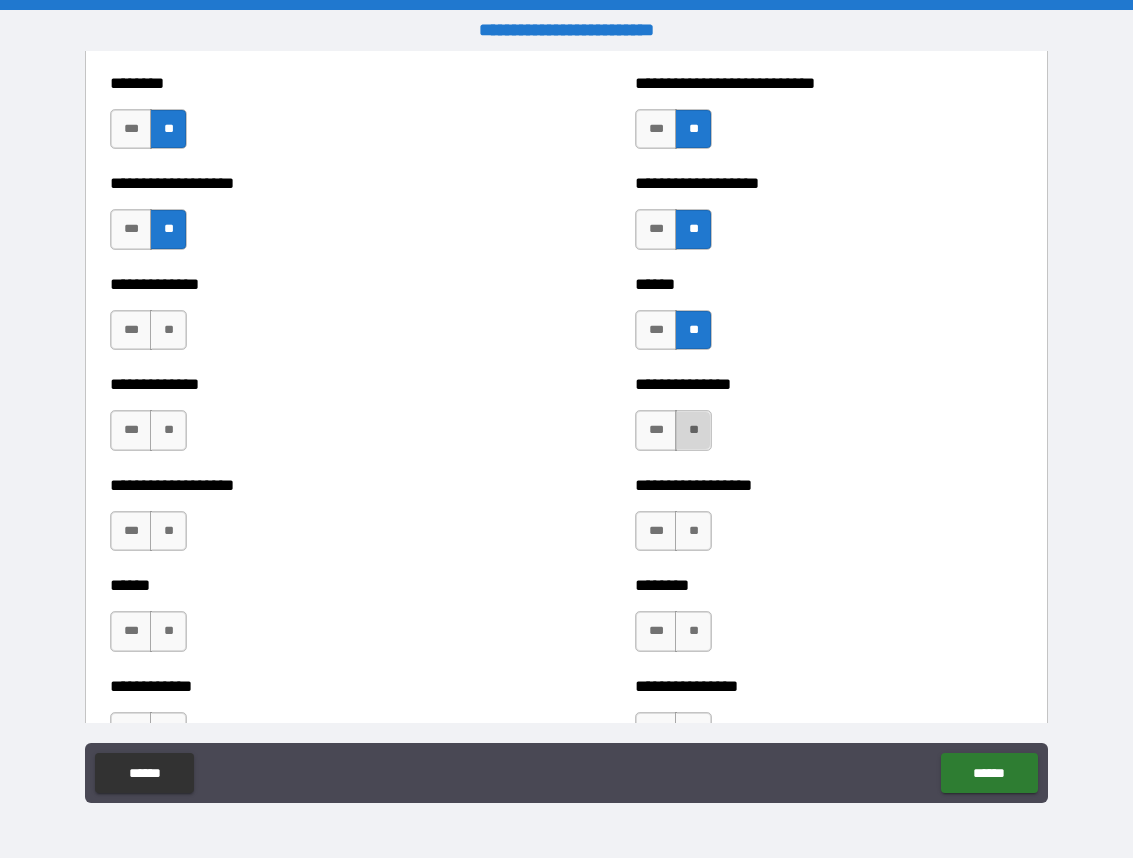 click on "**" at bounding box center [693, 430] 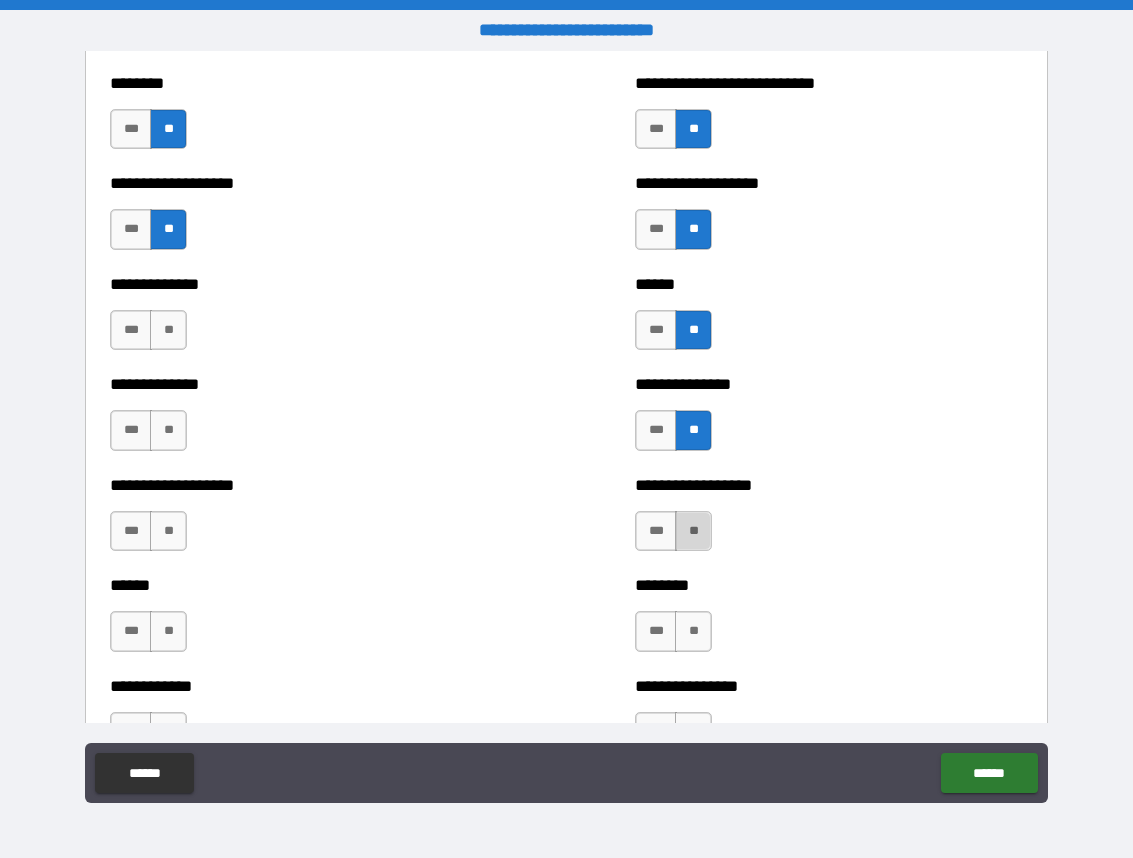 click on "**" at bounding box center [693, 531] 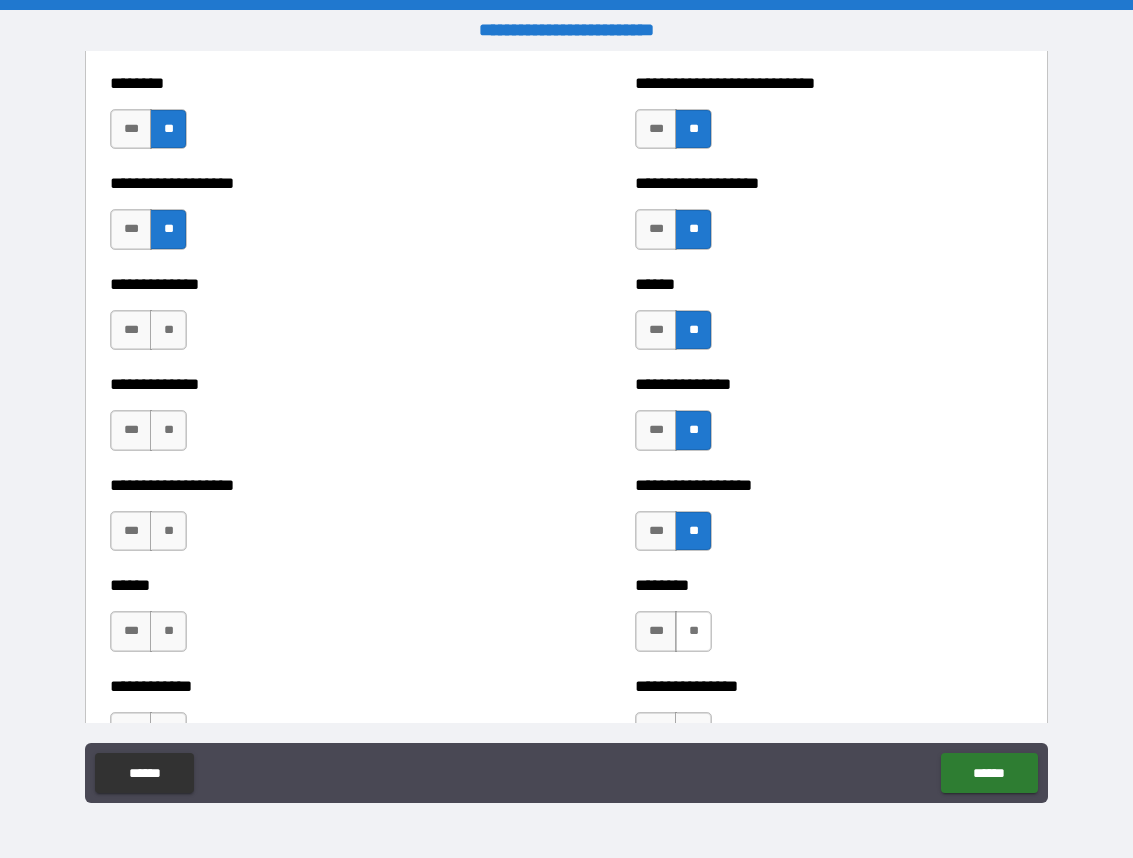 click on "**" at bounding box center [693, 631] 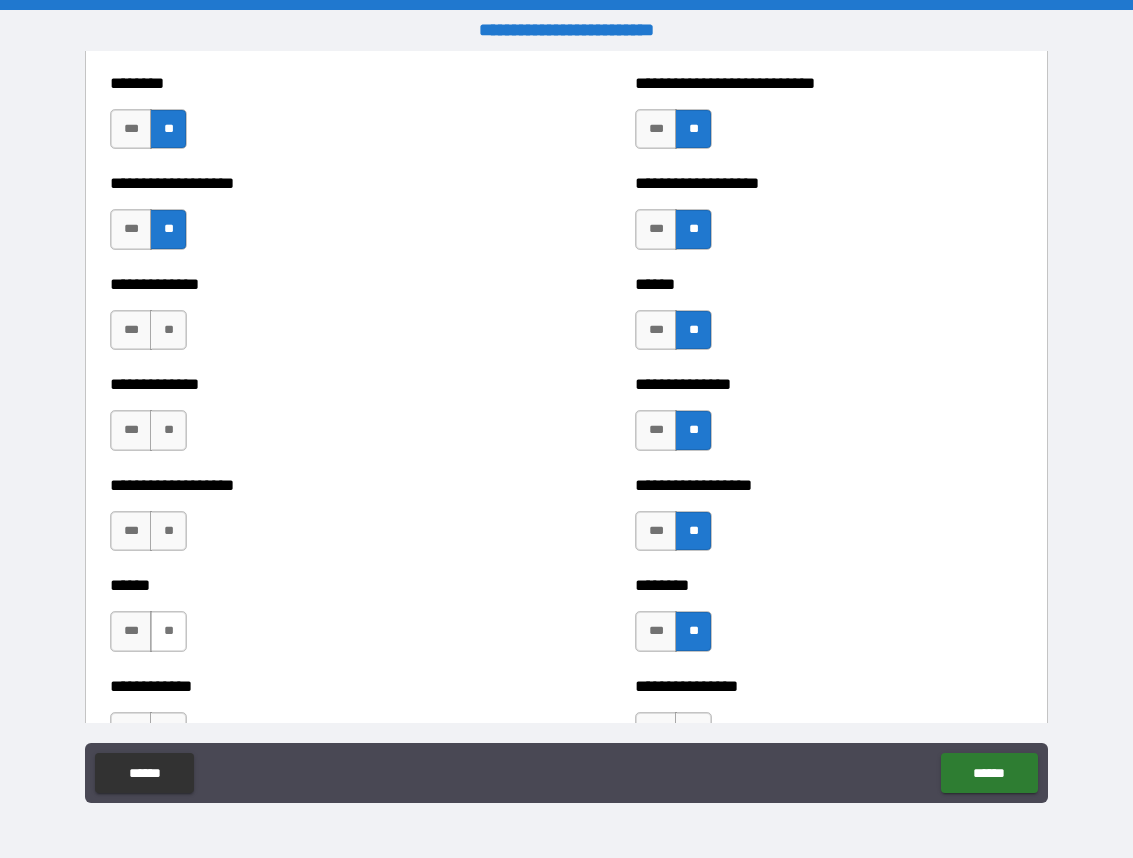 click on "**" at bounding box center [168, 631] 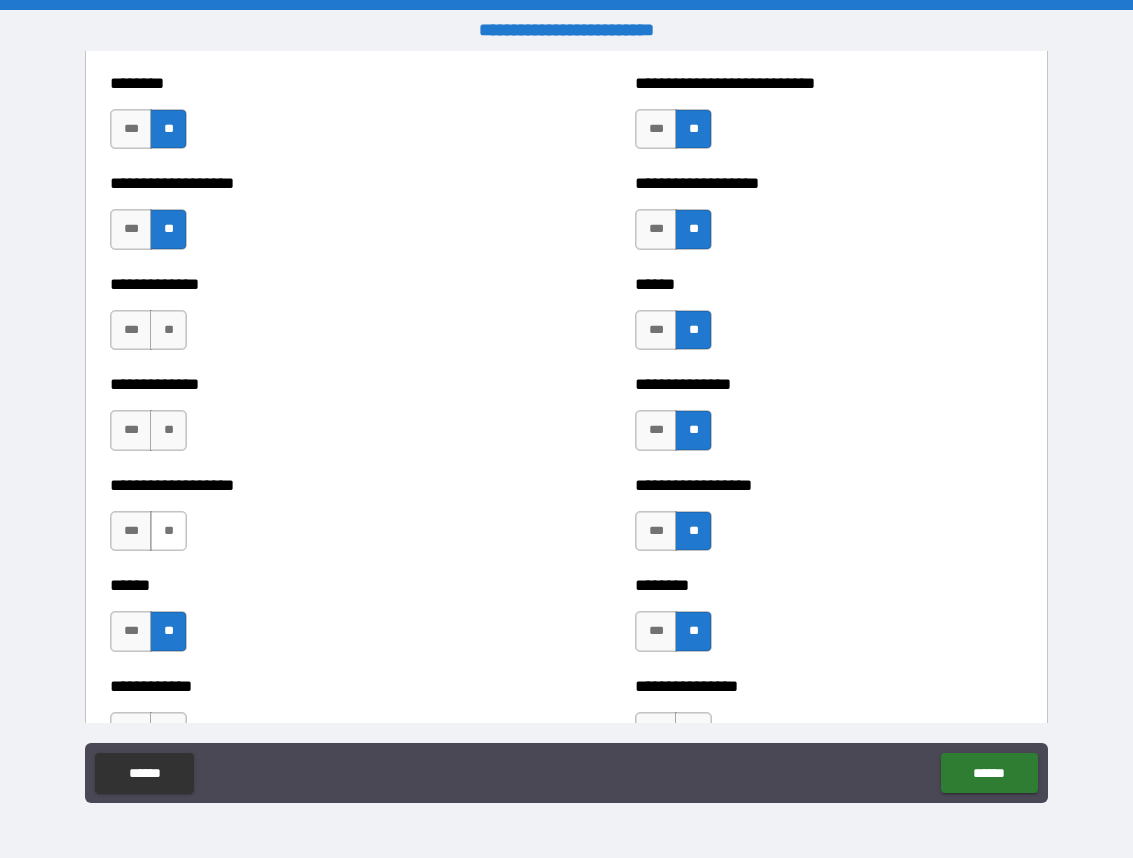 click on "**" at bounding box center (168, 531) 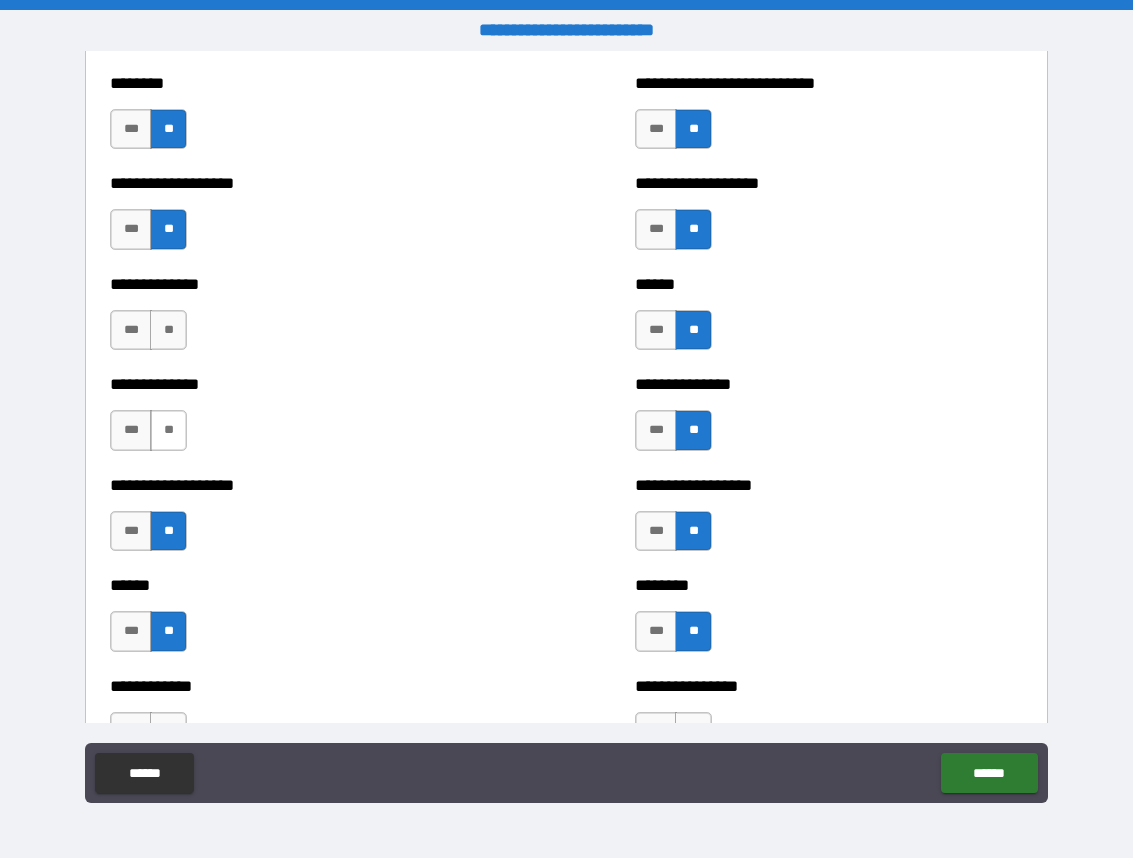click on "**" at bounding box center (168, 430) 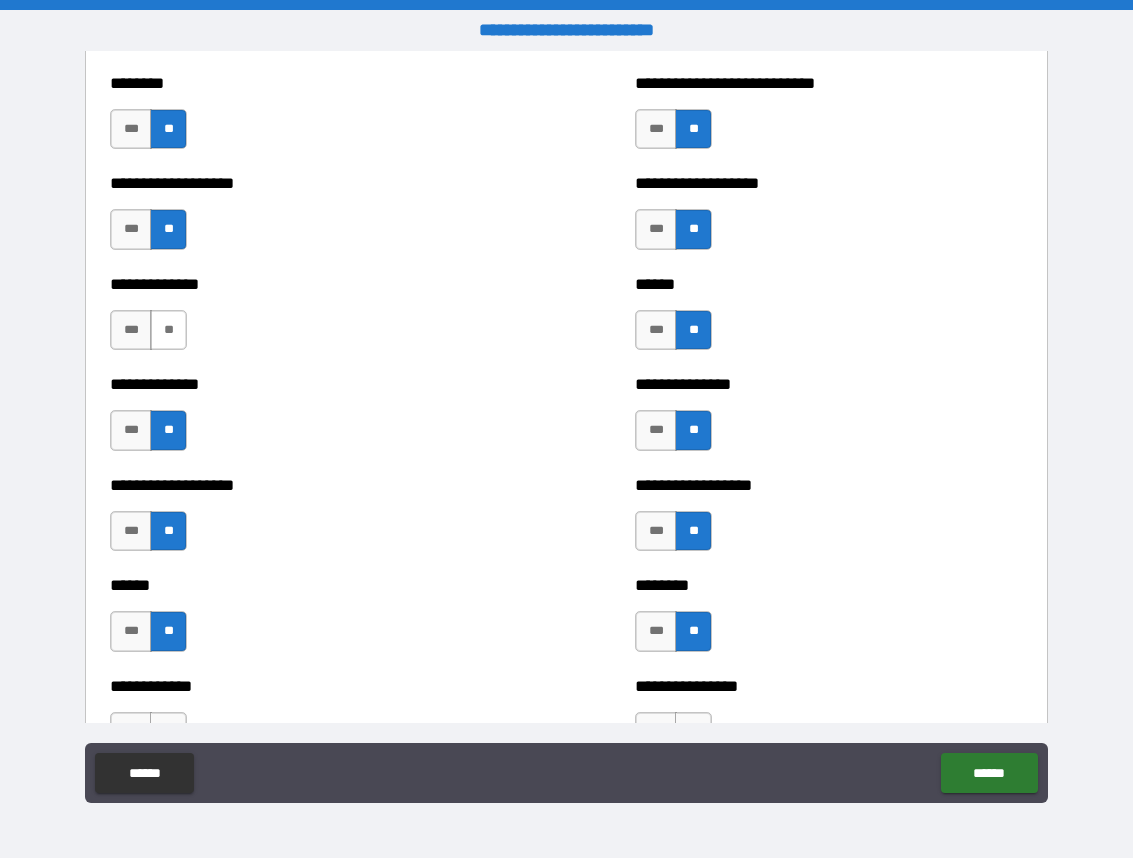 click on "**" at bounding box center [168, 330] 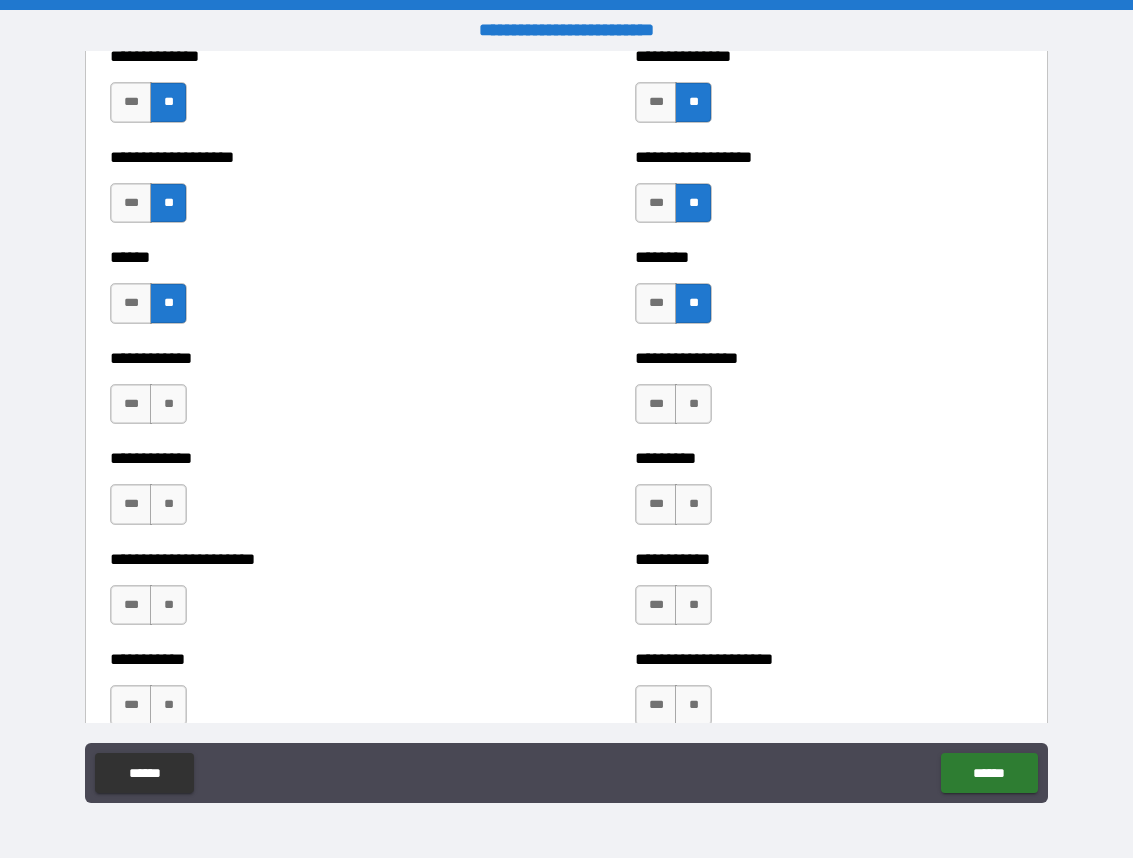scroll, scrollTop: 4905, scrollLeft: 0, axis: vertical 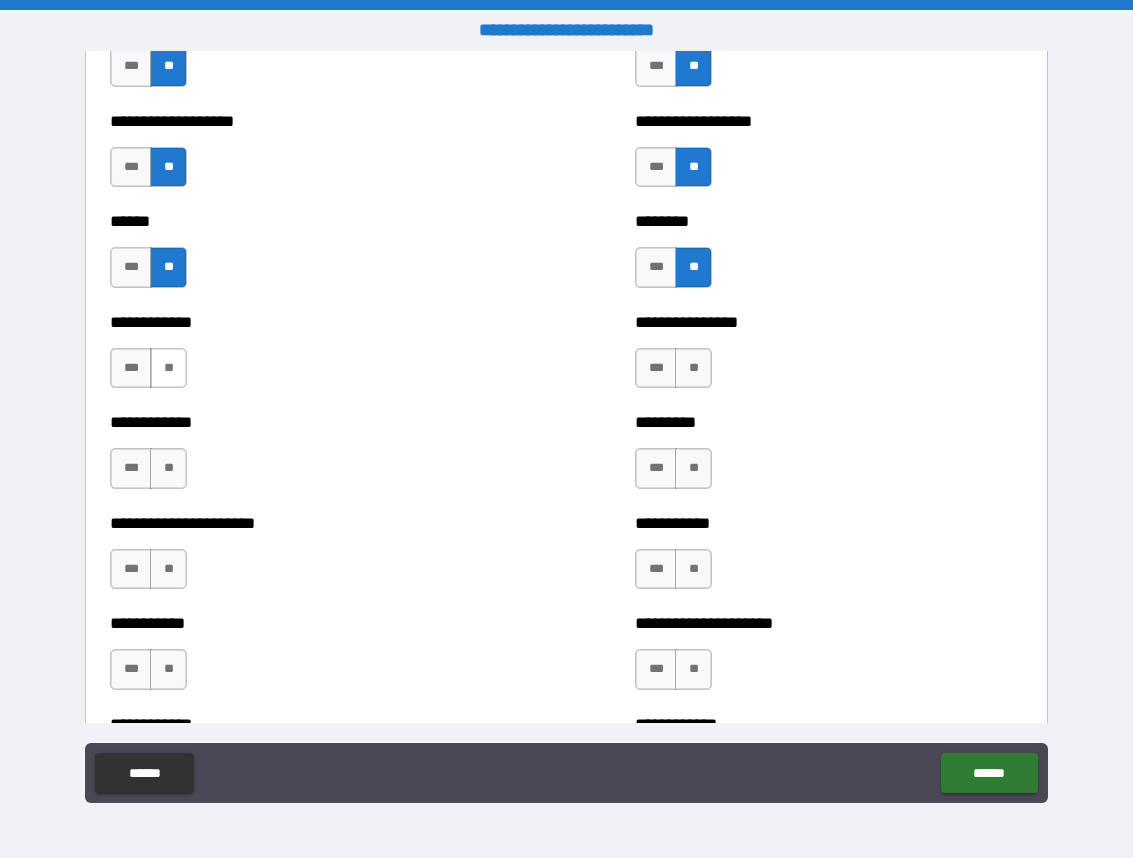 click on "**" at bounding box center [168, 368] 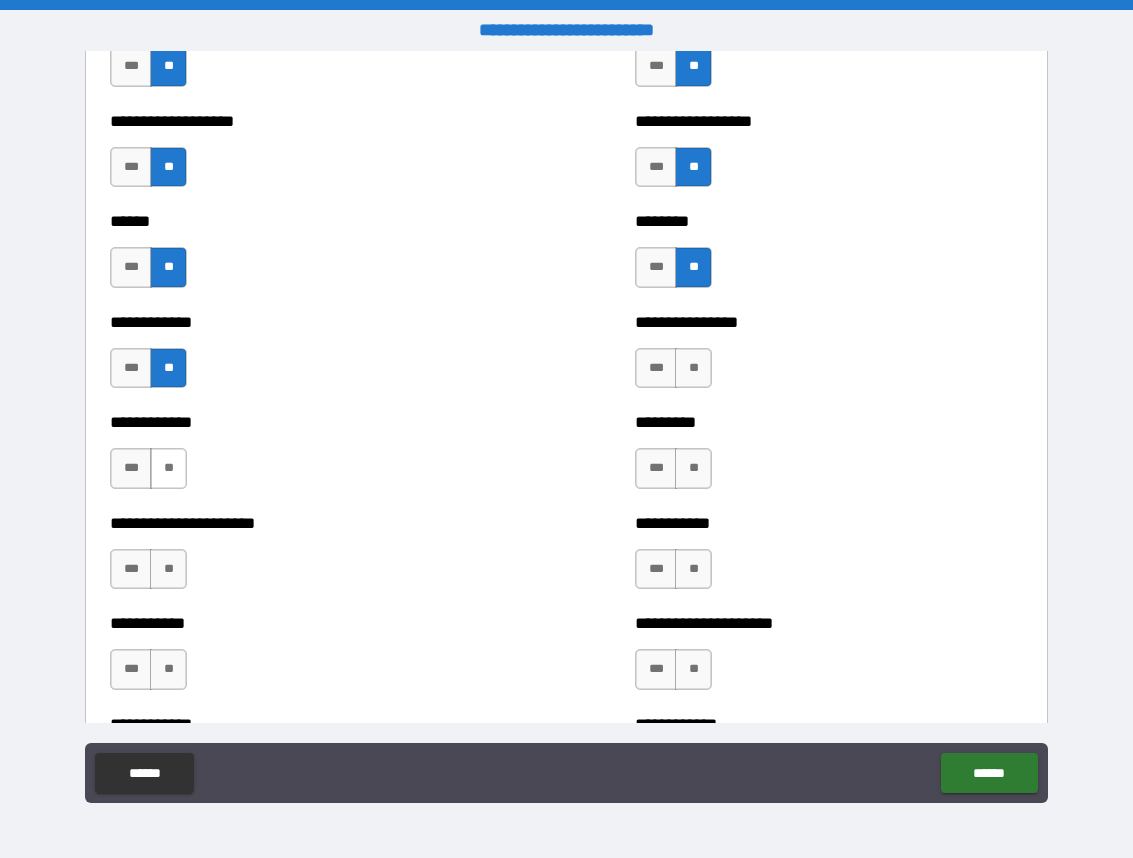 click on "**" at bounding box center (168, 468) 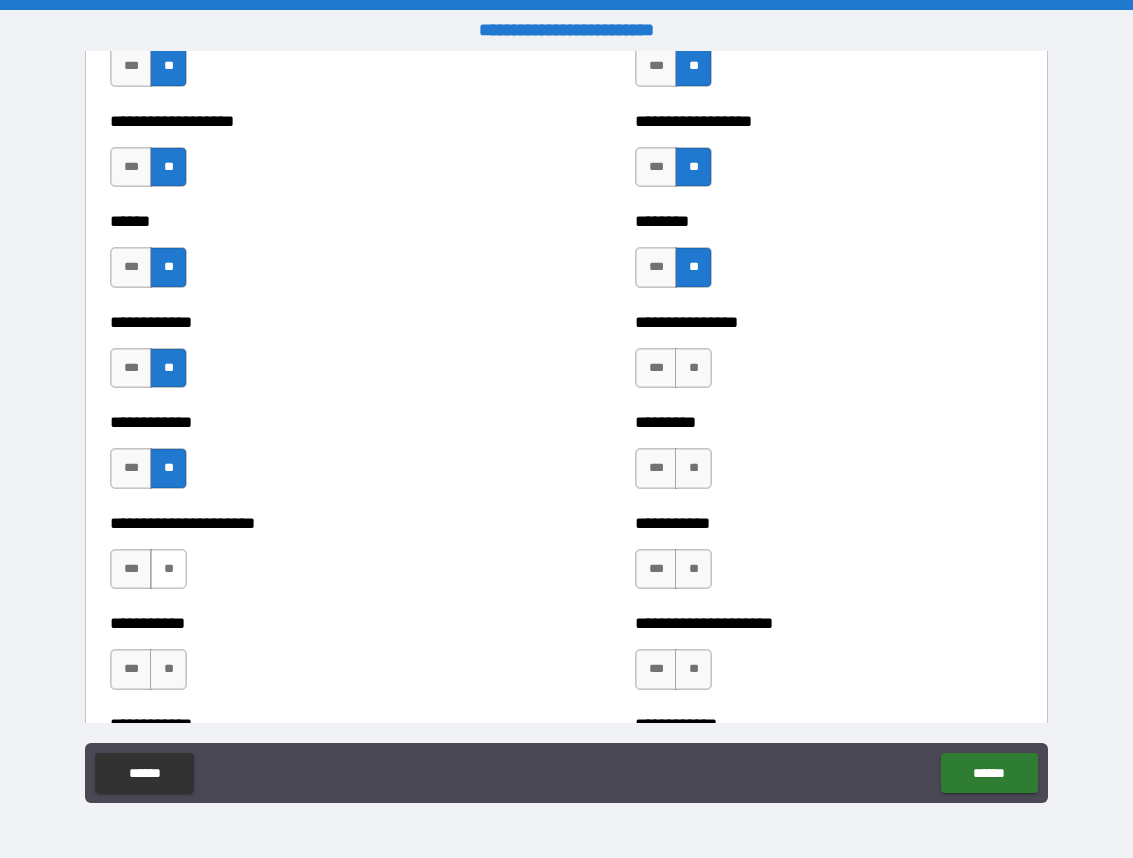 click on "**" at bounding box center [168, 569] 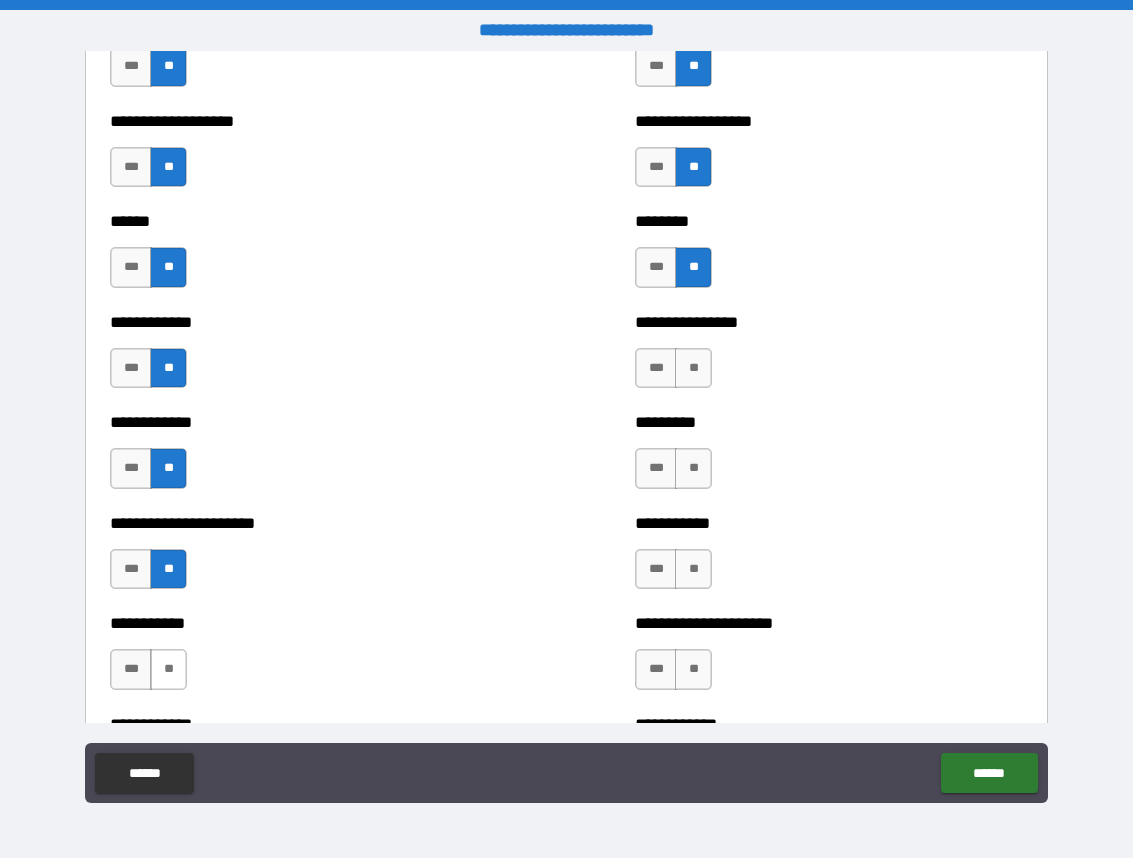 click on "**" at bounding box center (168, 669) 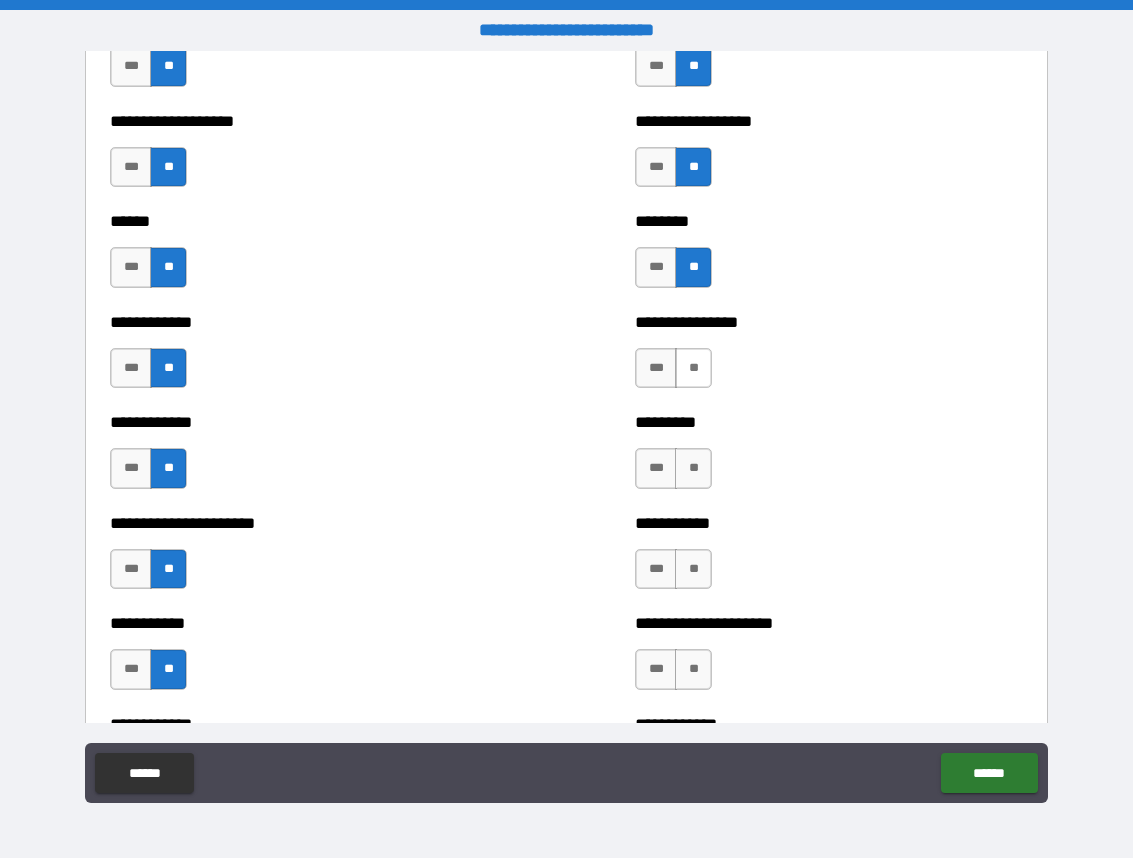 click on "**" at bounding box center [693, 368] 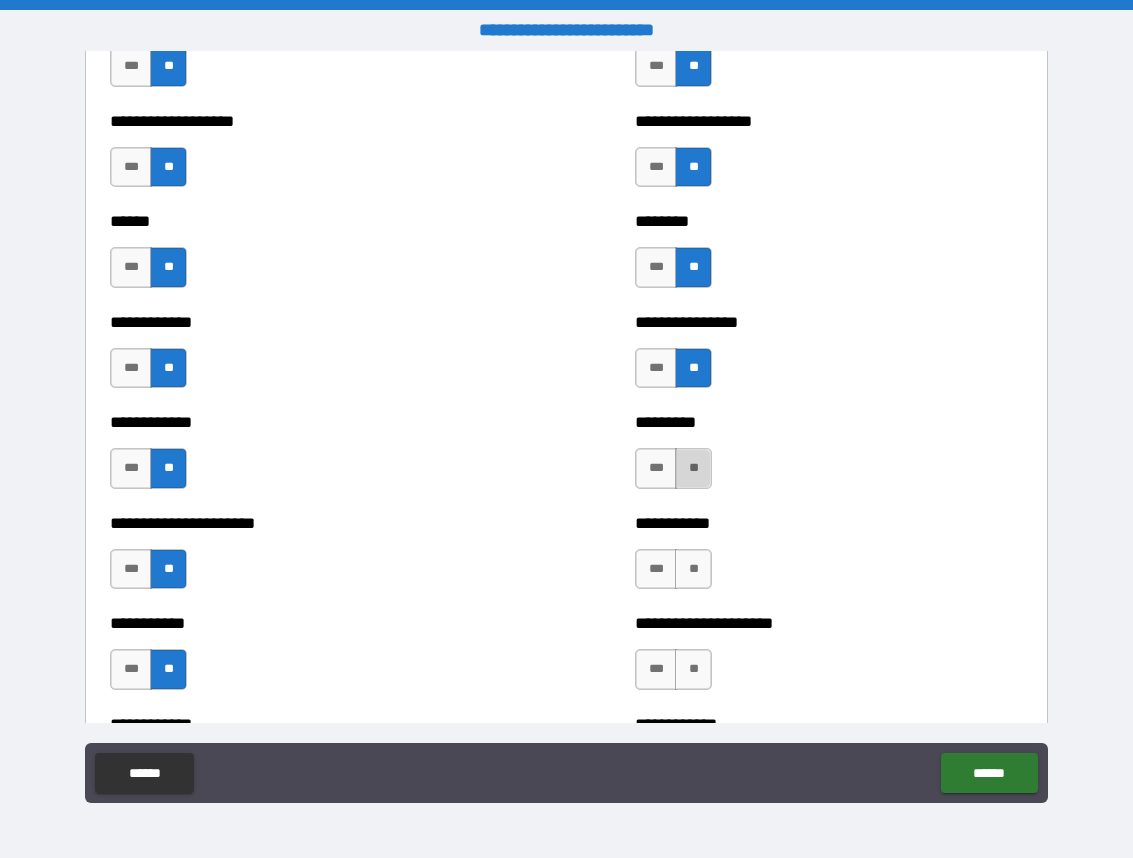 click on "**" at bounding box center [693, 468] 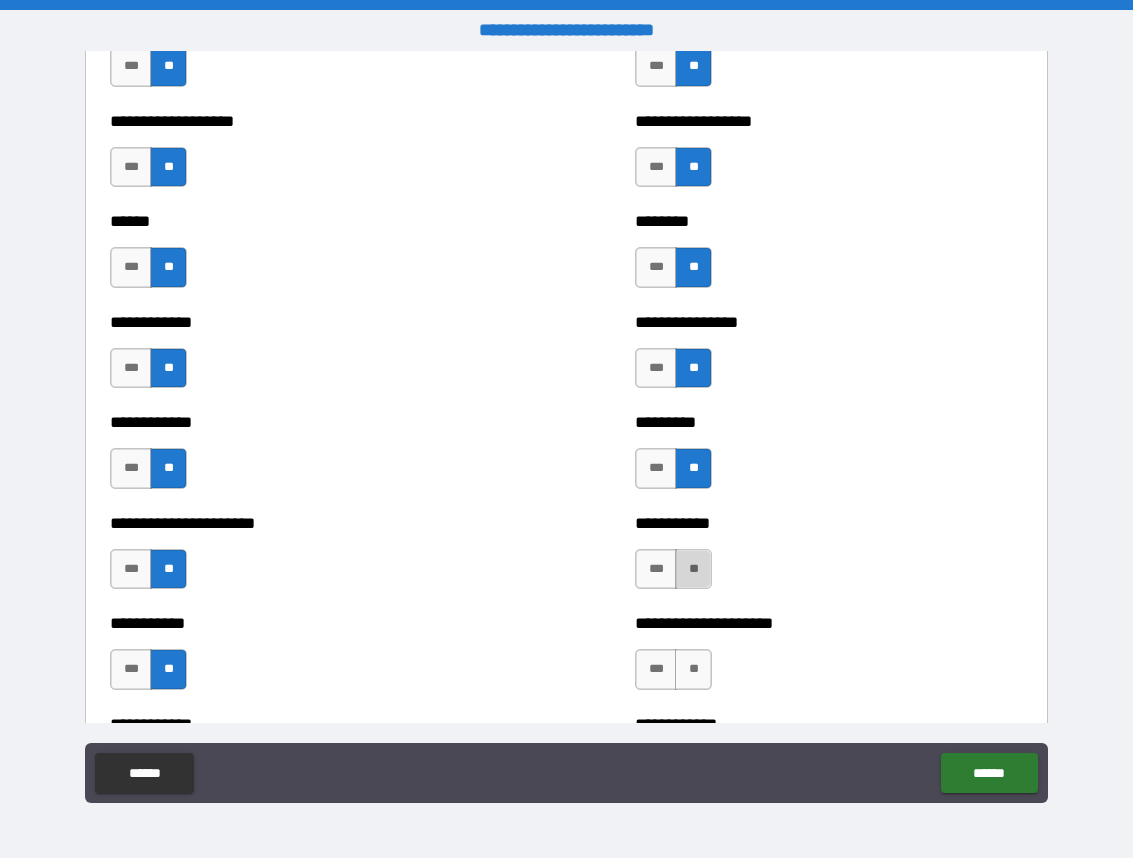 click on "**" at bounding box center (693, 569) 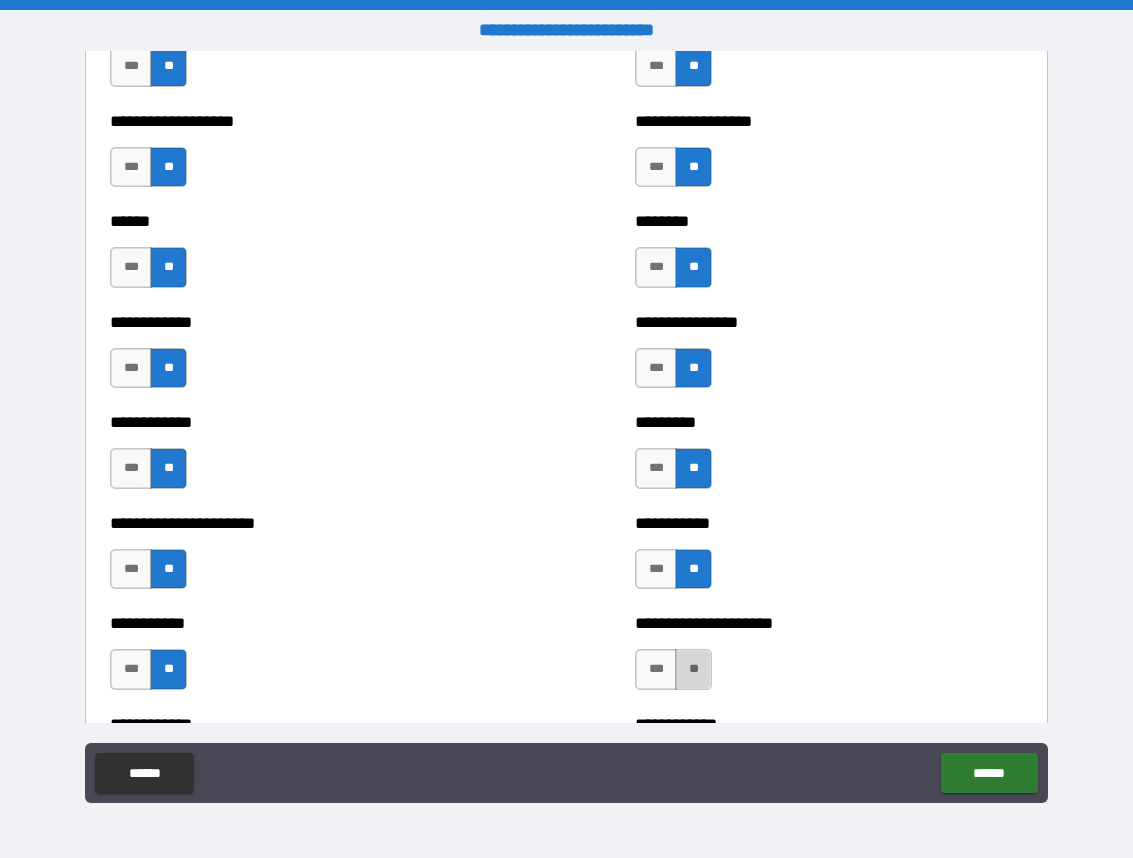 click on "**" at bounding box center [693, 669] 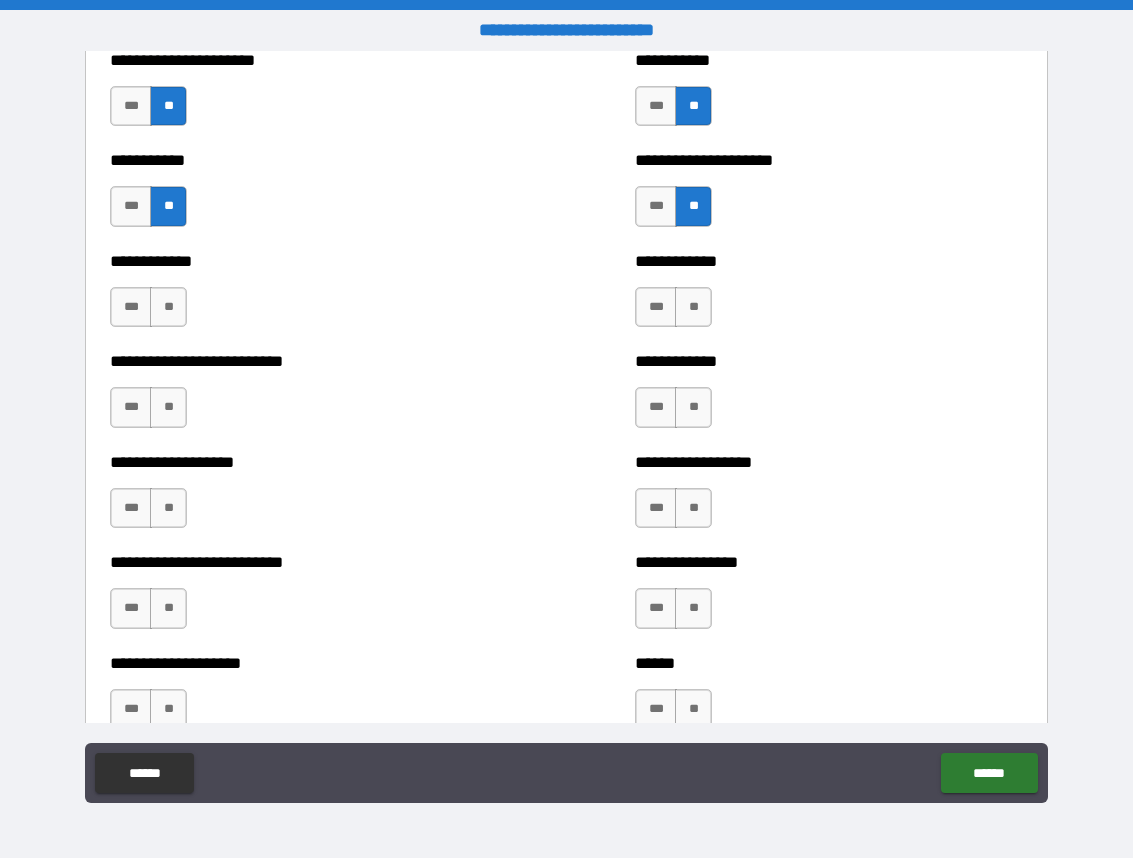 scroll, scrollTop: 5369, scrollLeft: 0, axis: vertical 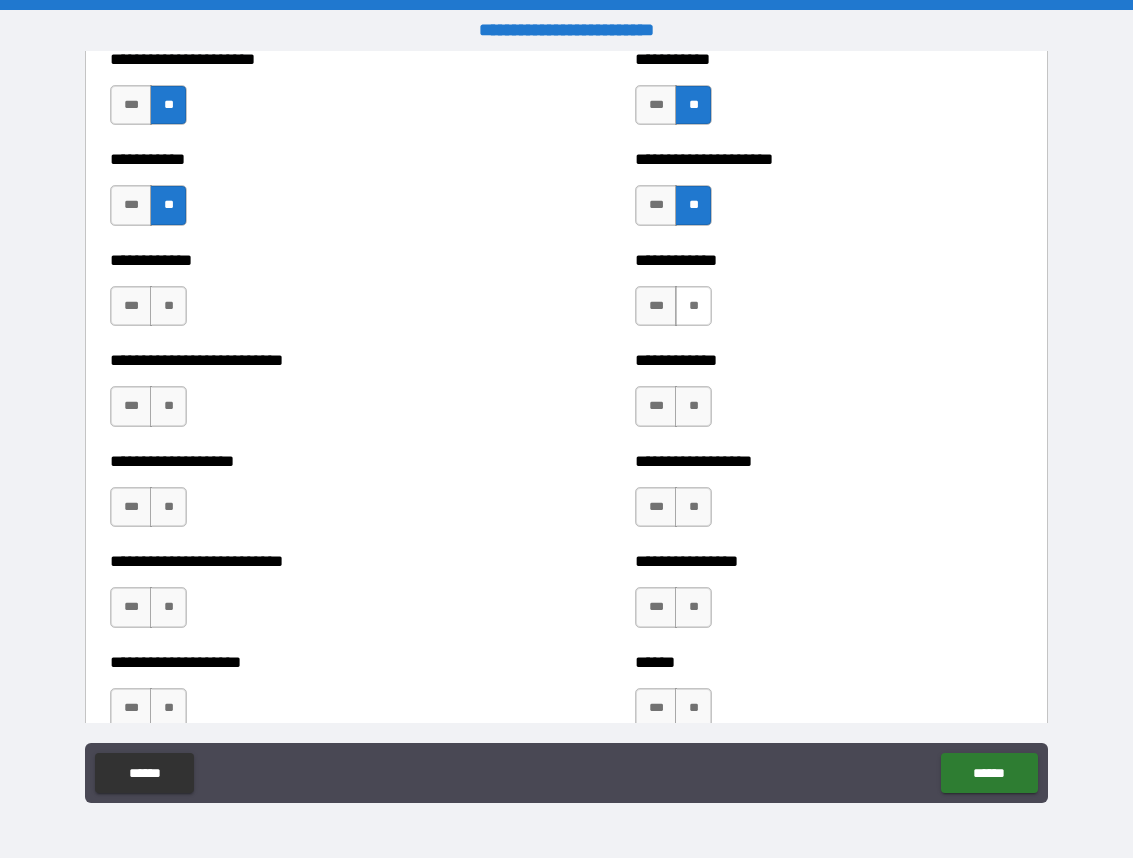 click on "**" at bounding box center [693, 306] 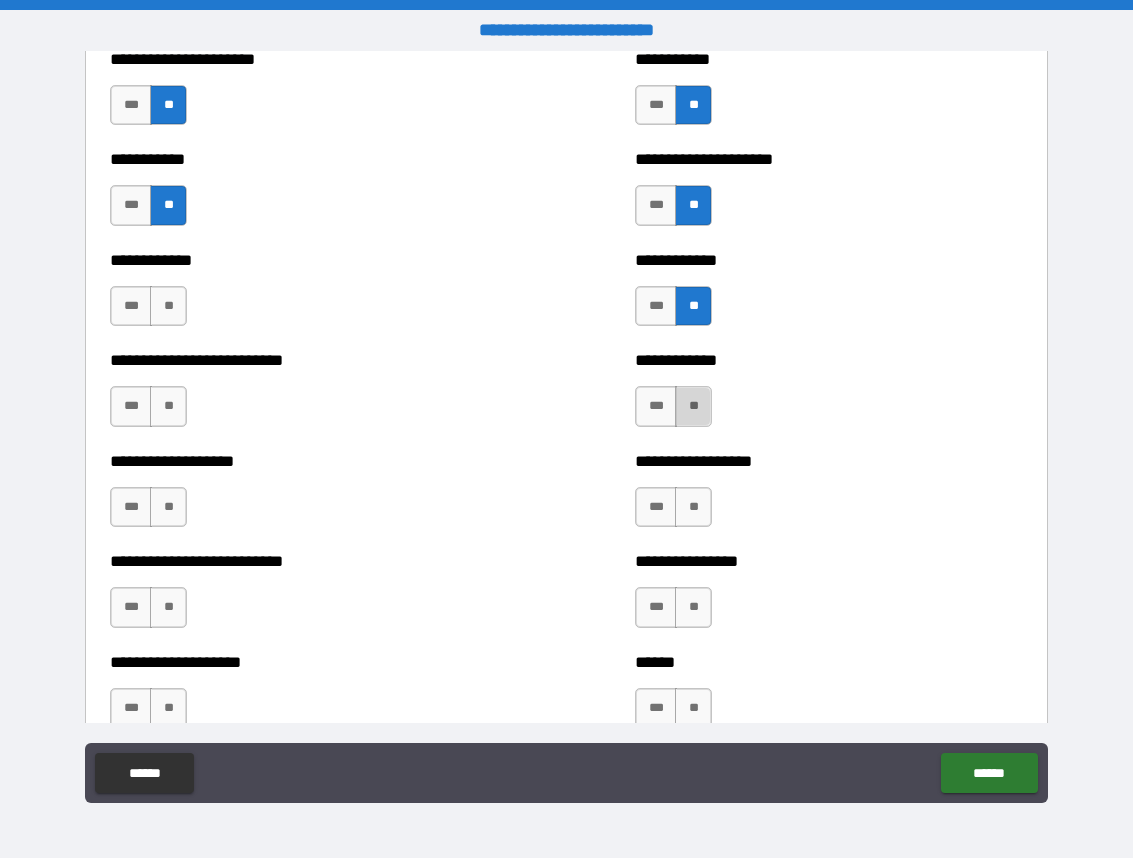 click on "**" at bounding box center (693, 406) 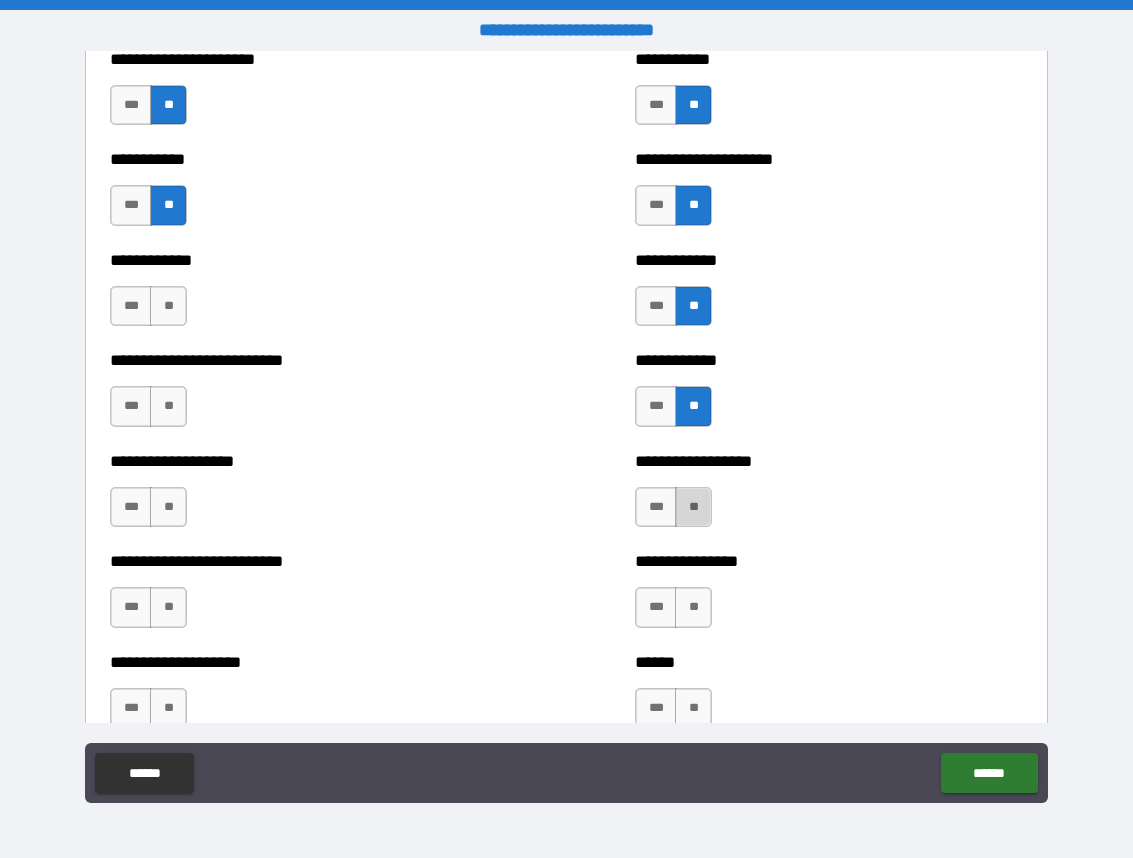 click on "**" at bounding box center (693, 507) 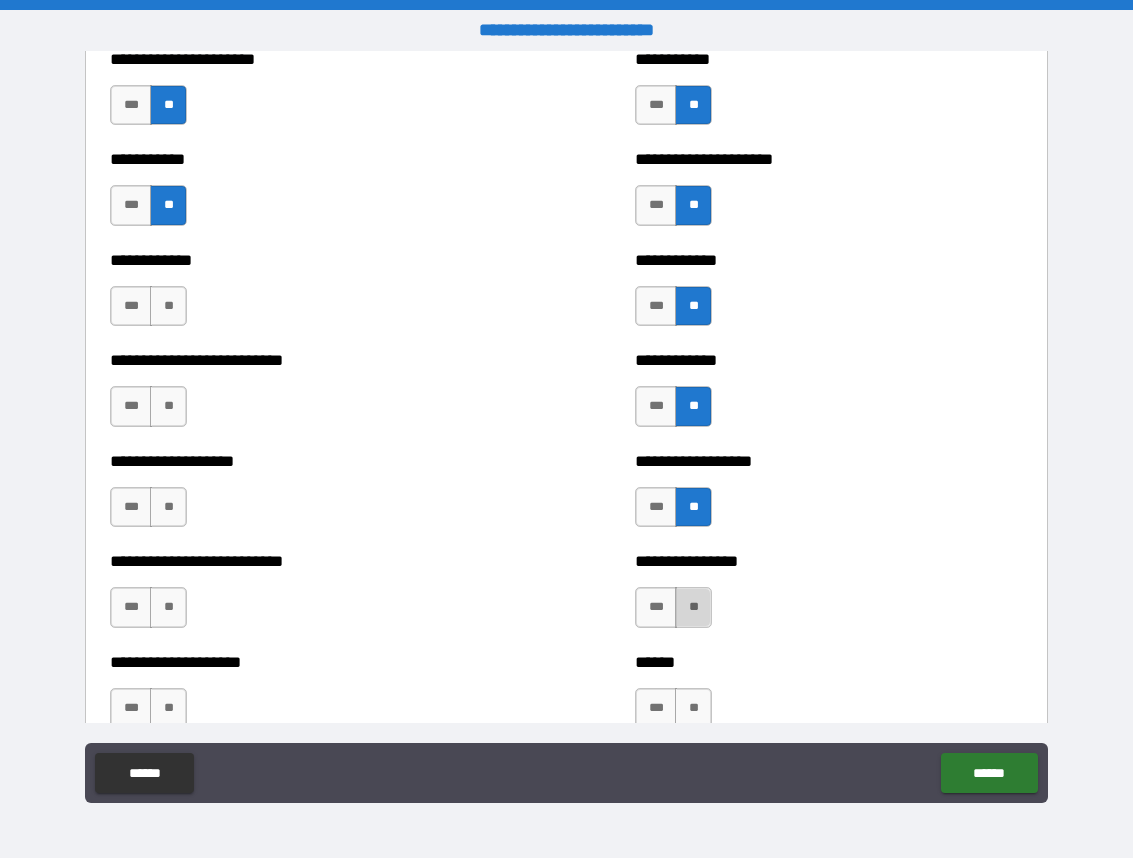 click on "**" at bounding box center [693, 607] 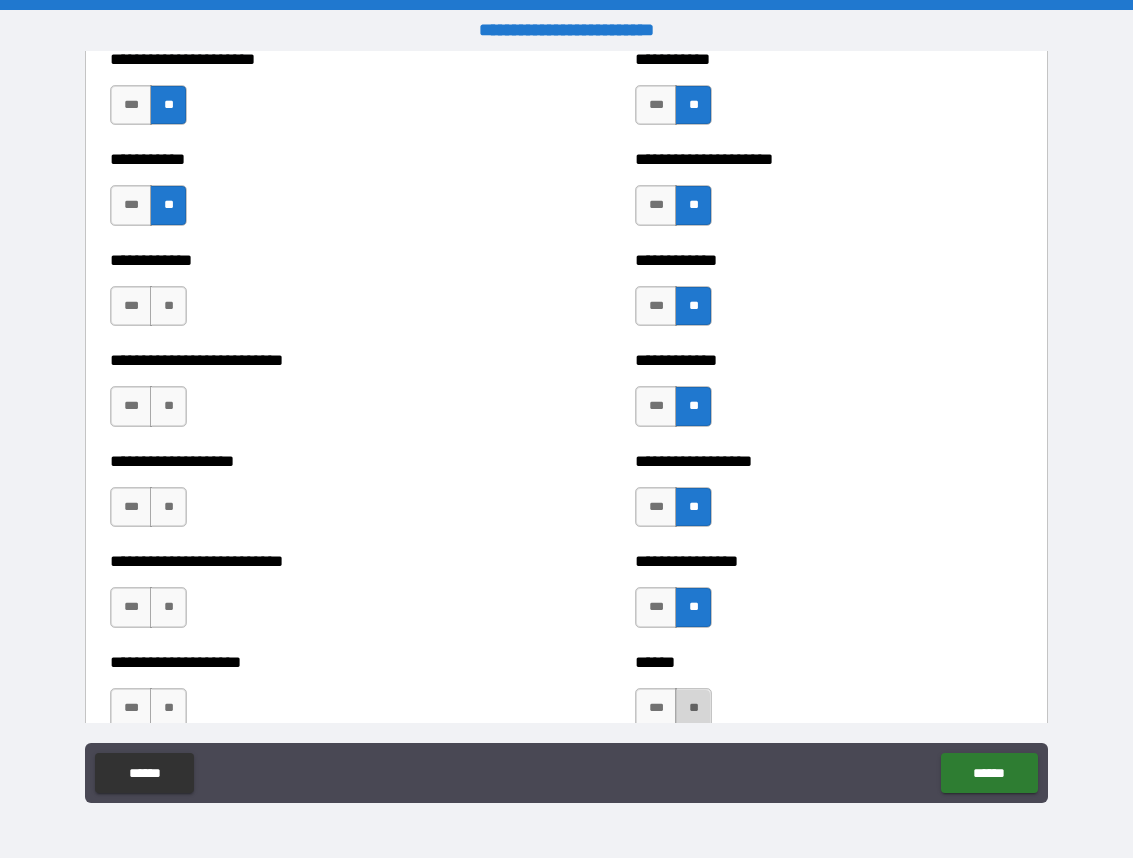 click on "**" at bounding box center [693, 708] 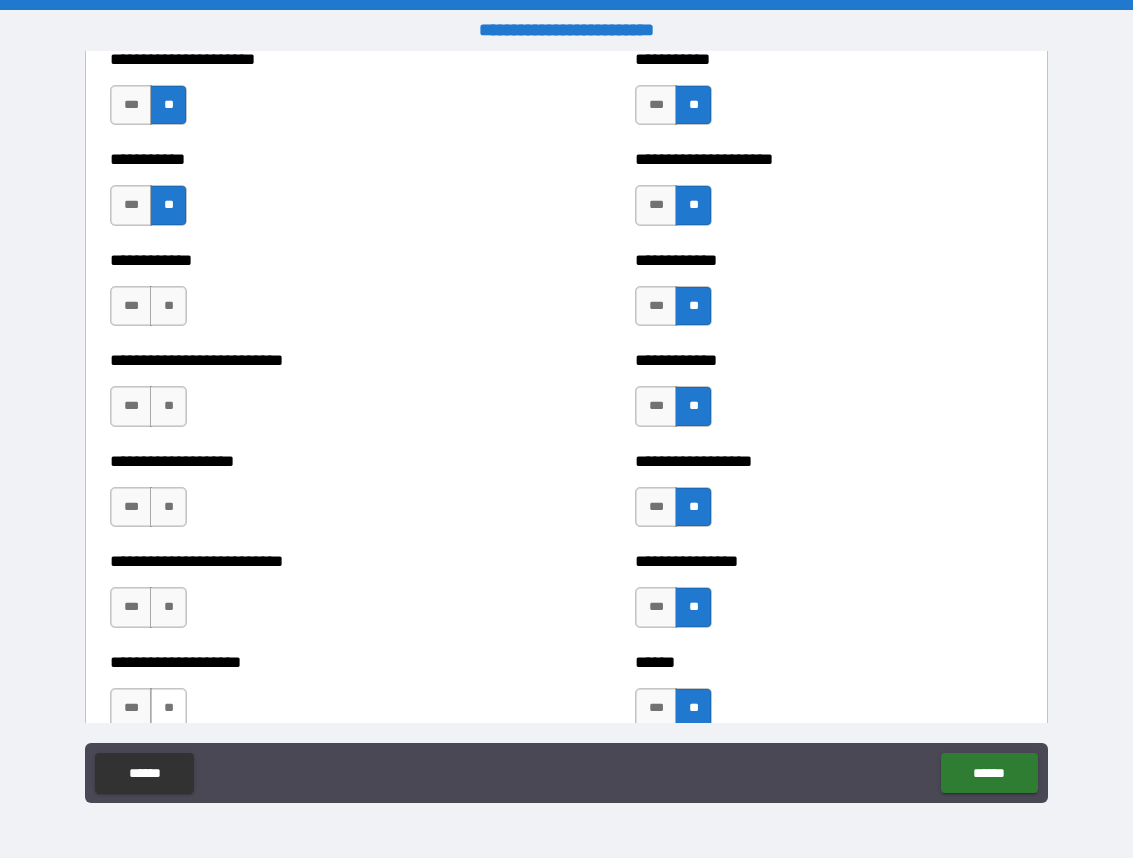 click on "**" at bounding box center (168, 708) 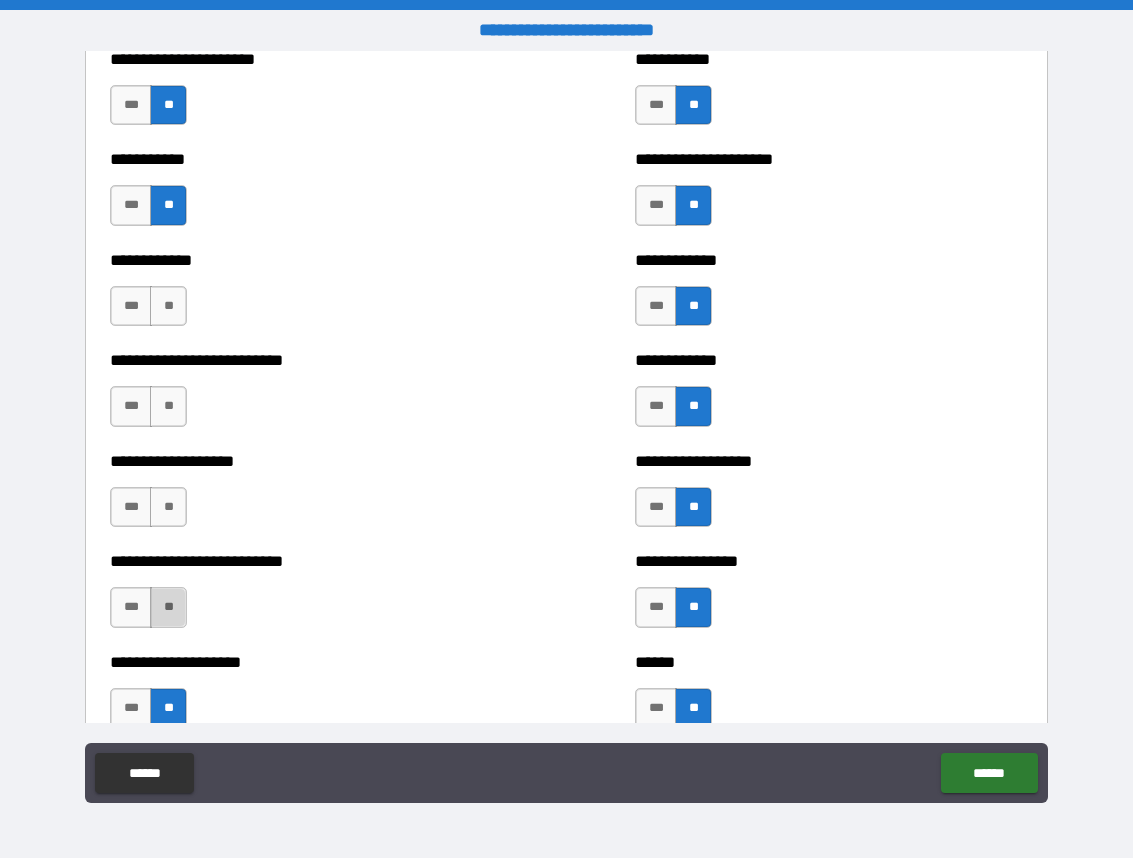 click on "**" at bounding box center [168, 607] 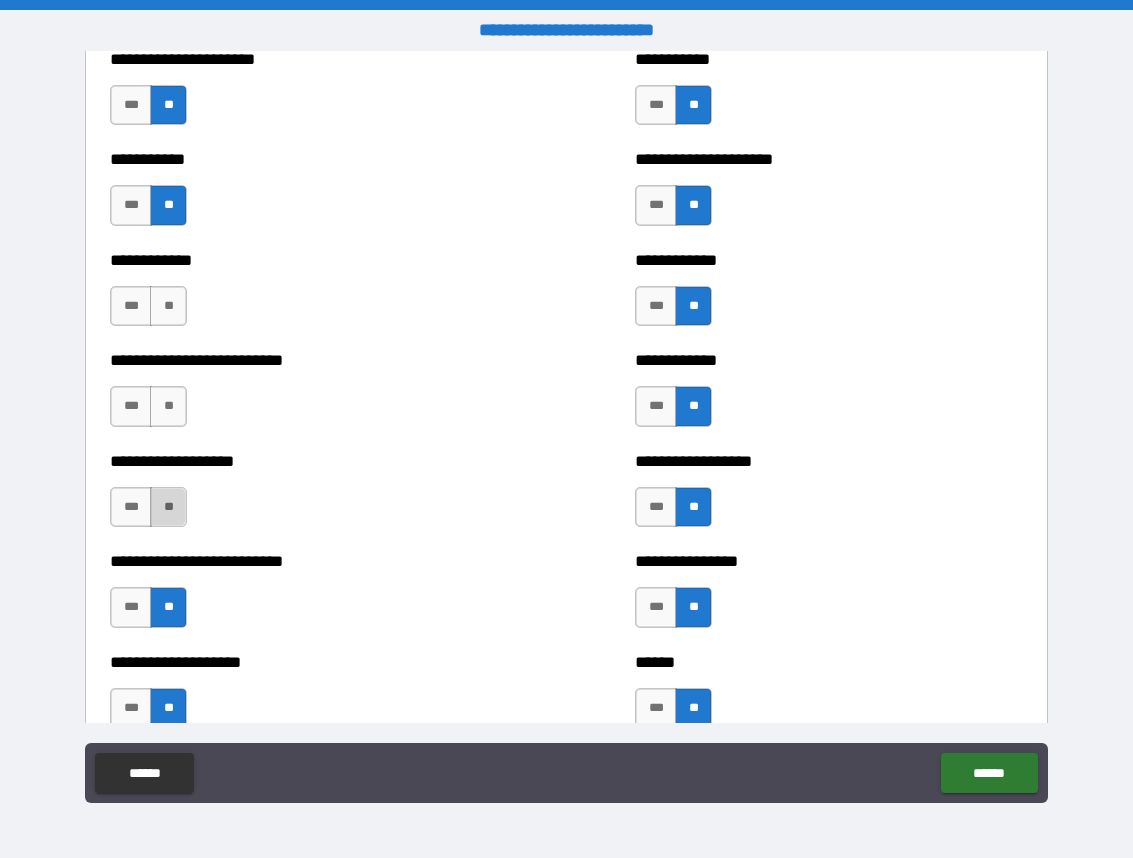 click on "**" at bounding box center [168, 507] 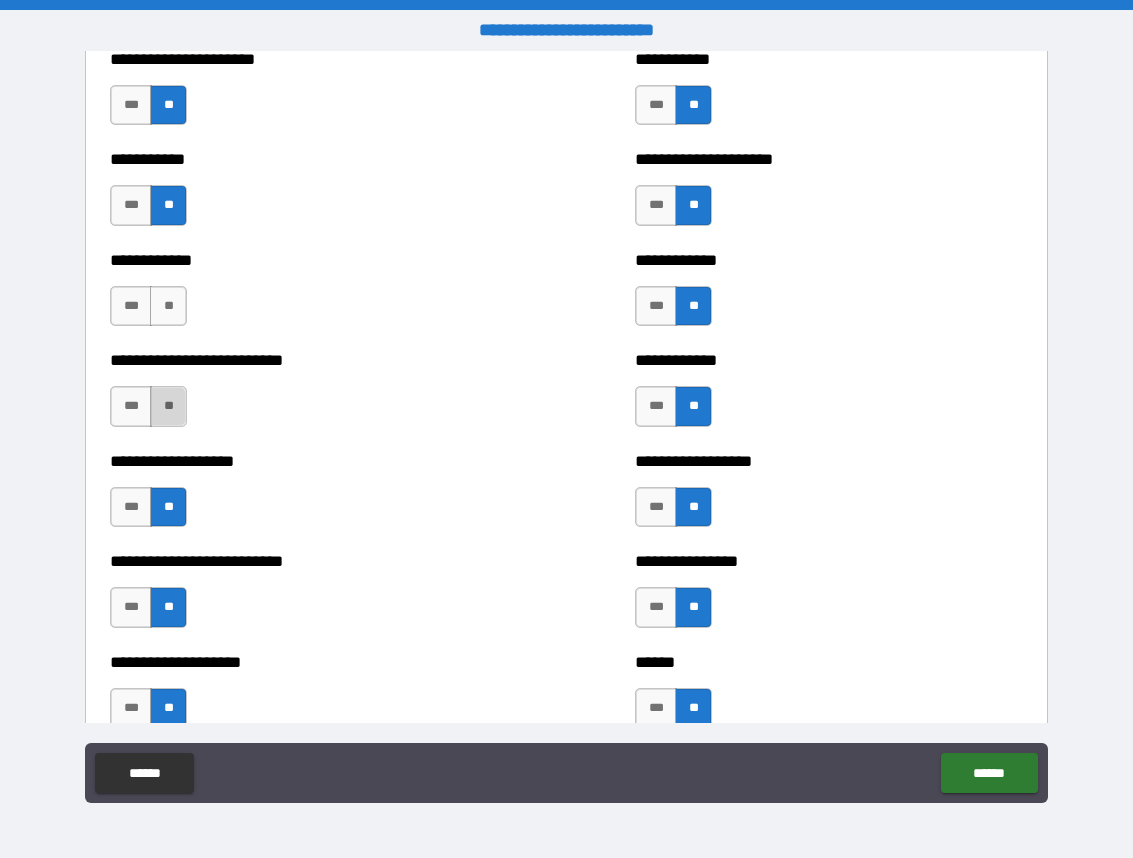 click on "**" at bounding box center (168, 406) 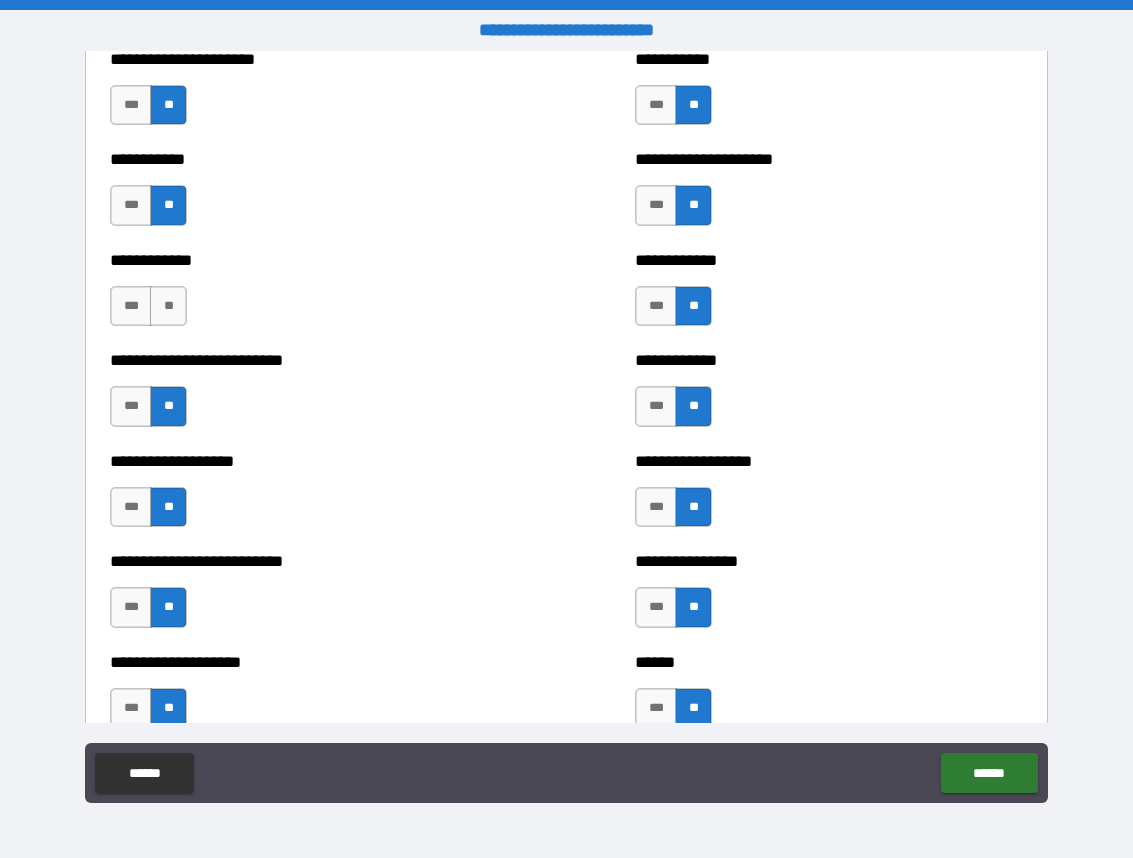click on "**********" at bounding box center (304, 296) 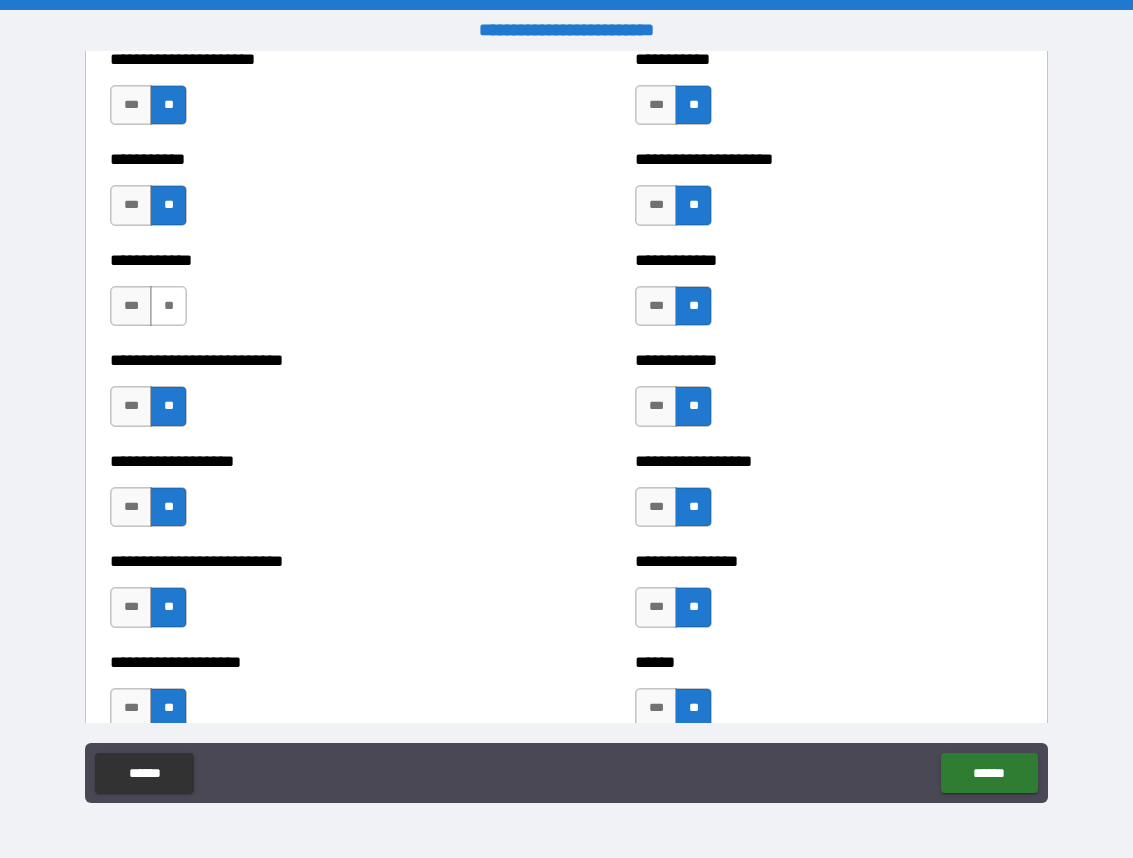 click on "**" at bounding box center (168, 306) 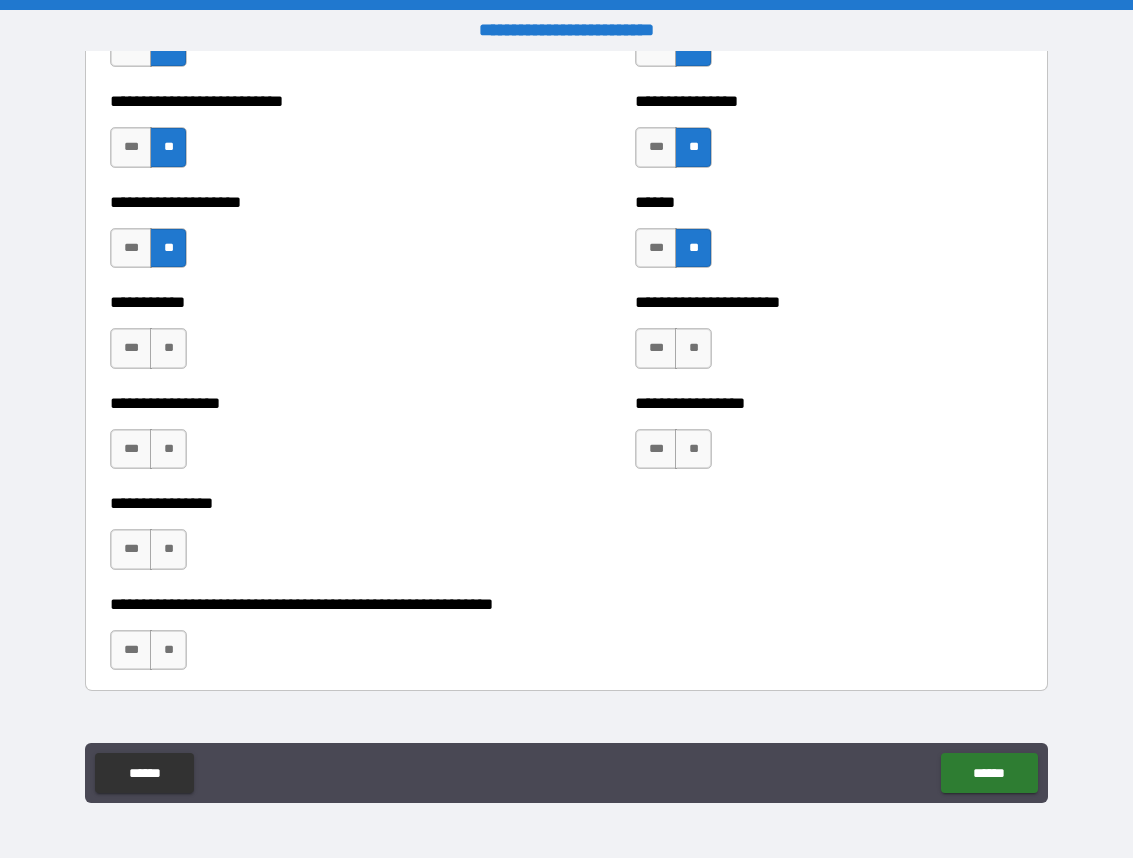 scroll, scrollTop: 5886, scrollLeft: 0, axis: vertical 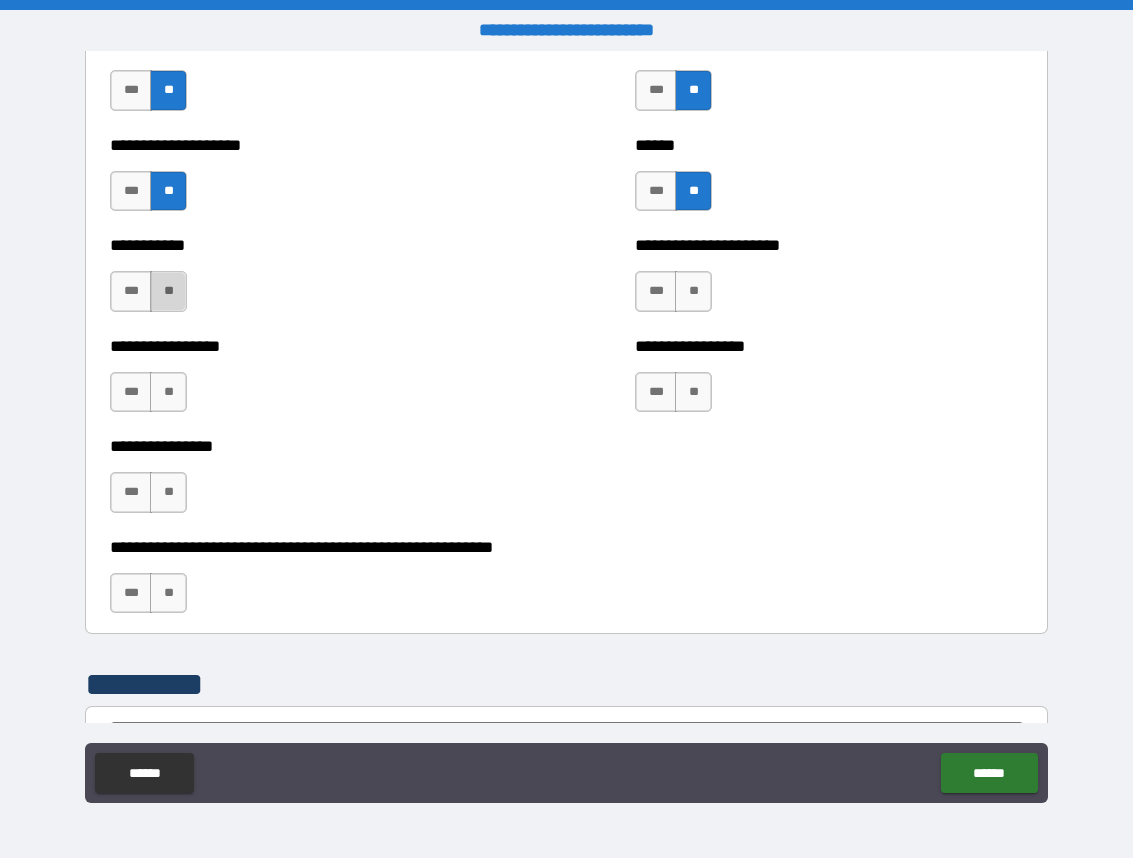click on "**" at bounding box center (168, 291) 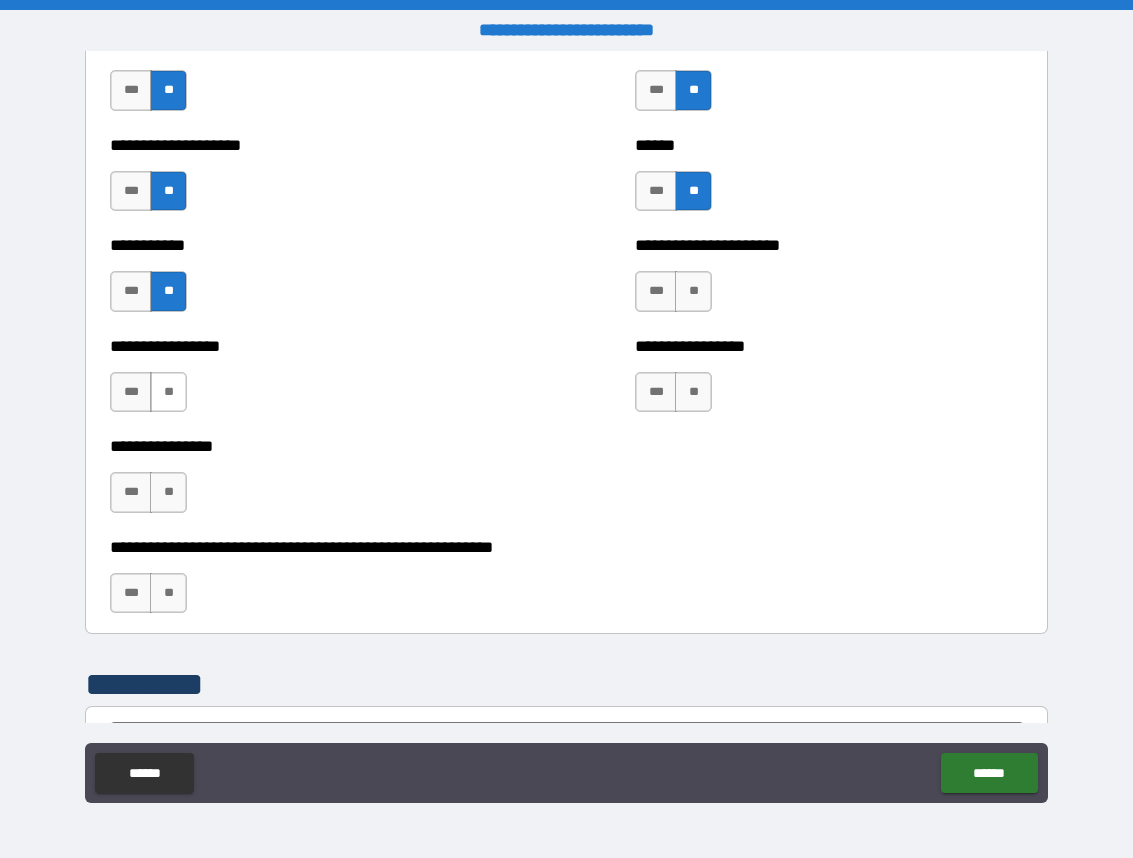 click on "**" at bounding box center (168, 392) 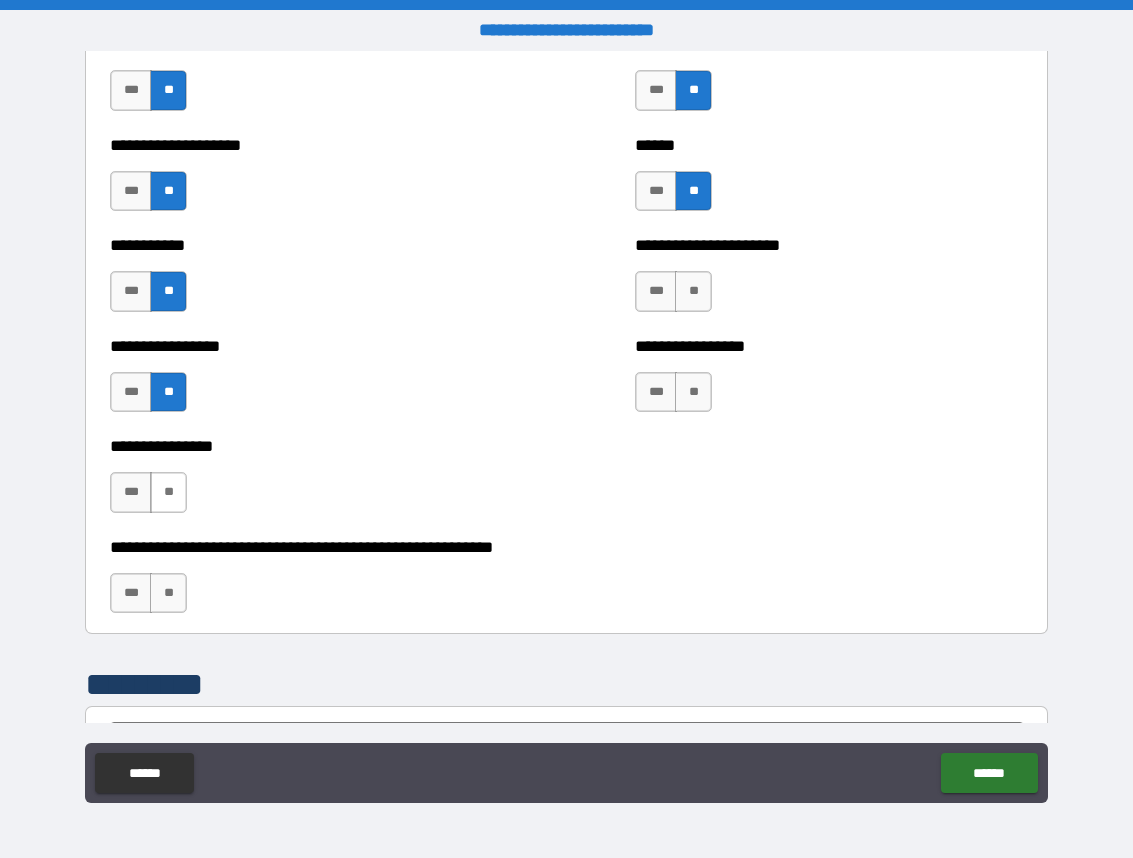 click on "**" at bounding box center (168, 492) 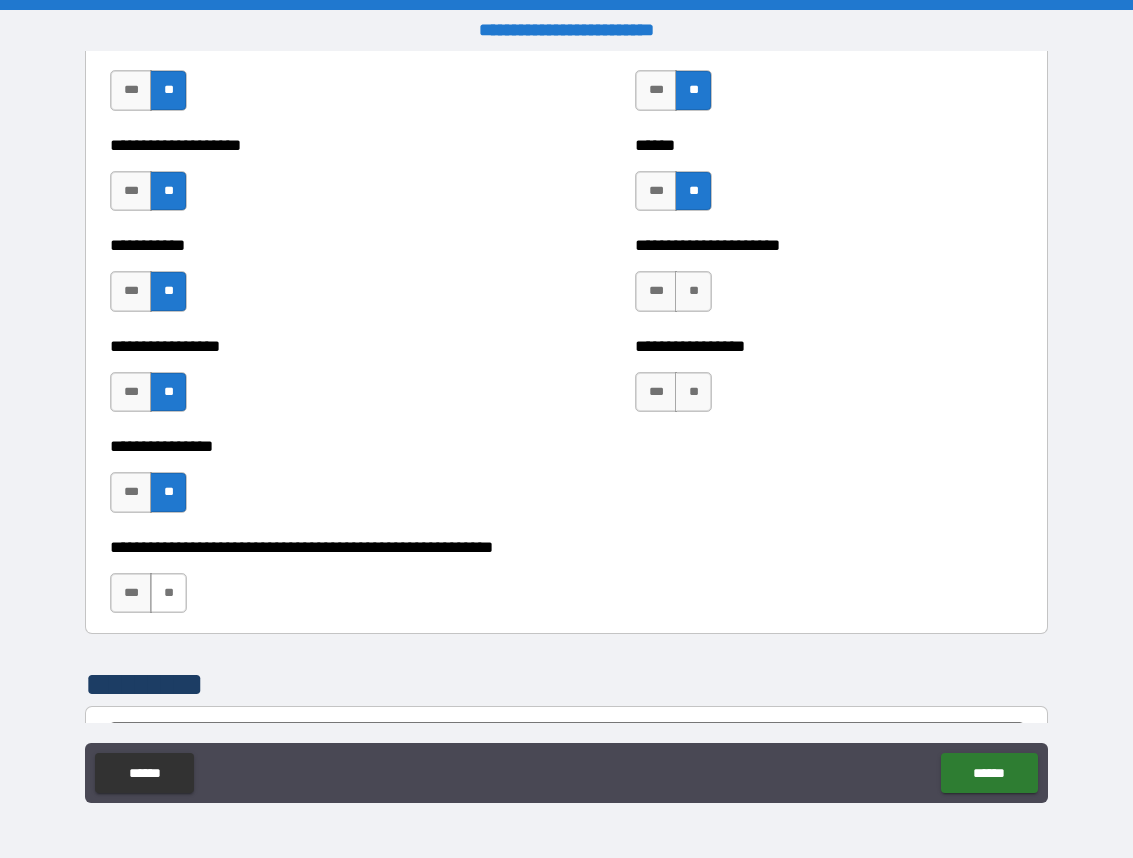 click on "**" at bounding box center (168, 593) 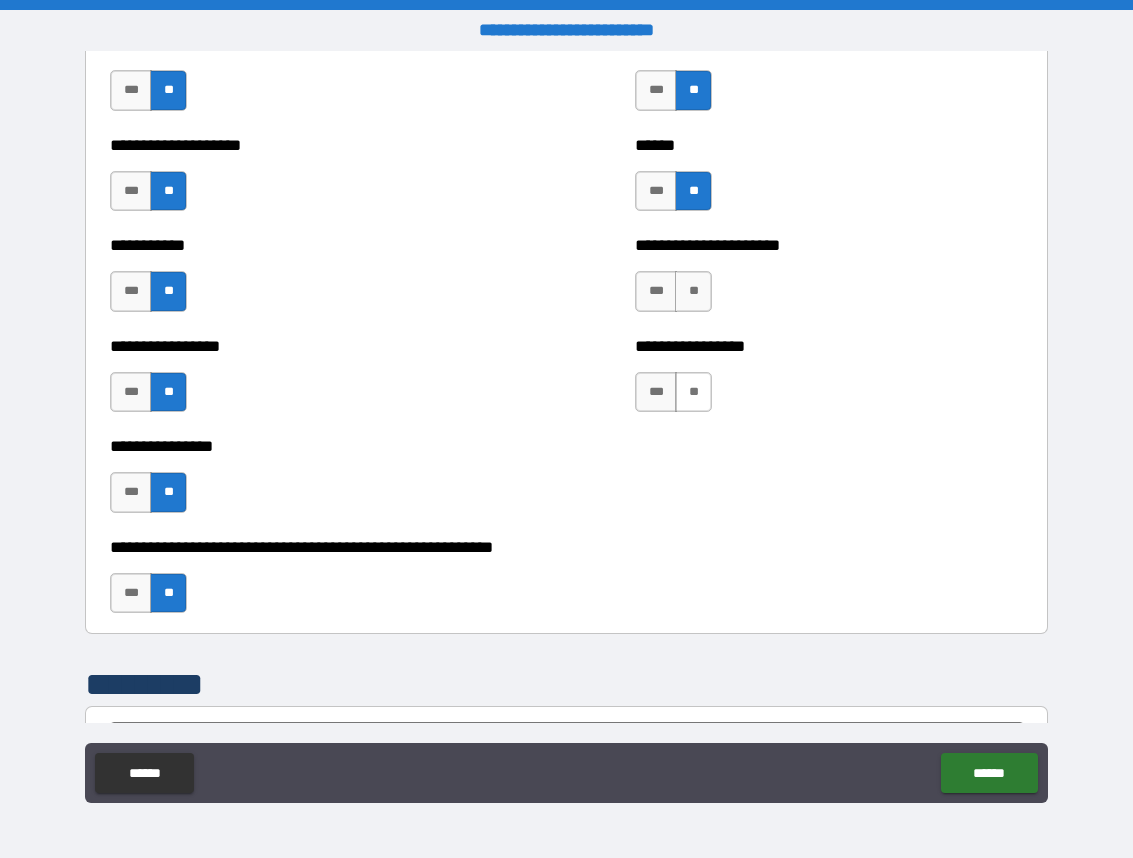 click on "**" at bounding box center [693, 392] 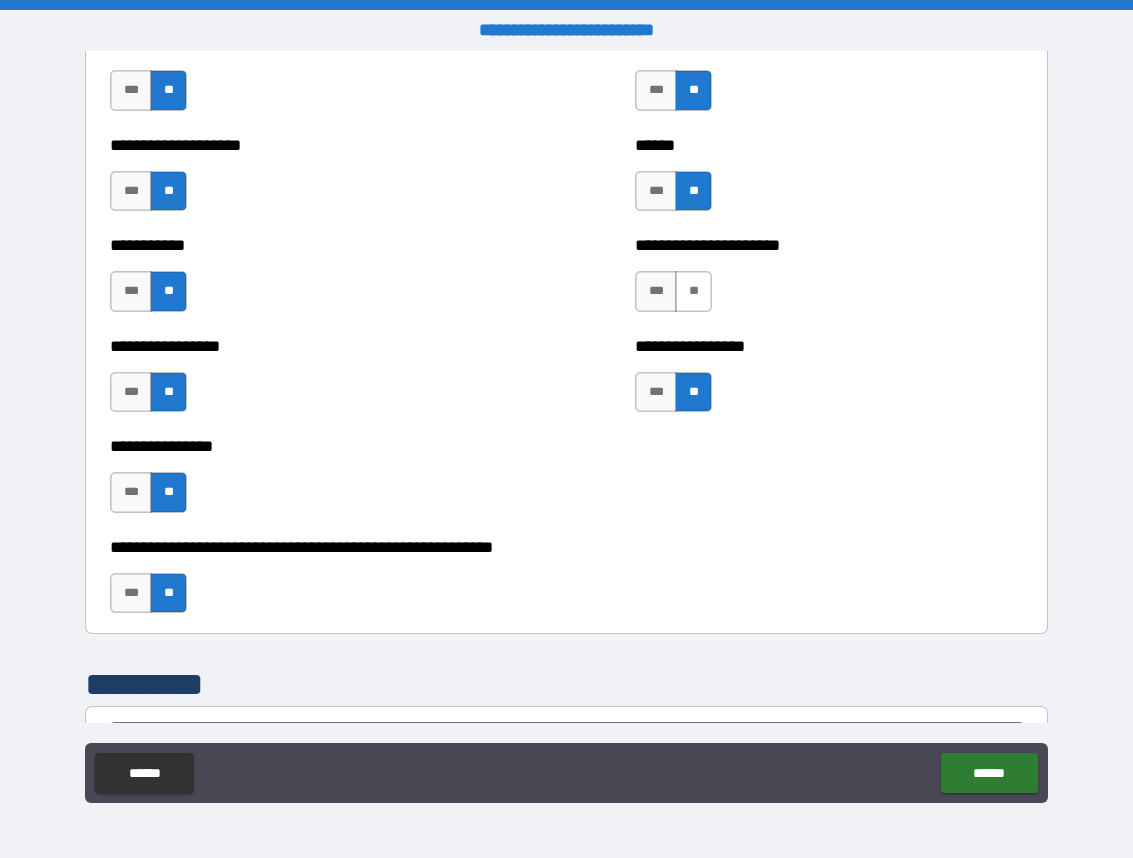 click on "**" at bounding box center [693, 291] 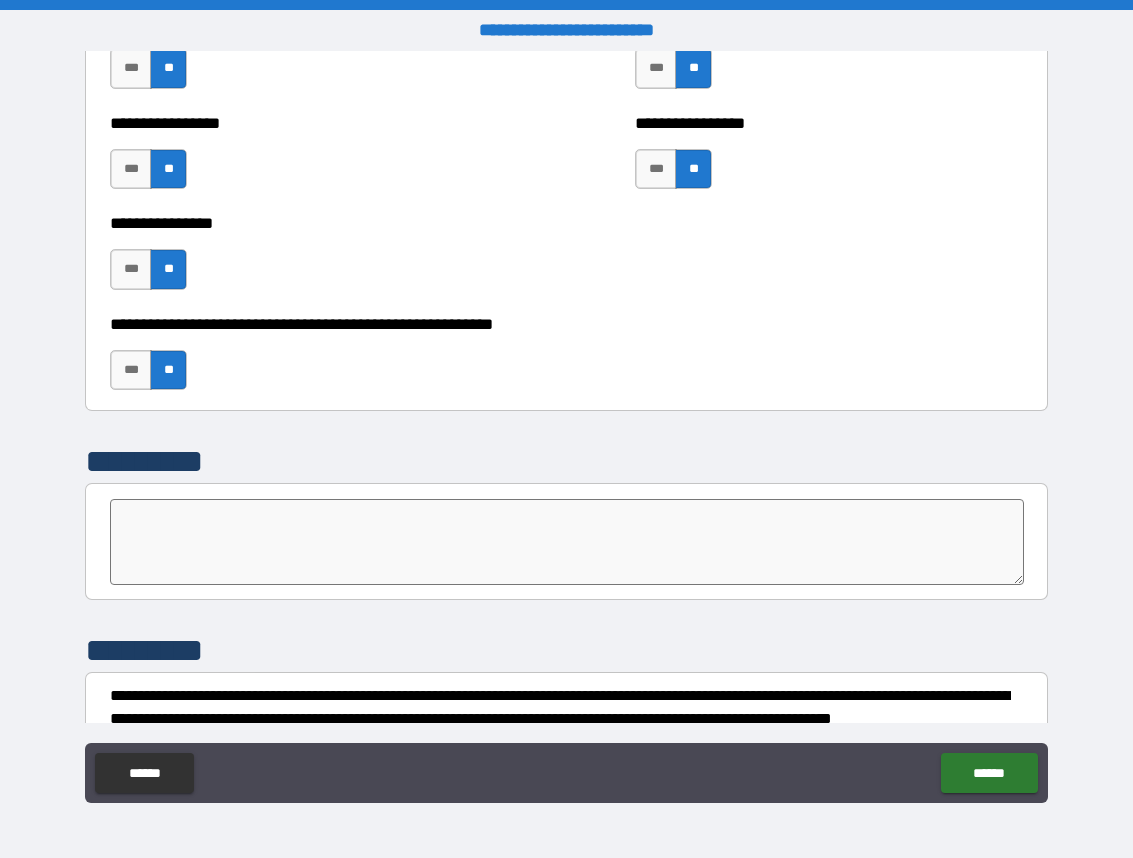 scroll, scrollTop: 6201, scrollLeft: 0, axis: vertical 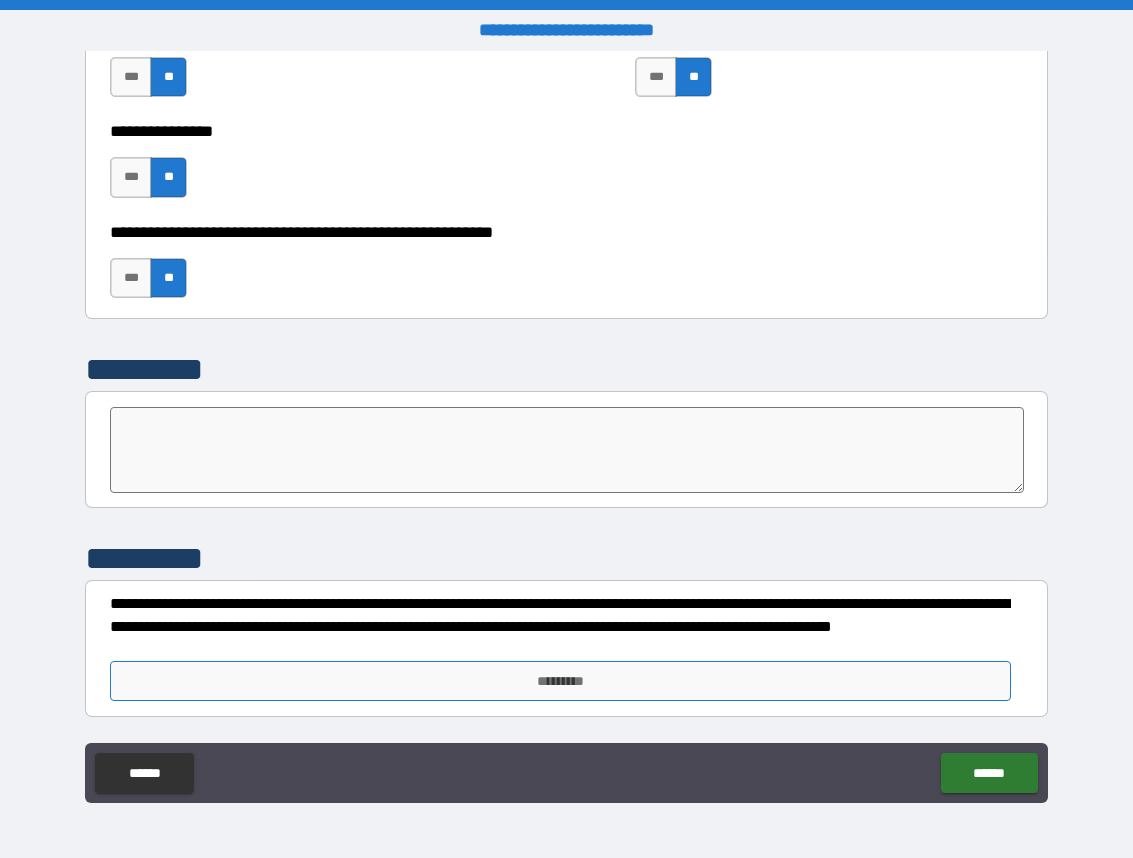 click on "*********" at bounding box center (560, 681) 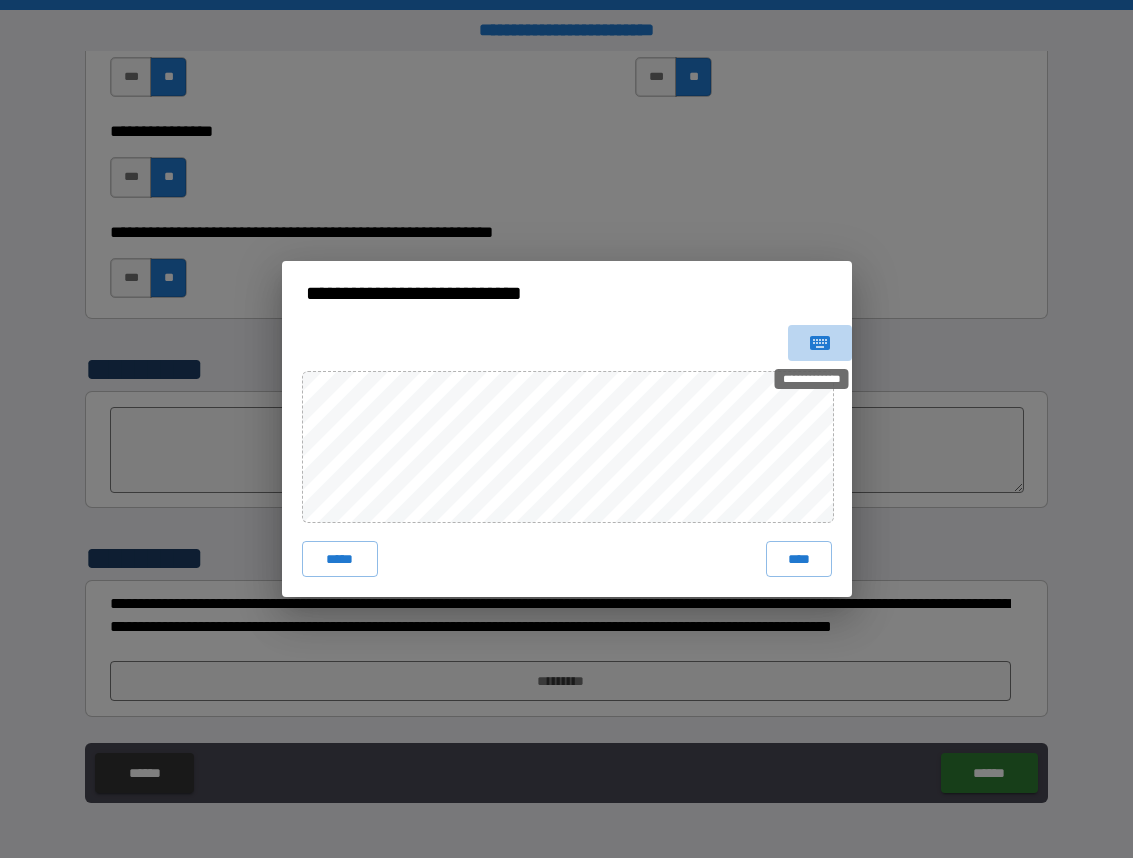 click 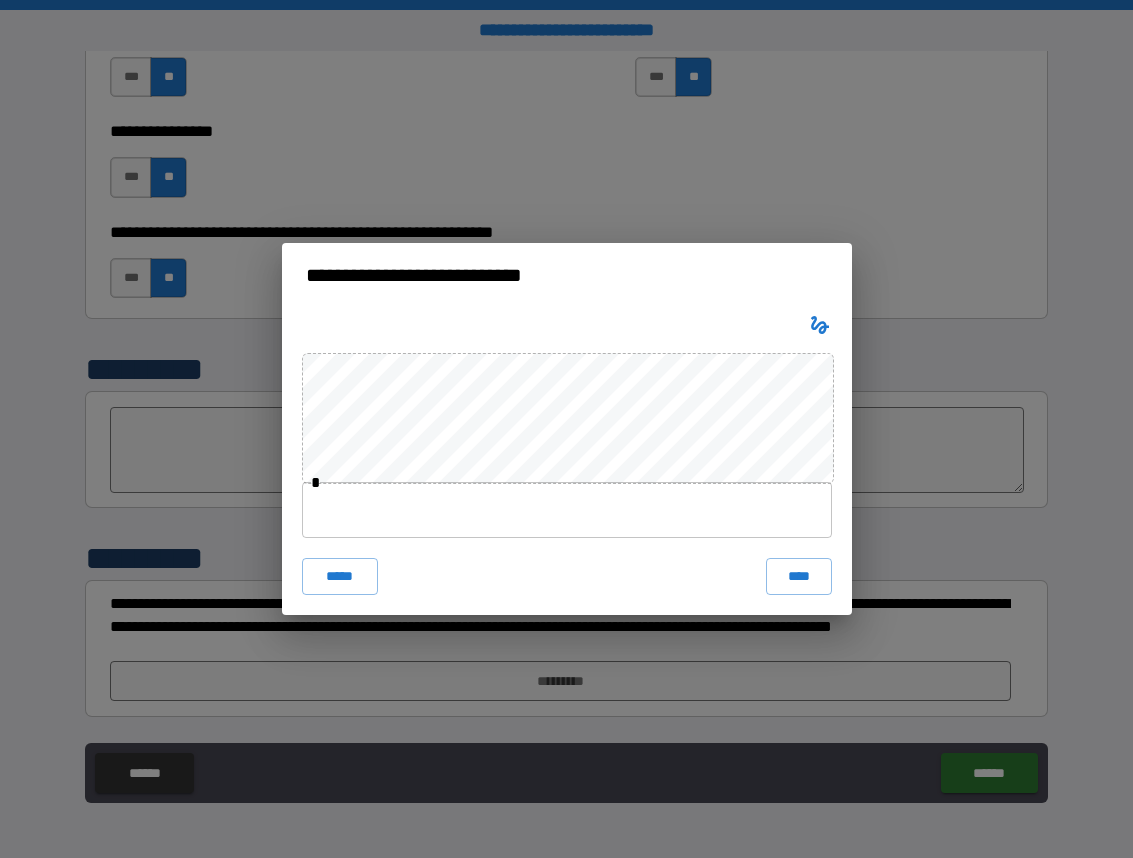 click at bounding box center [567, 510] 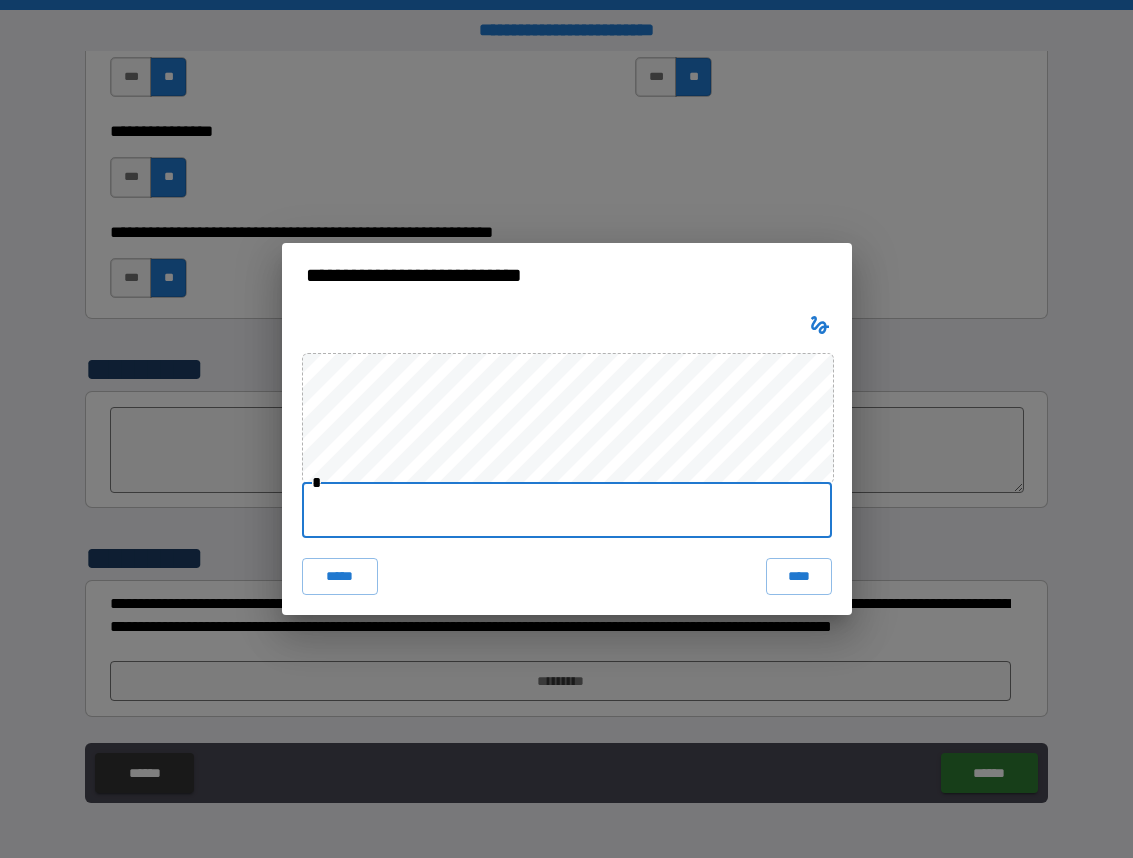 paste on "**********" 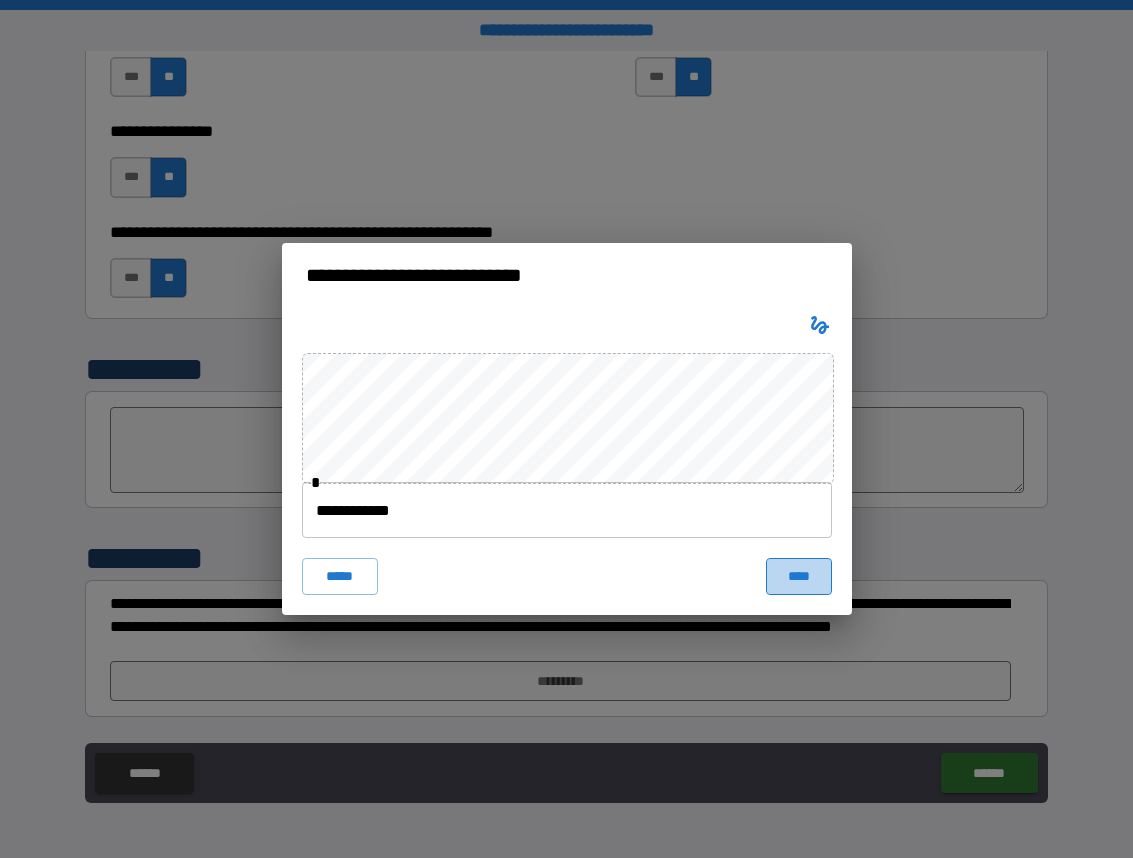click on "****" at bounding box center [799, 576] 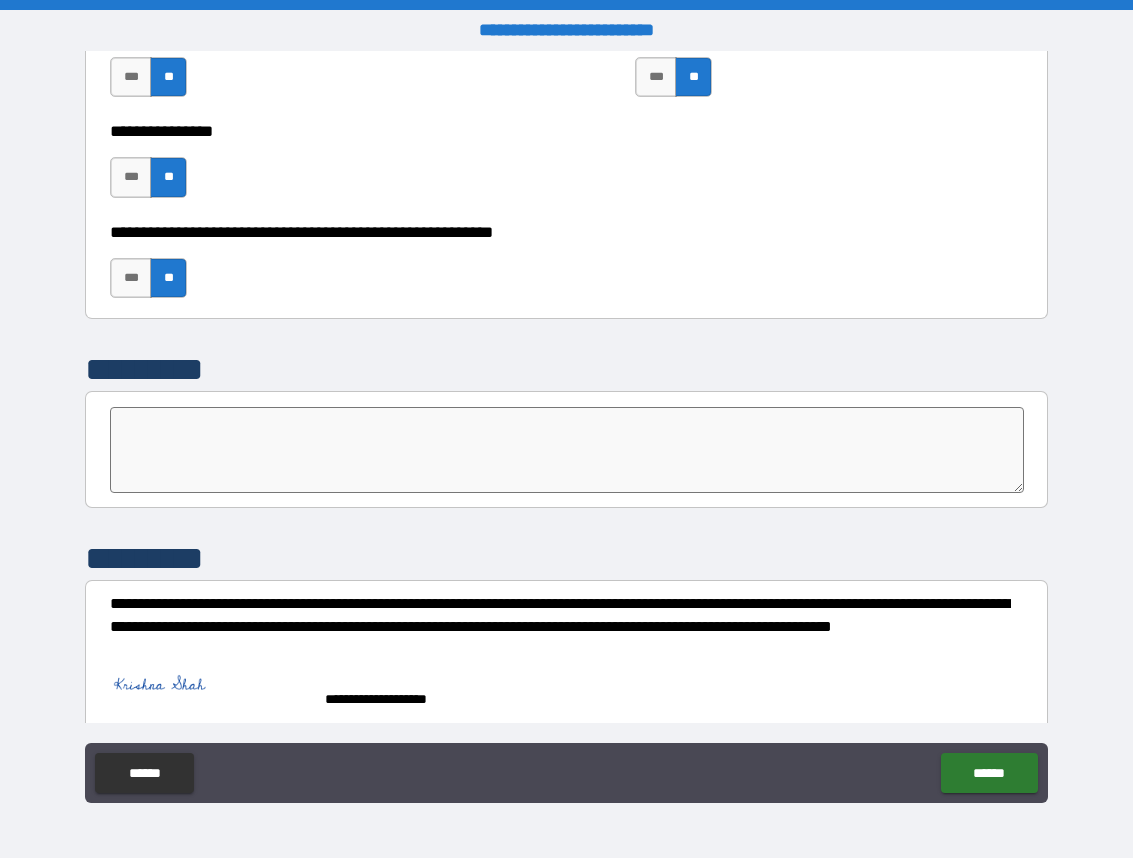 scroll, scrollTop: 6218, scrollLeft: 0, axis: vertical 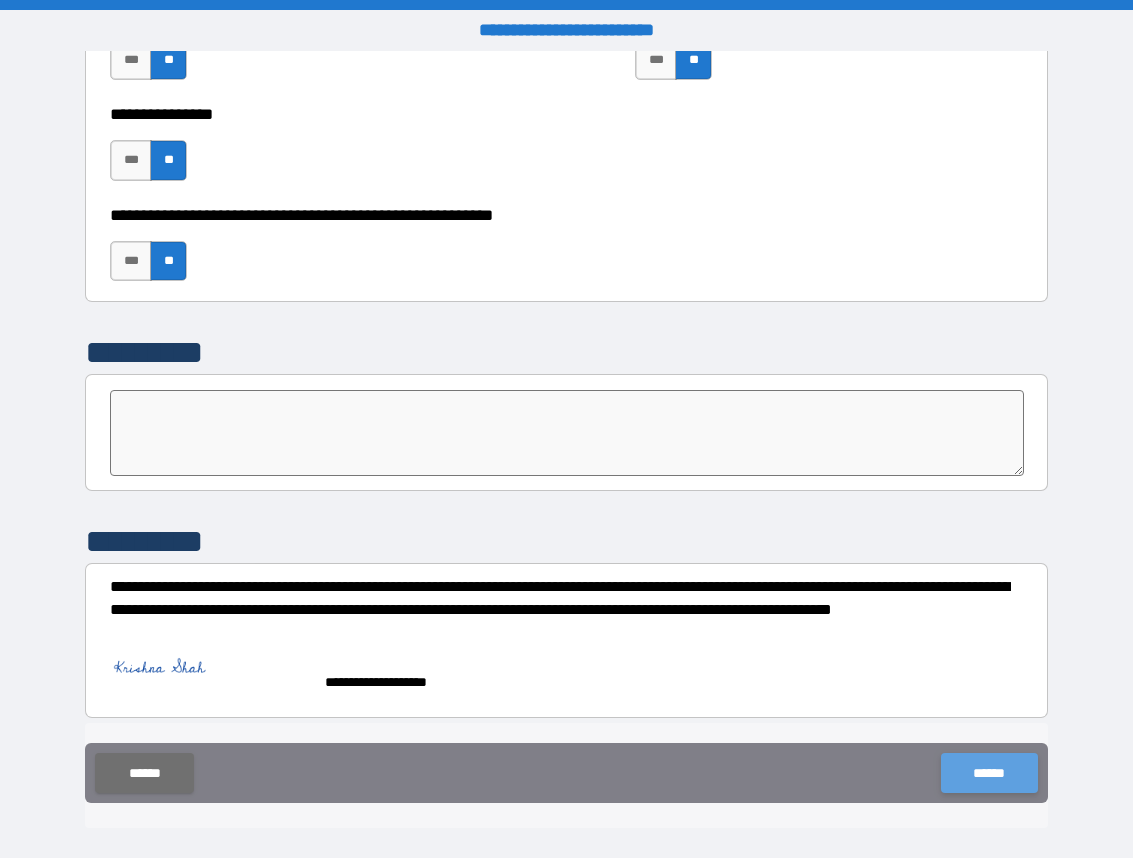click on "******" at bounding box center (989, 773) 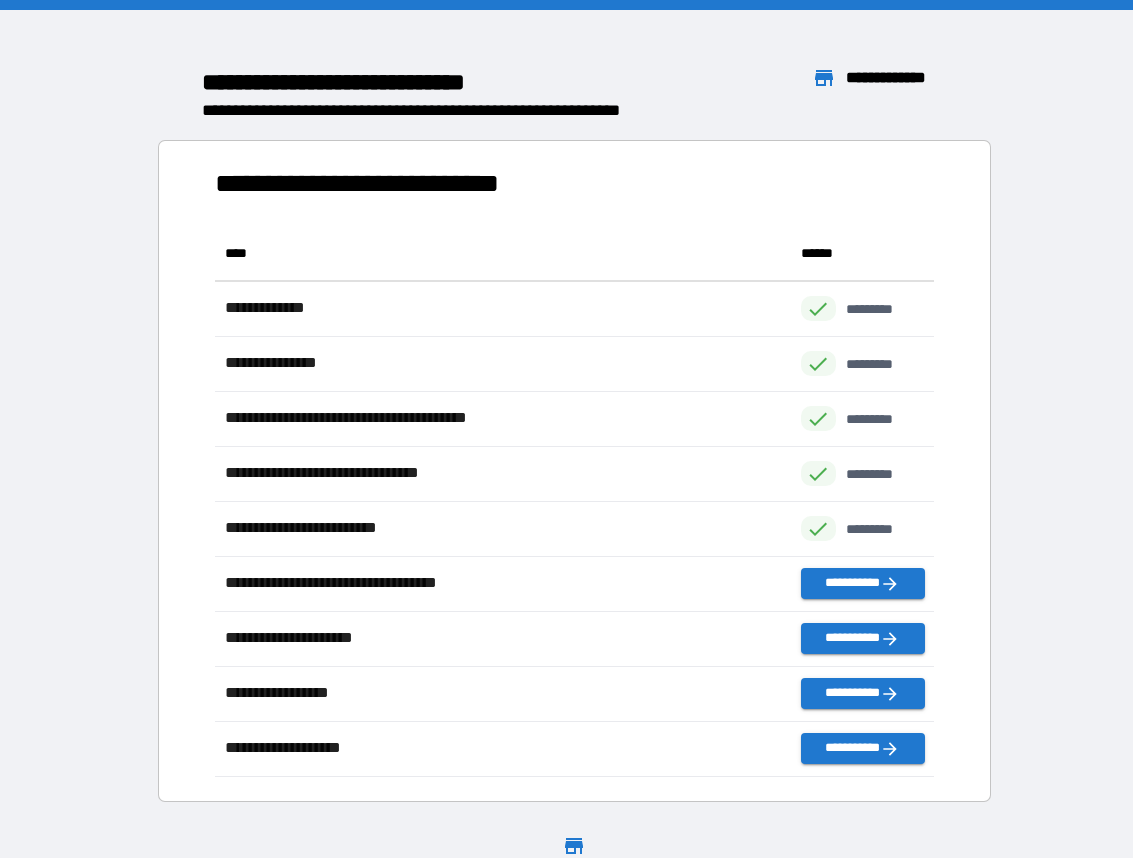scroll, scrollTop: 1, scrollLeft: 1, axis: both 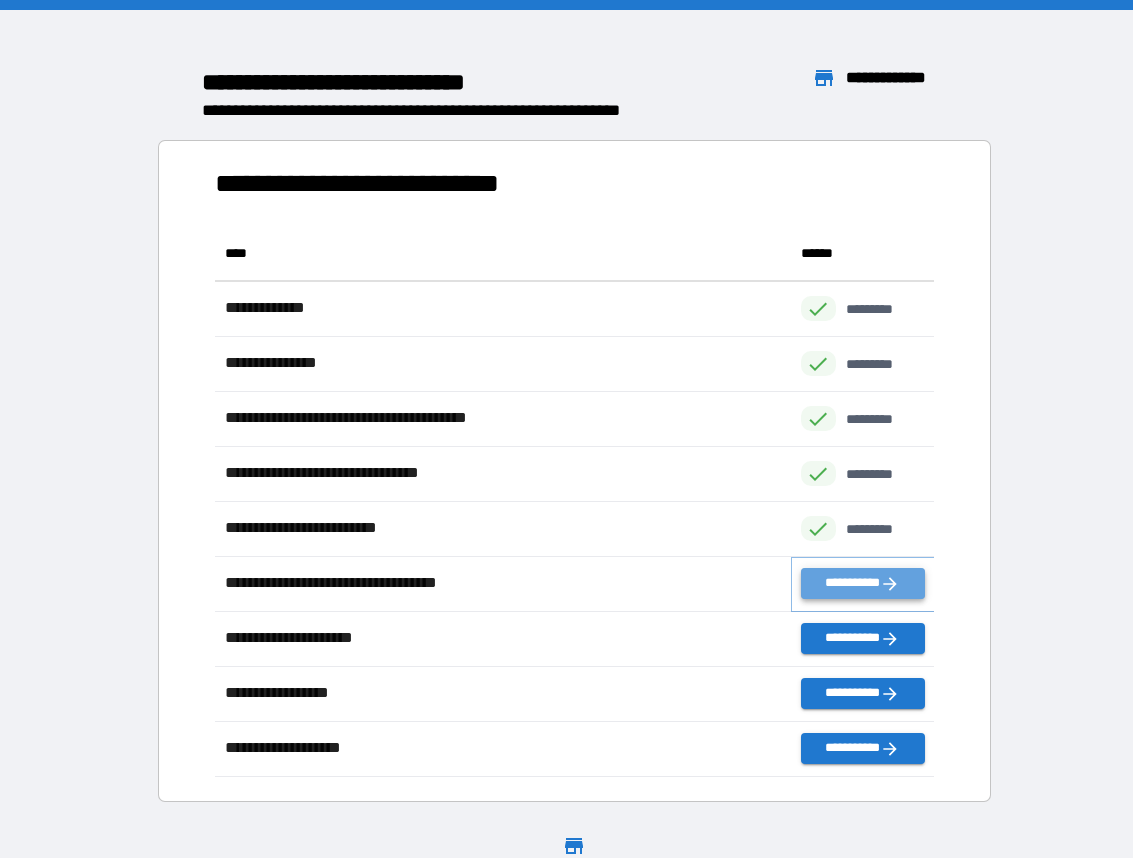 click on "**********" at bounding box center (863, 583) 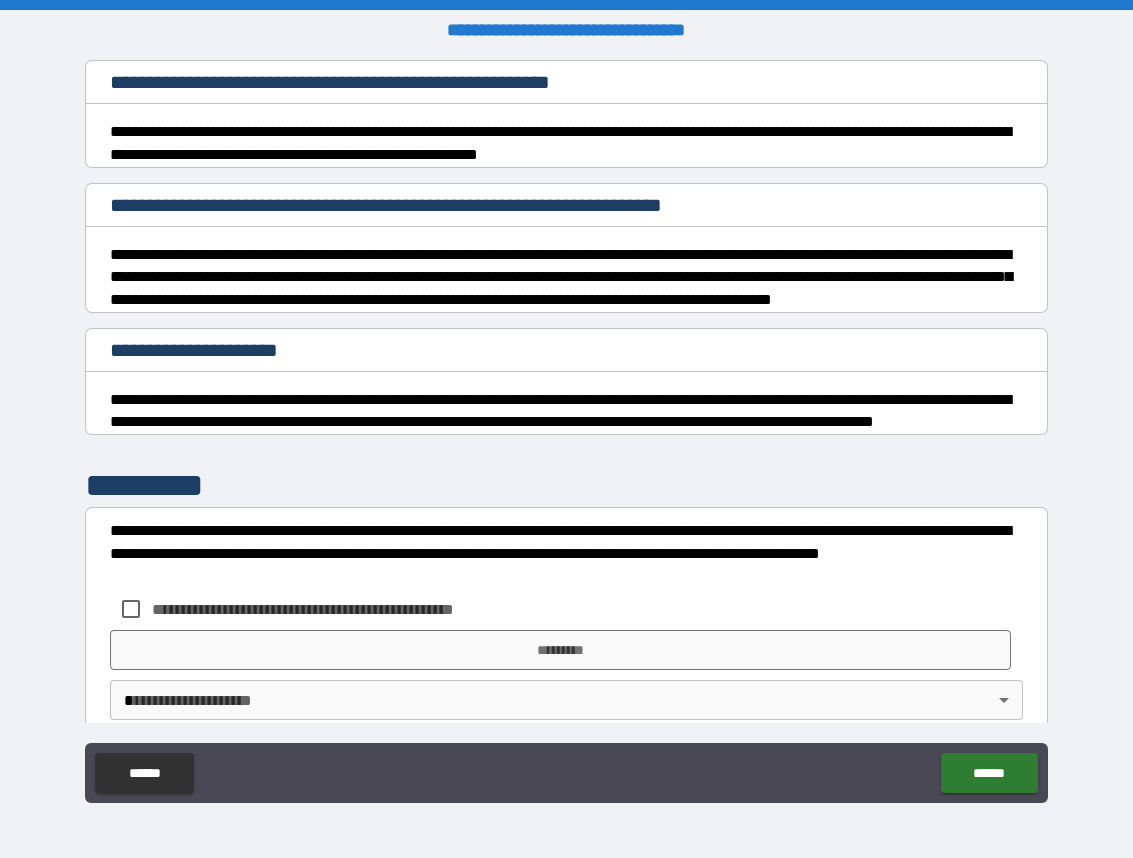 scroll, scrollTop: 492, scrollLeft: 0, axis: vertical 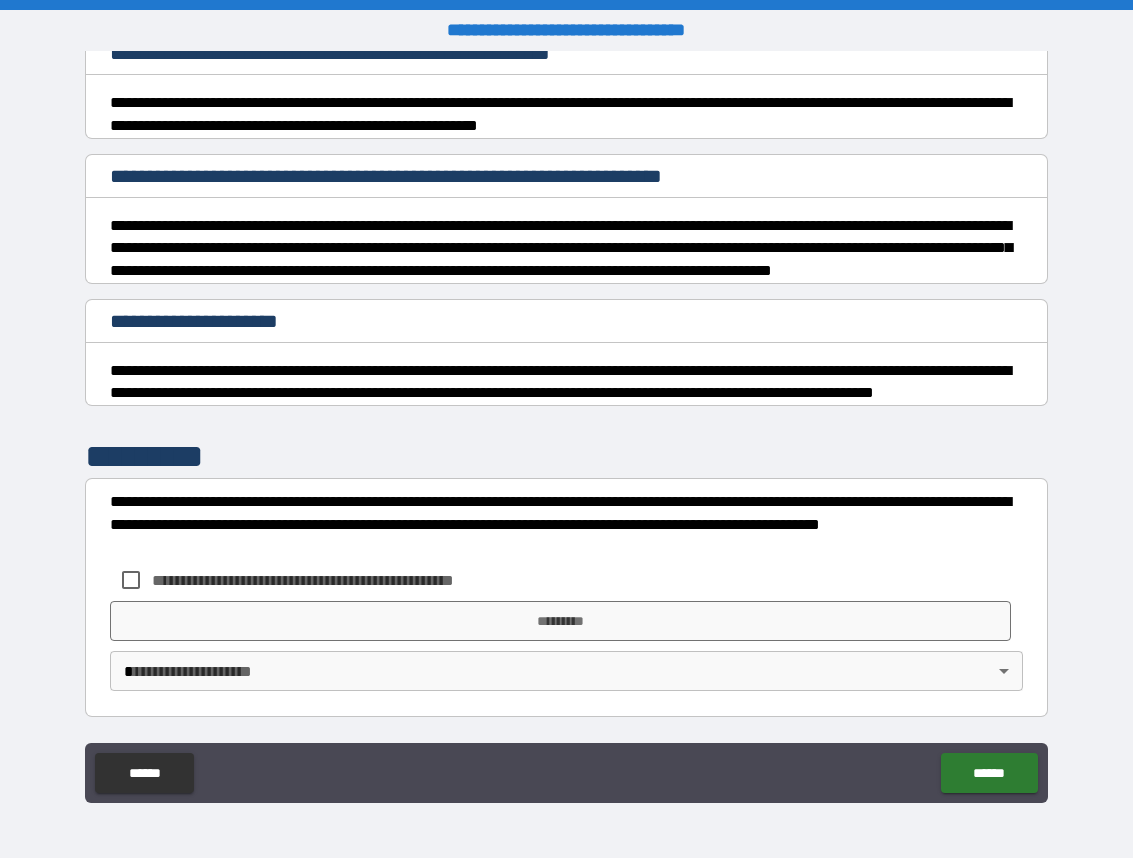 click on "**********" at bounding box center [336, 580] 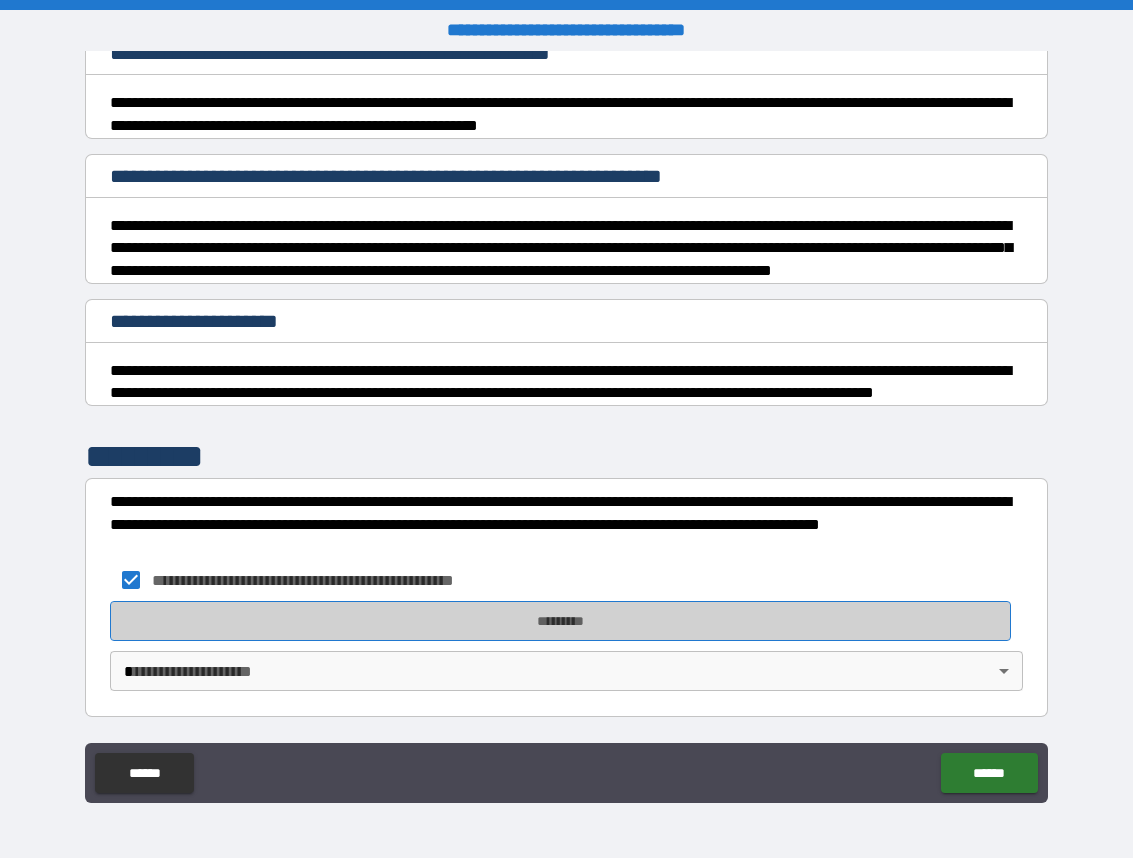click on "*********" at bounding box center (560, 621) 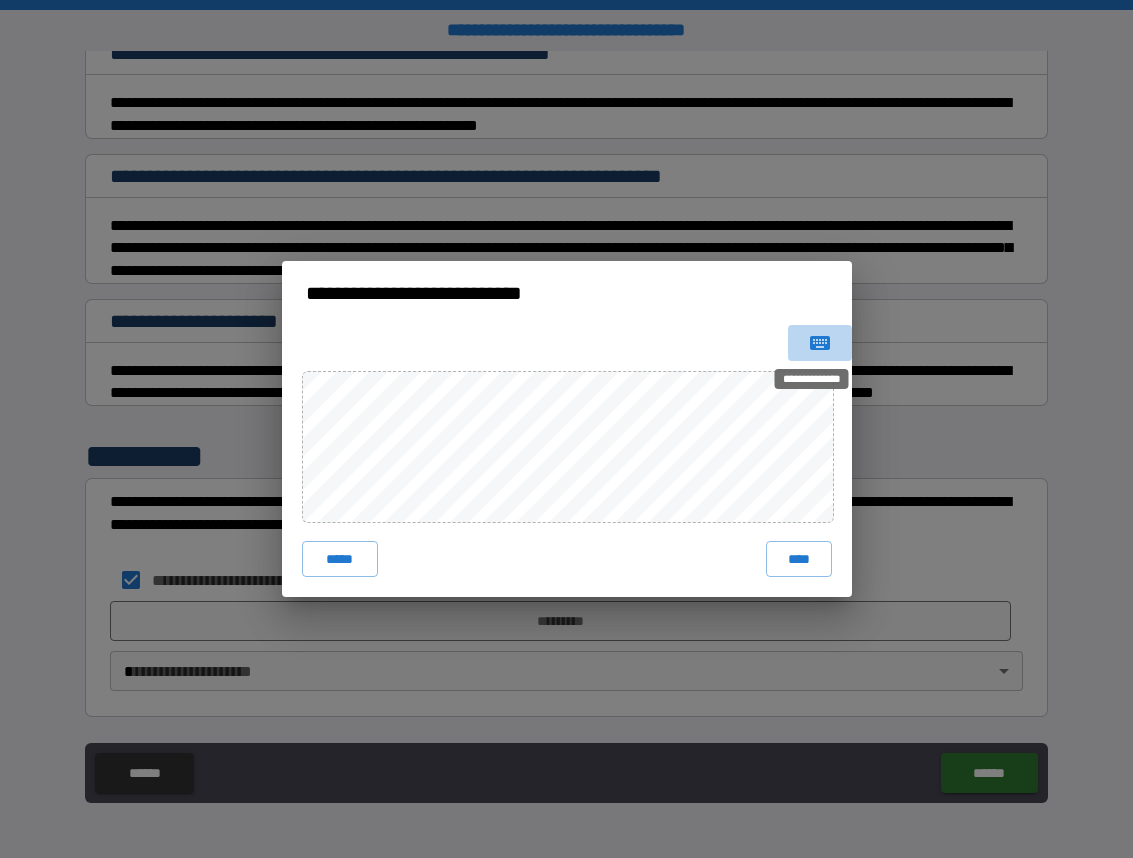 click 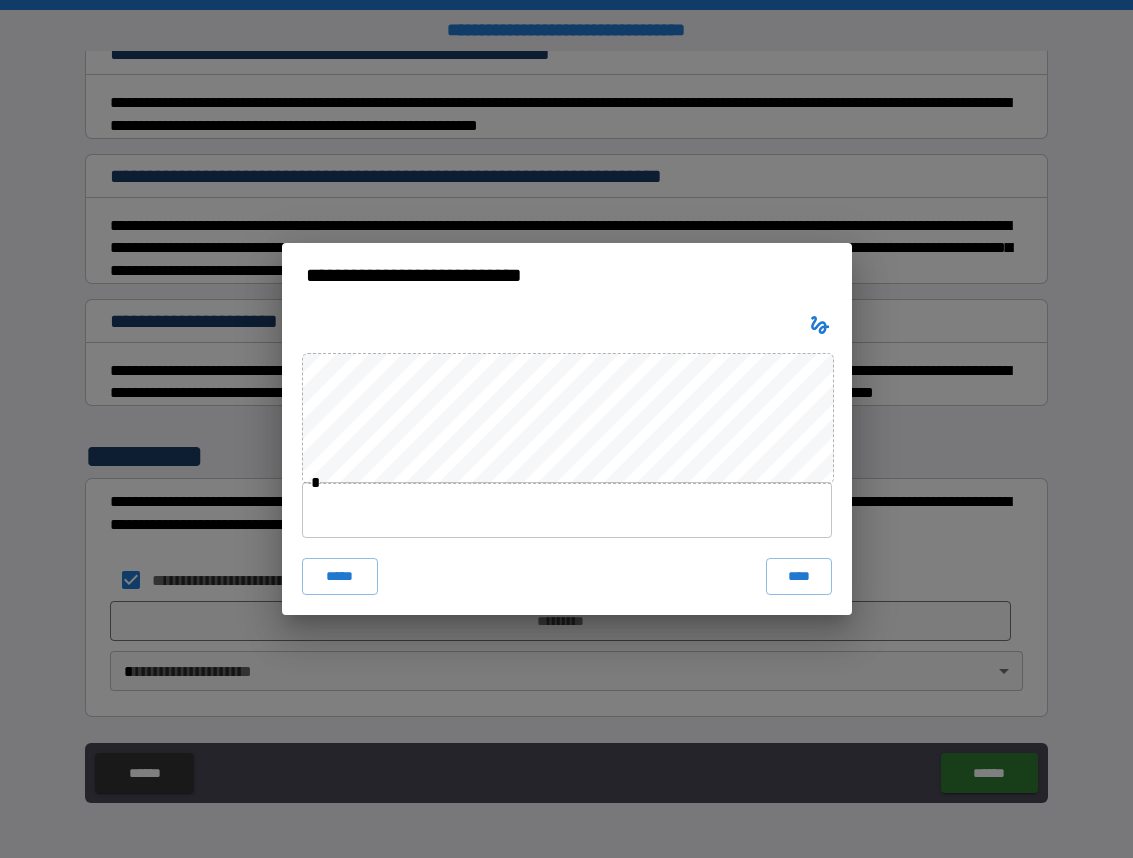 click at bounding box center [567, 510] 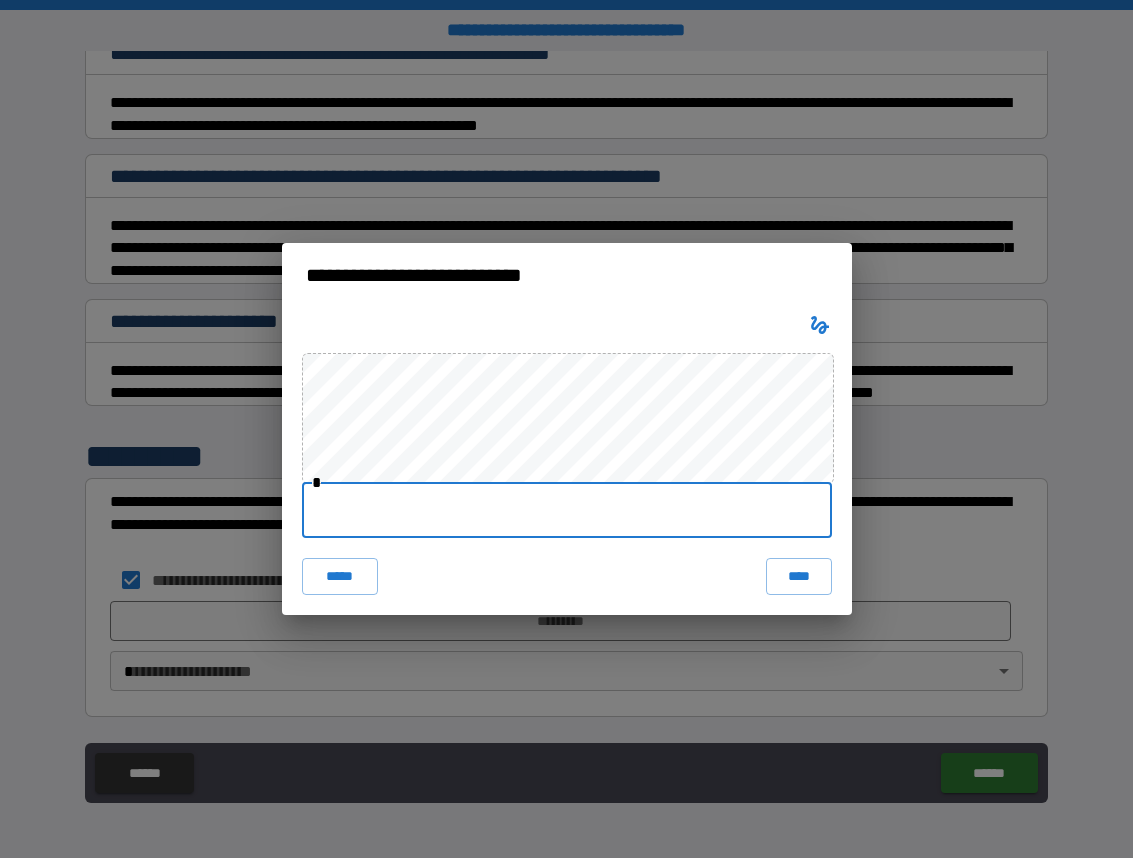 paste on "**********" 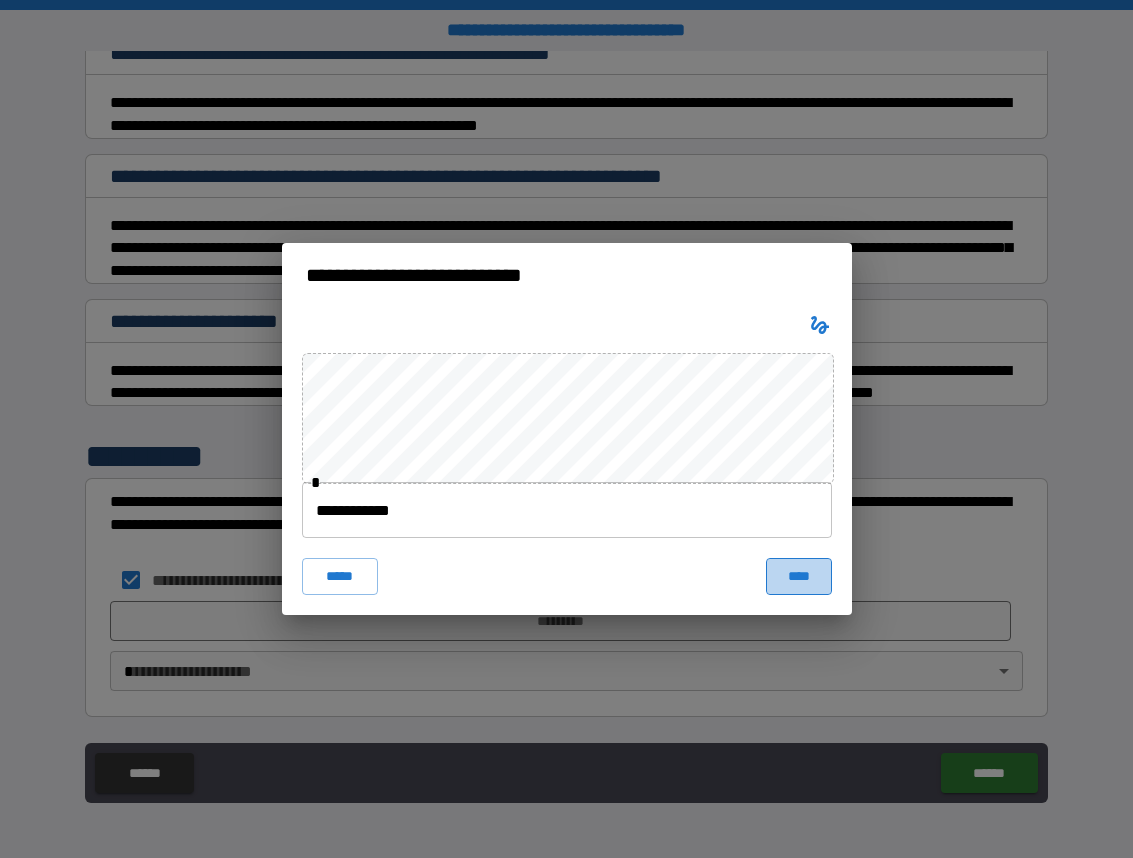 click on "****" at bounding box center (799, 576) 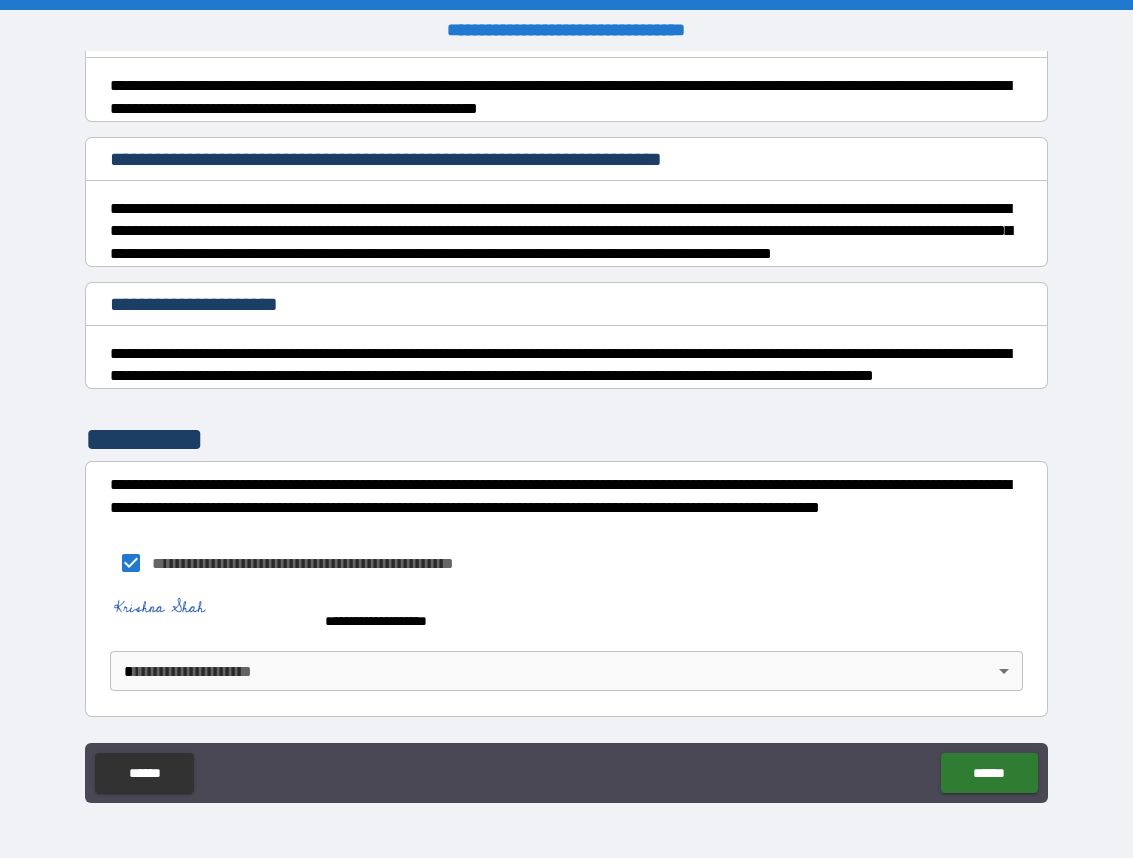 click on "**********" at bounding box center (566, 429) 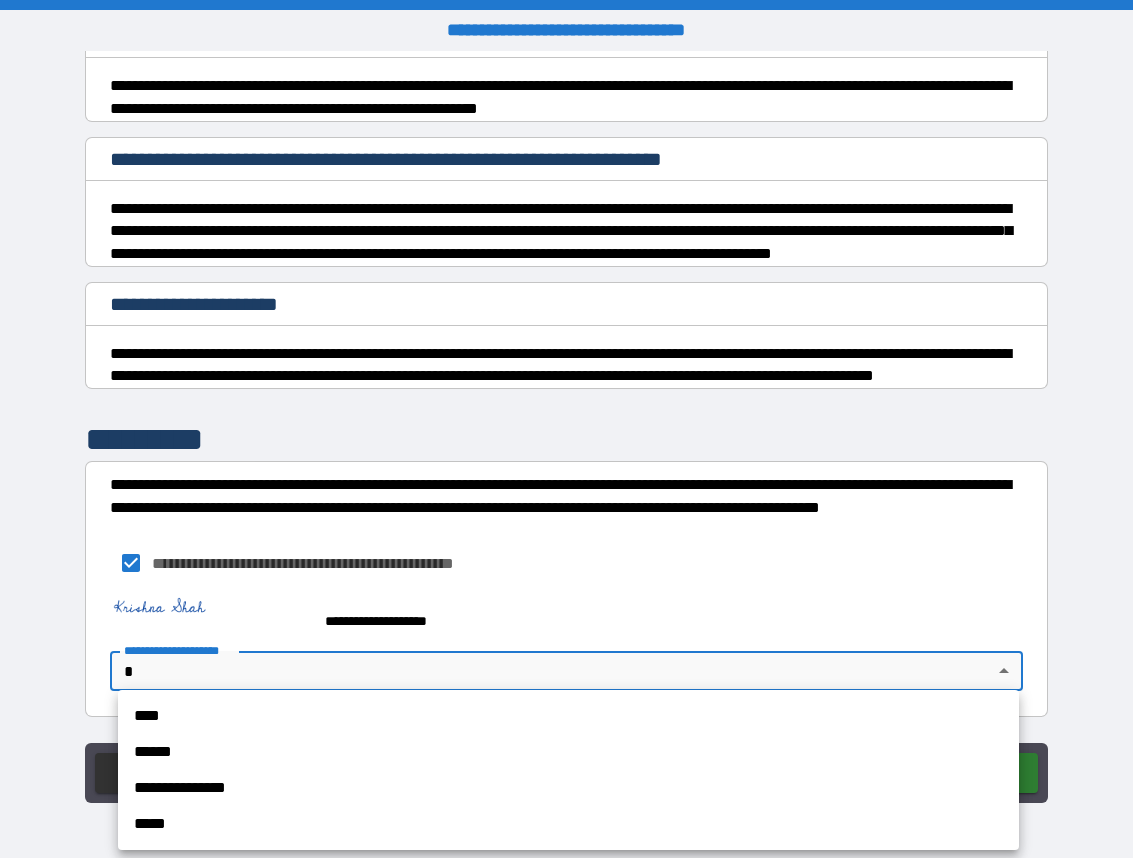 click on "****" at bounding box center (568, 716) 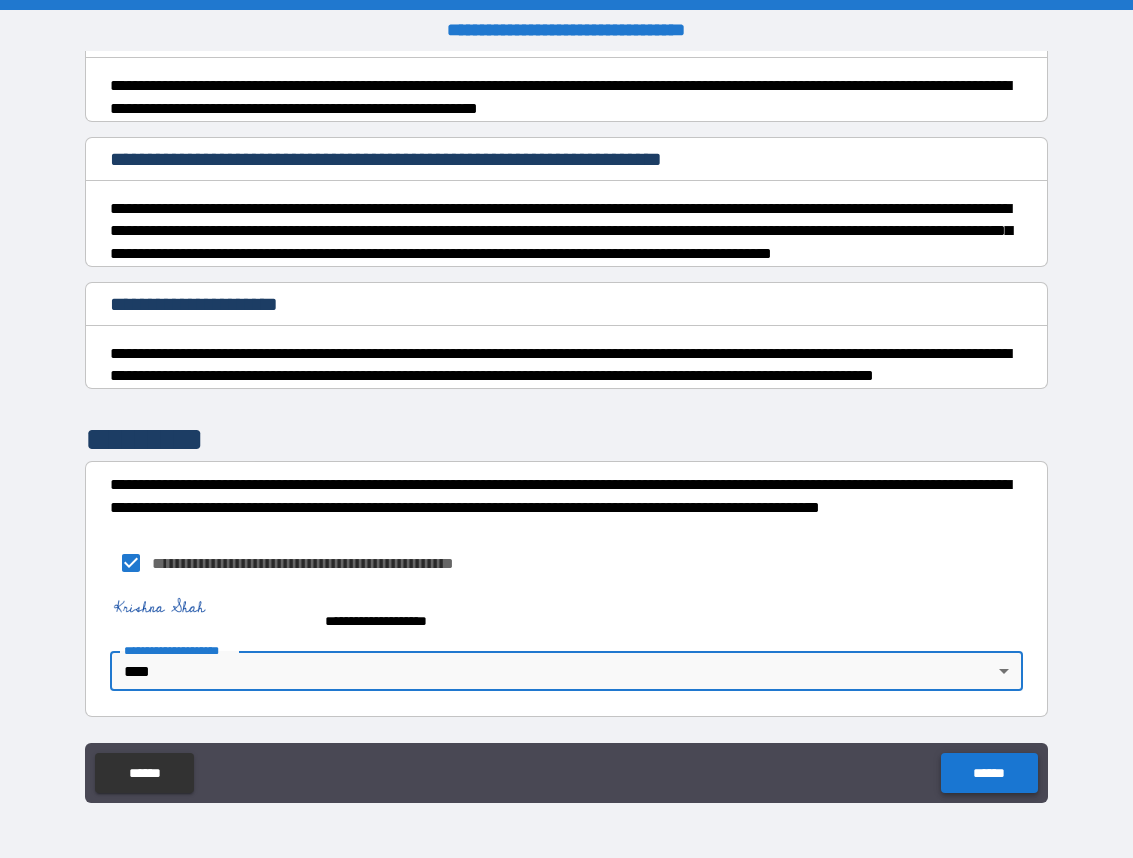 click on "******" at bounding box center (989, 773) 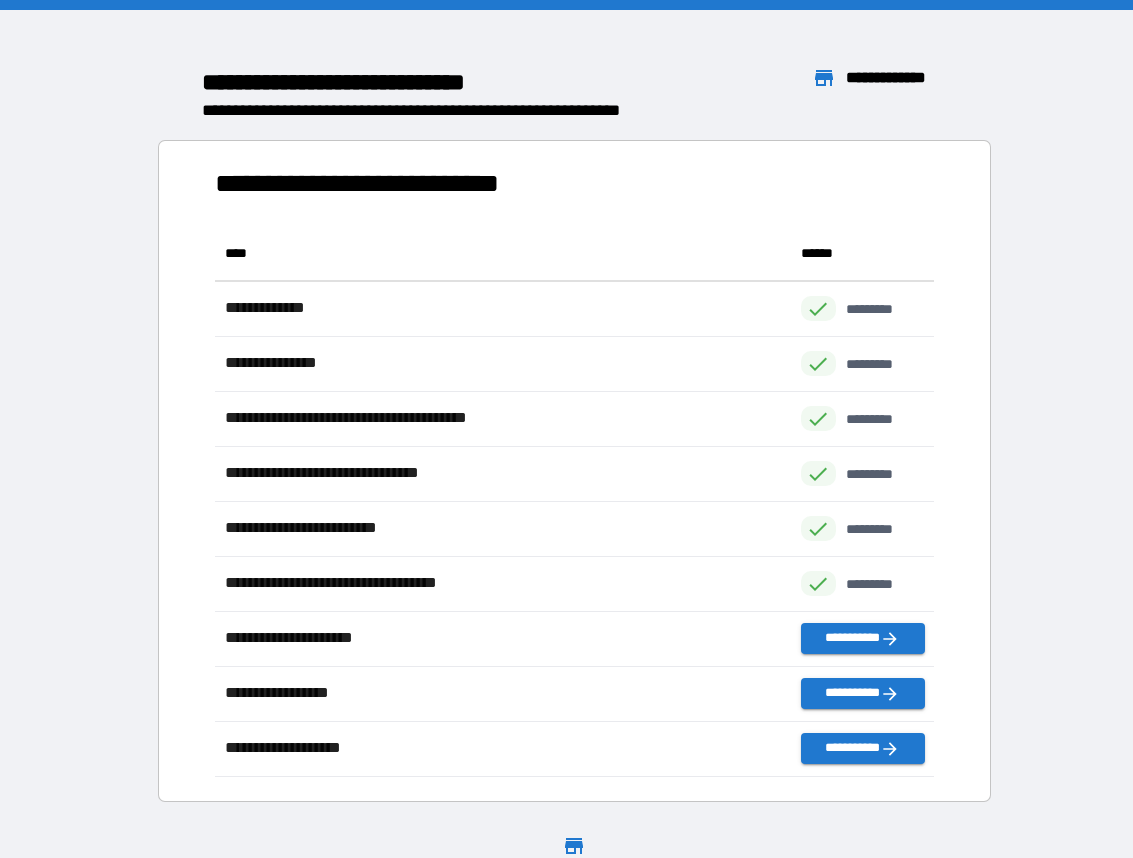 scroll, scrollTop: 1, scrollLeft: 1, axis: both 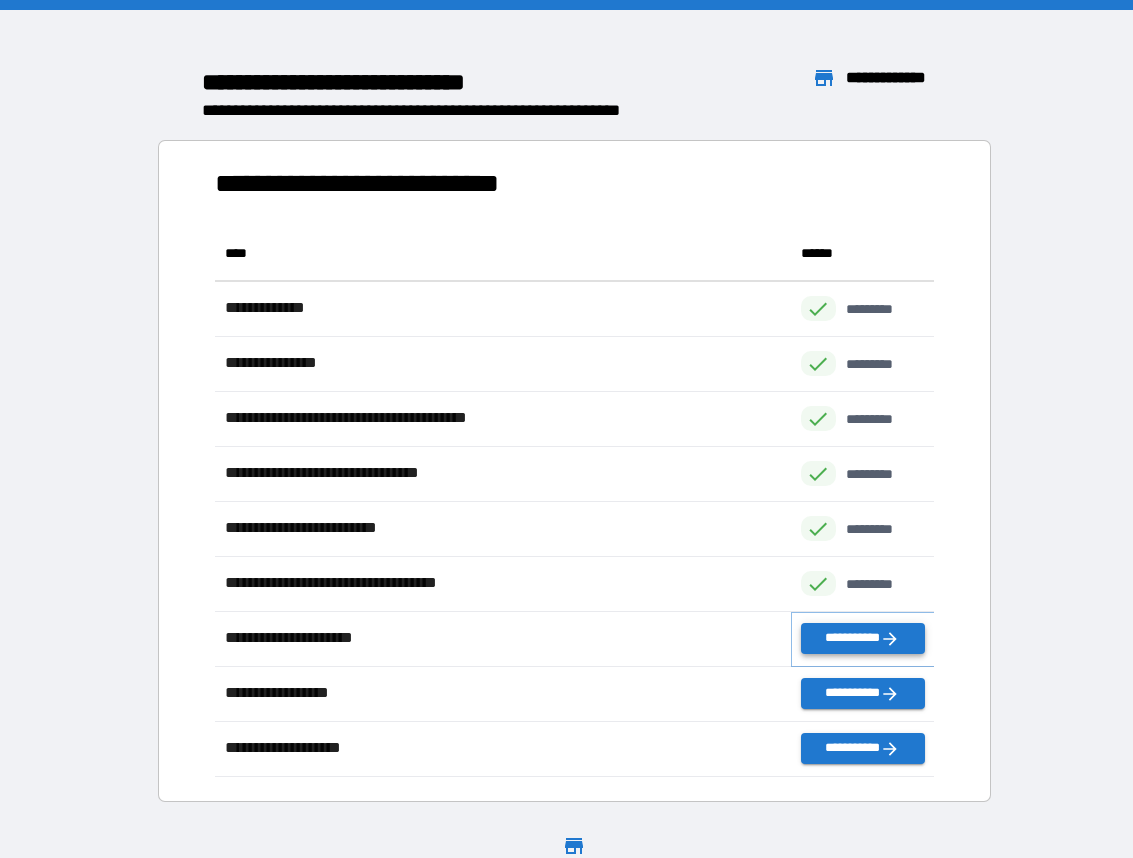click on "**********" at bounding box center [863, 638] 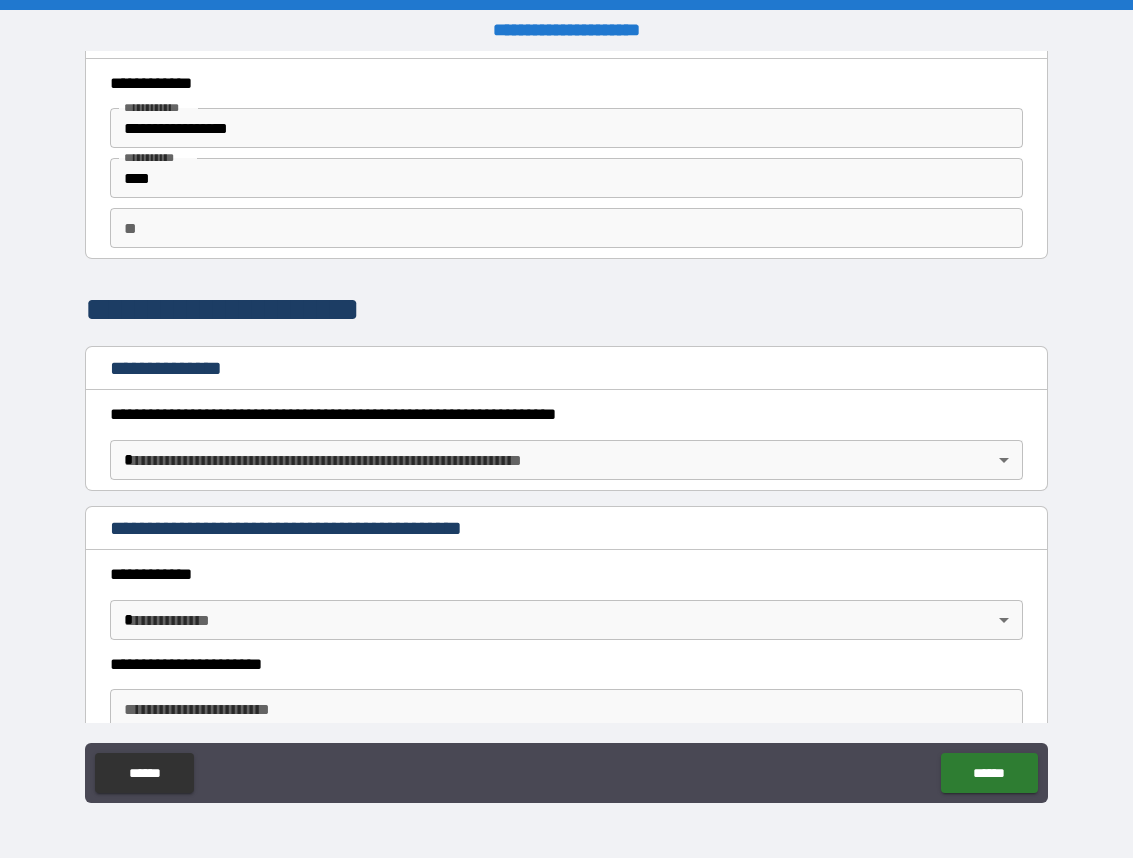scroll, scrollTop: 37, scrollLeft: 0, axis: vertical 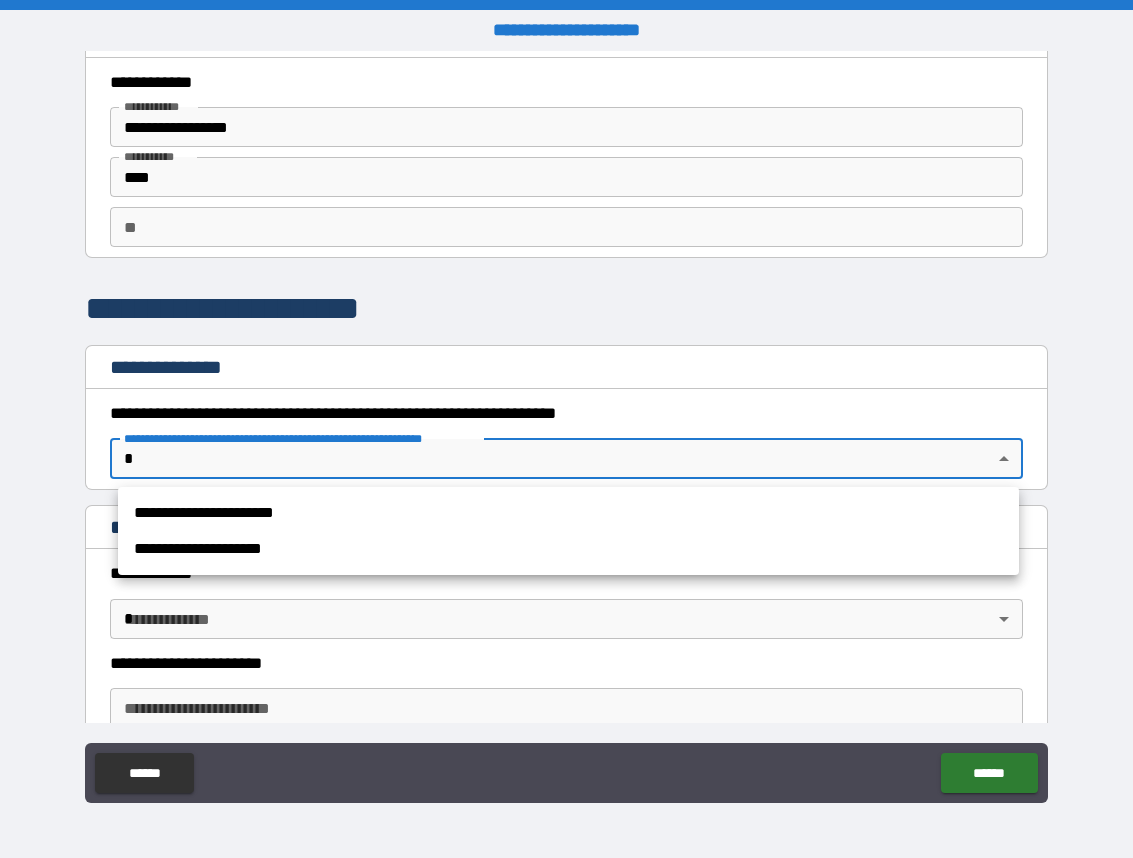 click on "**********" at bounding box center (566, 429) 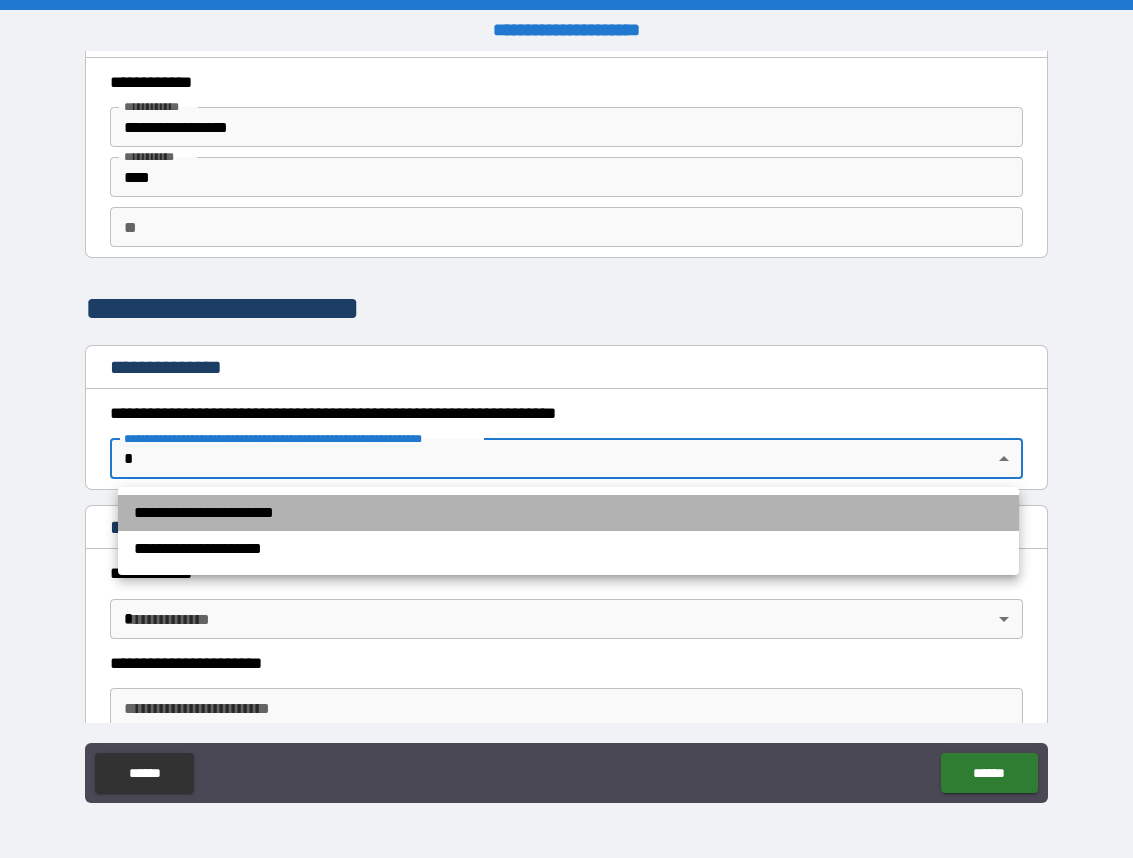 click on "**********" at bounding box center (568, 513) 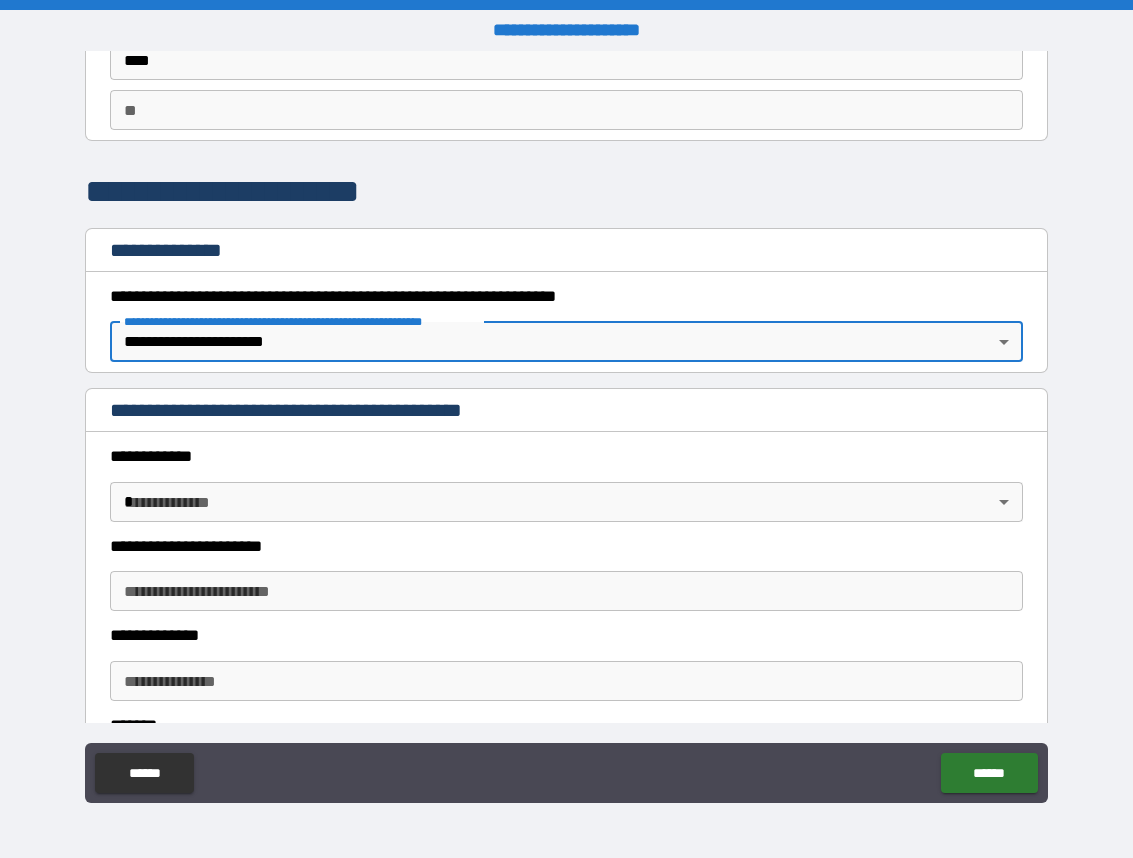 scroll, scrollTop: 171, scrollLeft: 0, axis: vertical 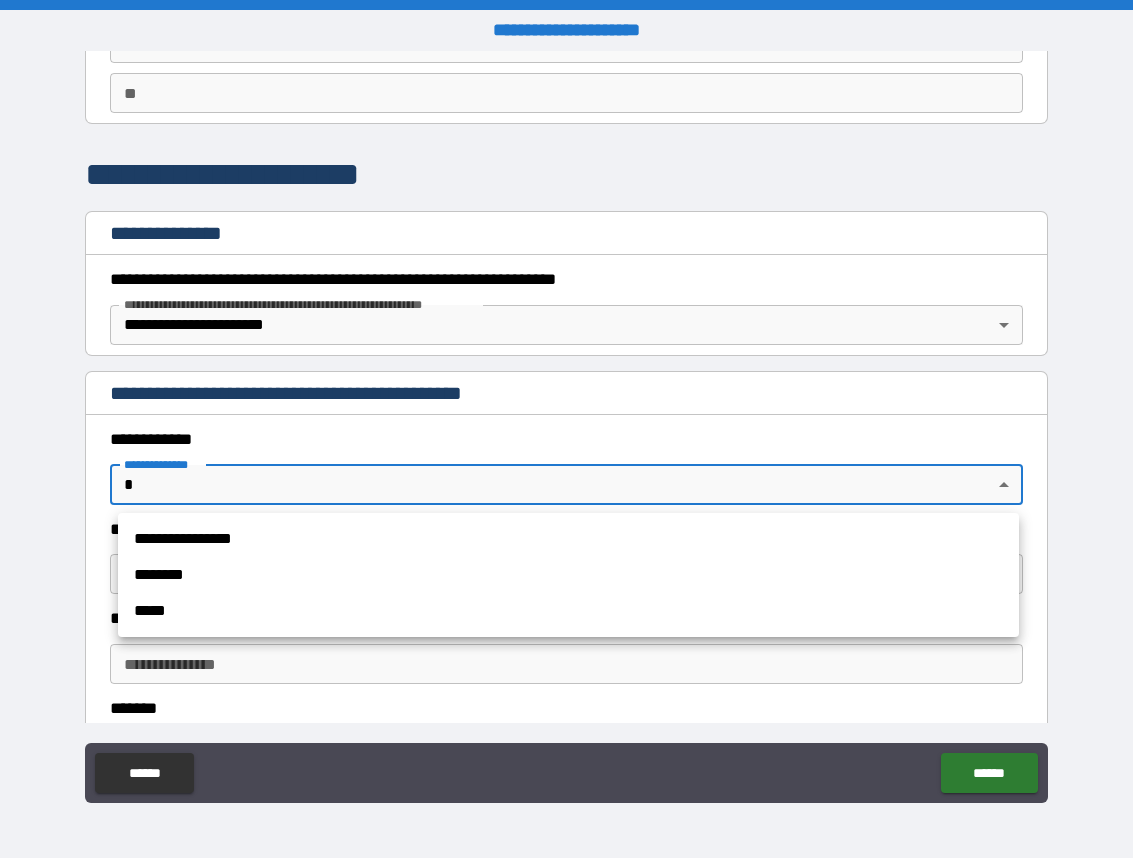 click on "**********" at bounding box center [566, 429] 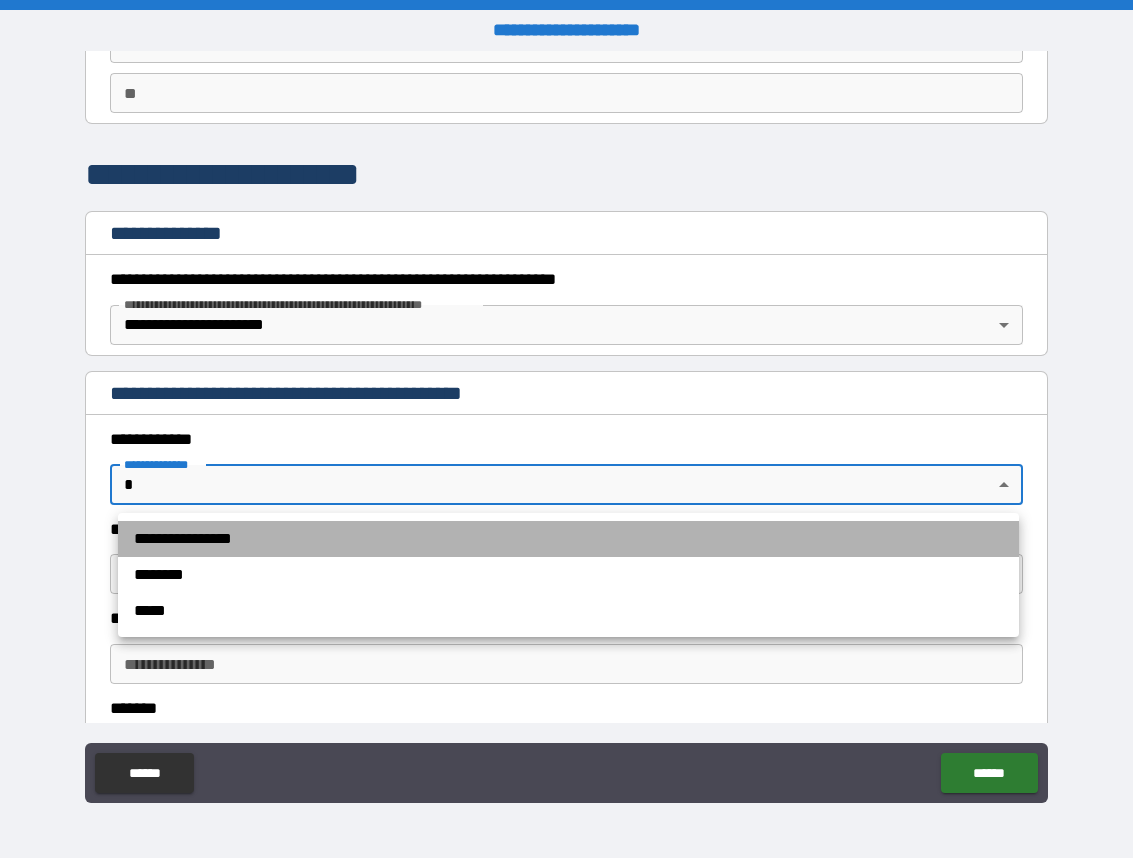 click on "**********" at bounding box center [568, 539] 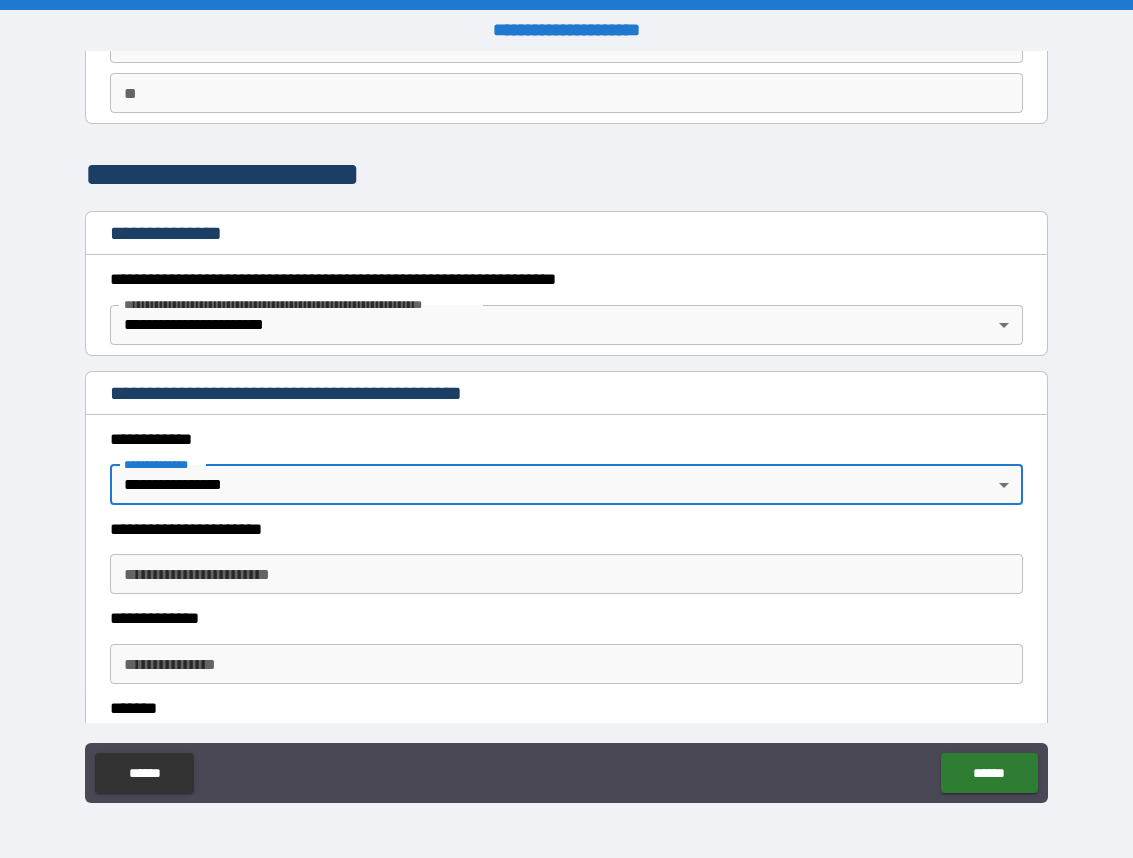 click on "**********" at bounding box center (566, 574) 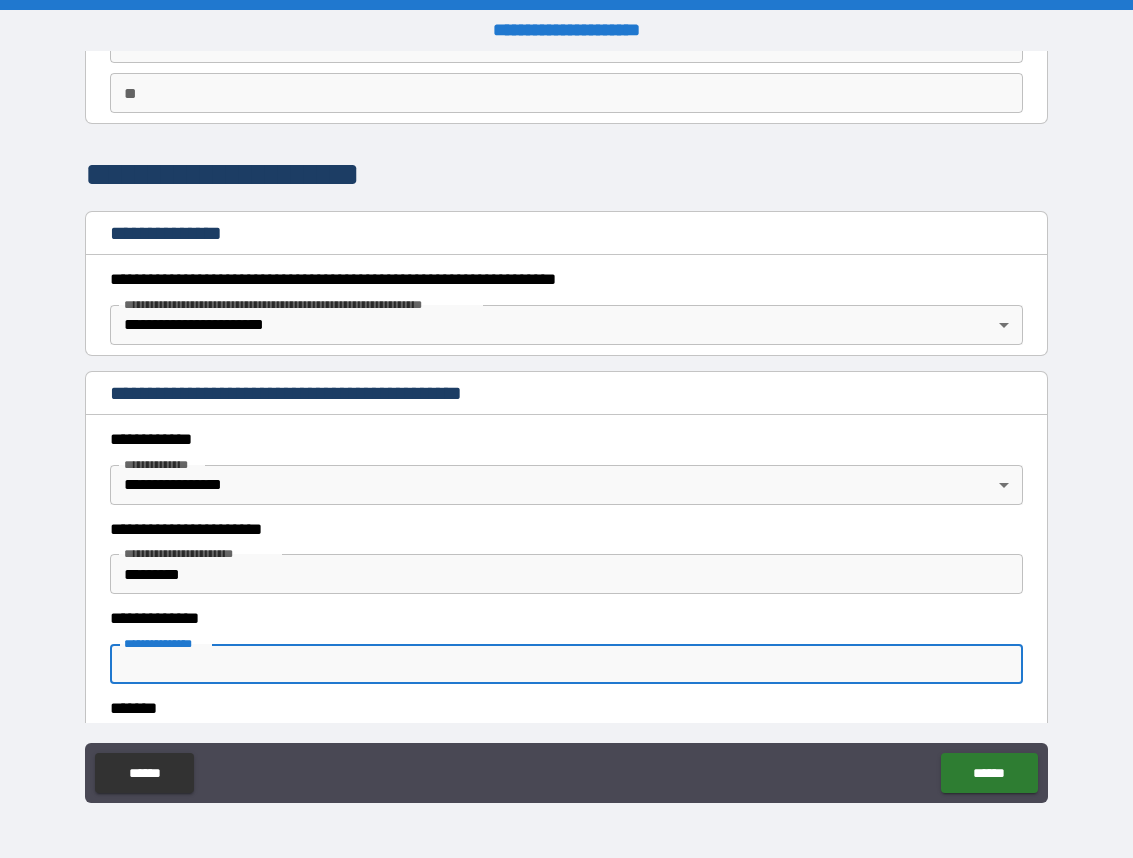 click on "**********" at bounding box center [566, 664] 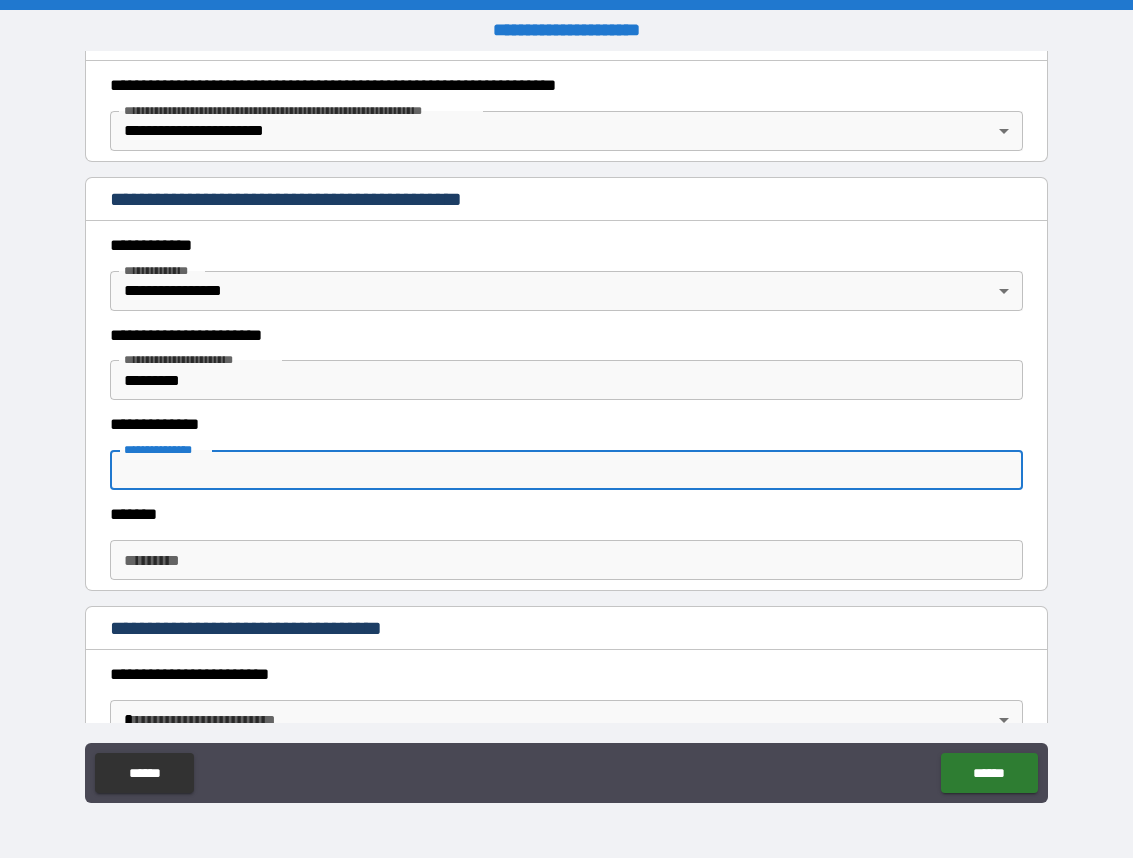 scroll, scrollTop: 369, scrollLeft: 0, axis: vertical 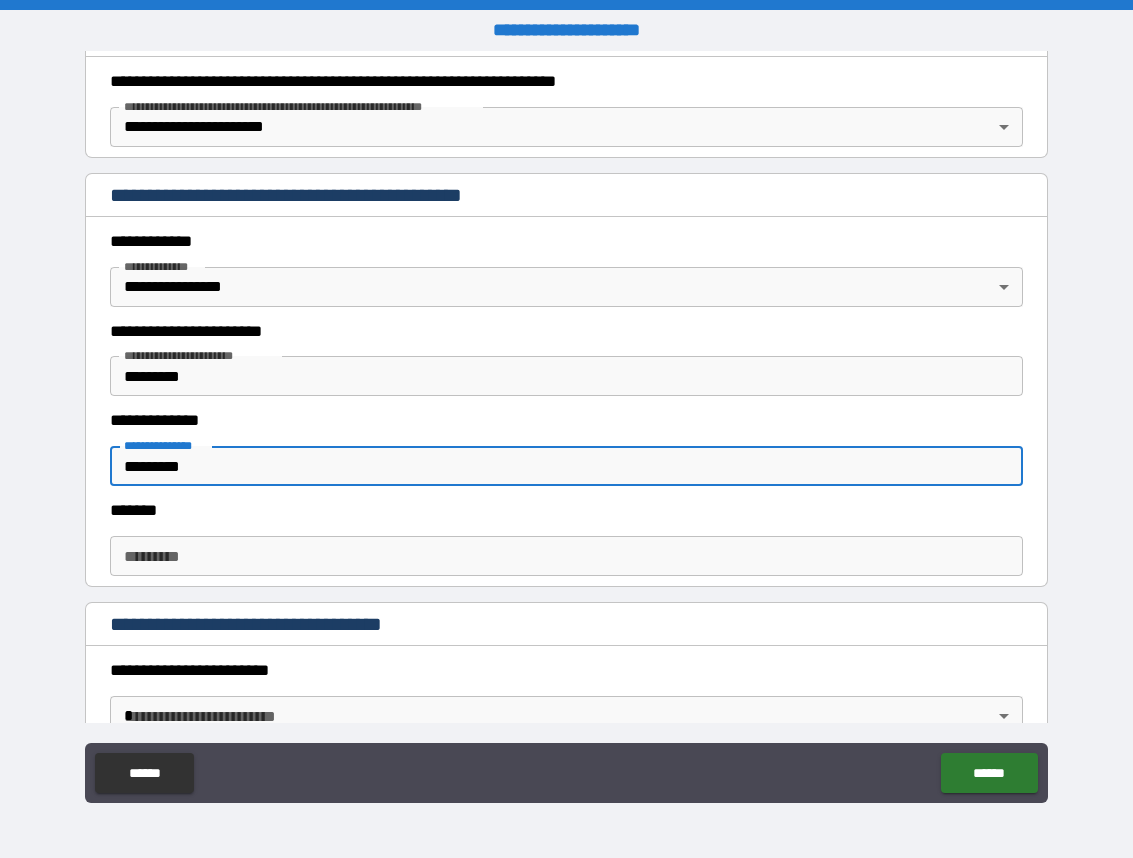 click on "*******   *" at bounding box center (566, 556) 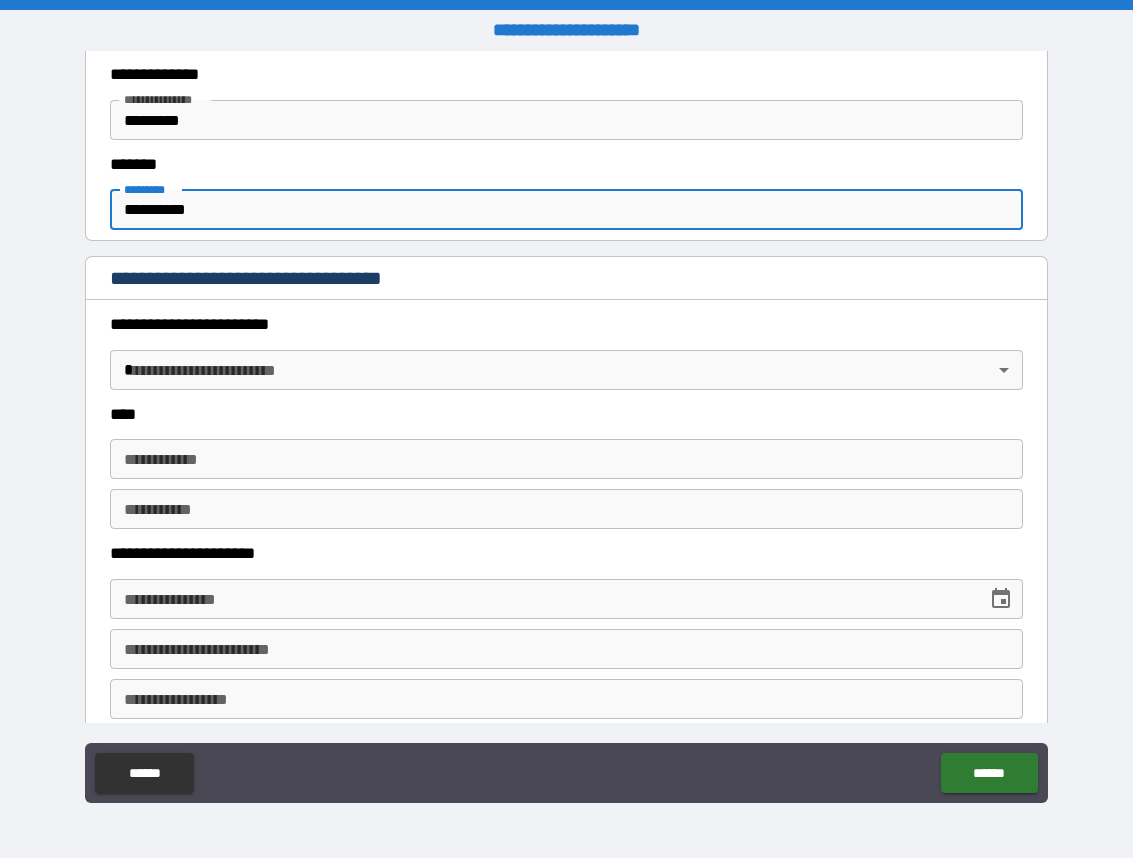 scroll, scrollTop: 723, scrollLeft: 0, axis: vertical 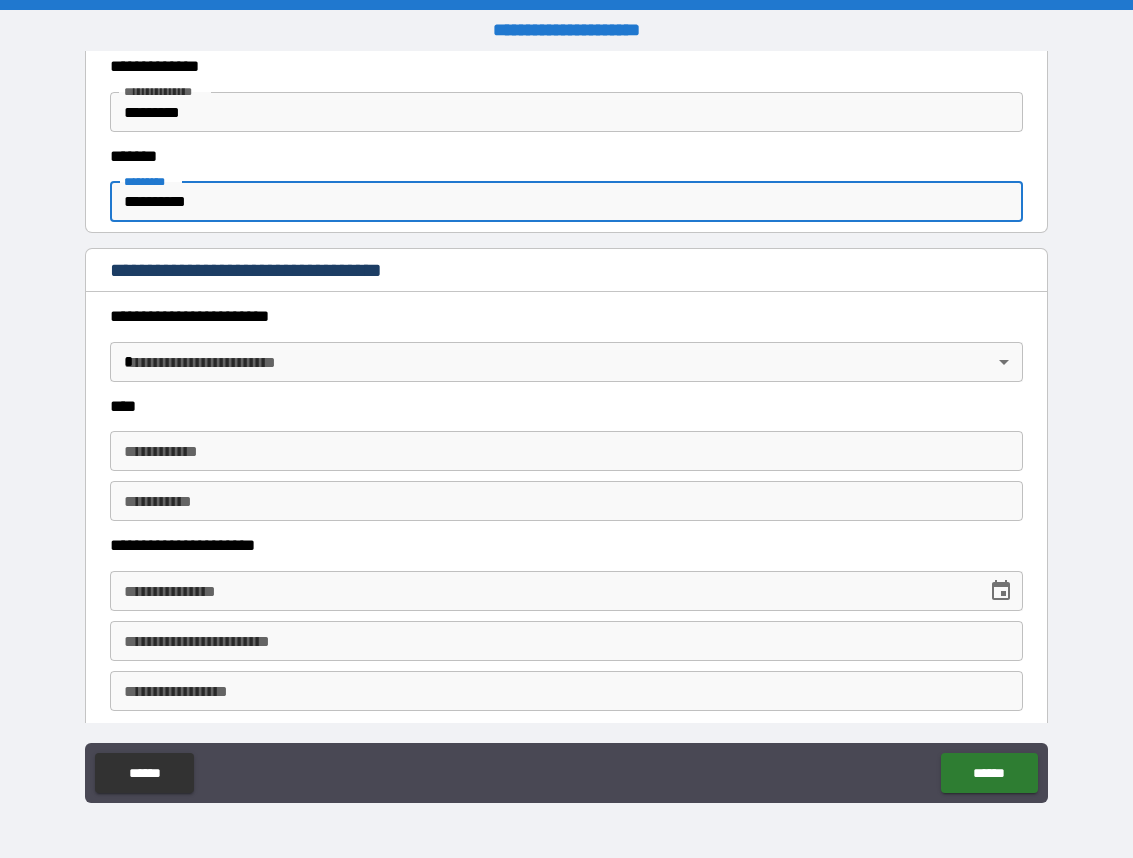 click on "**********" at bounding box center (566, 429) 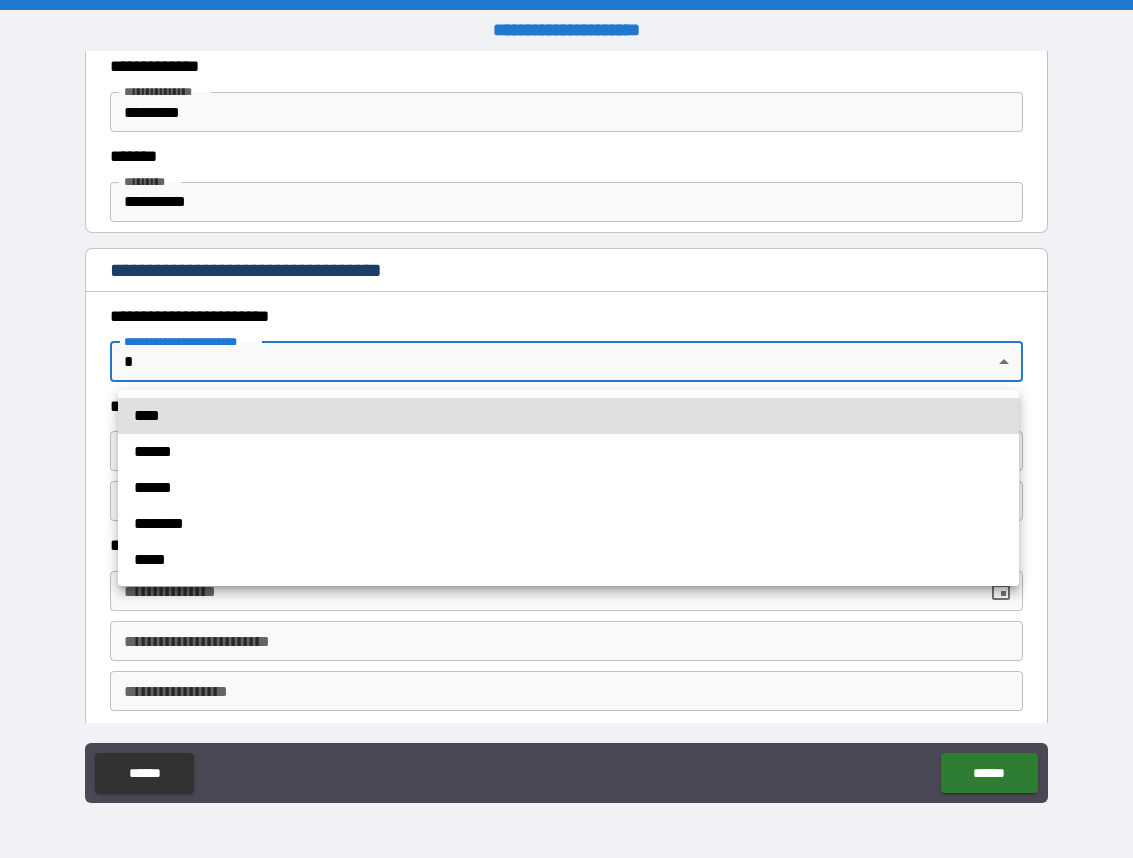 click on "****" at bounding box center (568, 416) 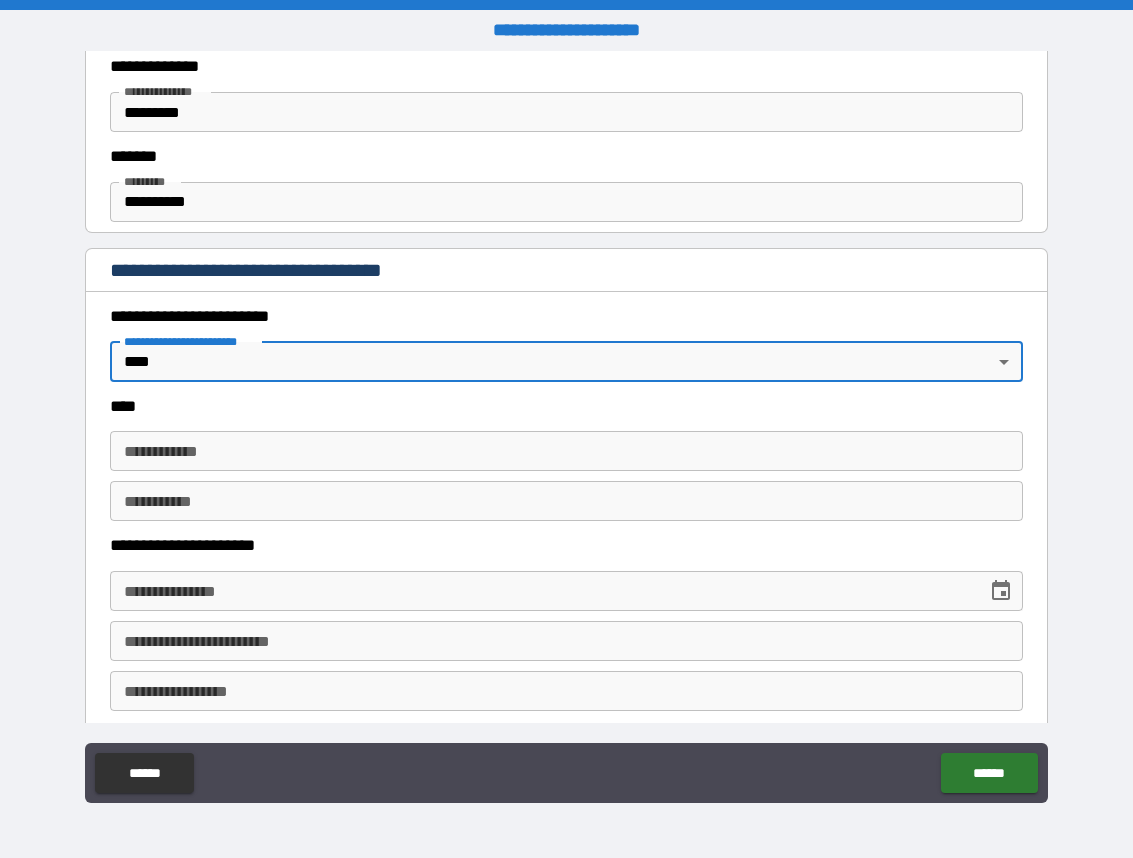 click on "**********" at bounding box center [566, 451] 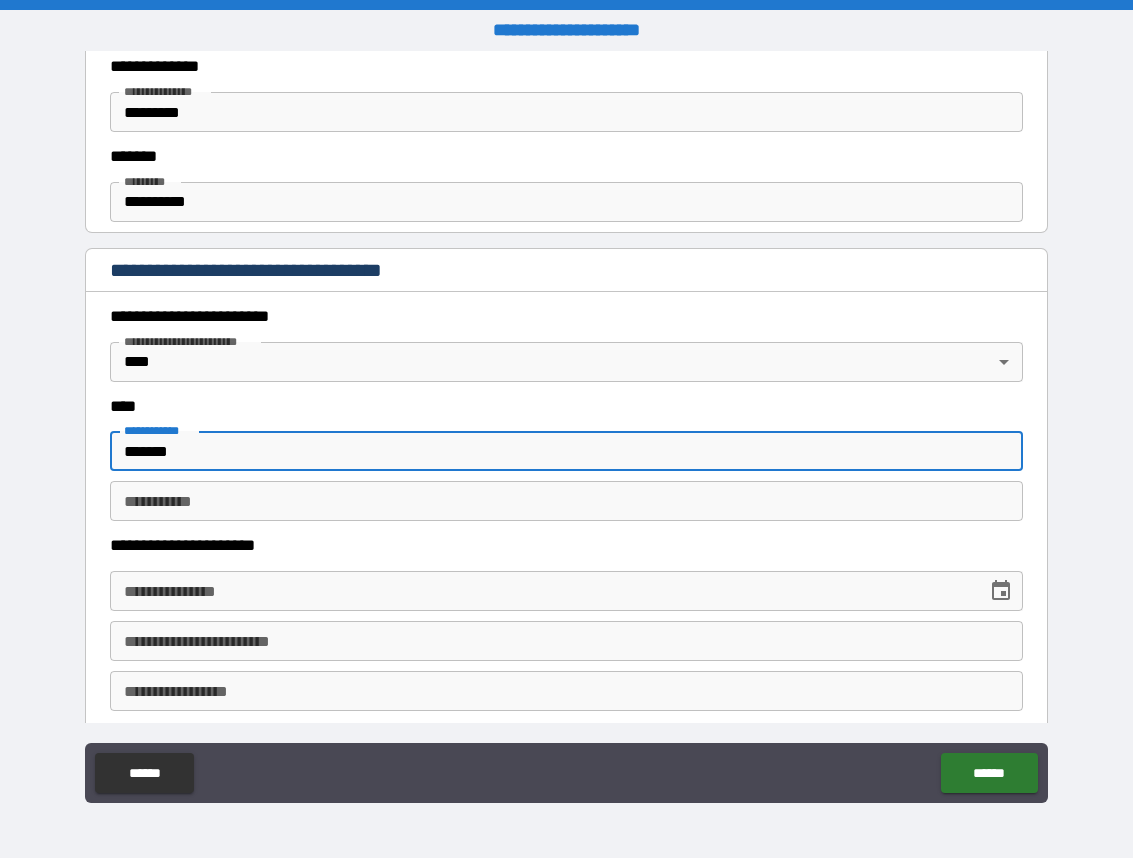 click on "*********   *" at bounding box center [566, 501] 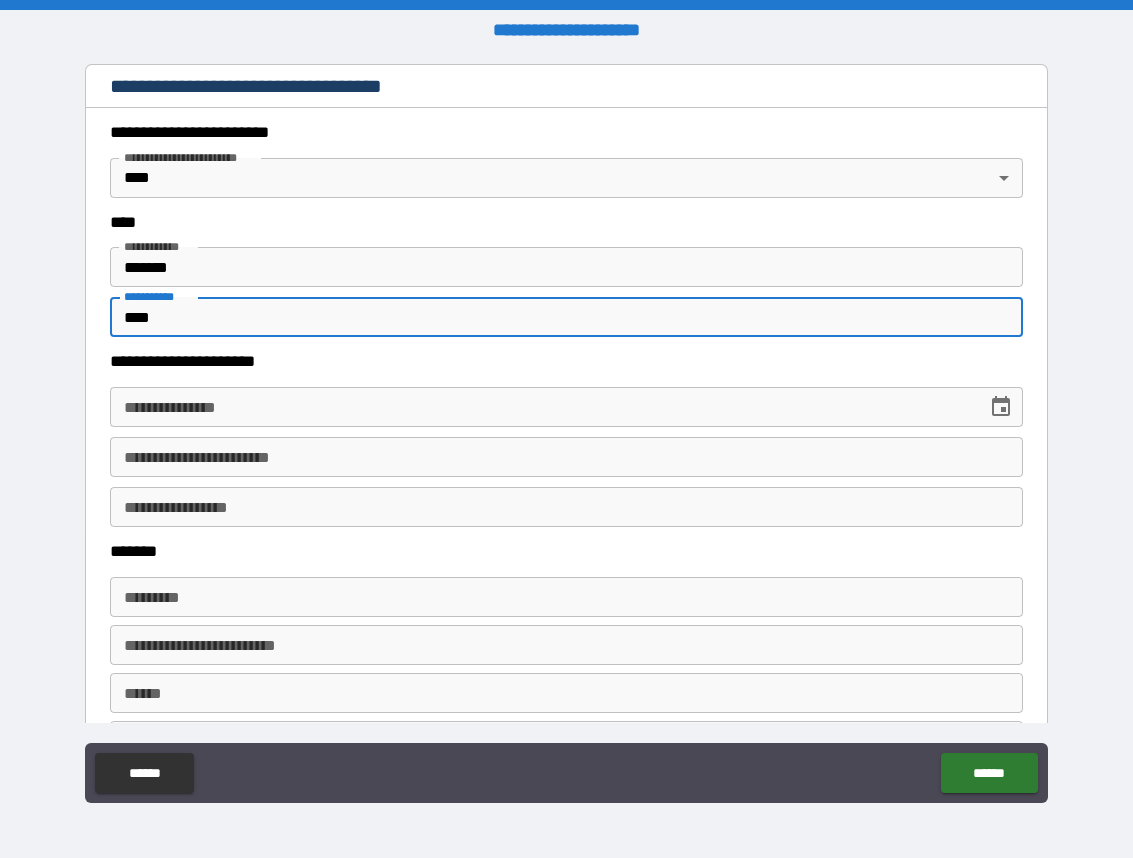 scroll, scrollTop: 913, scrollLeft: 0, axis: vertical 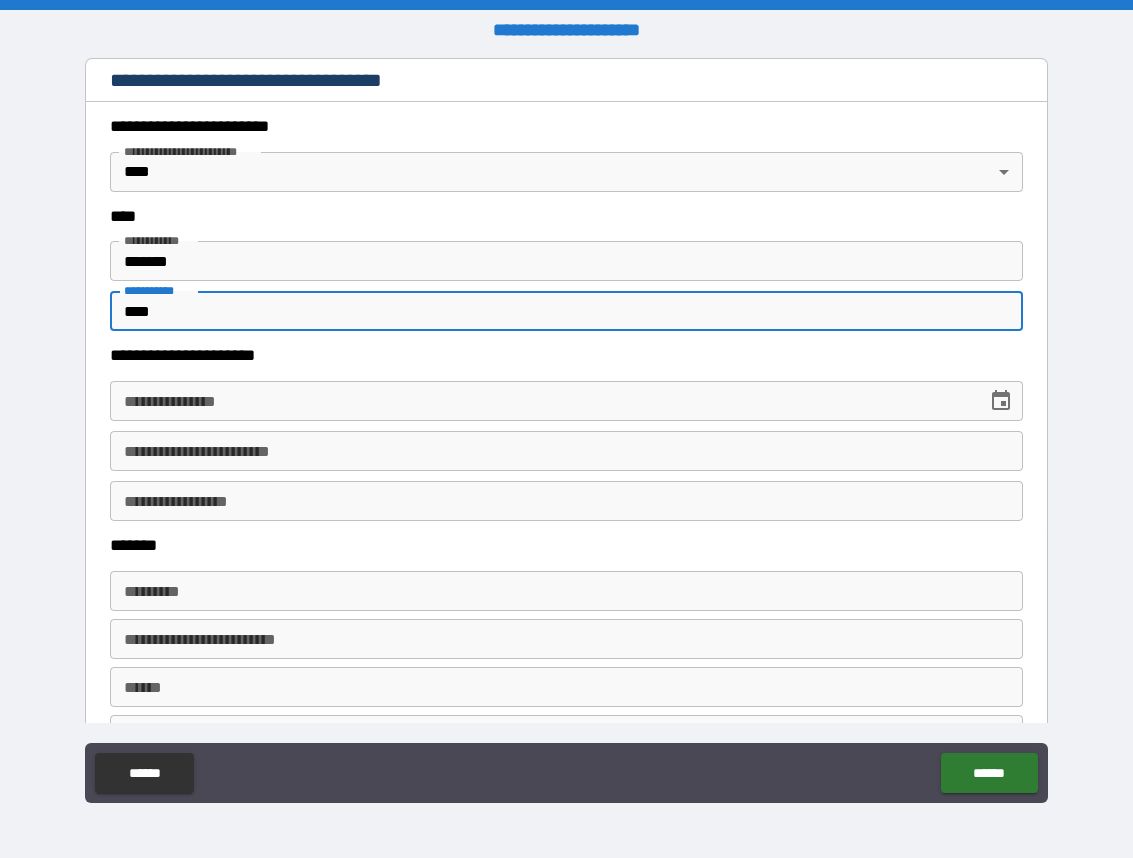 click on "**********" at bounding box center (541, 401) 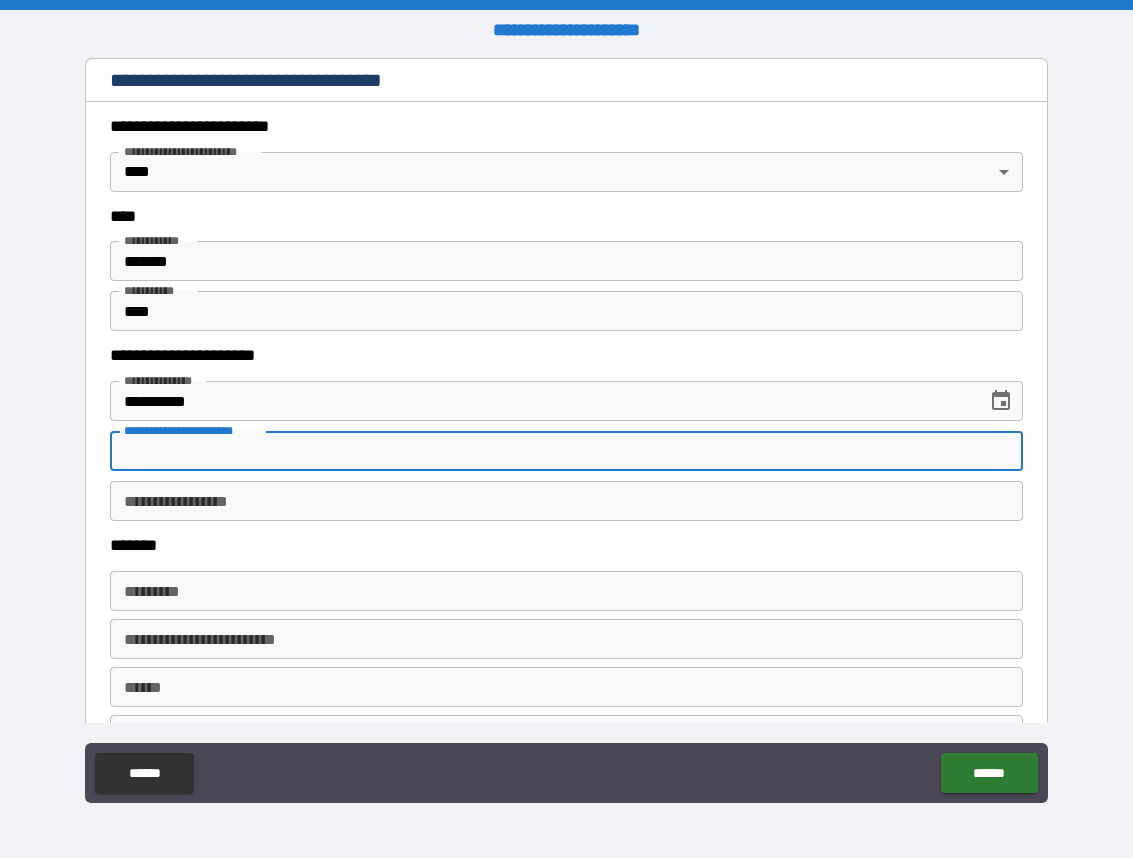 click on "**********" at bounding box center (566, 451) 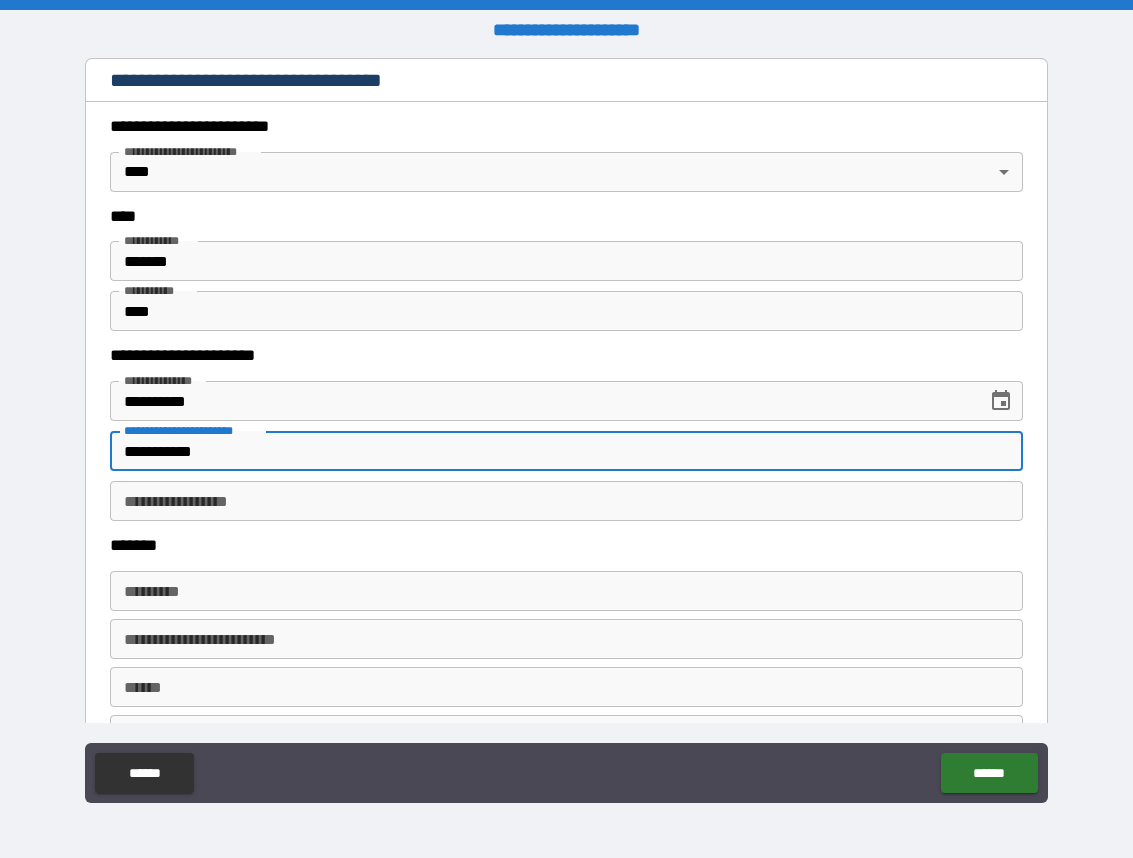click on "**********" at bounding box center [566, 501] 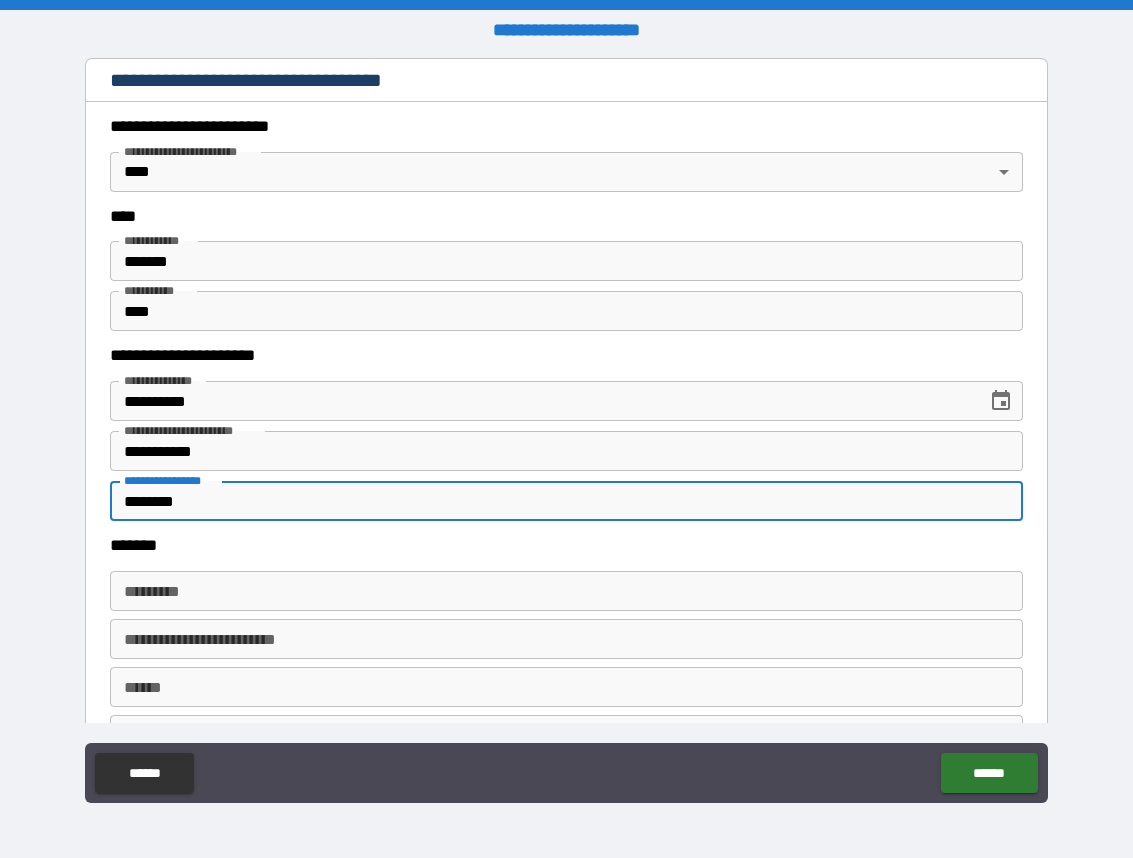 click on "*******   *" at bounding box center (566, 591) 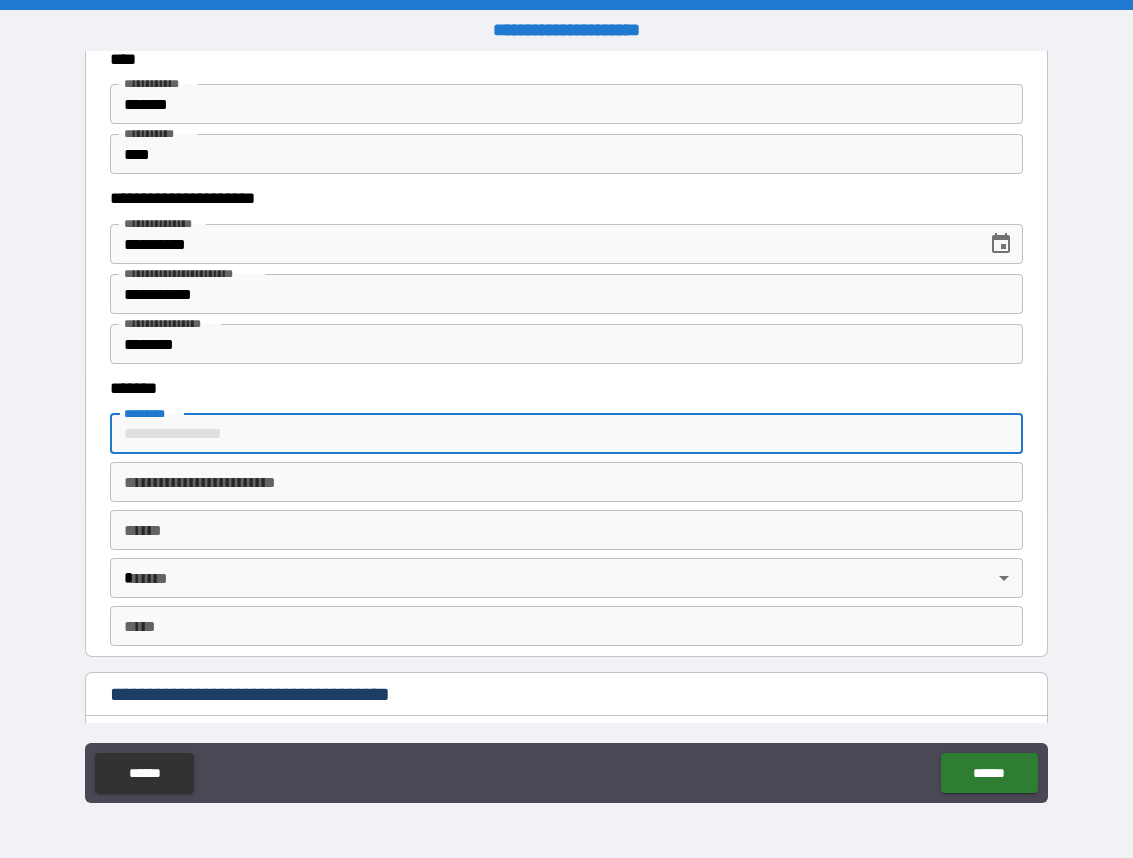 scroll, scrollTop: 1089, scrollLeft: 0, axis: vertical 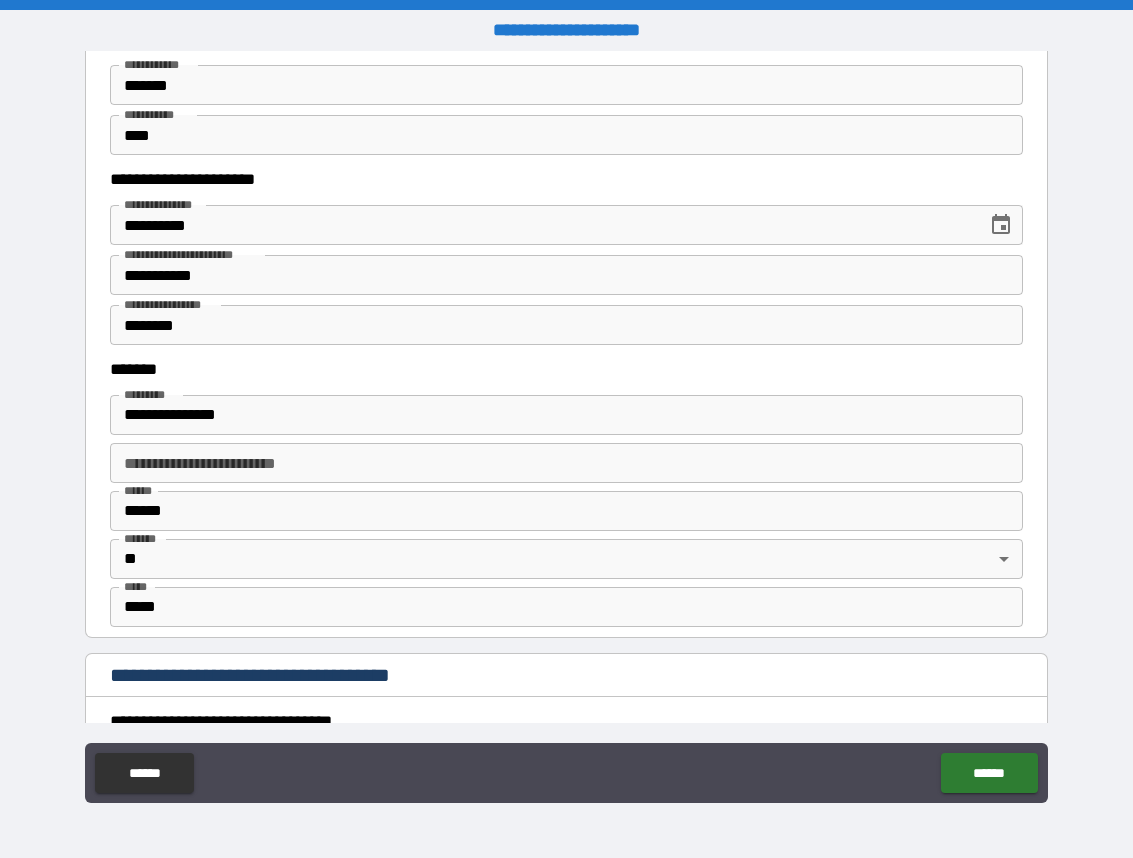 click on "**********" at bounding box center [566, 463] 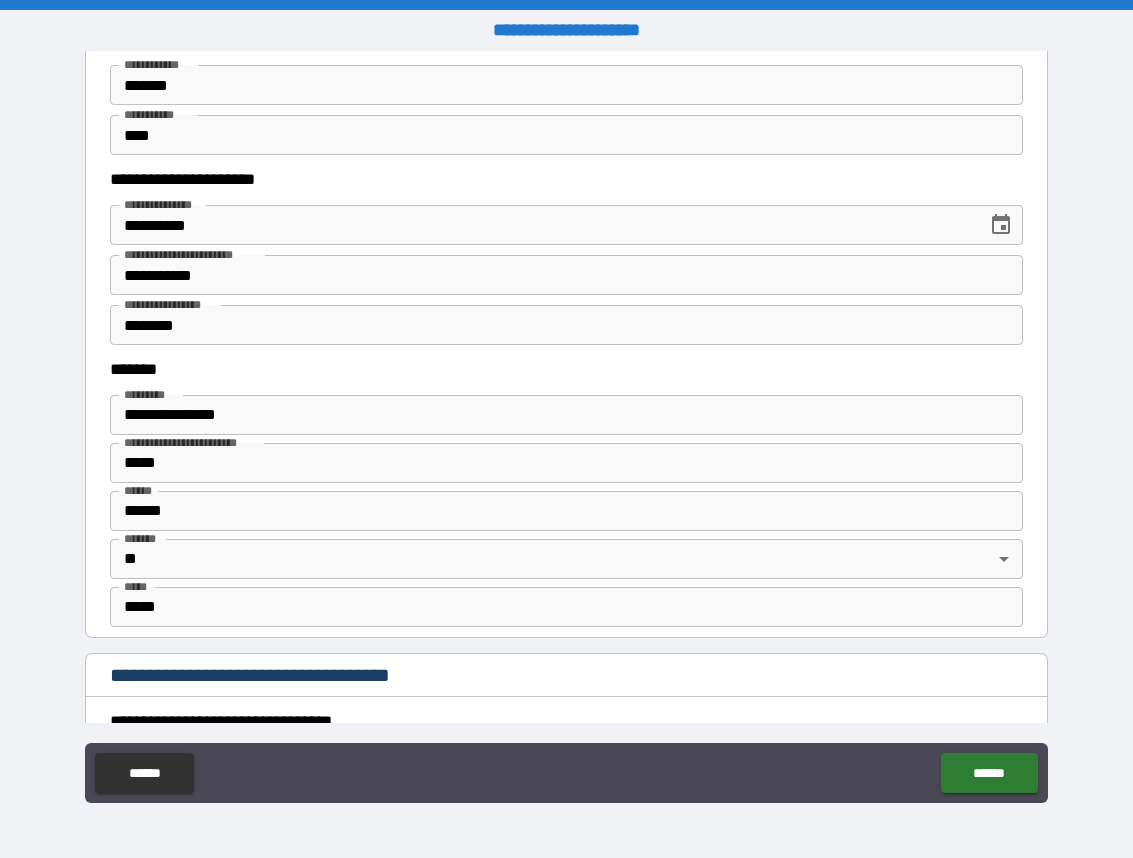 click on "**********" at bounding box center (566, 431) 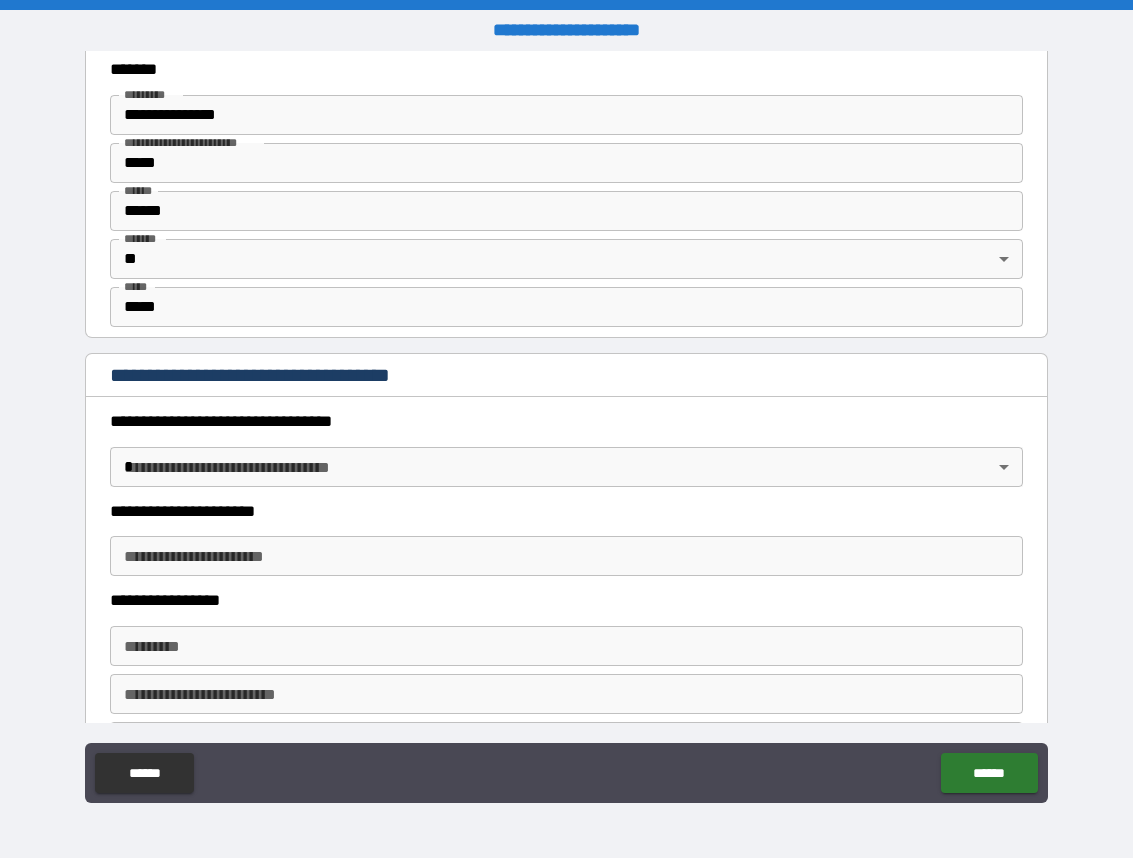 scroll, scrollTop: 1439, scrollLeft: 0, axis: vertical 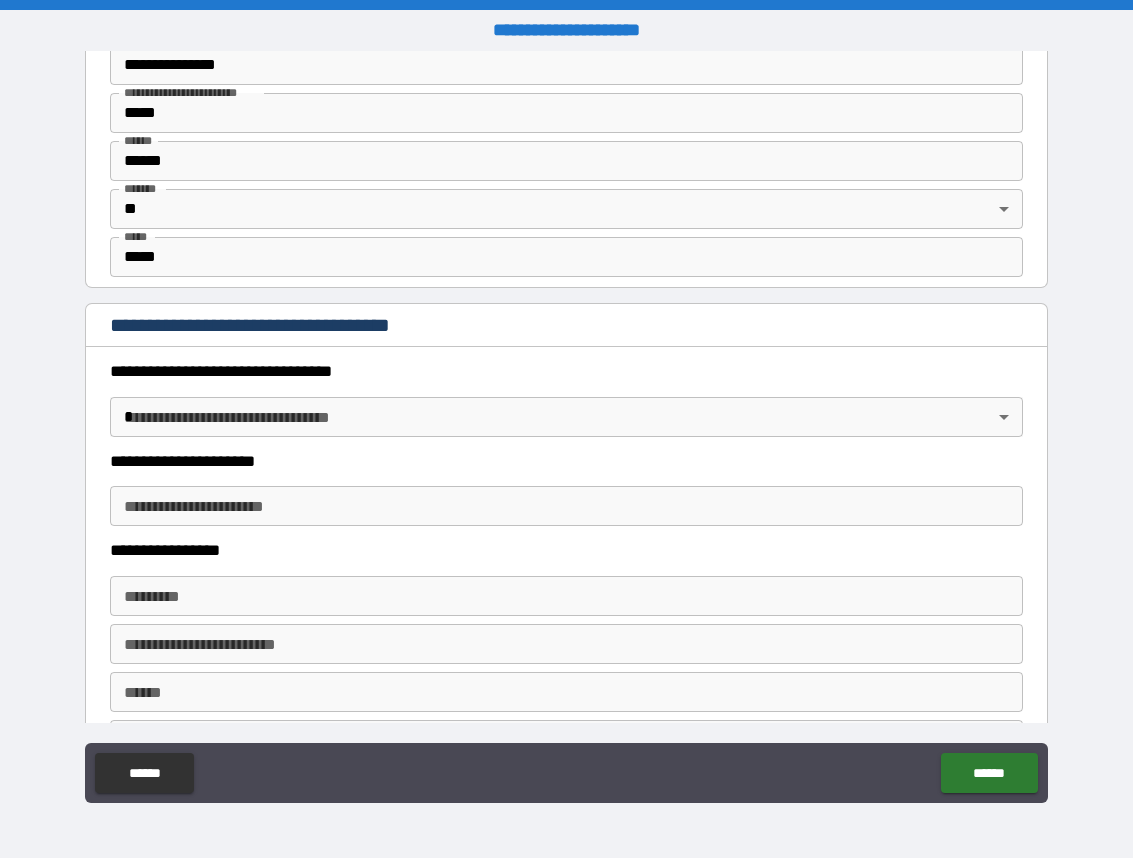 click on "**********" at bounding box center (566, 429) 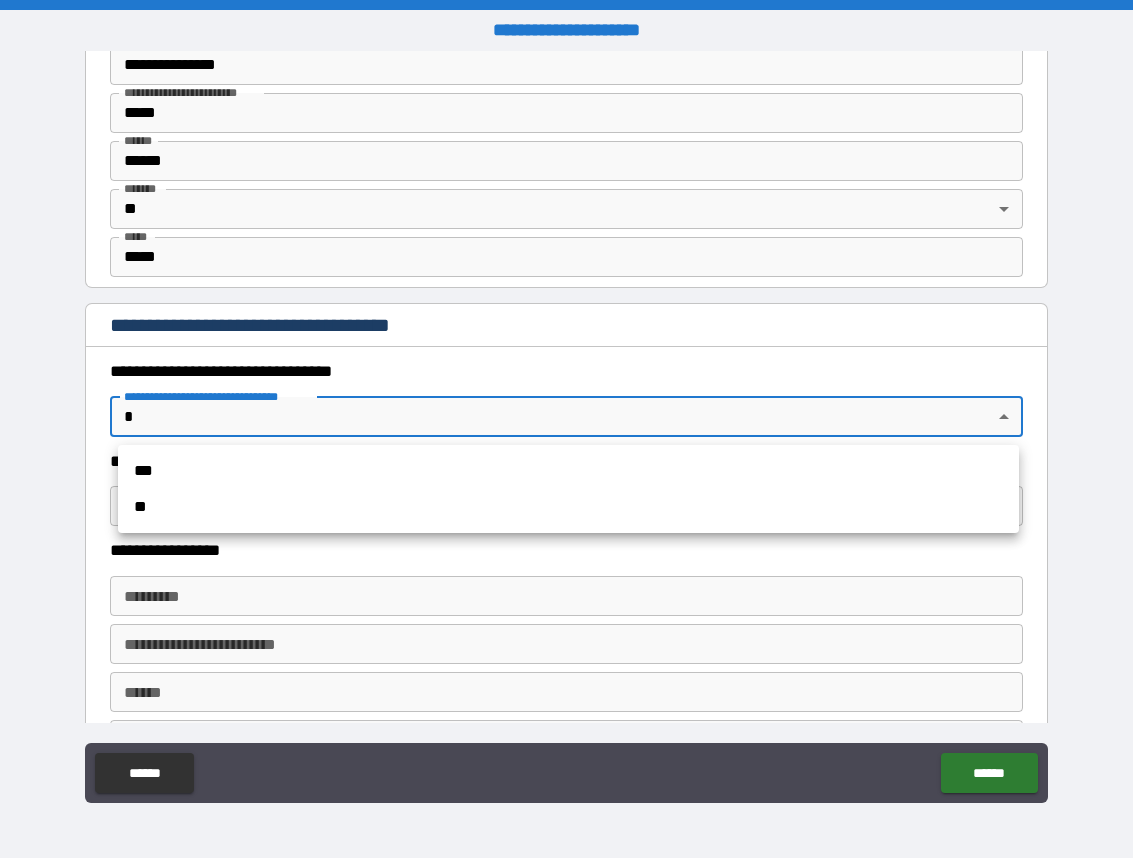 click on "***" at bounding box center (568, 471) 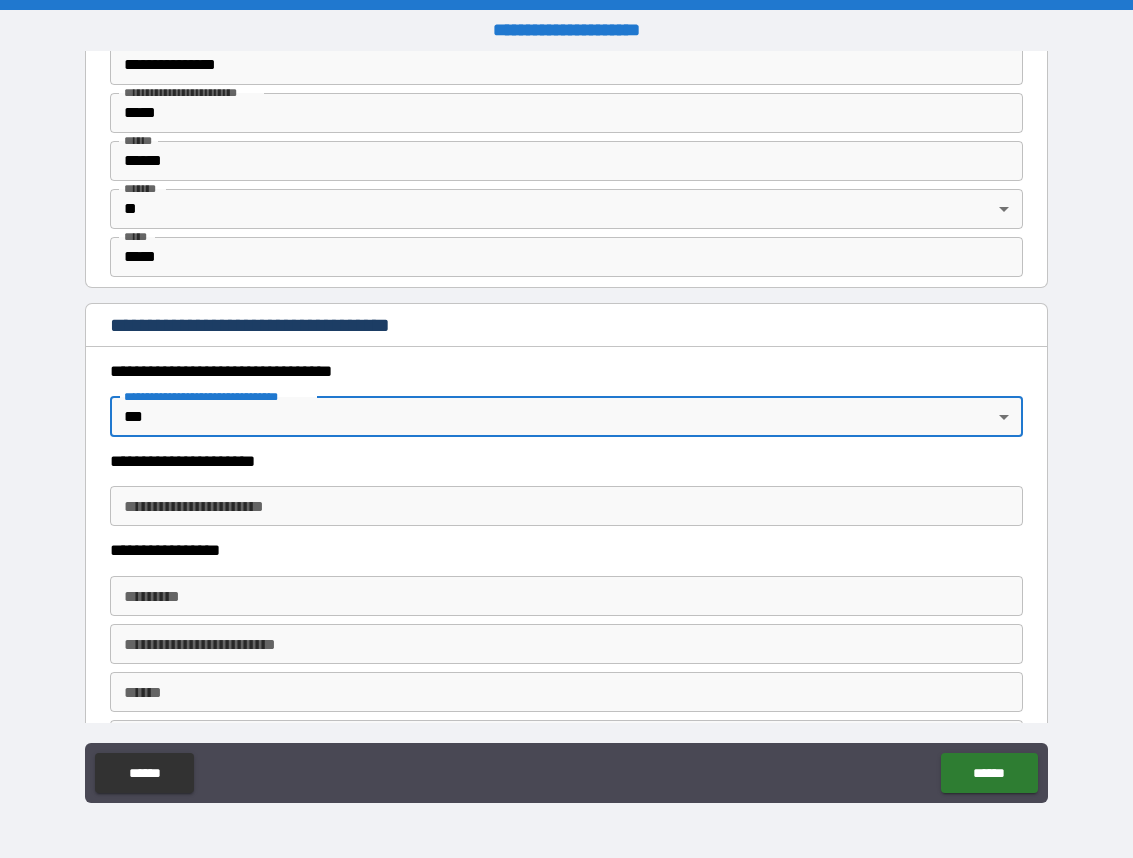 click on "**********" at bounding box center (566, 506) 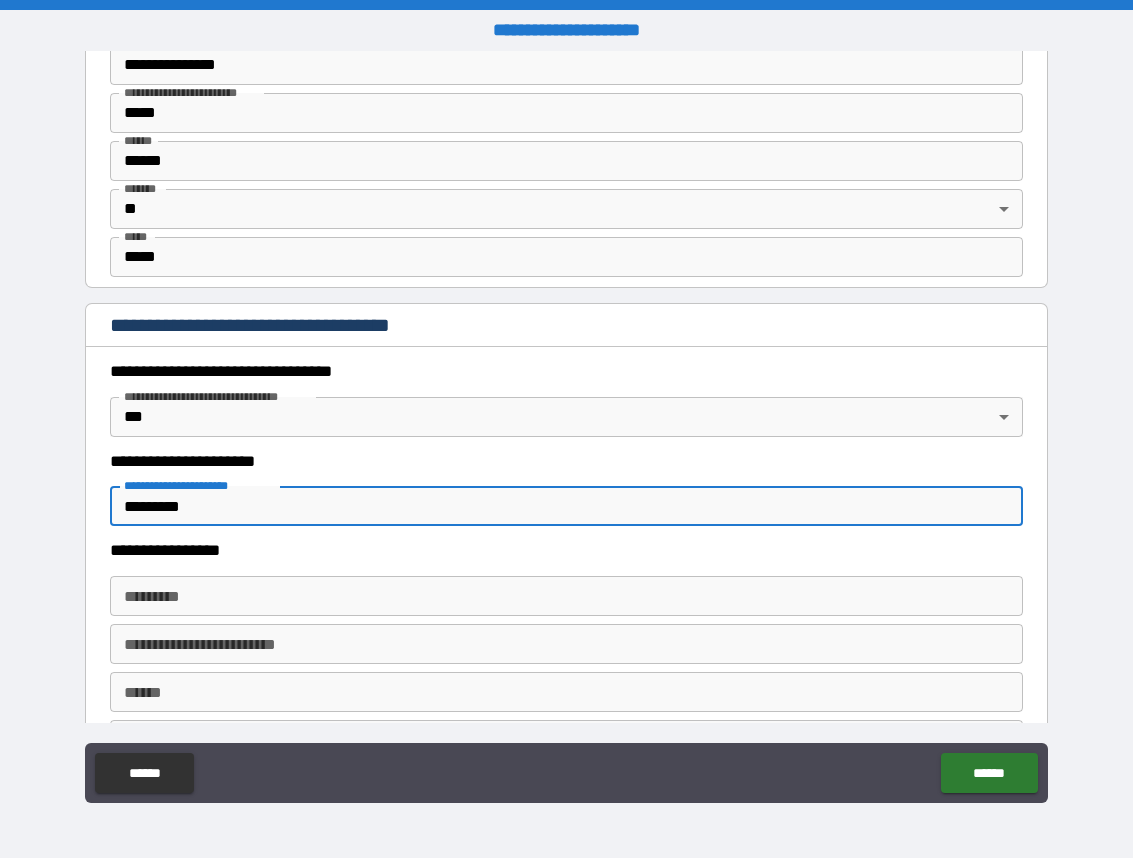 click on "*******   *" at bounding box center [566, 596] 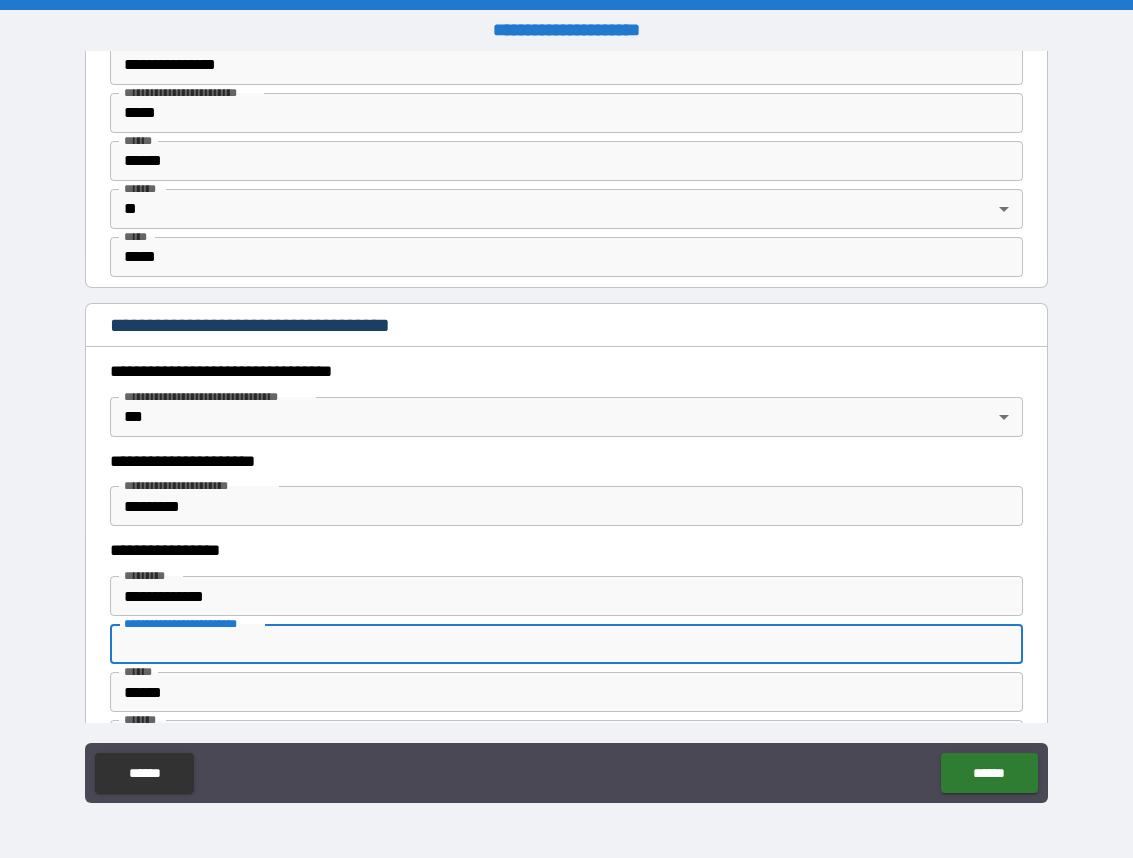 click on "**********" at bounding box center (566, 644) 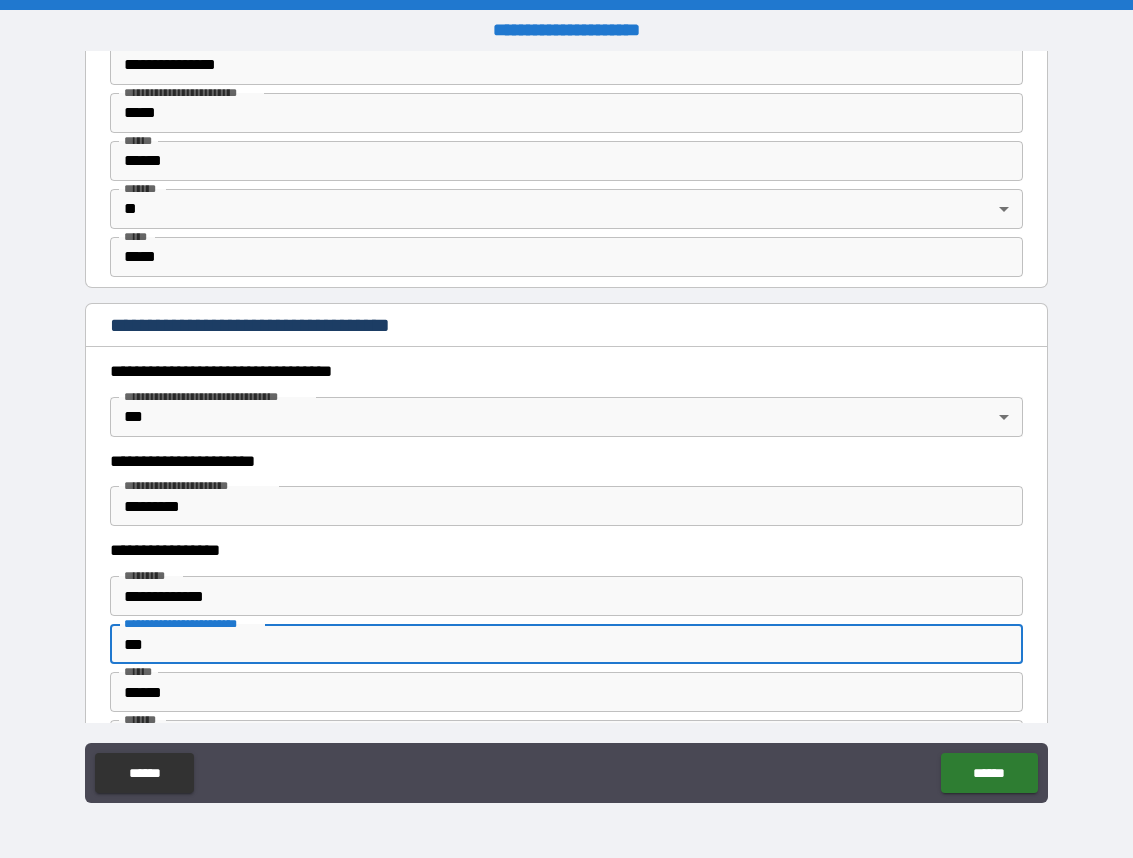 click on "**********" at bounding box center [566, 431] 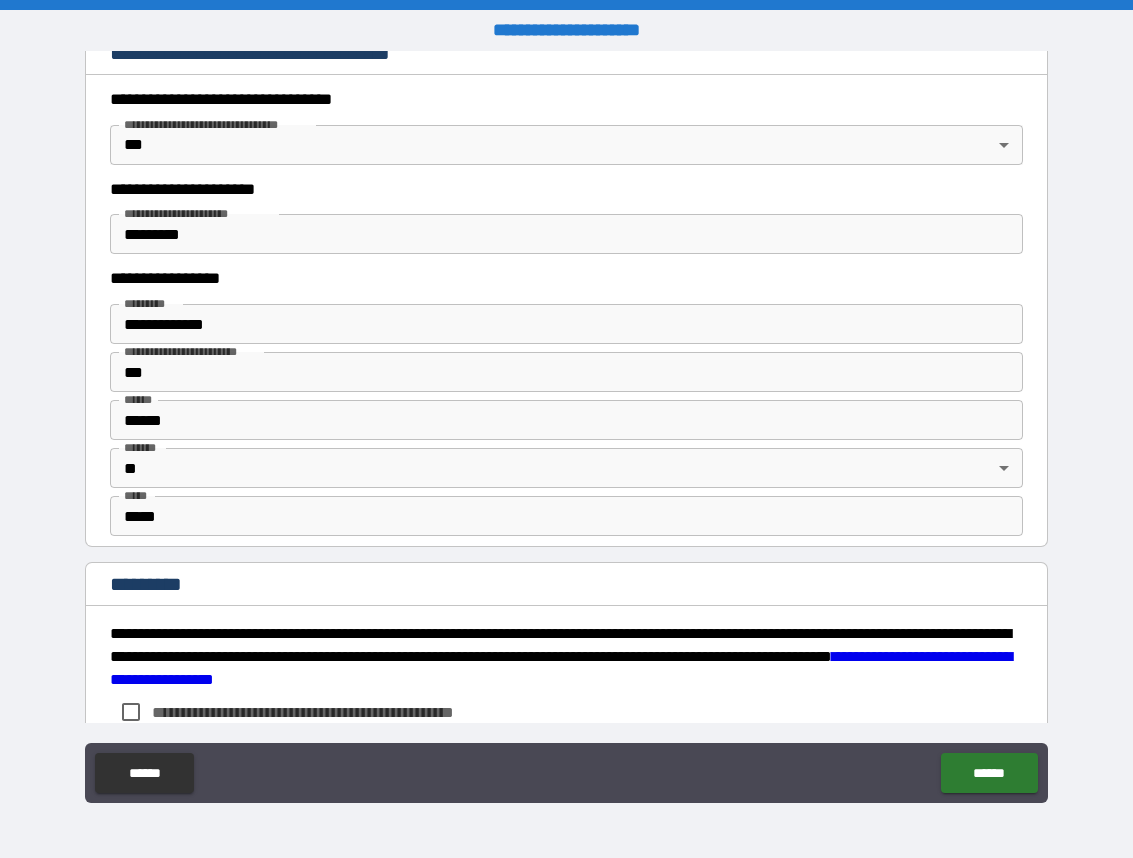 scroll, scrollTop: 1843, scrollLeft: 0, axis: vertical 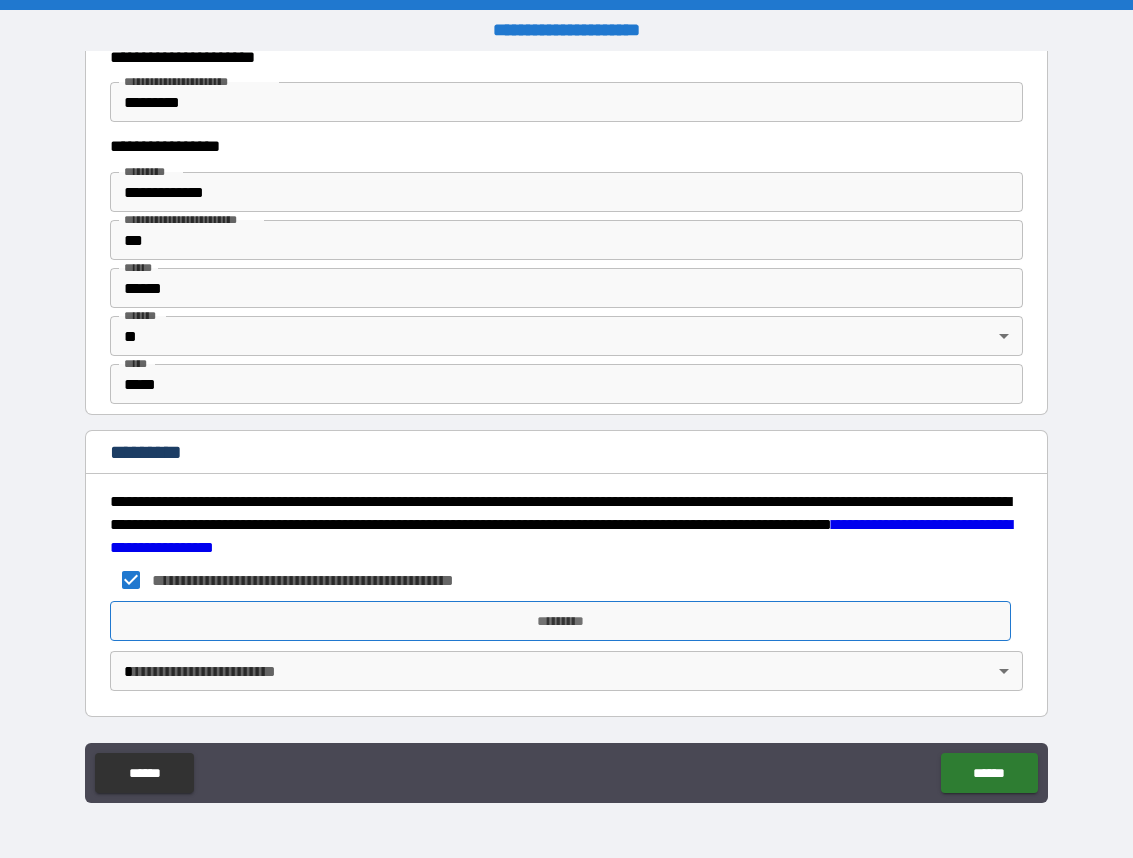 click on "*********" at bounding box center [560, 621] 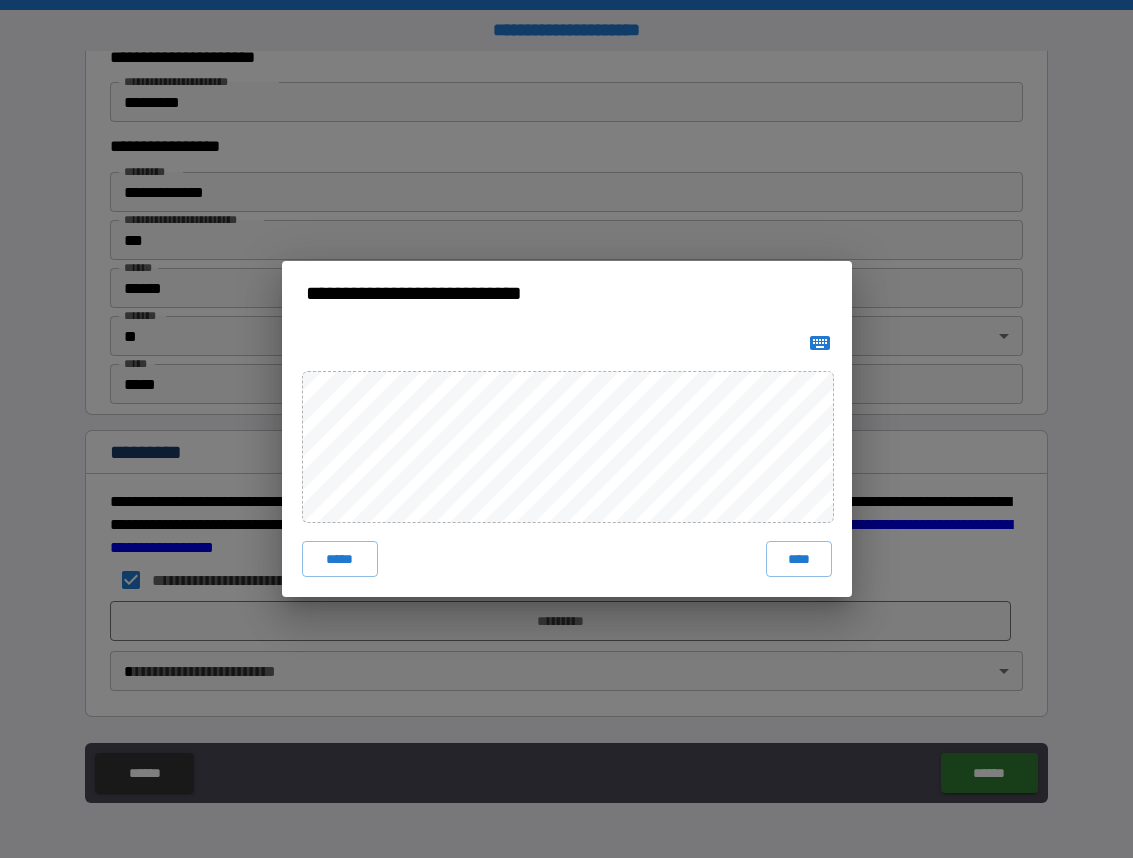 click 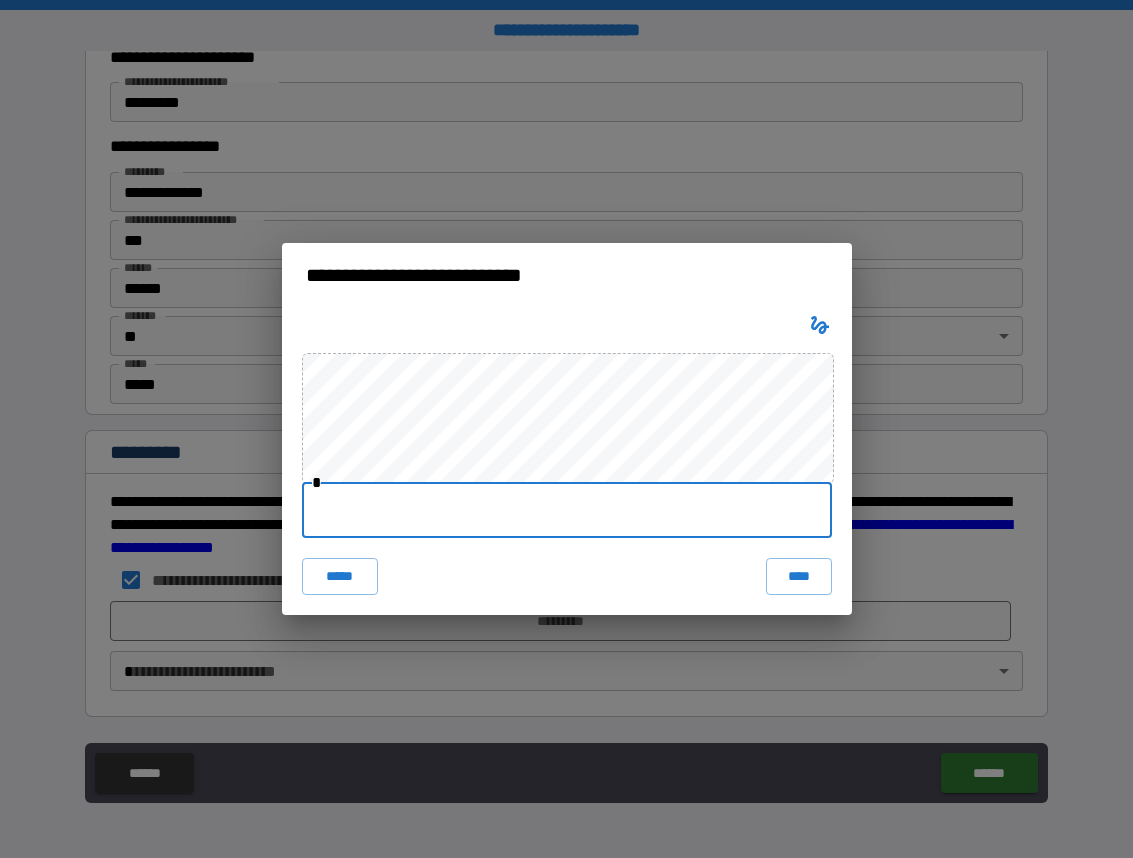 click at bounding box center (567, 510) 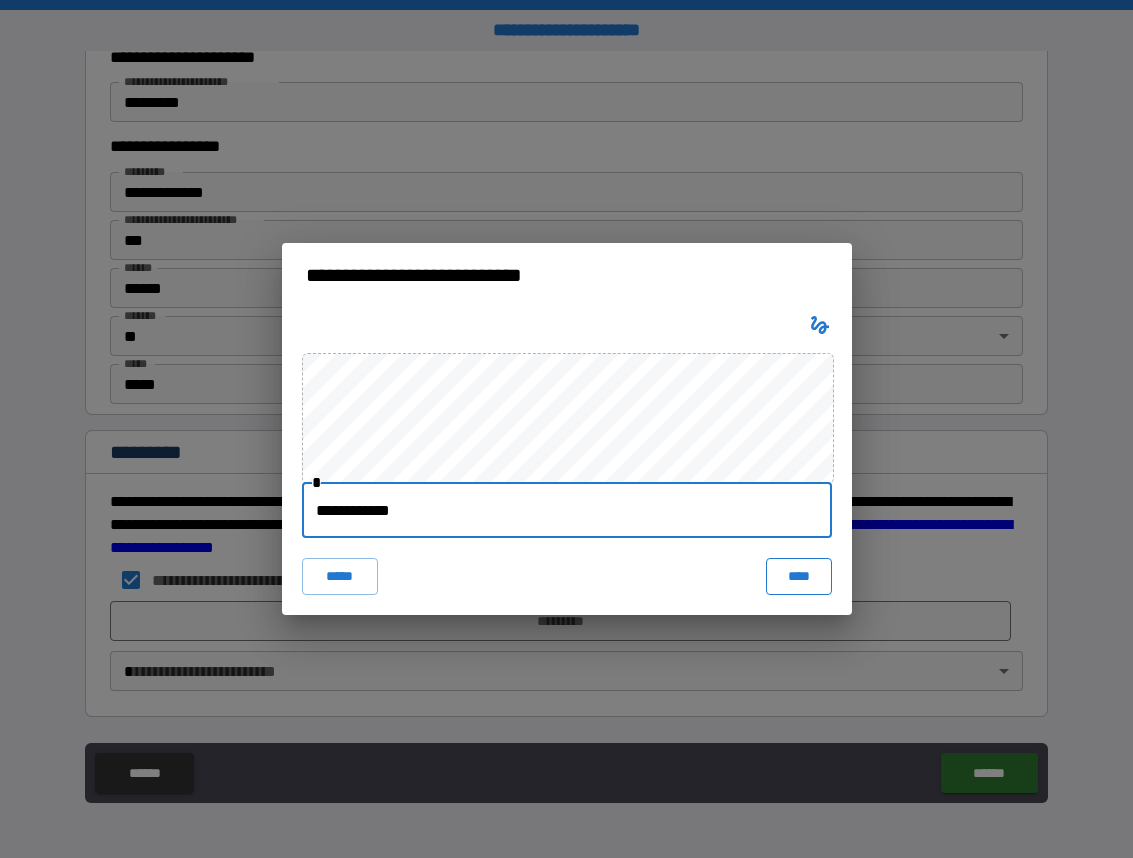 click on "****" at bounding box center [799, 576] 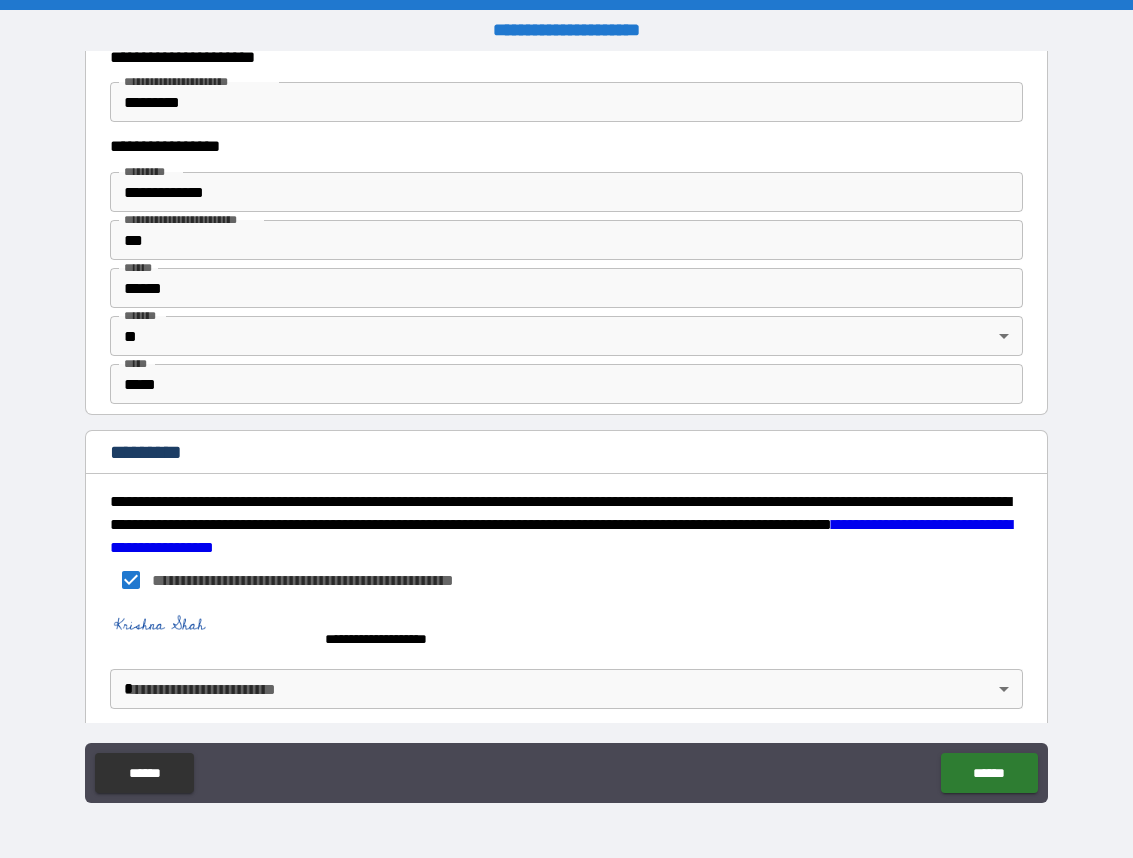 click on "**********" at bounding box center [566, 429] 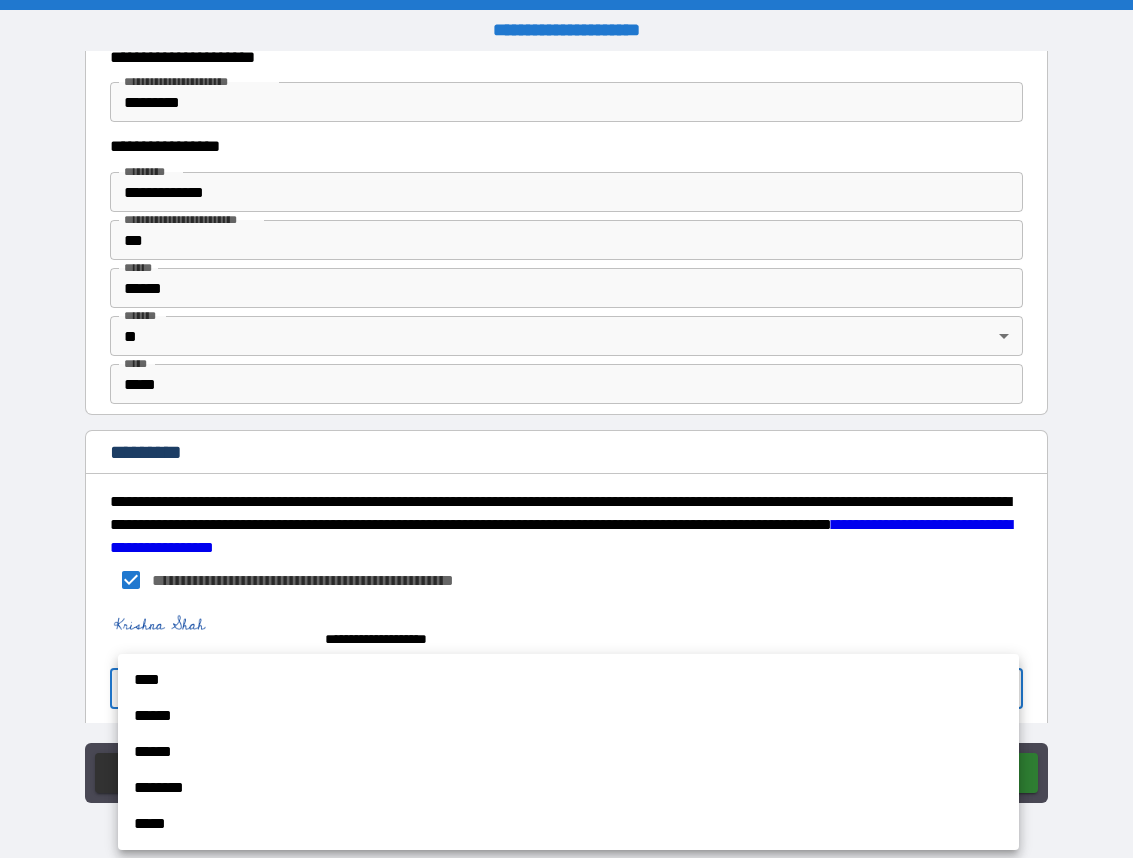 click on "****" at bounding box center [568, 680] 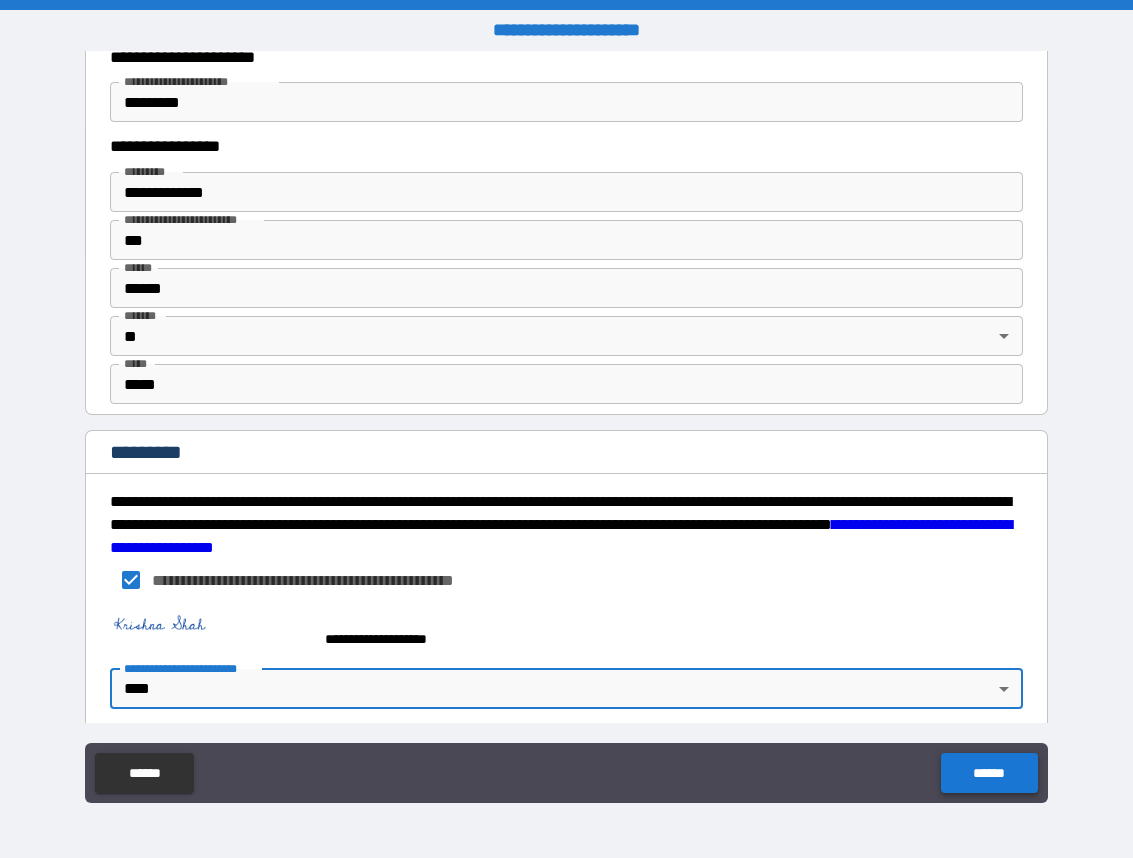 click on "******" at bounding box center (989, 773) 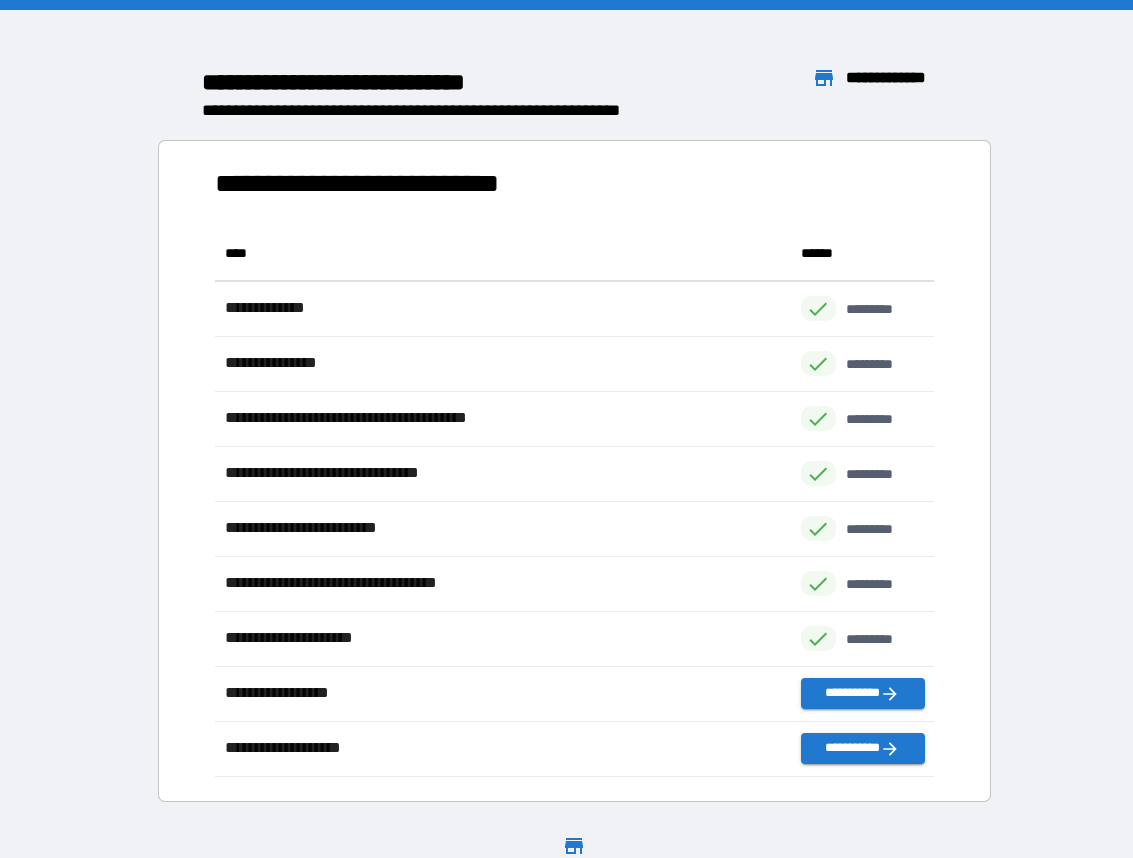 scroll, scrollTop: 1, scrollLeft: 1, axis: both 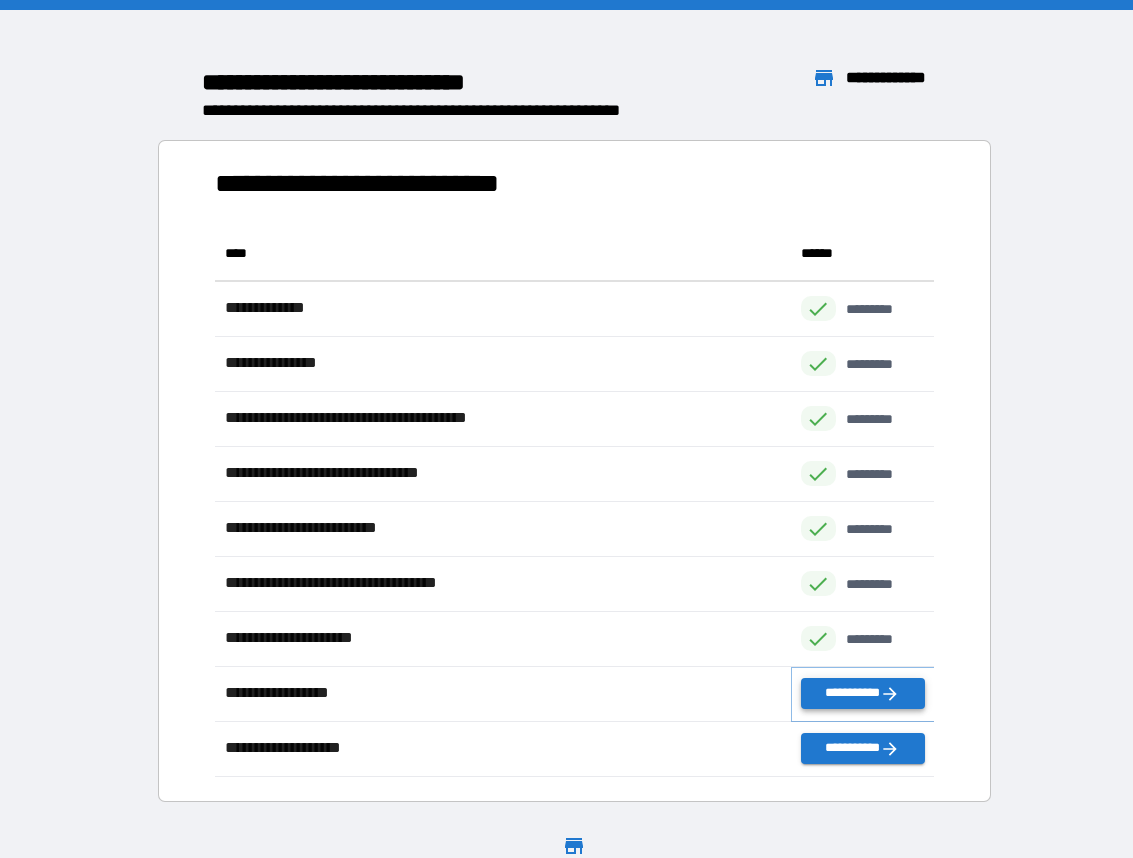 click on "**********" at bounding box center (863, 693) 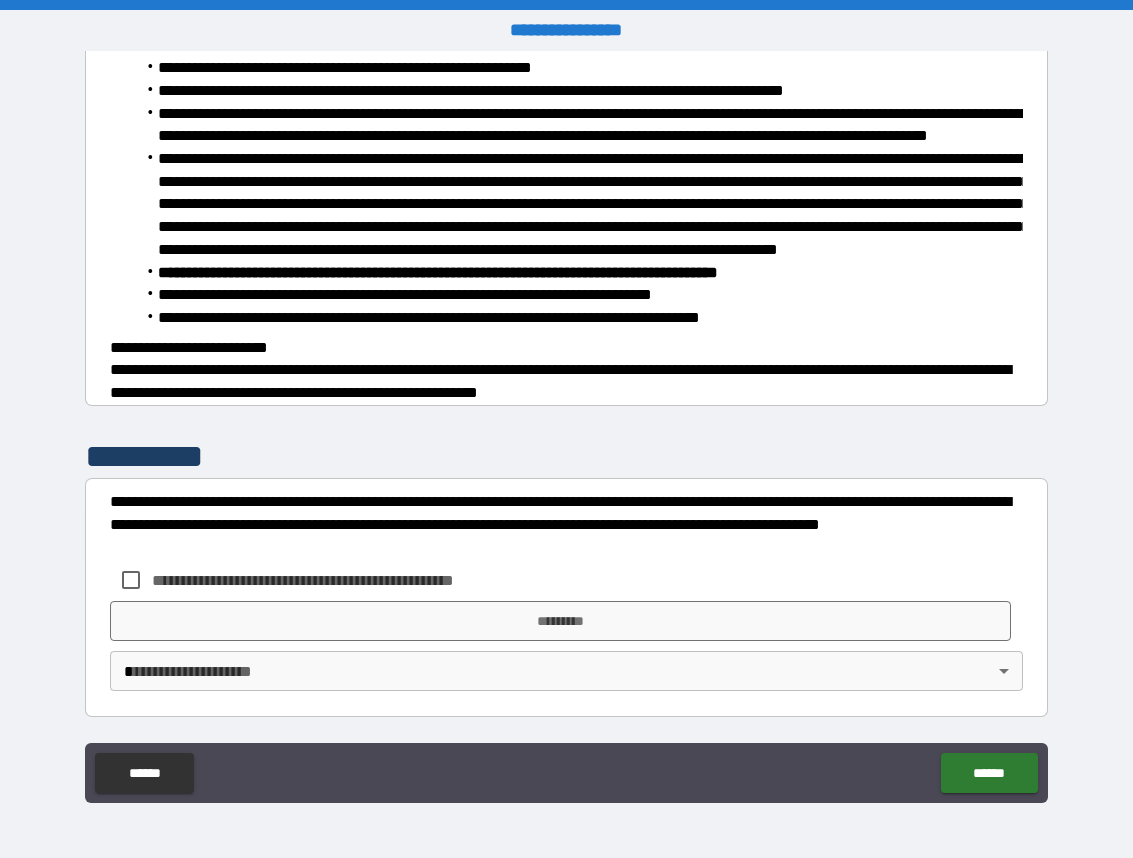 scroll, scrollTop: 687, scrollLeft: 0, axis: vertical 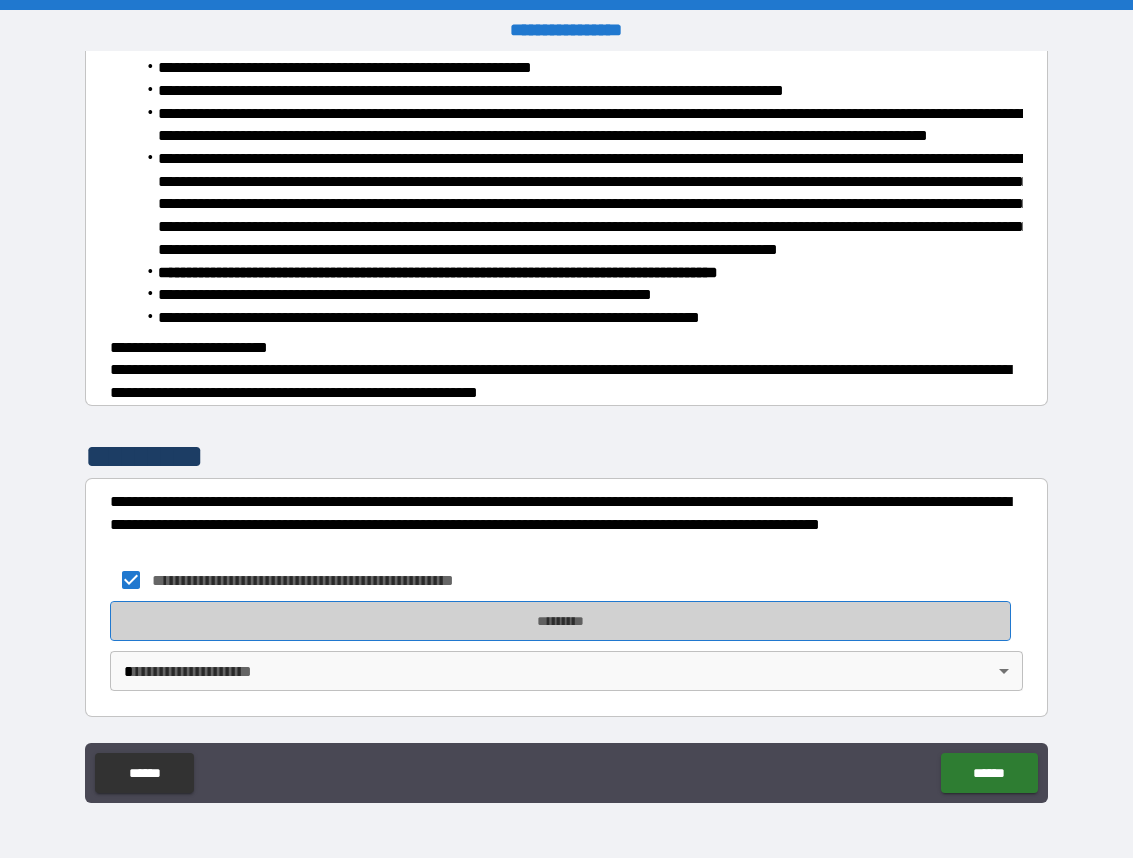 click on "*********" at bounding box center [560, 621] 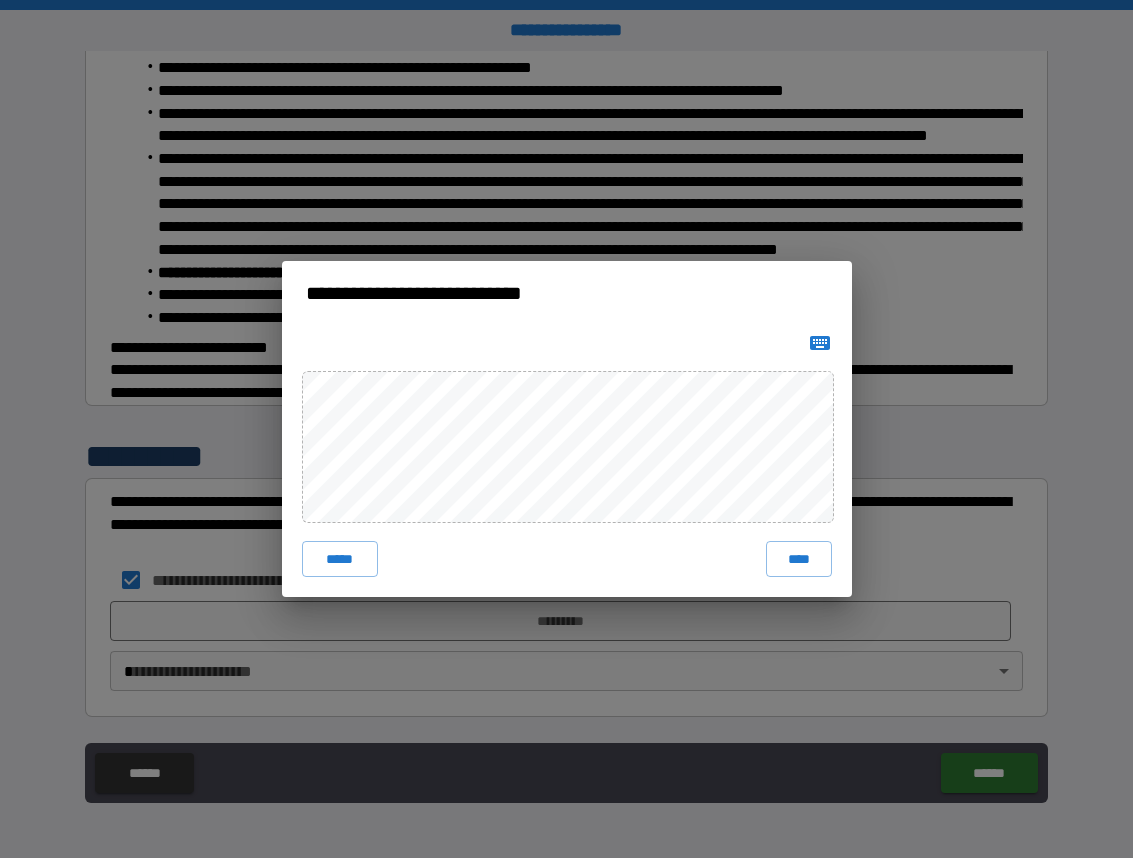 click 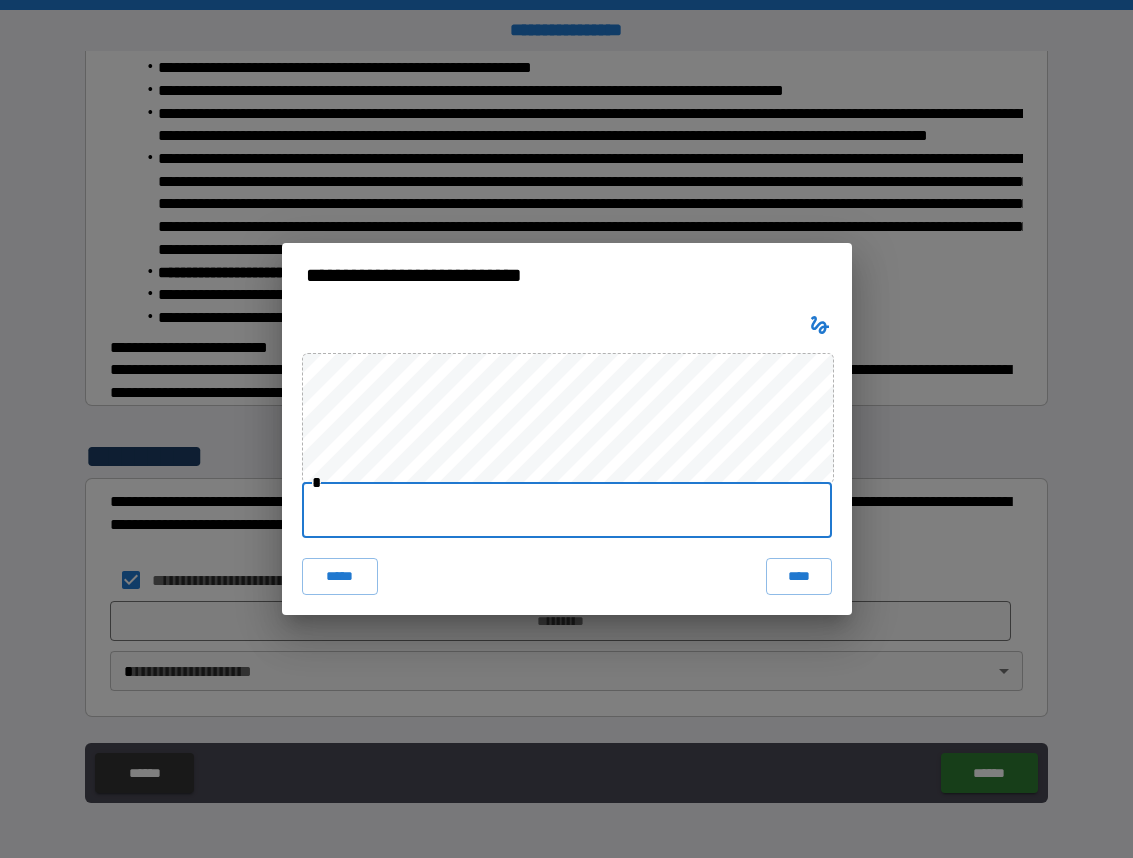 click at bounding box center (567, 510) 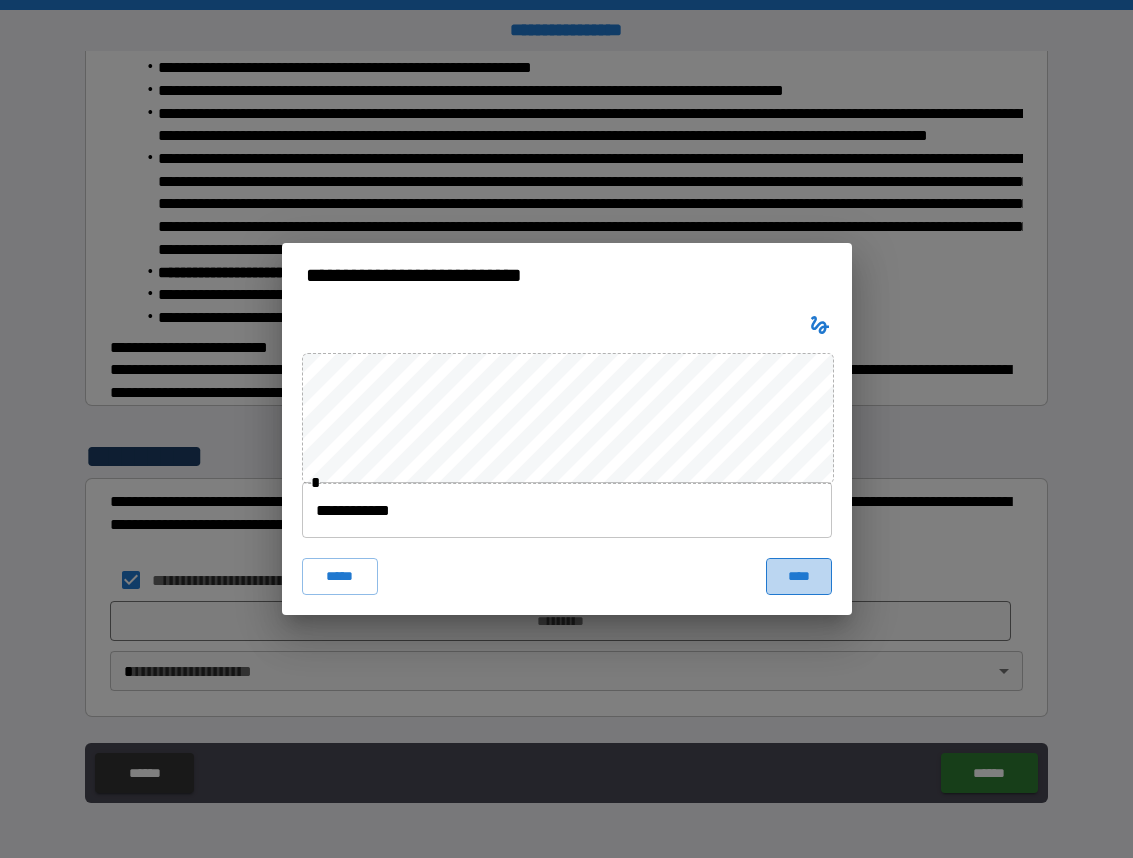 click on "****" at bounding box center (799, 576) 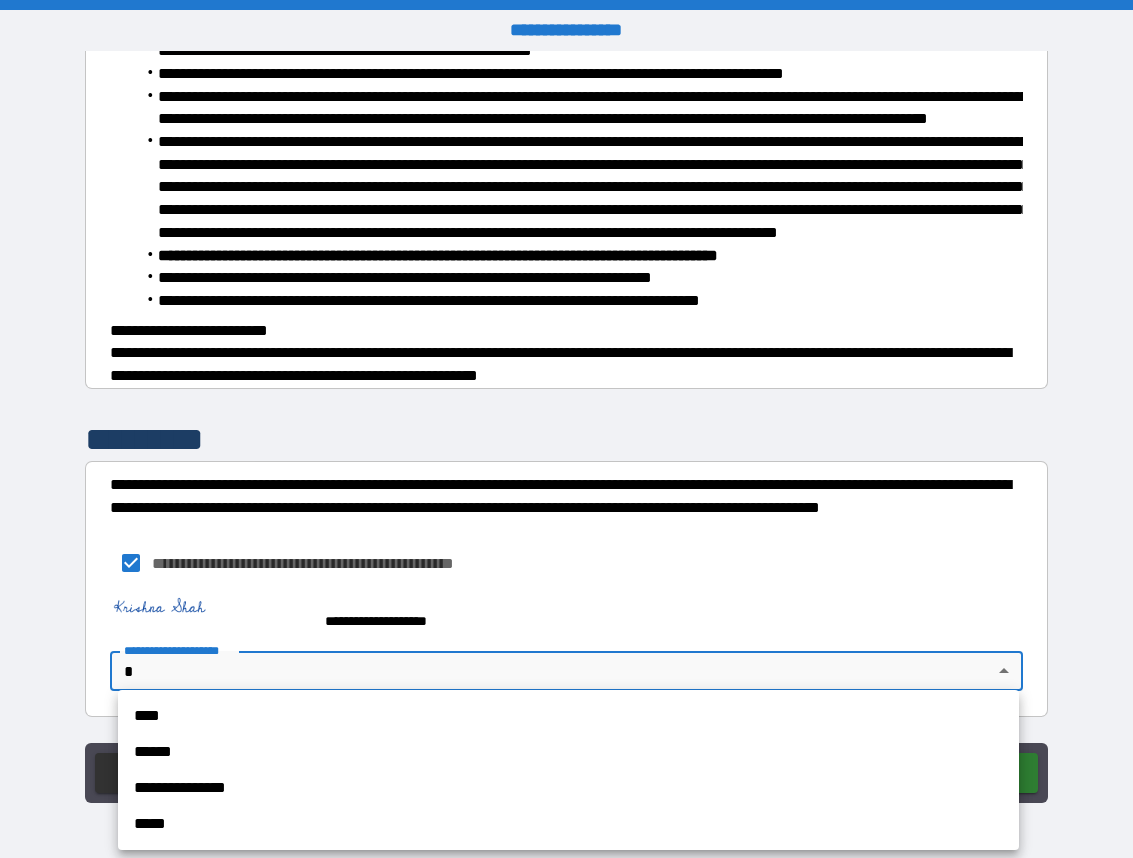 click on "**********" at bounding box center [566, 429] 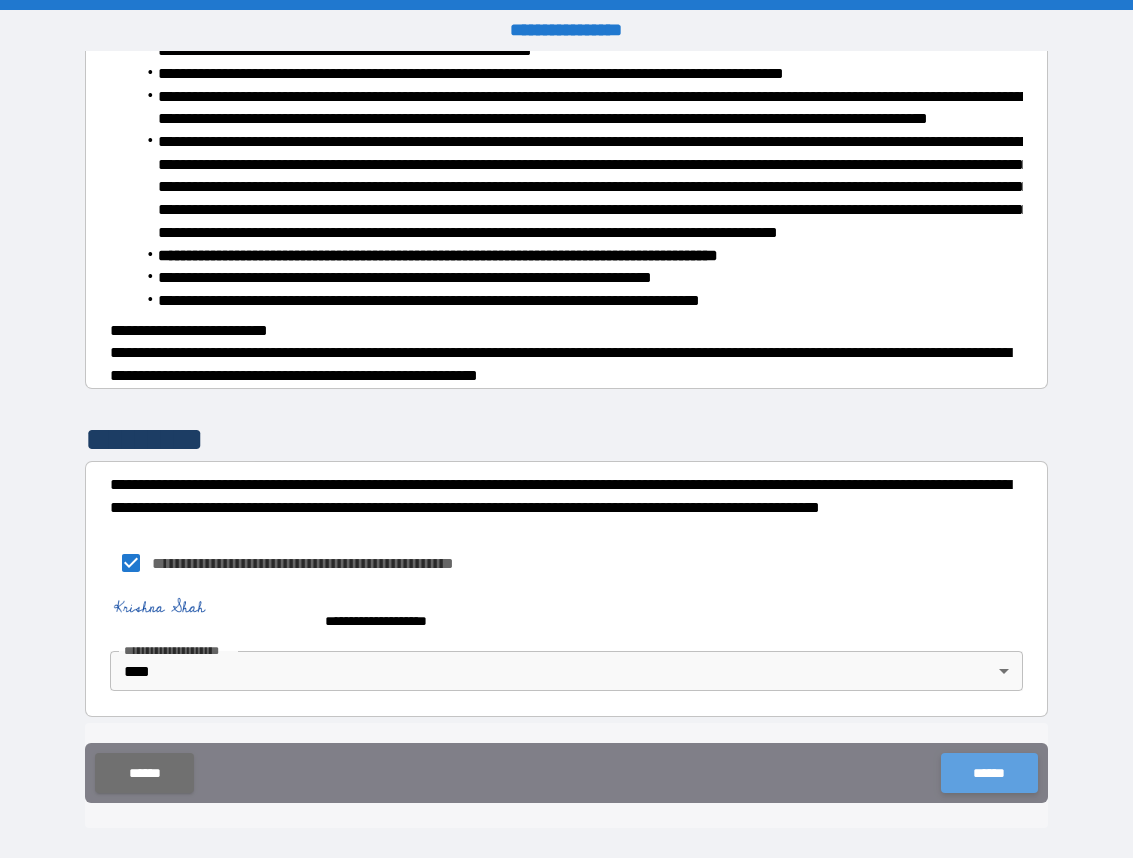 click on "******" at bounding box center (989, 773) 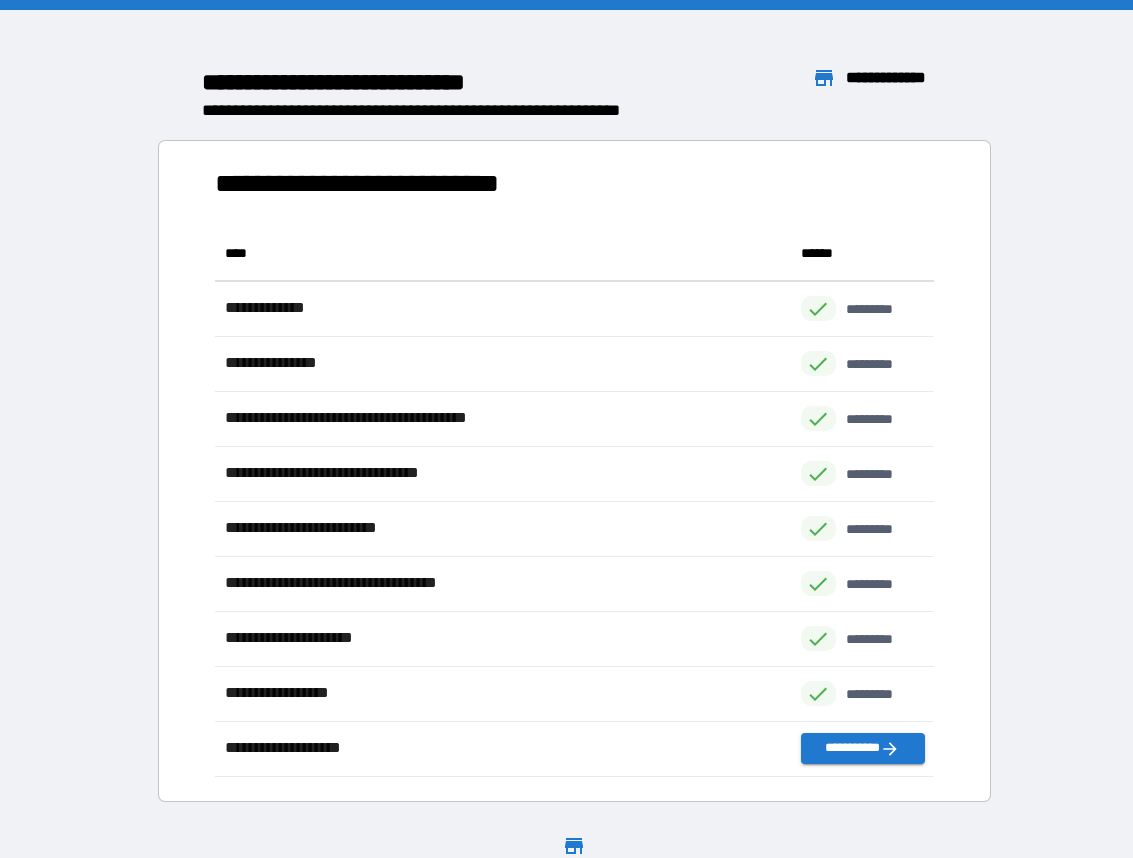 scroll, scrollTop: 1, scrollLeft: 1, axis: both 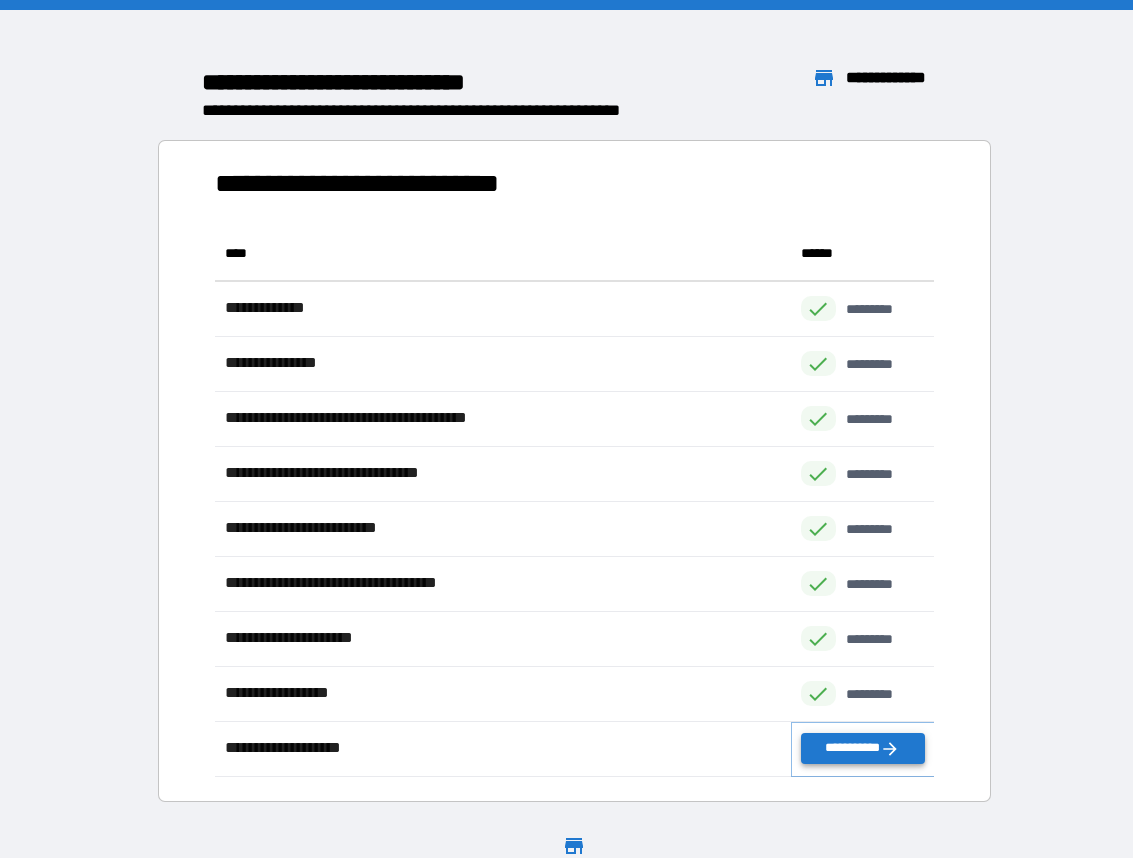 click on "**********" at bounding box center [863, 748] 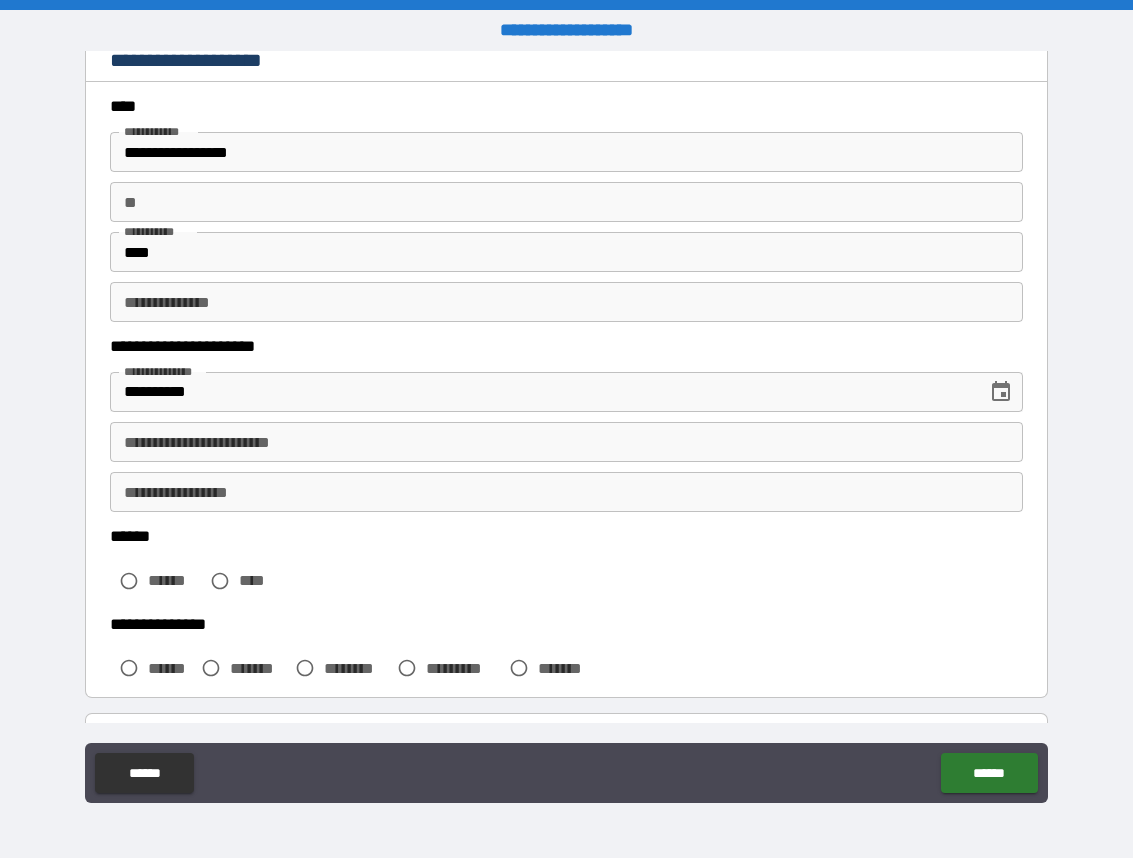 scroll, scrollTop: 83, scrollLeft: 0, axis: vertical 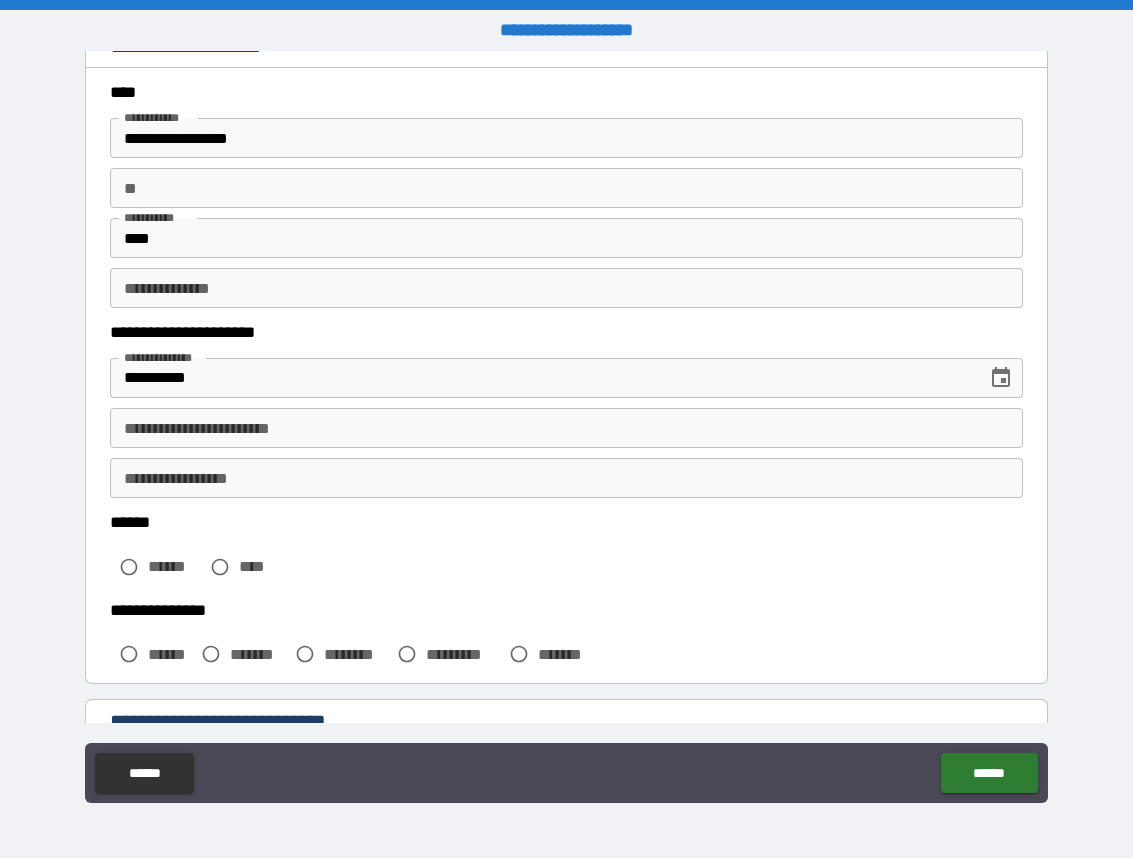 click on "**********" at bounding box center (566, 428) 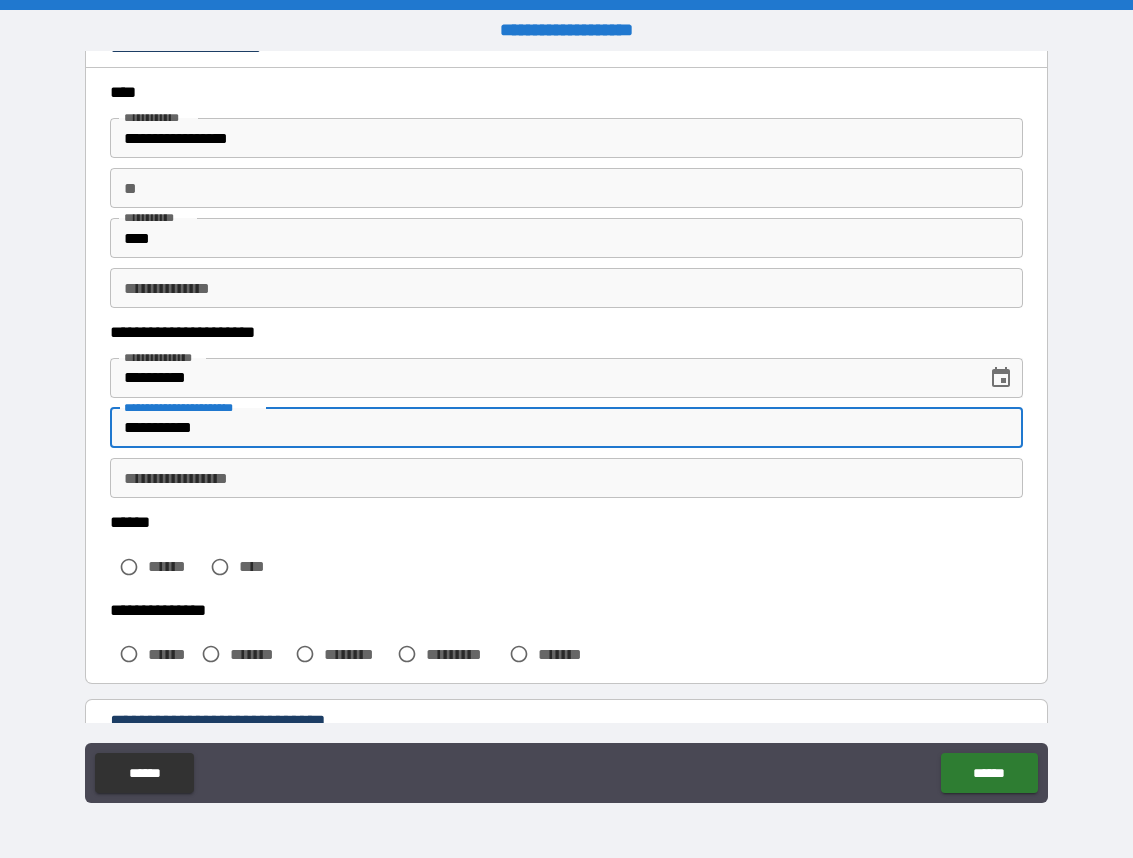click on "**********" at bounding box center (566, 478) 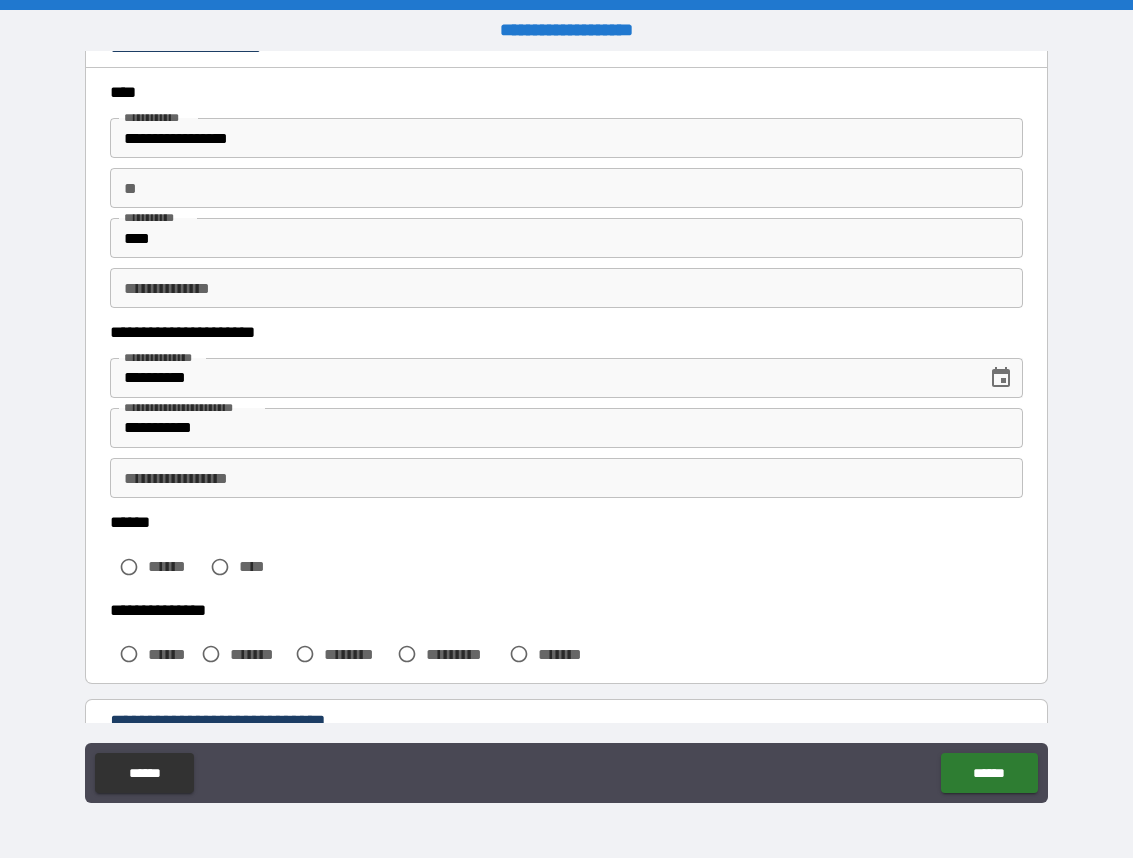 click on "******" at bounding box center (174, 566) 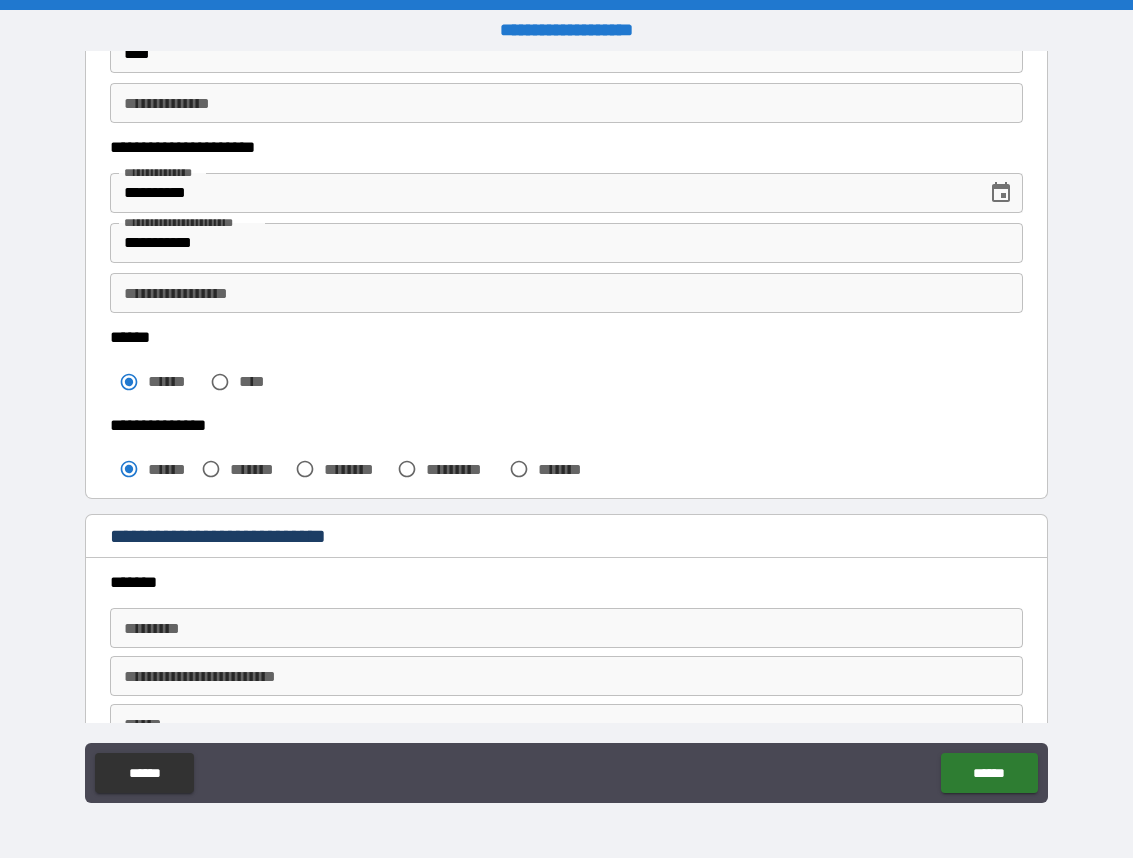 scroll, scrollTop: 286, scrollLeft: 0, axis: vertical 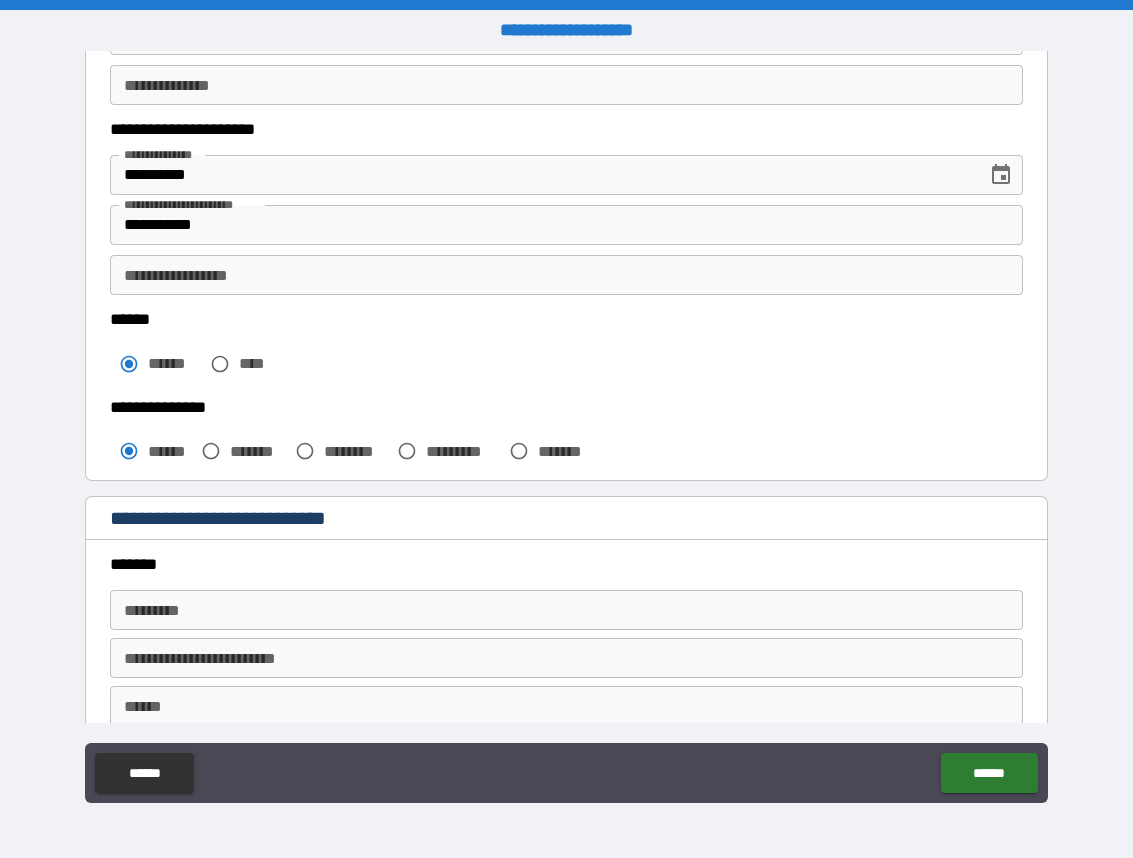 click on "*******   *" at bounding box center [566, 610] 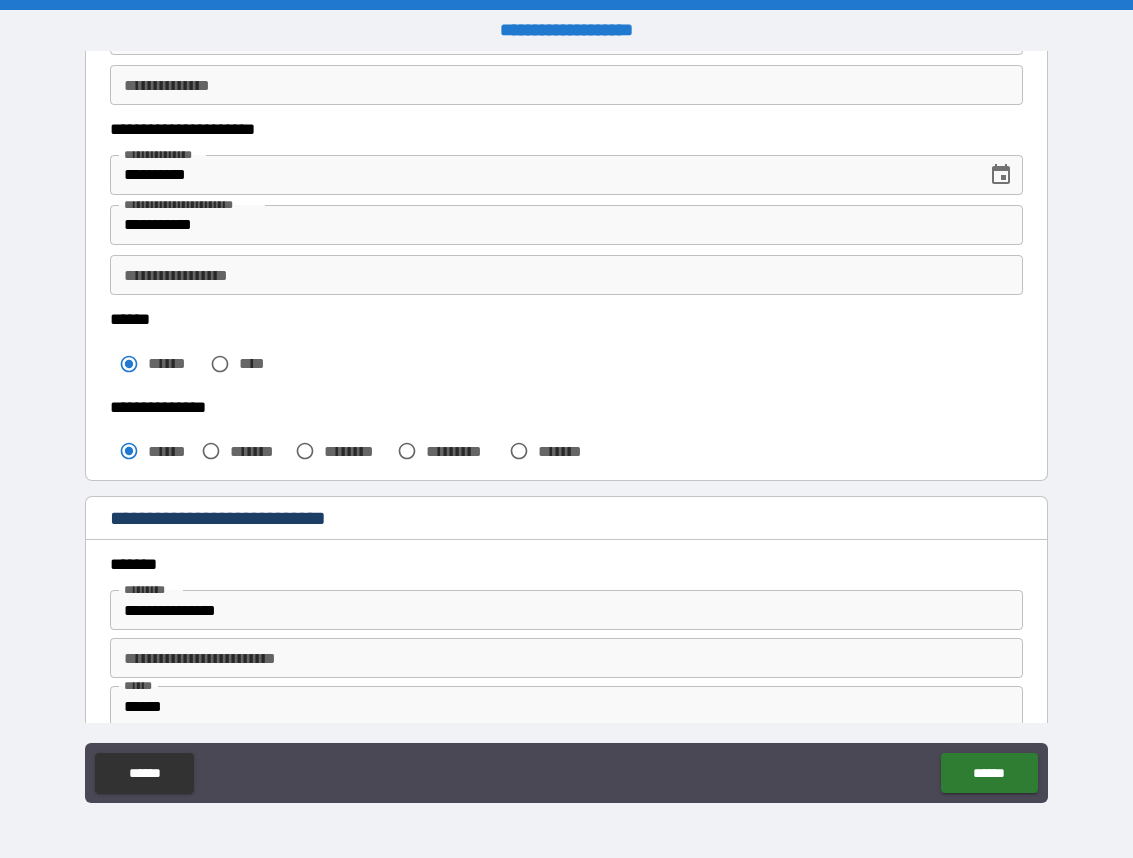 click on "**********" at bounding box center (566, 658) 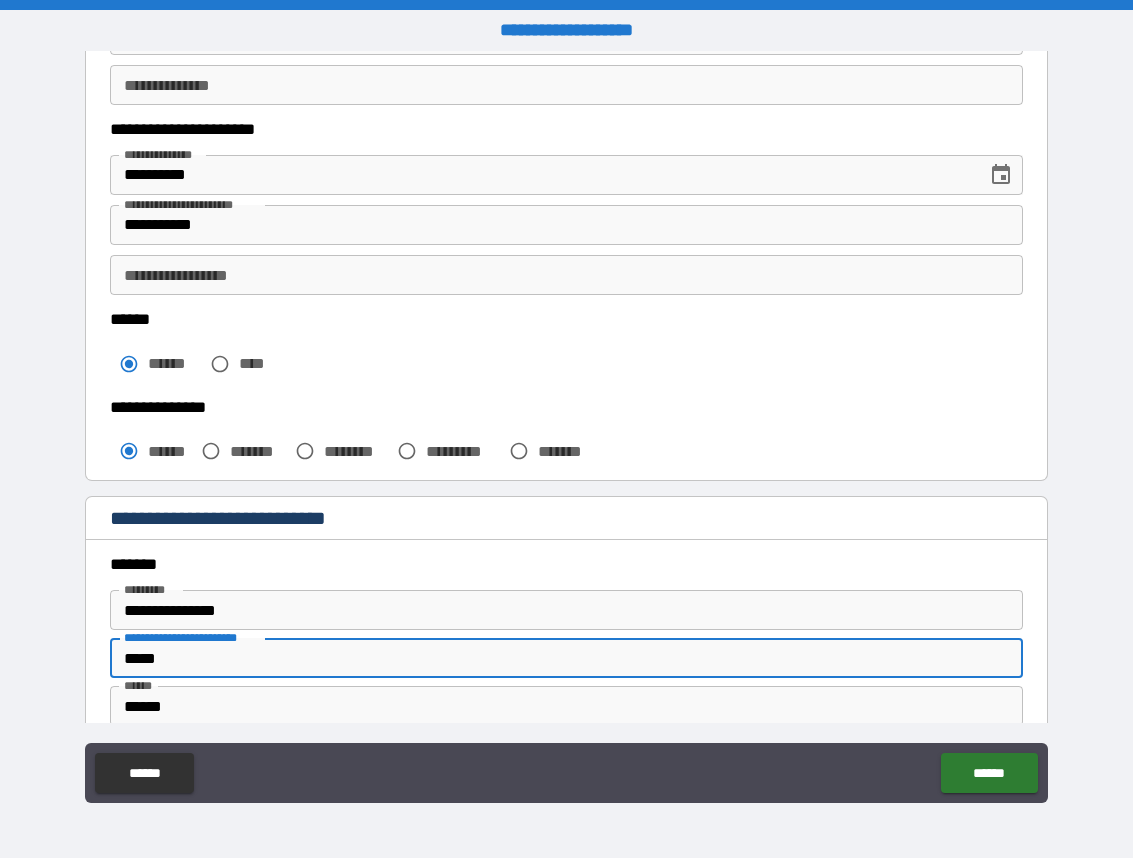 click on "**********" at bounding box center (566, 431) 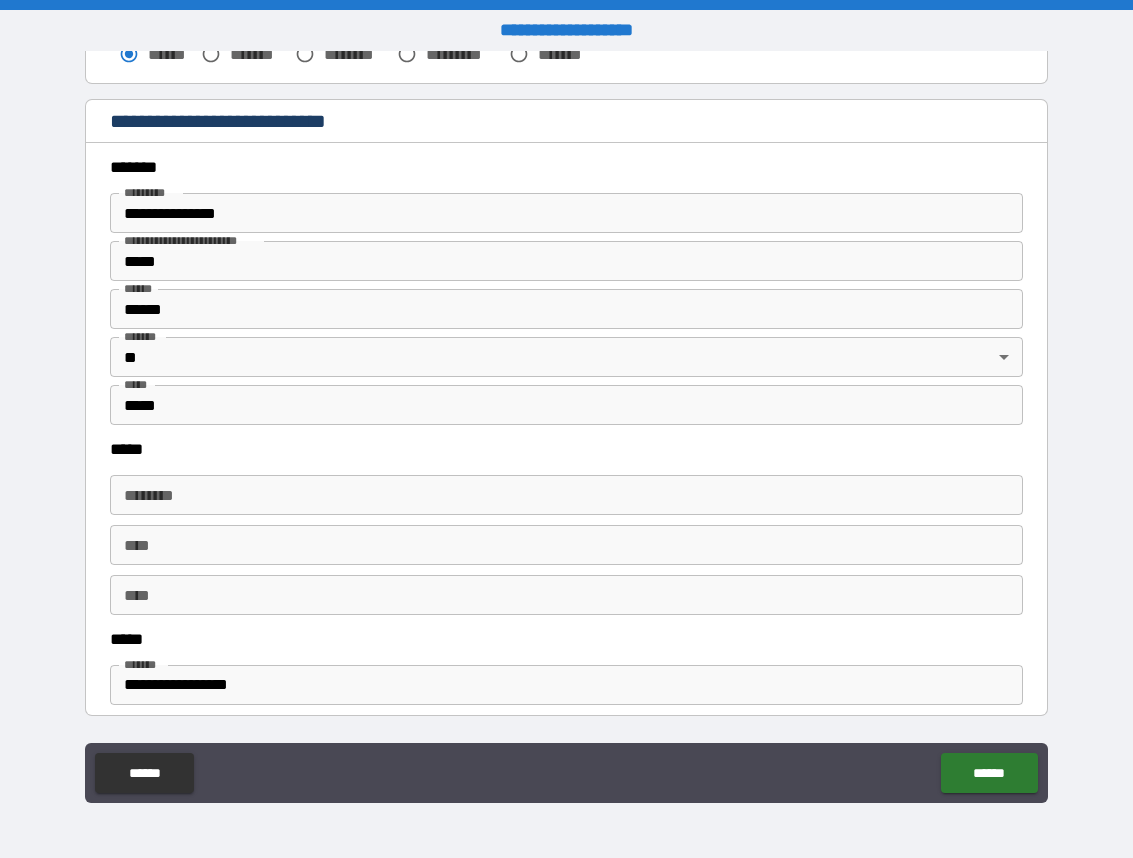 scroll, scrollTop: 722, scrollLeft: 0, axis: vertical 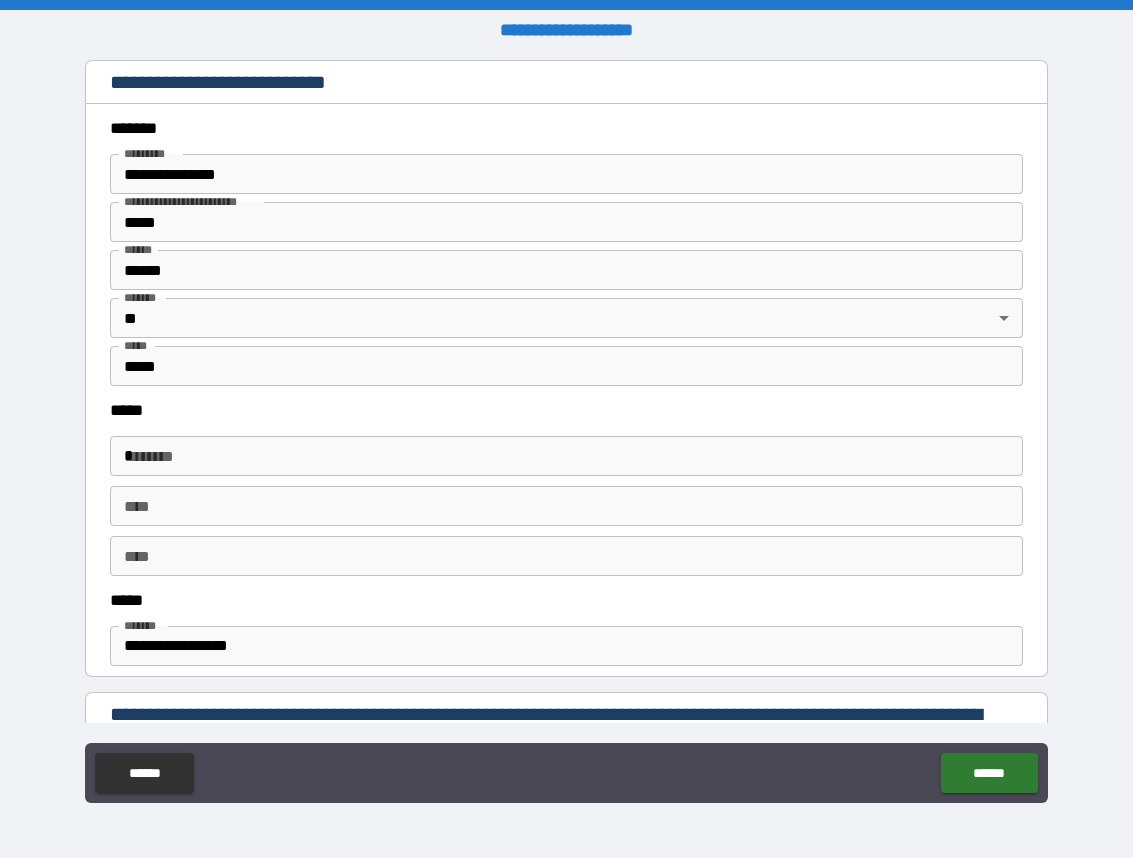 click on "******   * * ******   *" at bounding box center (566, 456) 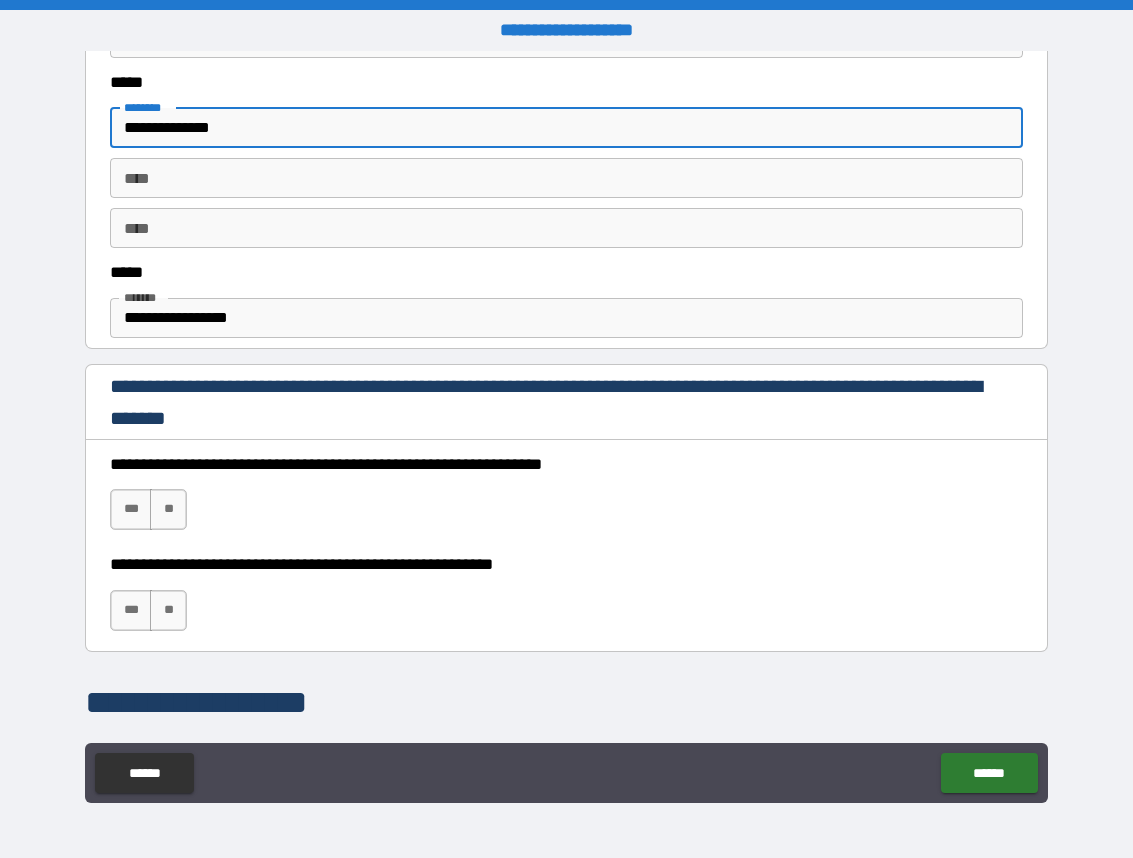 scroll, scrollTop: 1052, scrollLeft: 0, axis: vertical 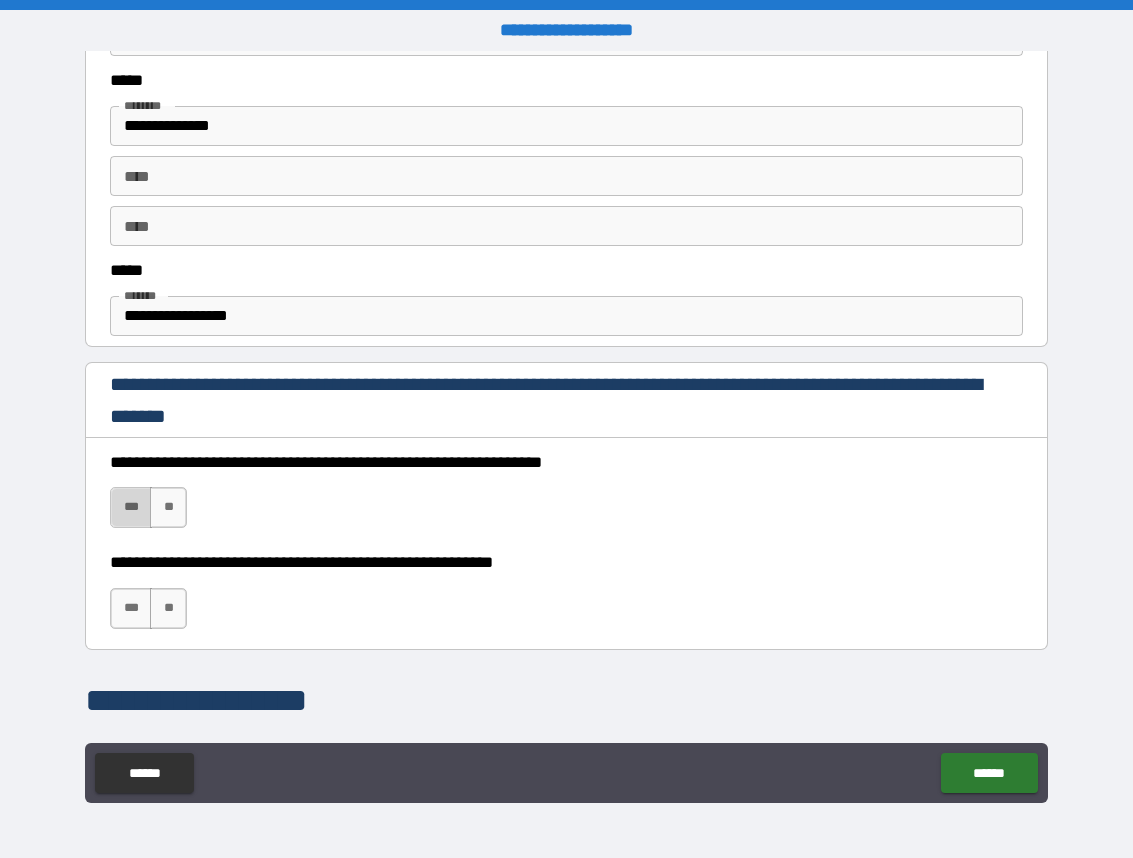 click on "***" at bounding box center (131, 507) 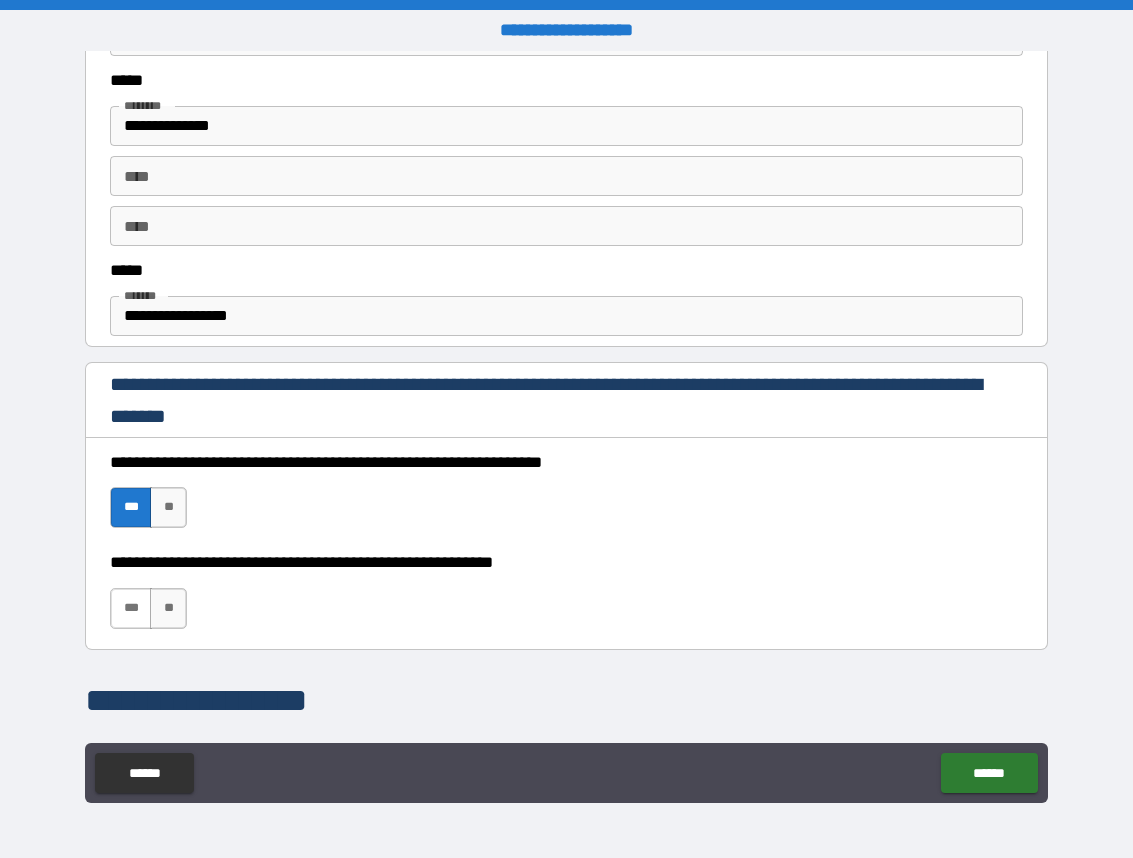 click on "***" at bounding box center [131, 608] 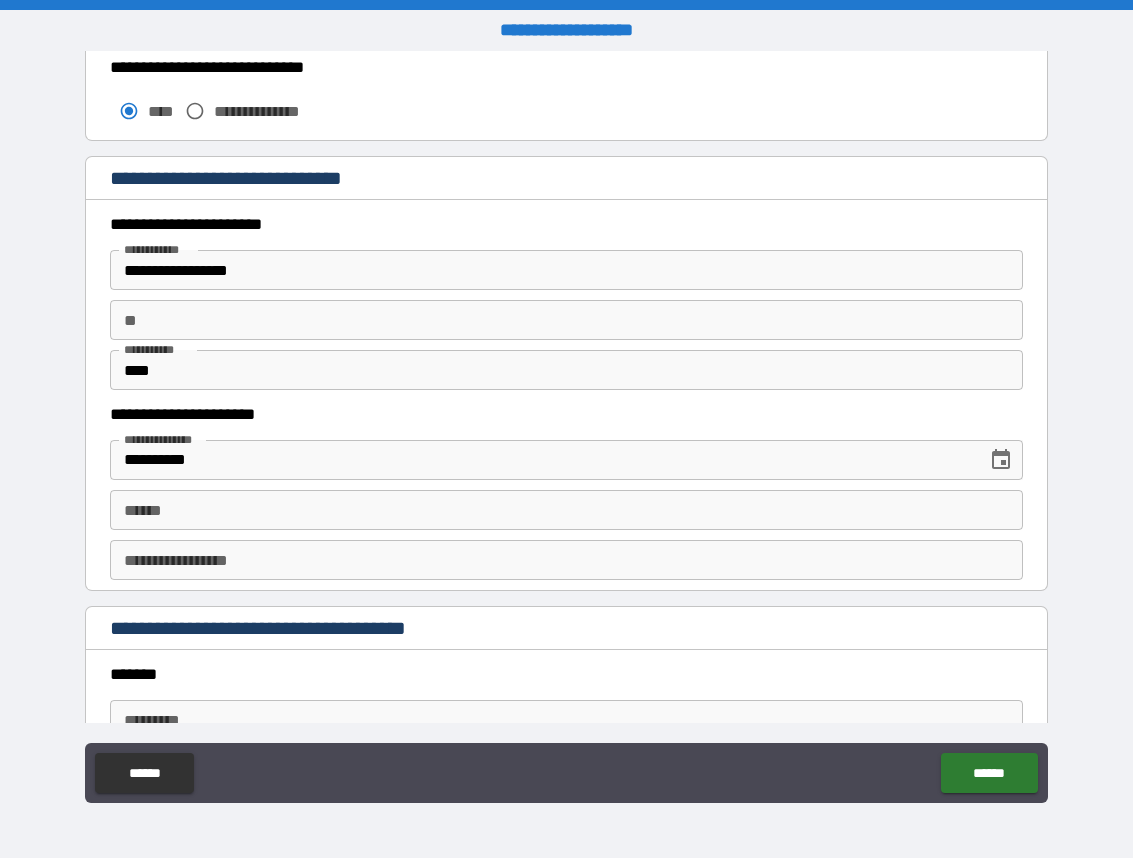 scroll, scrollTop: 1797, scrollLeft: 0, axis: vertical 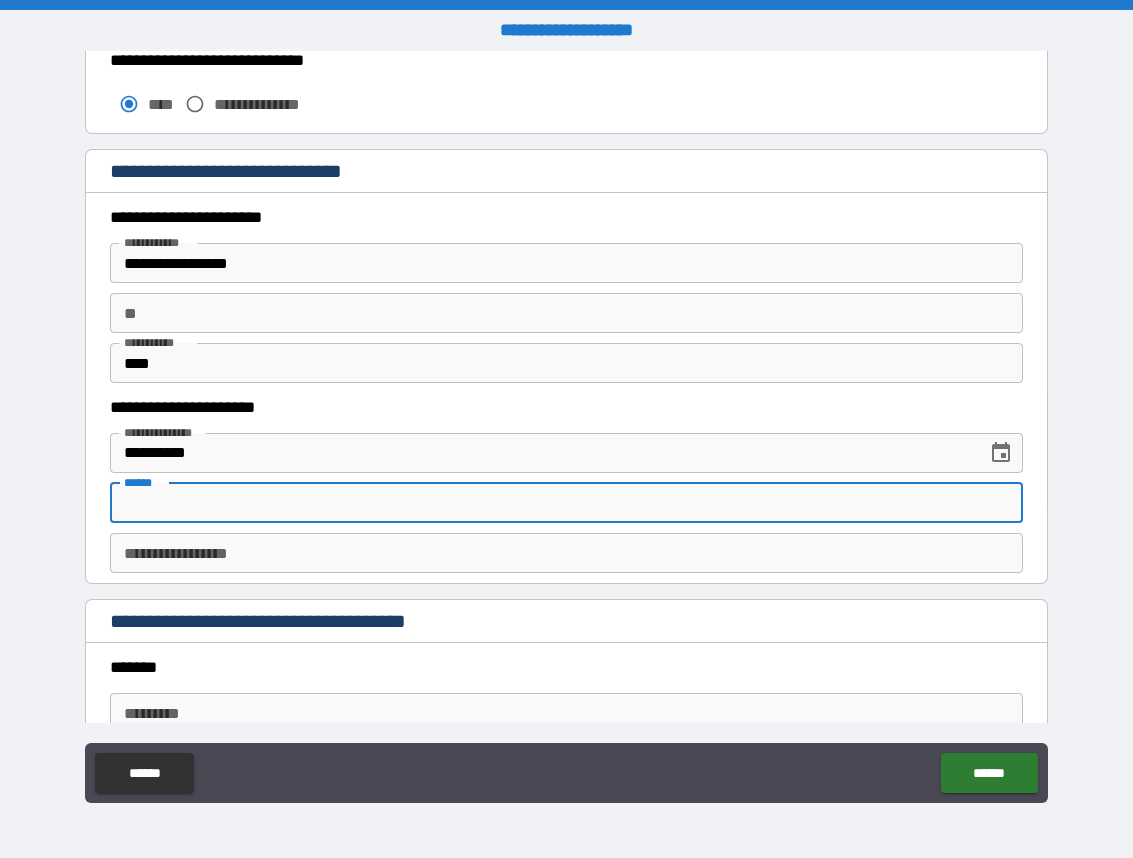 click on "****   *" at bounding box center (566, 503) 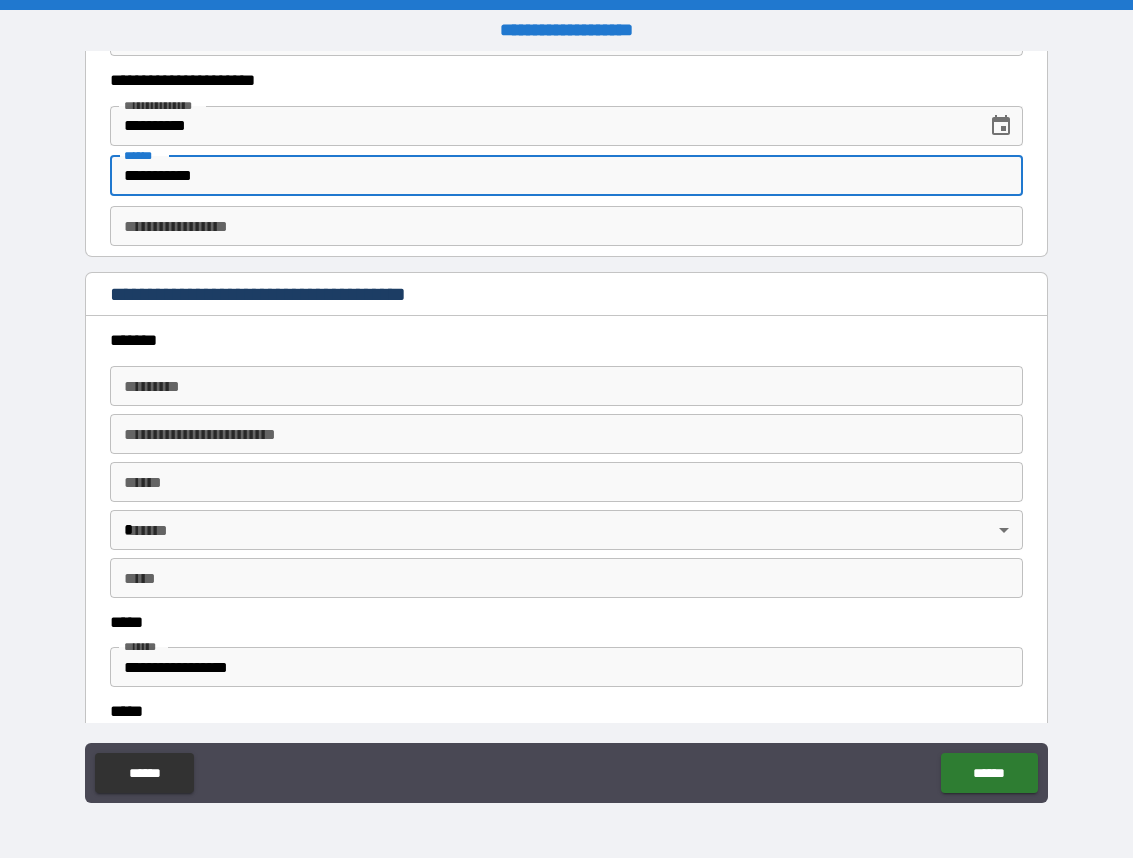 scroll, scrollTop: 2145, scrollLeft: 0, axis: vertical 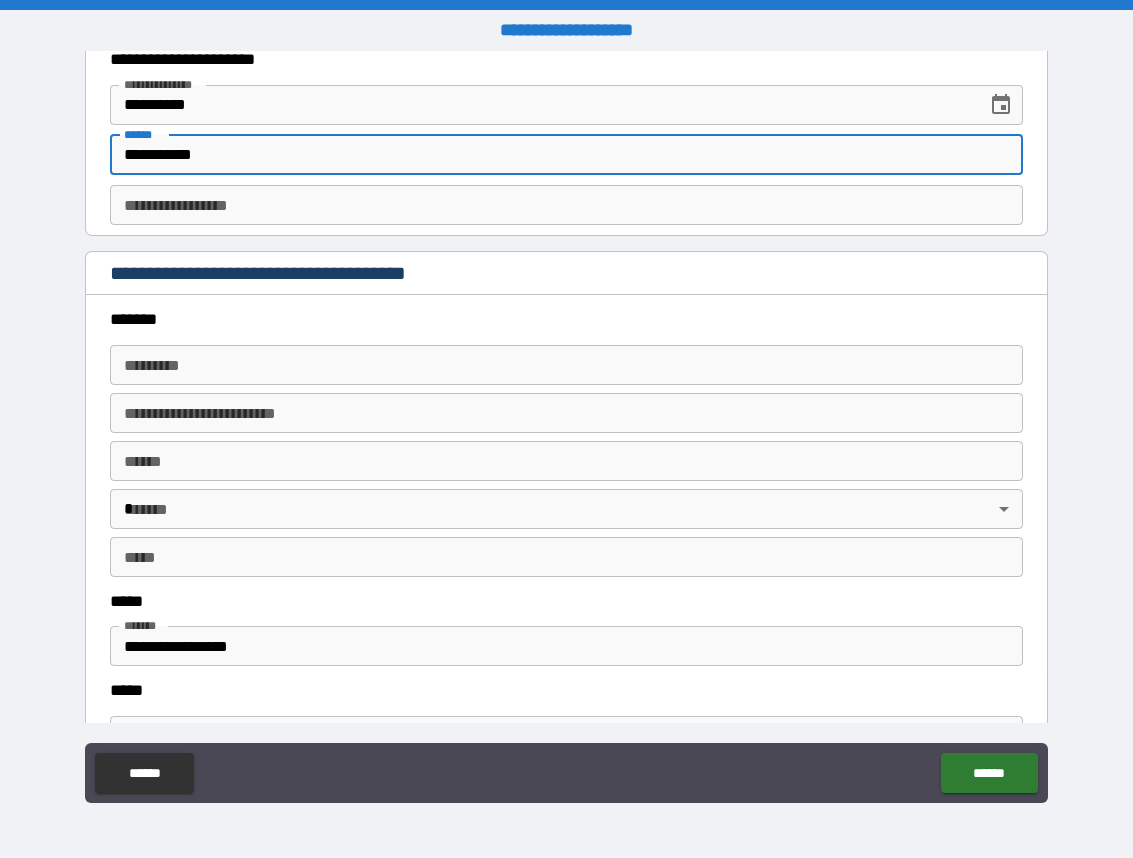 click on "*******   *" at bounding box center [566, 365] 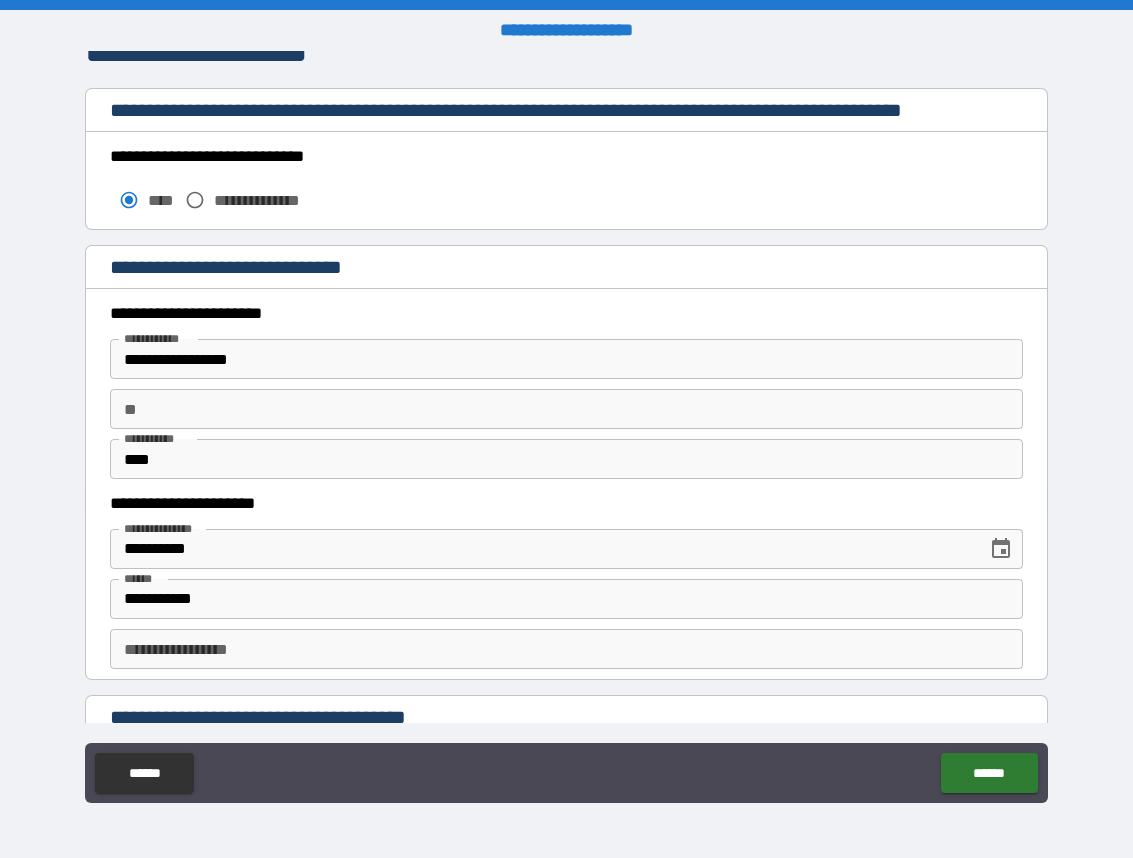 scroll, scrollTop: 1703, scrollLeft: 0, axis: vertical 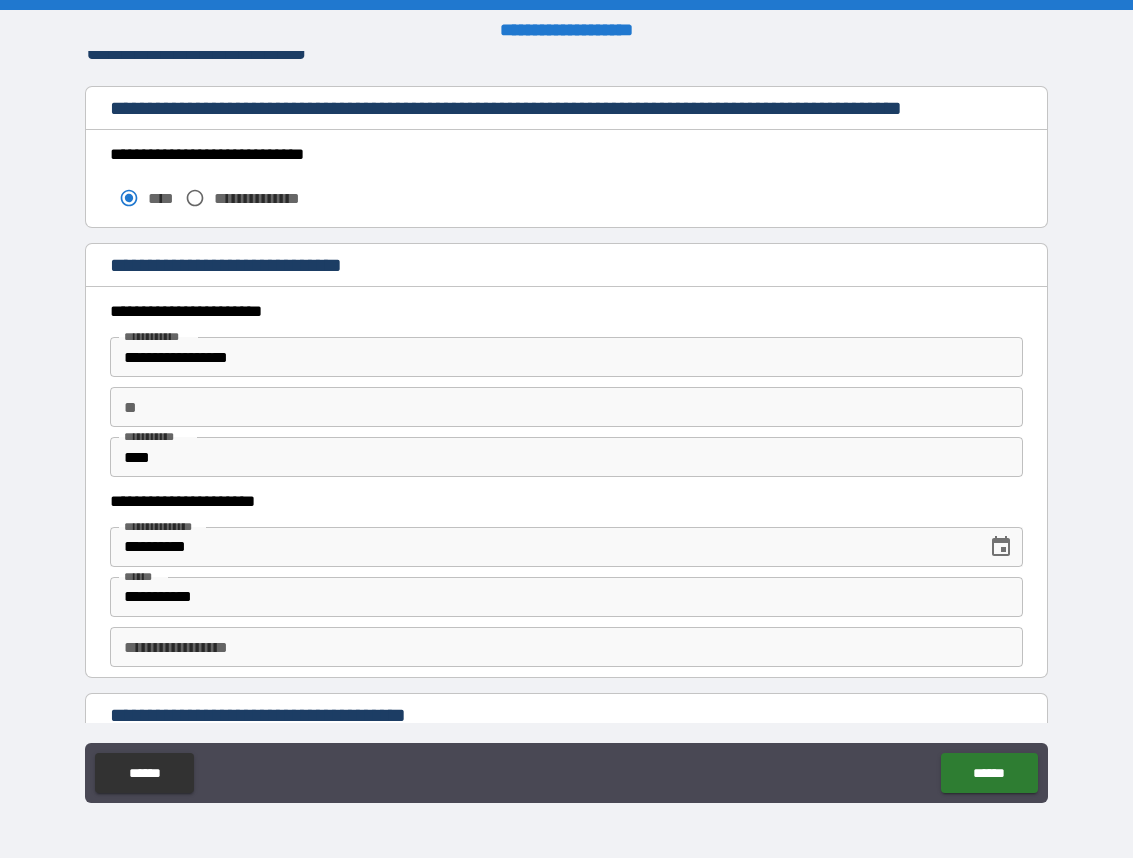 click on "**********" at bounding box center (566, 357) 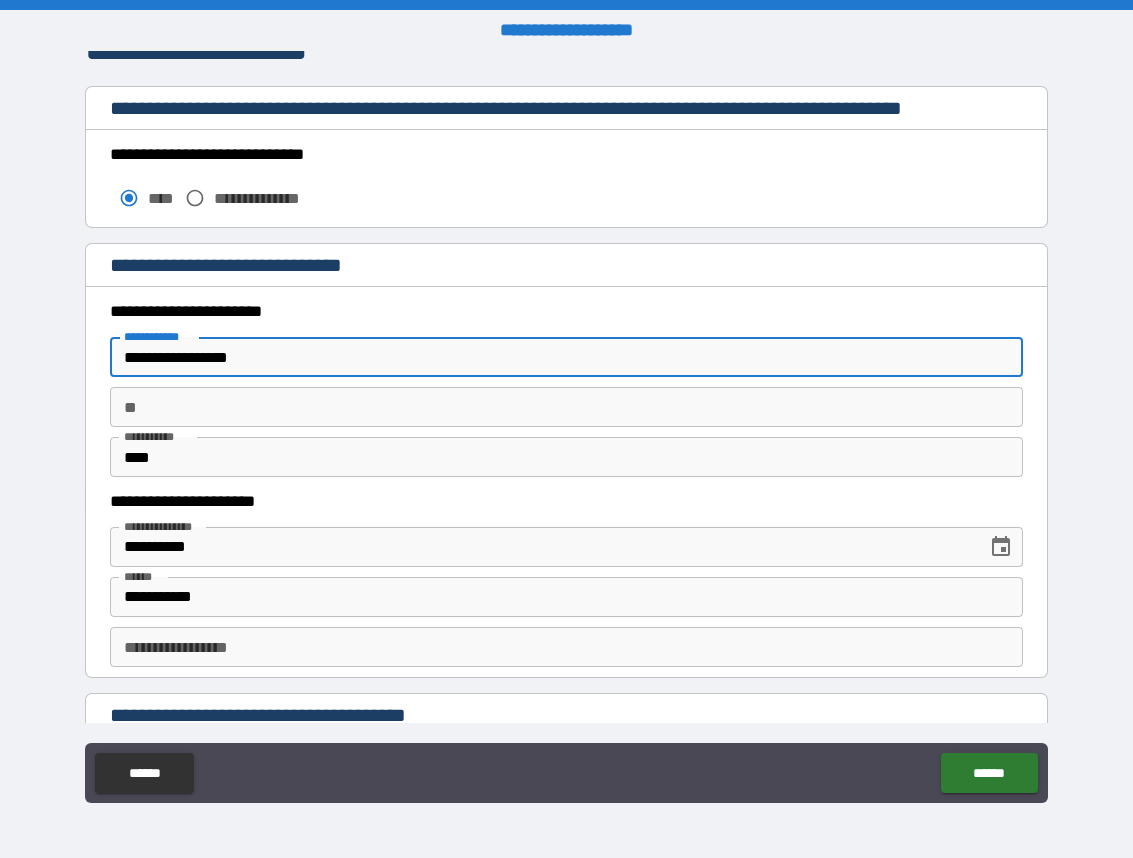 click on "**********" at bounding box center [566, 357] 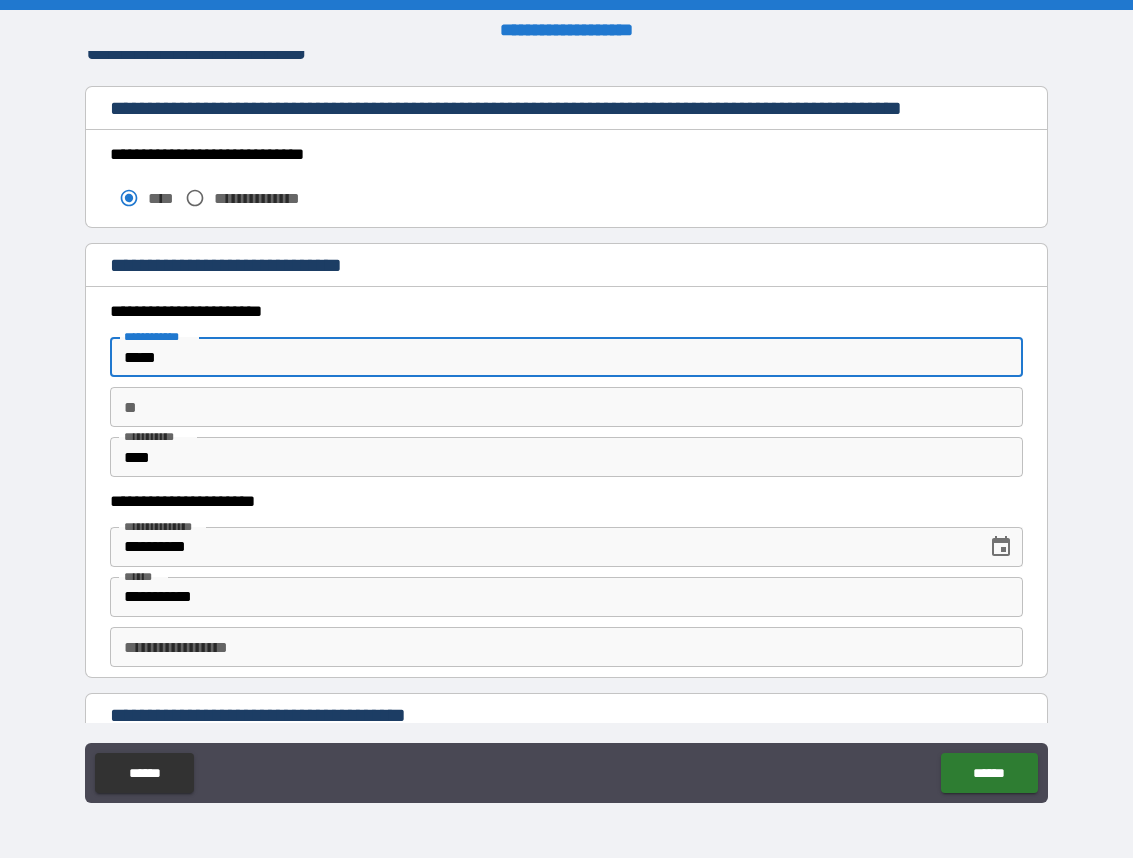 click on "**********" at bounding box center [566, 431] 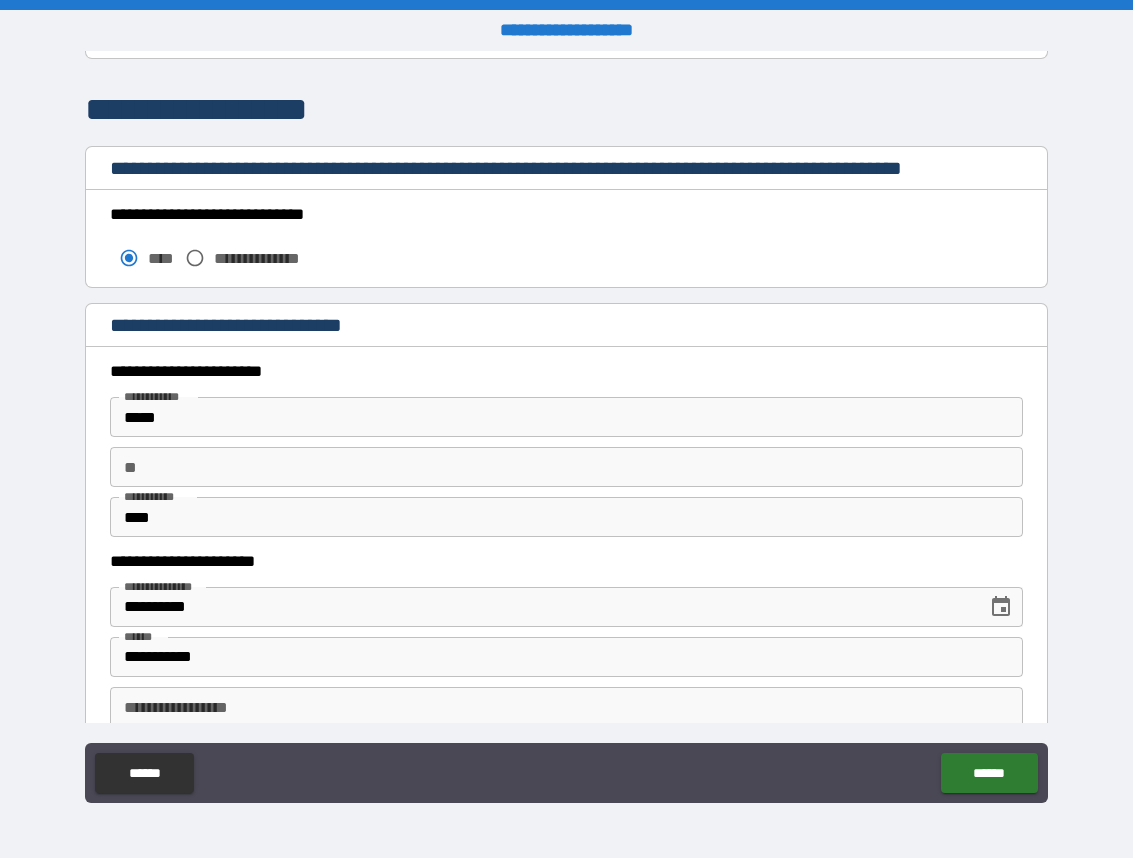 scroll, scrollTop: 1651, scrollLeft: 0, axis: vertical 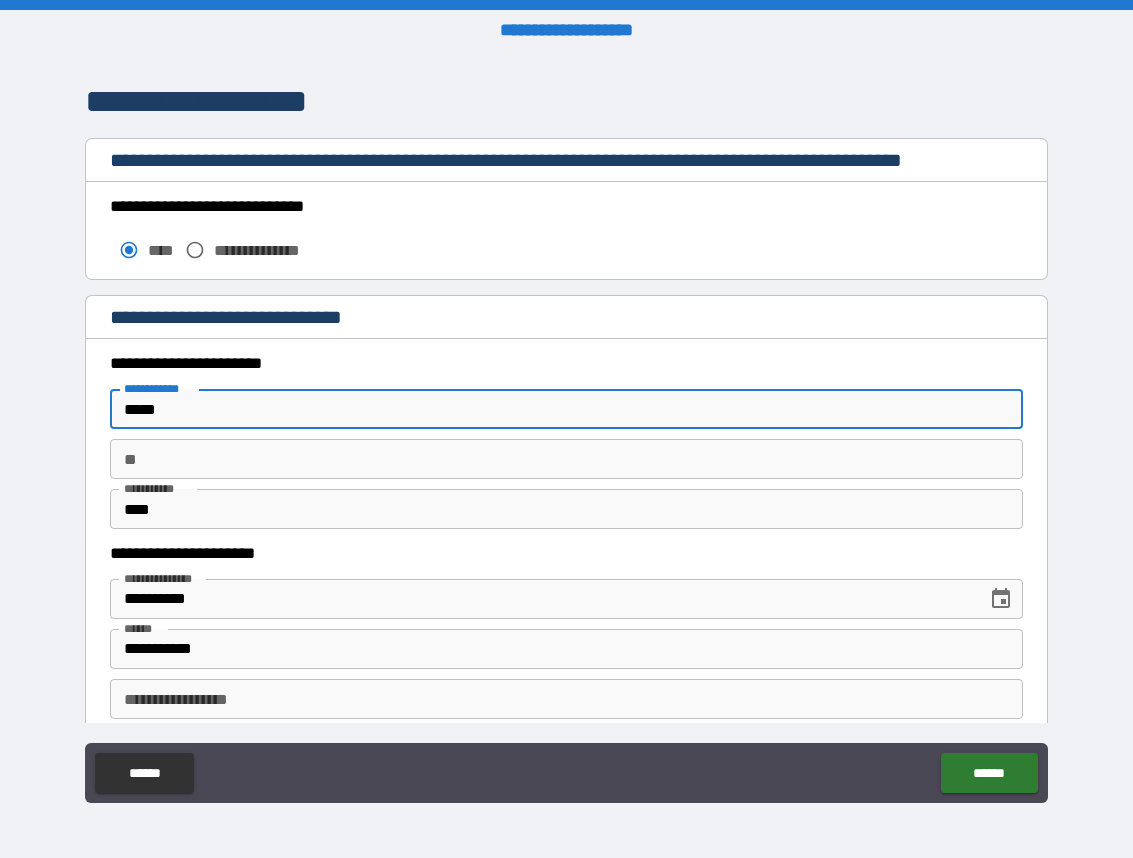 click on "*****" at bounding box center [566, 409] 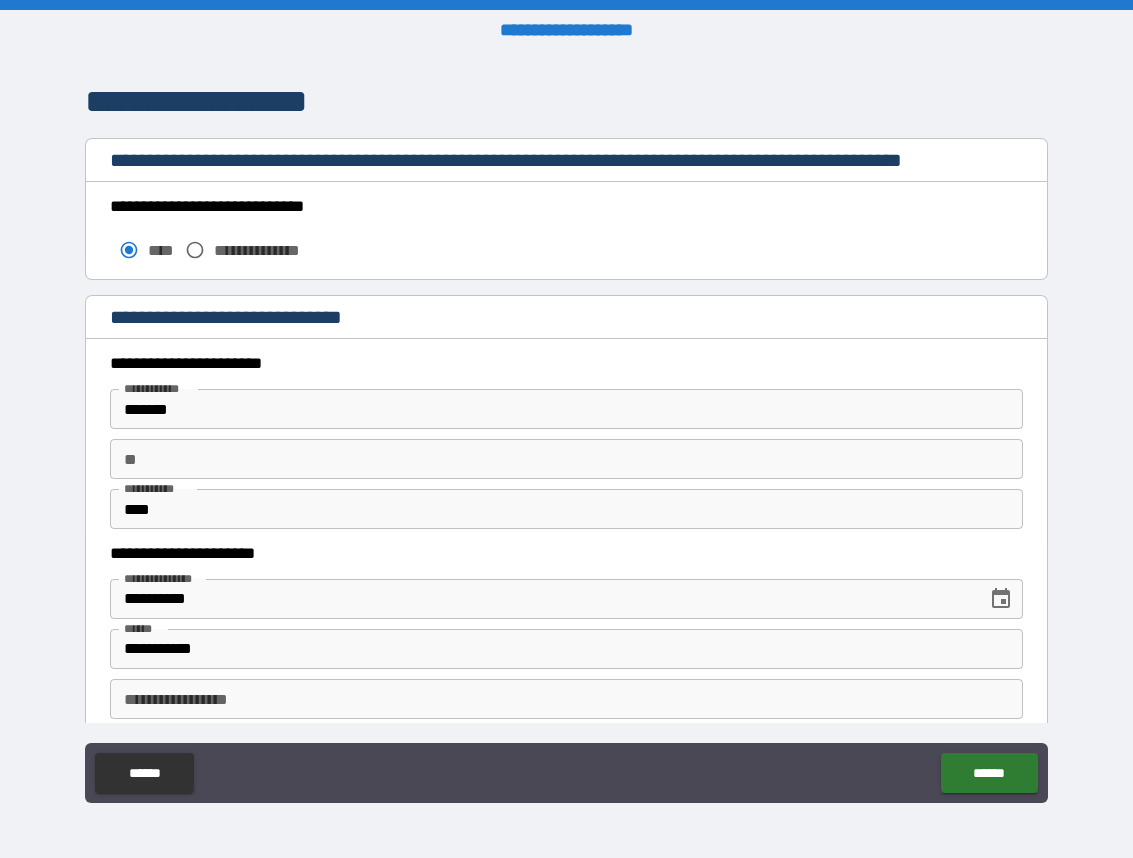 click on "**********" at bounding box center [566, 431] 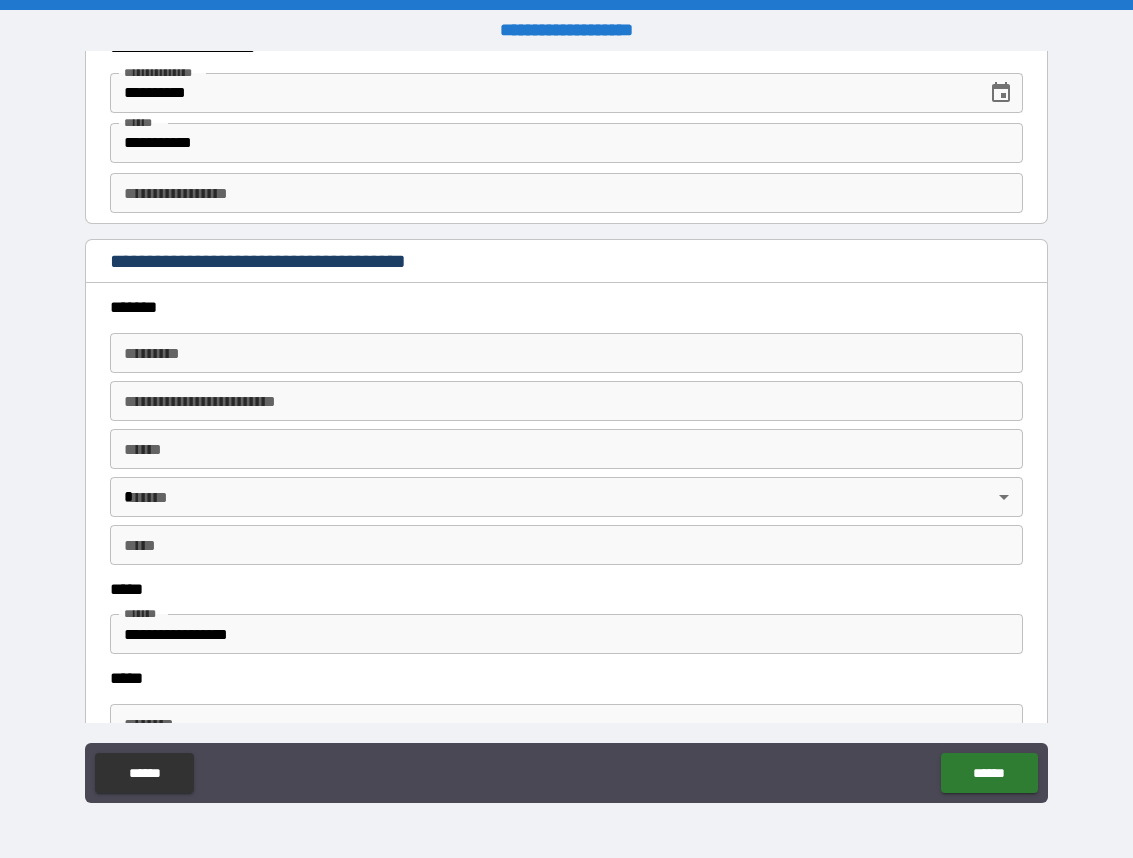 scroll, scrollTop: 2160, scrollLeft: 0, axis: vertical 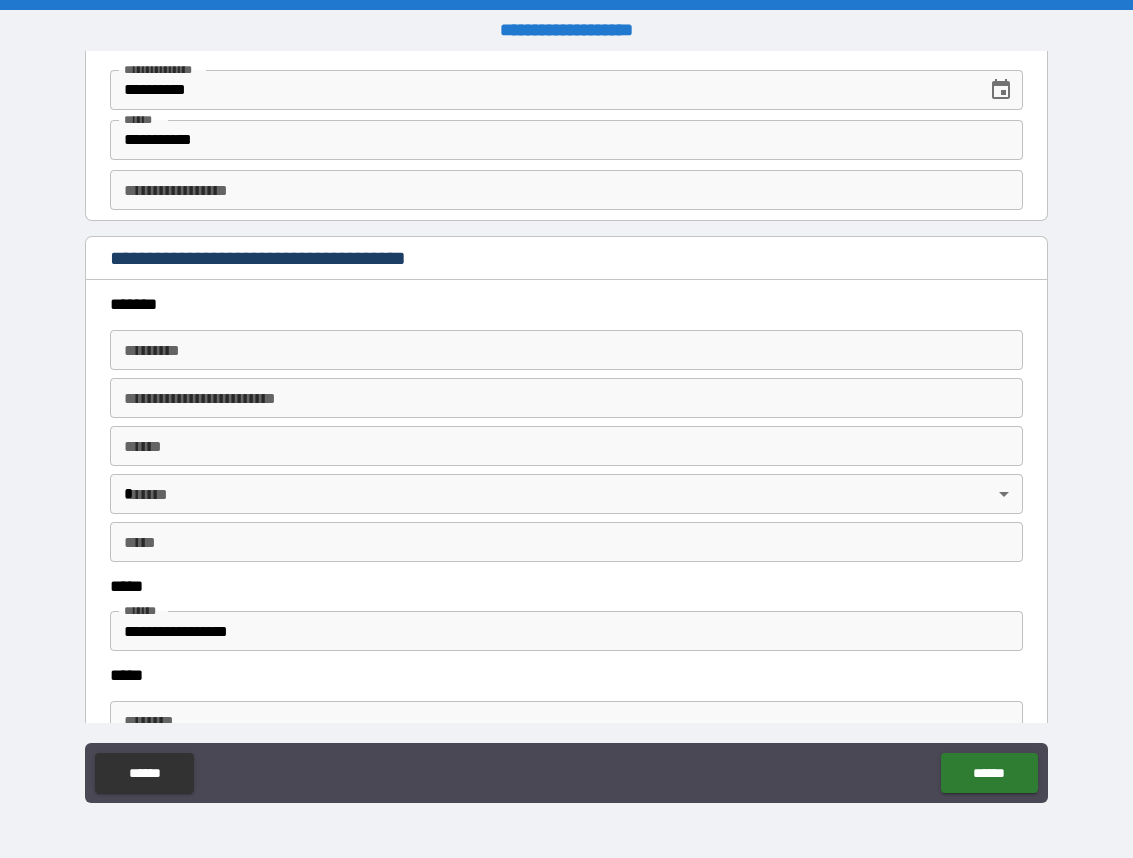 click on "*******   *" at bounding box center (566, 350) 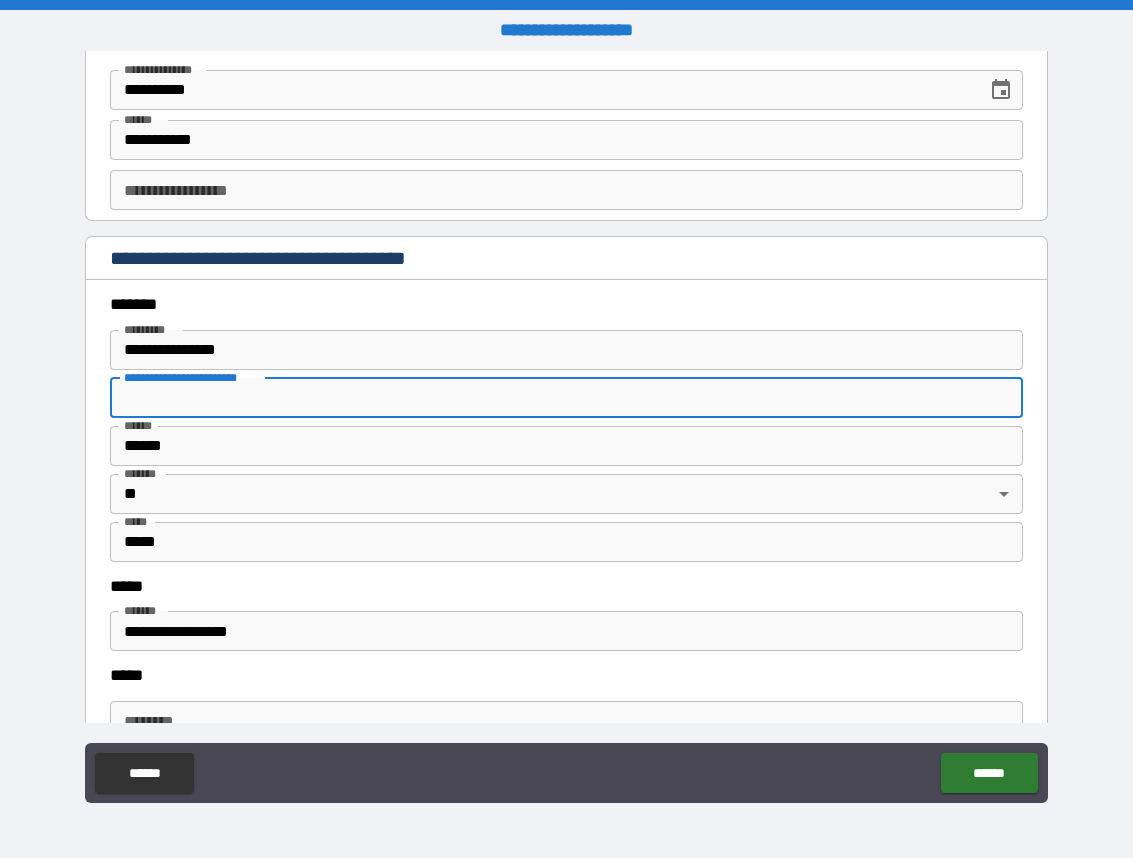click on "**********" at bounding box center [566, 398] 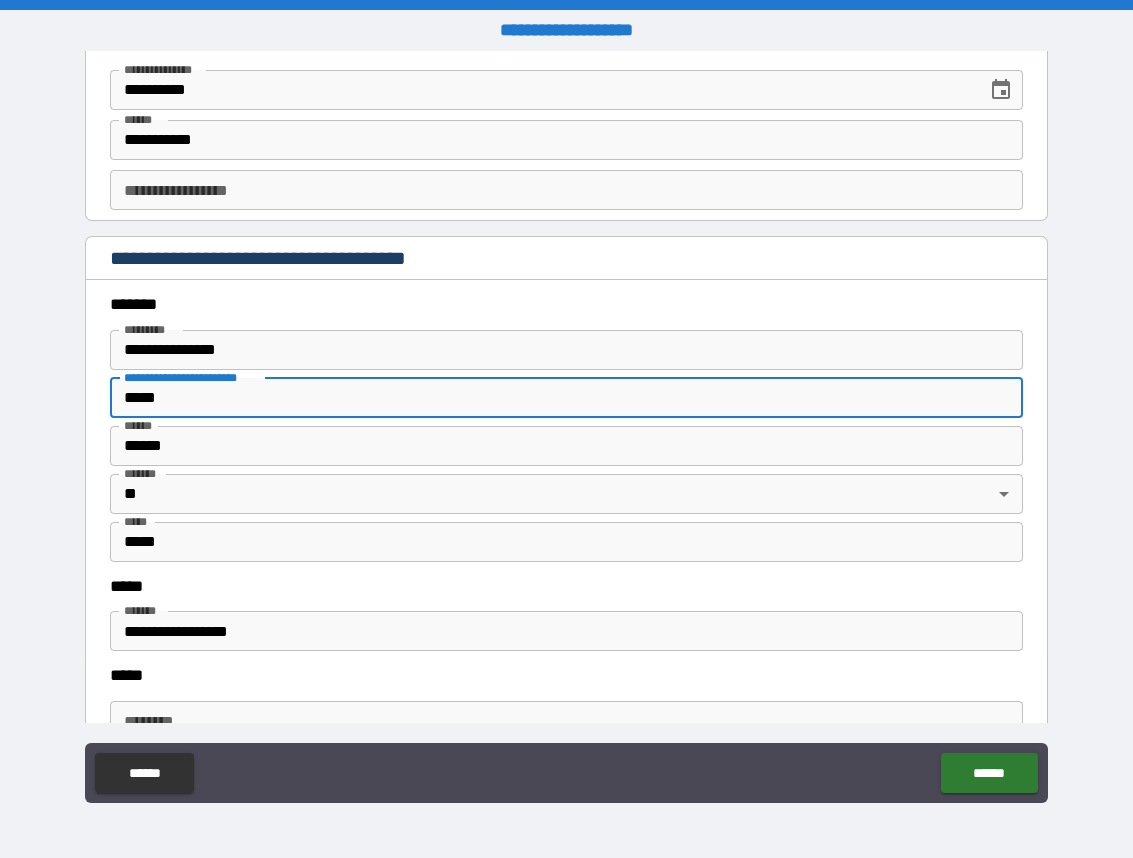 click on "**********" at bounding box center (566, 431) 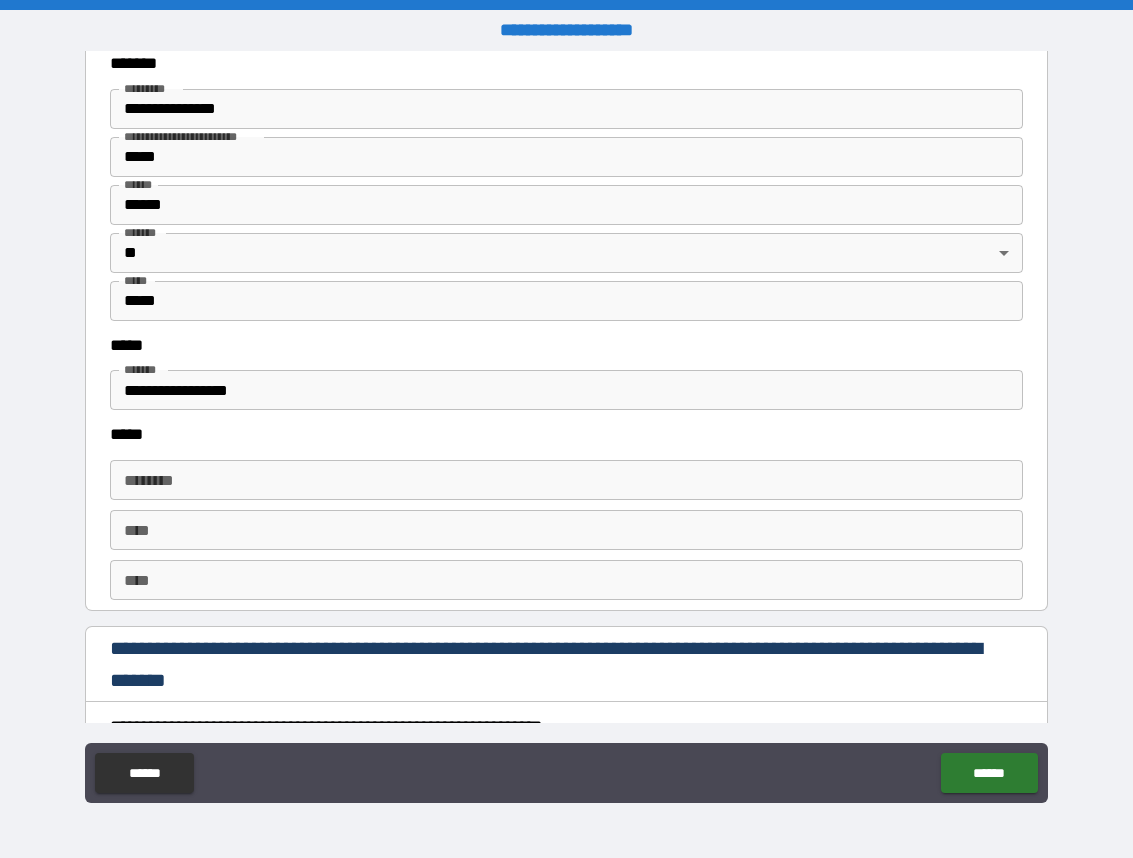 scroll, scrollTop: 2507, scrollLeft: 0, axis: vertical 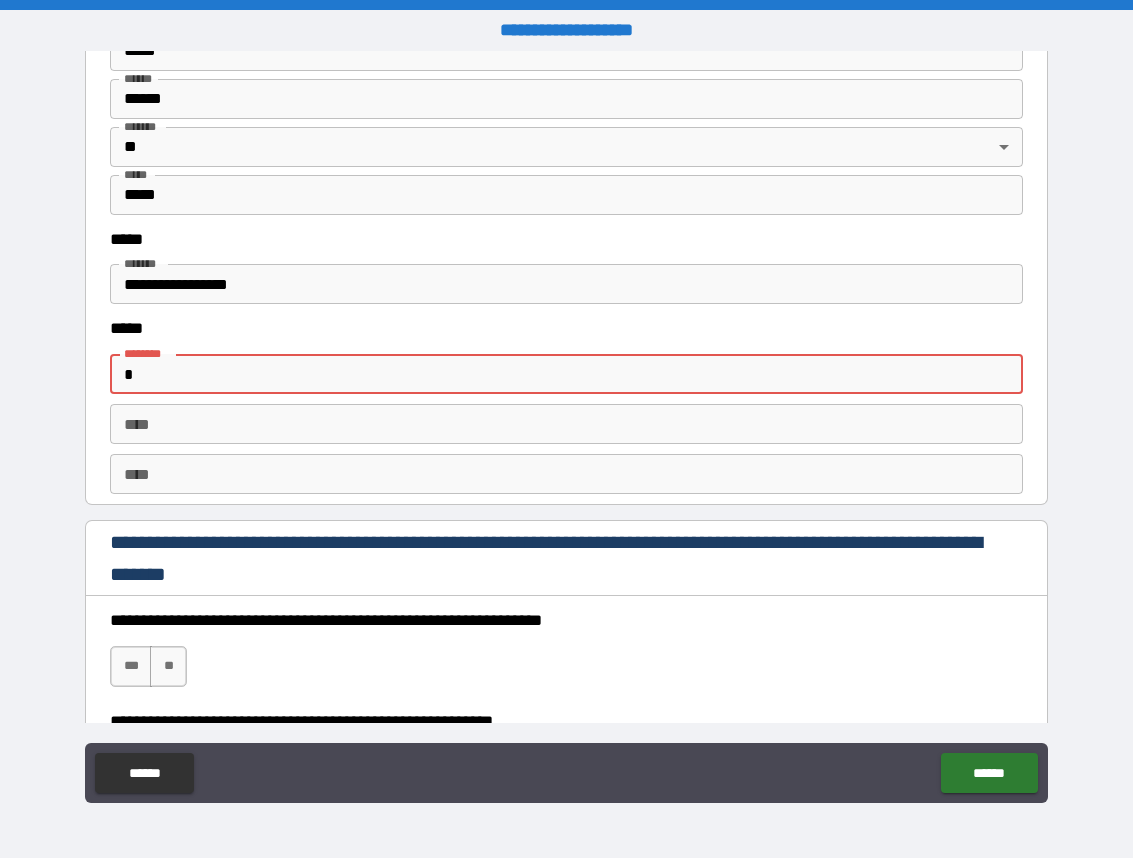 click on "******   * * ******   *" at bounding box center [566, 374] 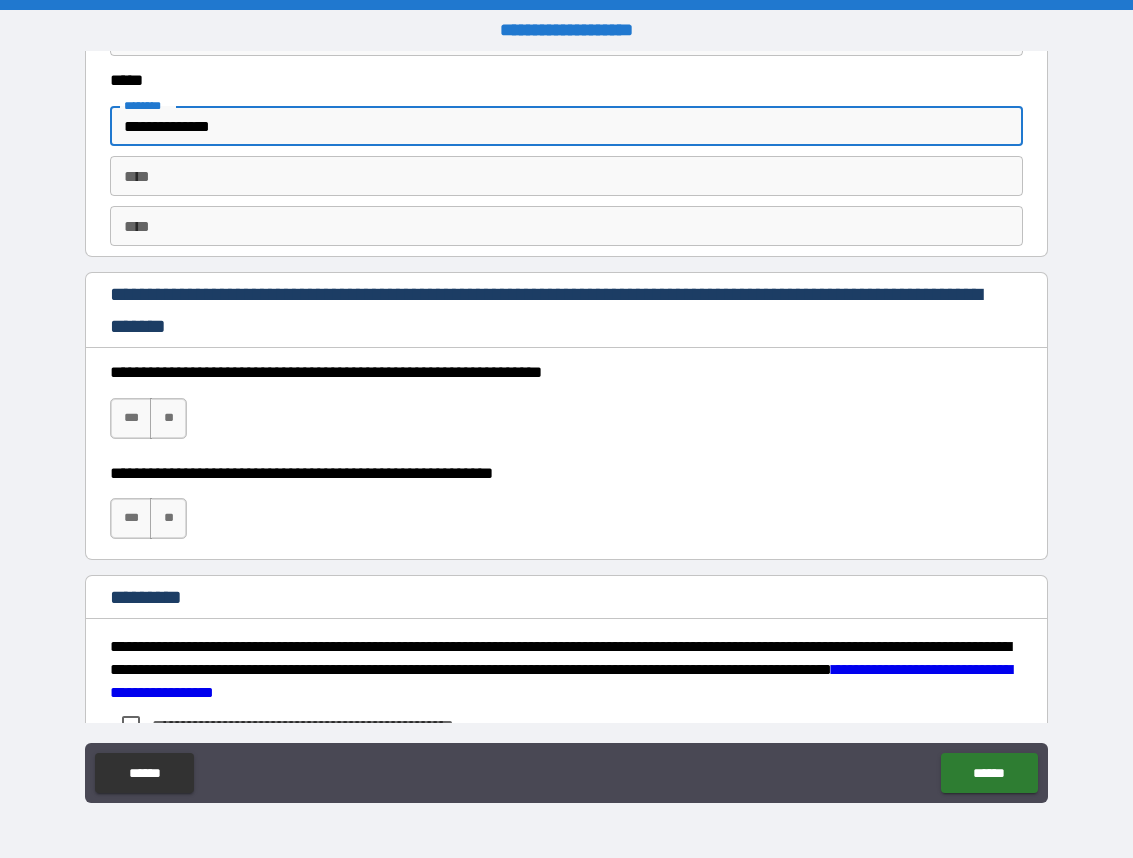 scroll, scrollTop: 2792, scrollLeft: 0, axis: vertical 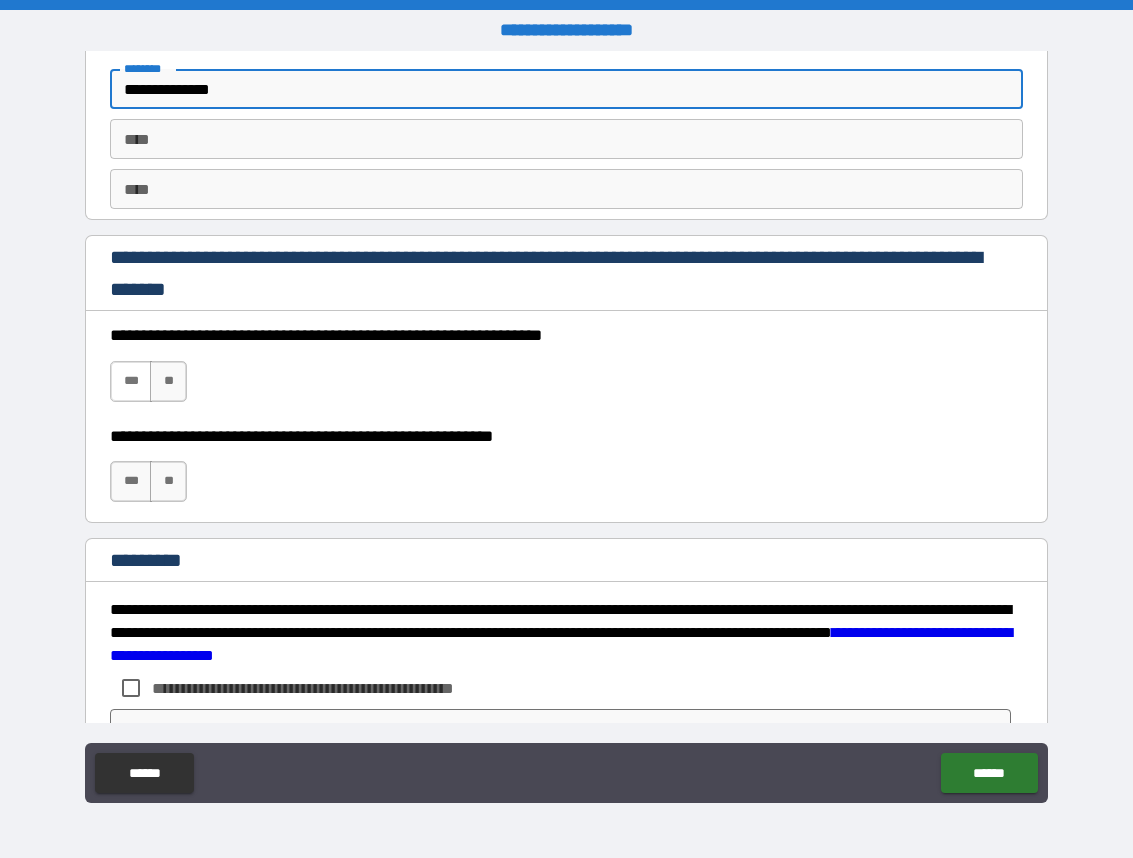 click on "***" at bounding box center [131, 381] 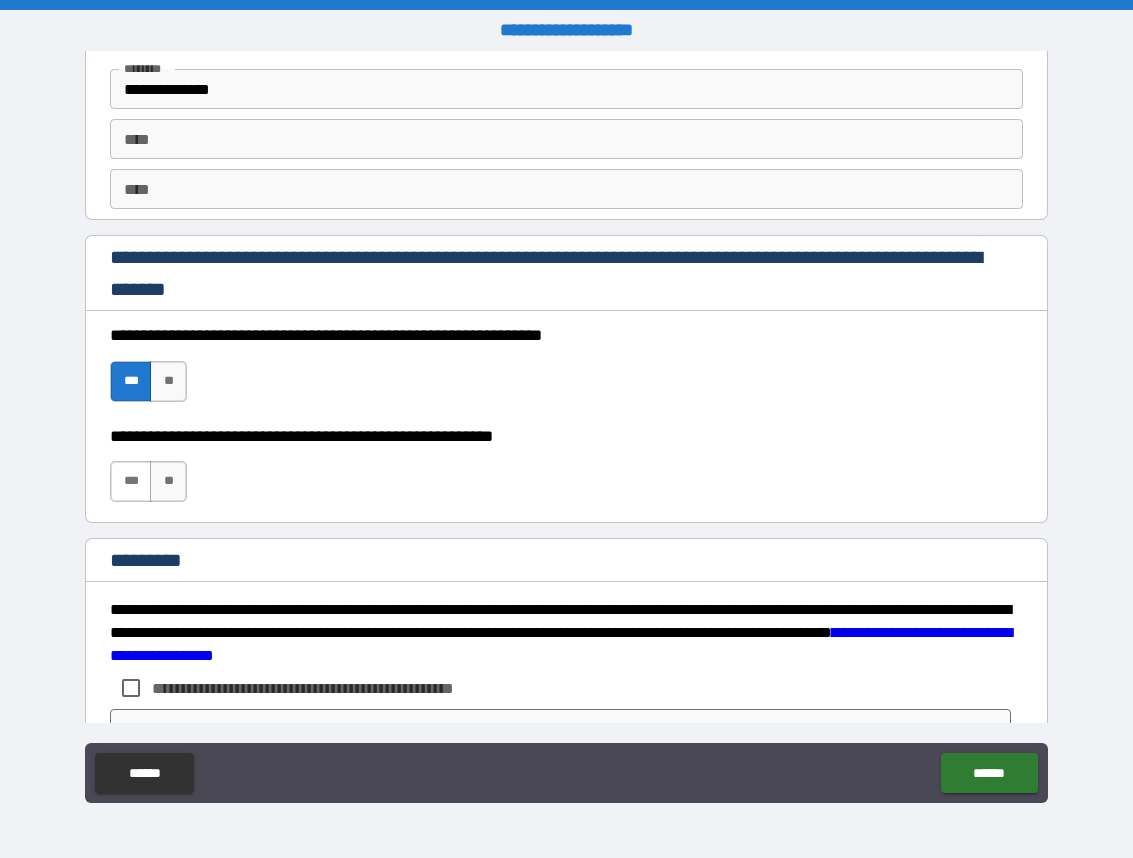 click on "***" at bounding box center (131, 481) 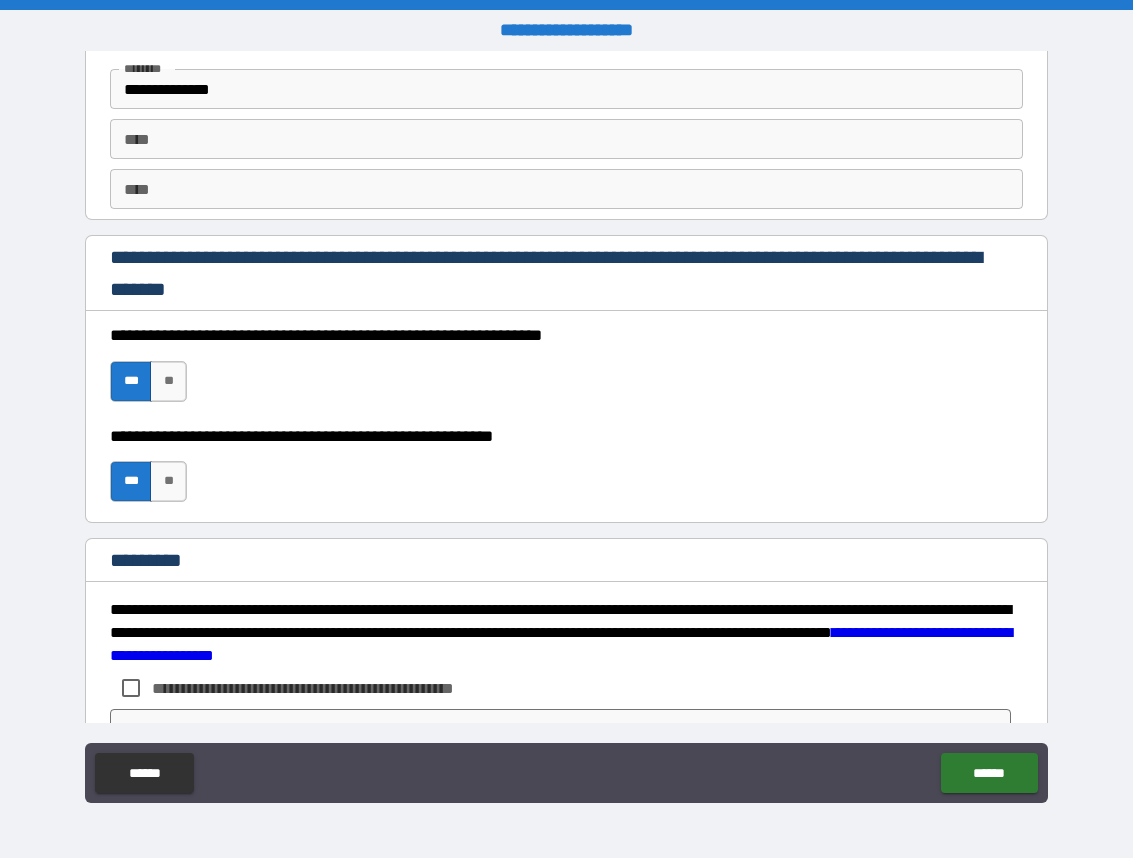 scroll, scrollTop: 2900, scrollLeft: 0, axis: vertical 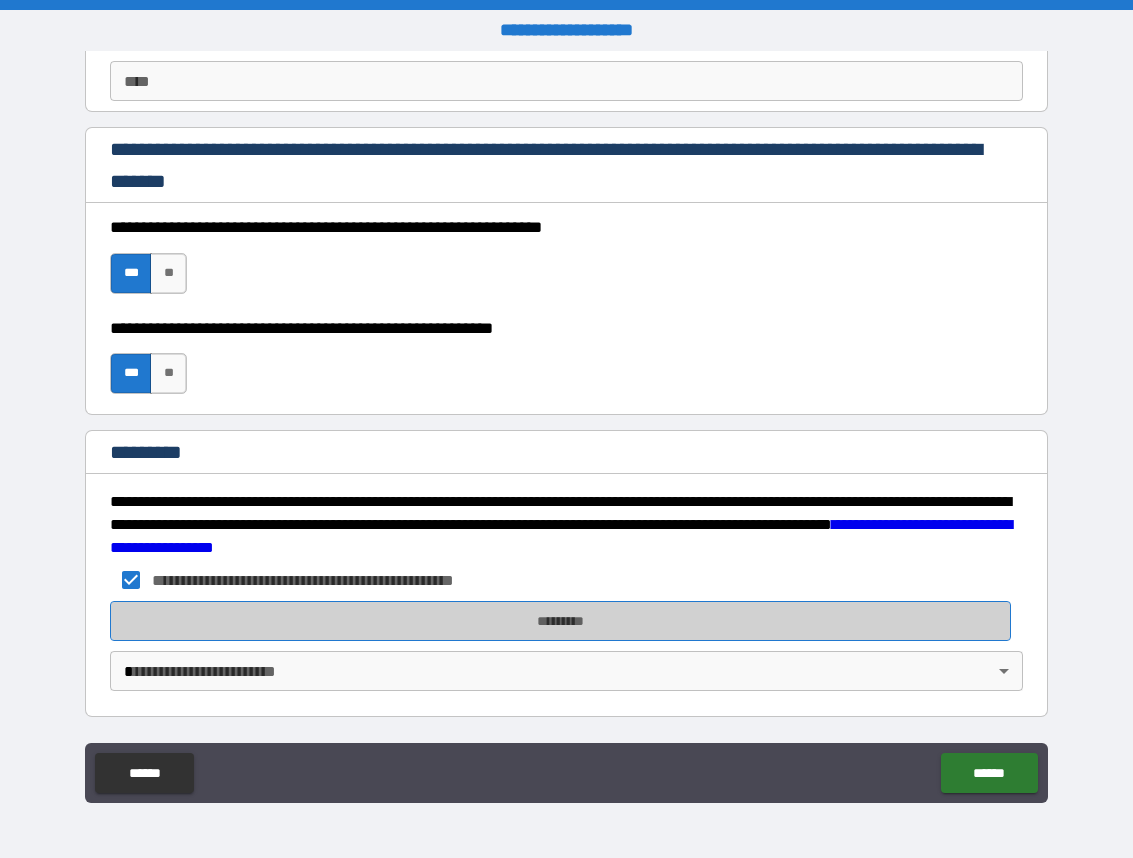 click on "*********" at bounding box center [560, 621] 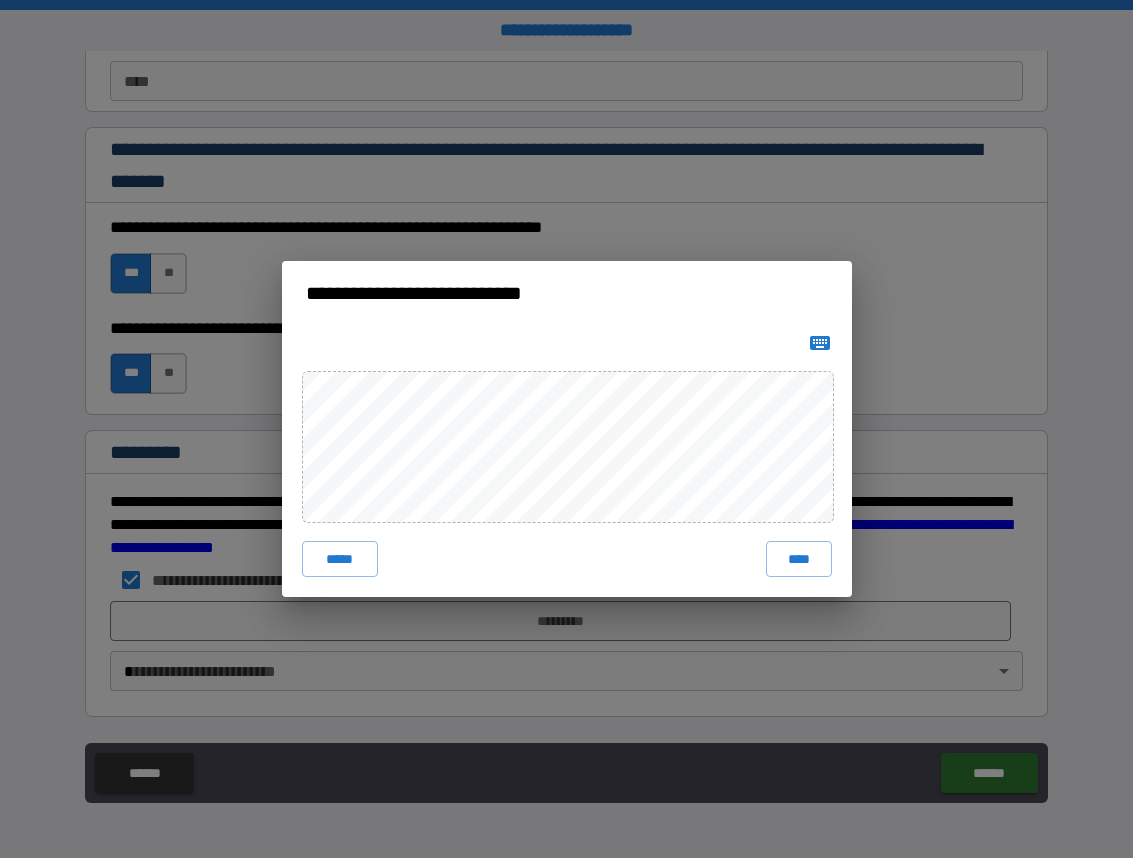 click 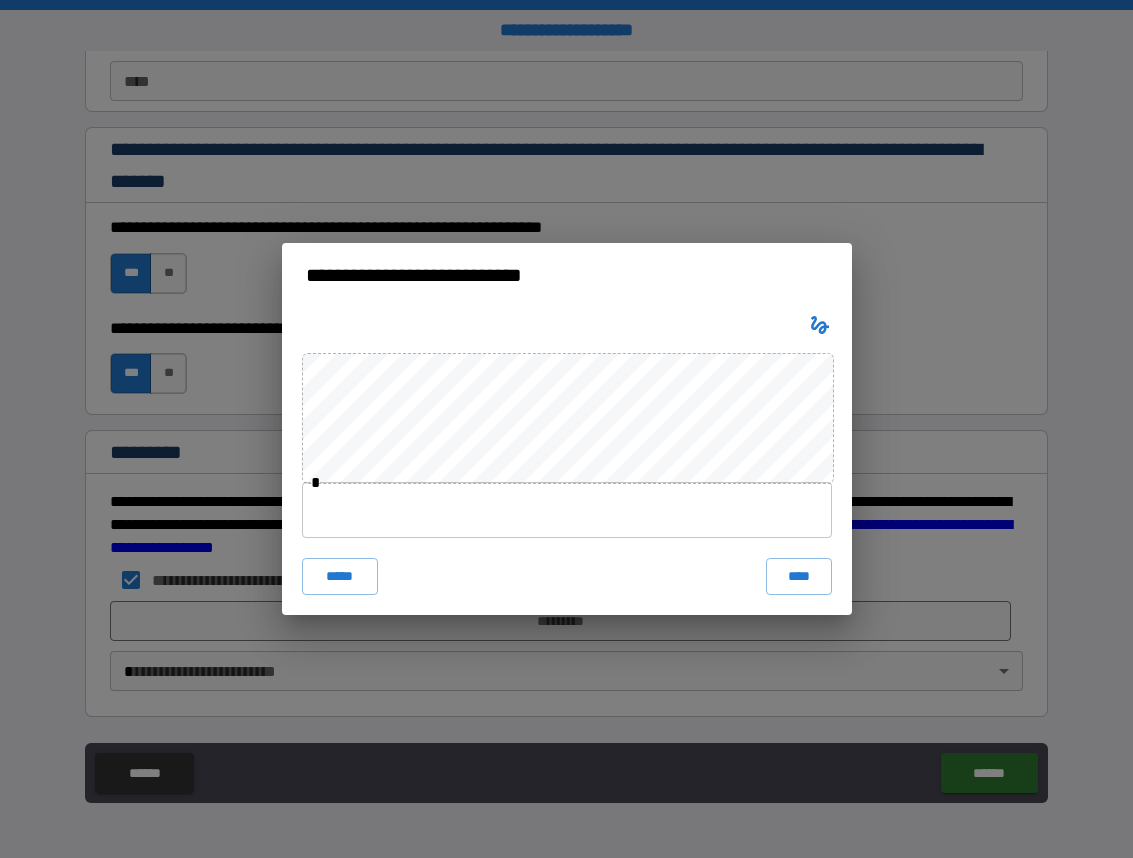 click at bounding box center (567, 510) 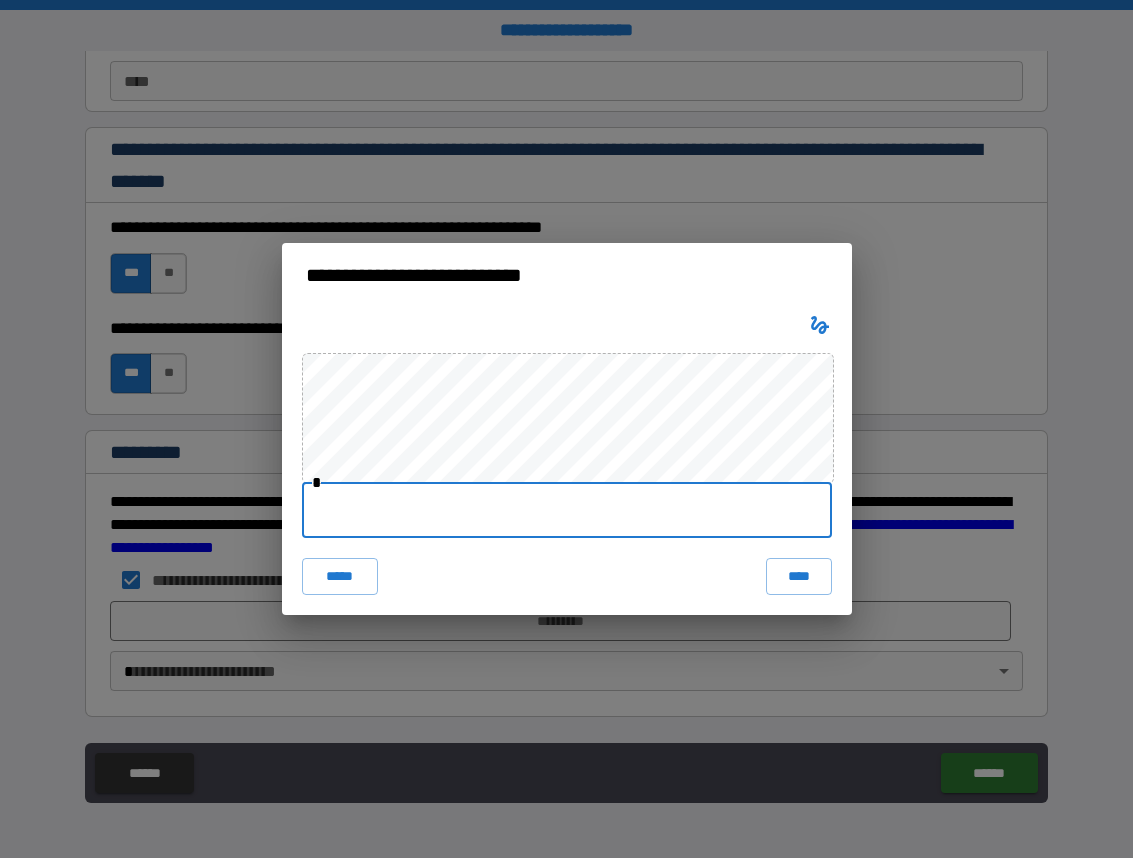 paste on "**********" 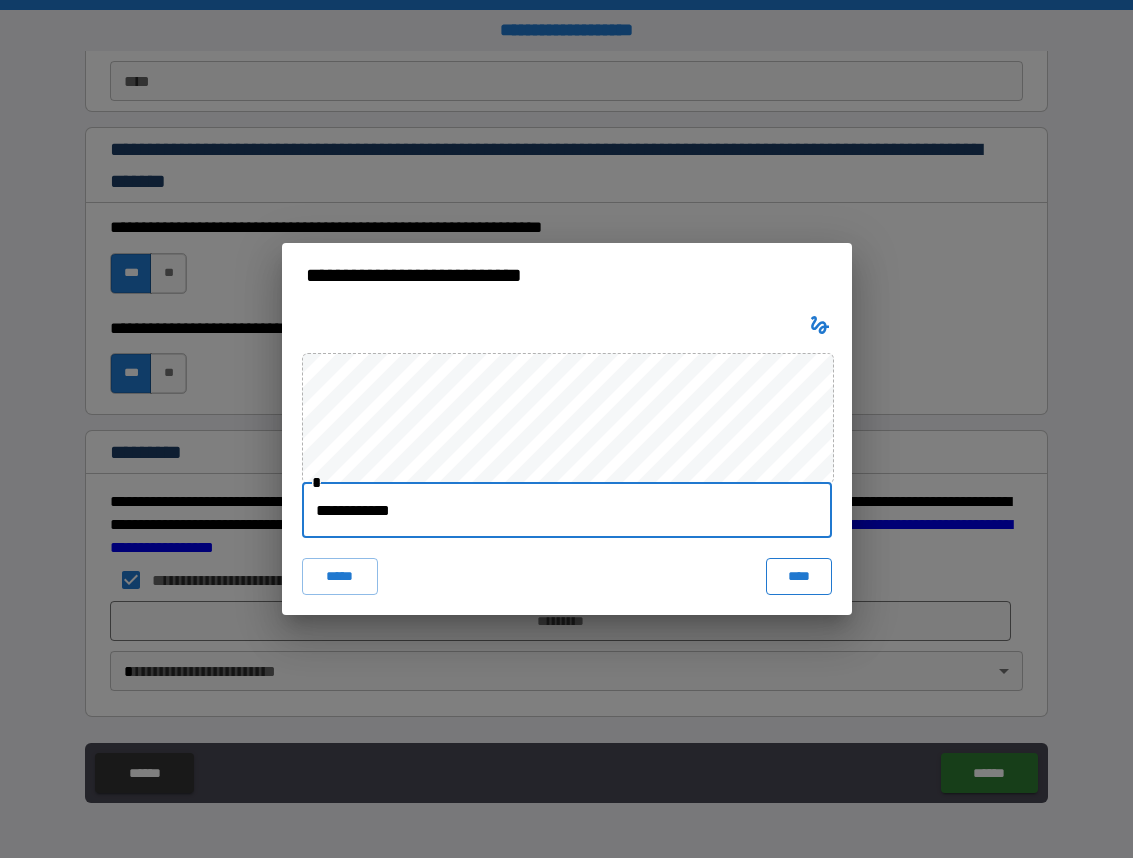 click on "****" at bounding box center [799, 576] 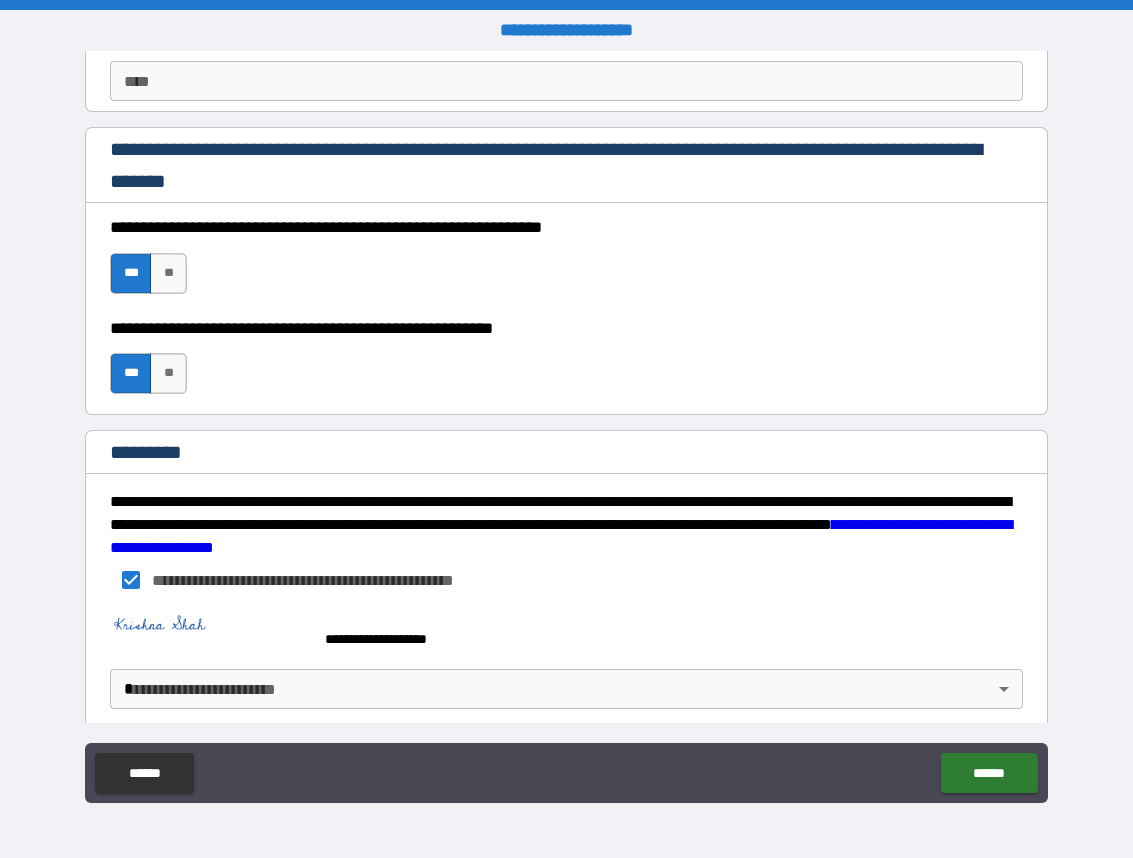 click on "**********" at bounding box center (566, 429) 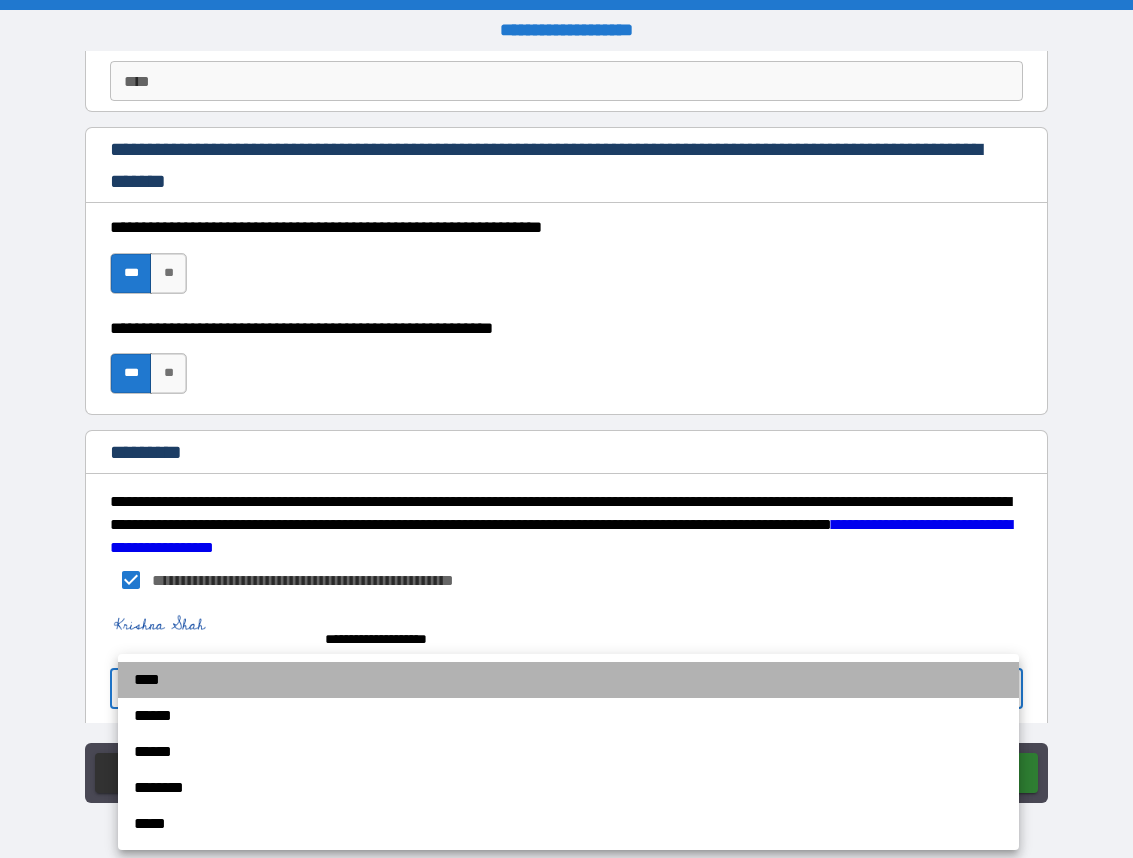 click on "****" at bounding box center (568, 680) 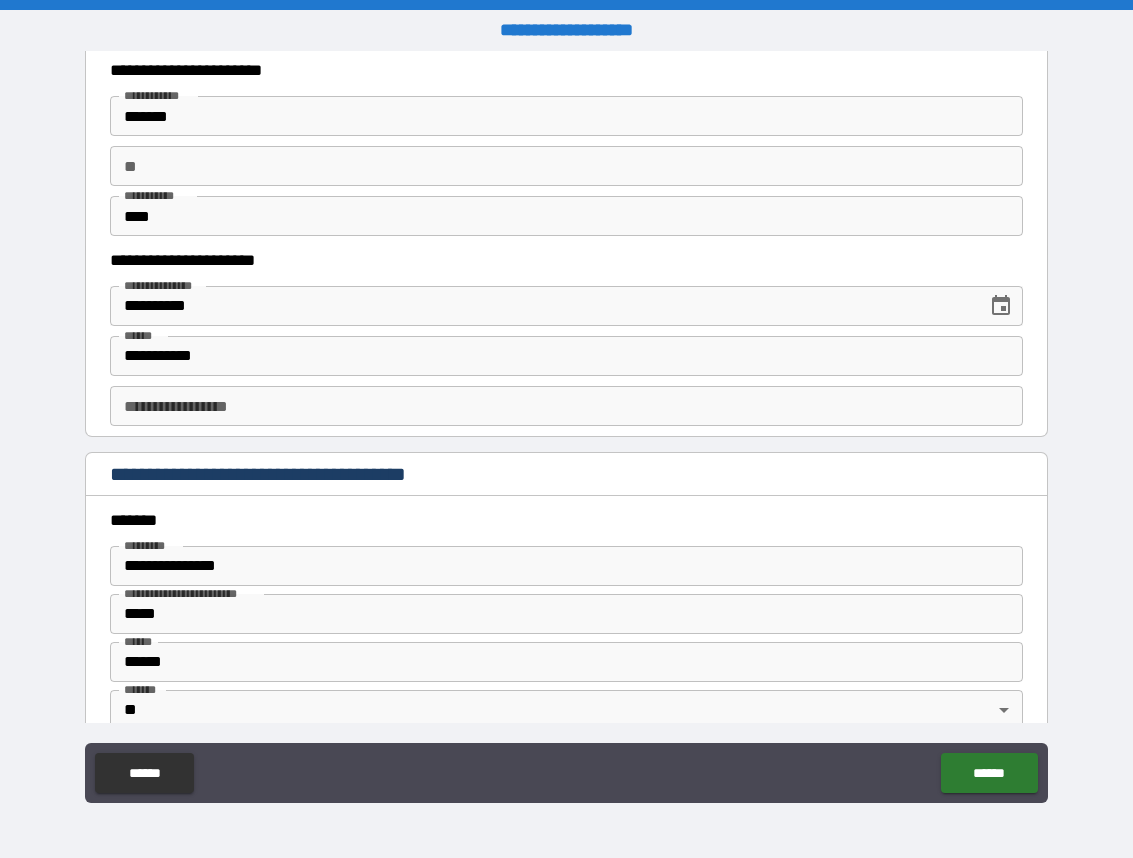 scroll, scrollTop: 1942, scrollLeft: 0, axis: vertical 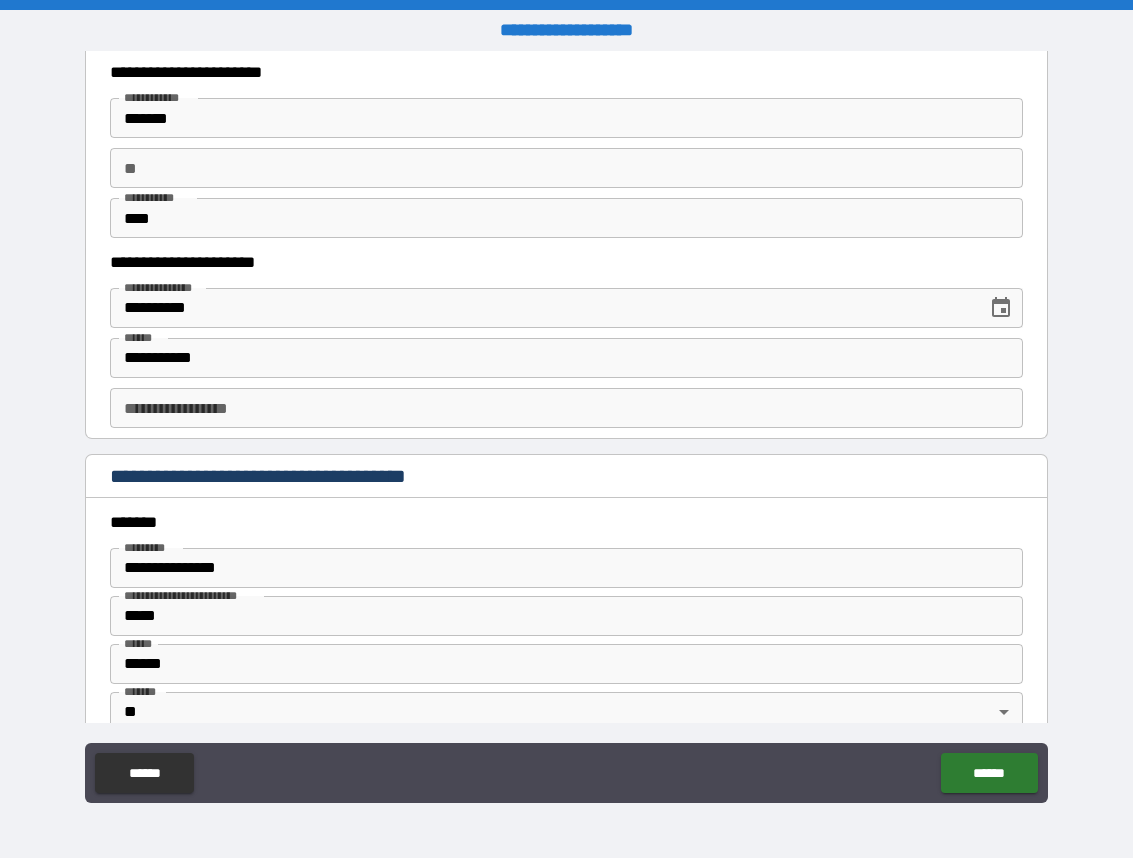 click on "**********" at bounding box center [566, 408] 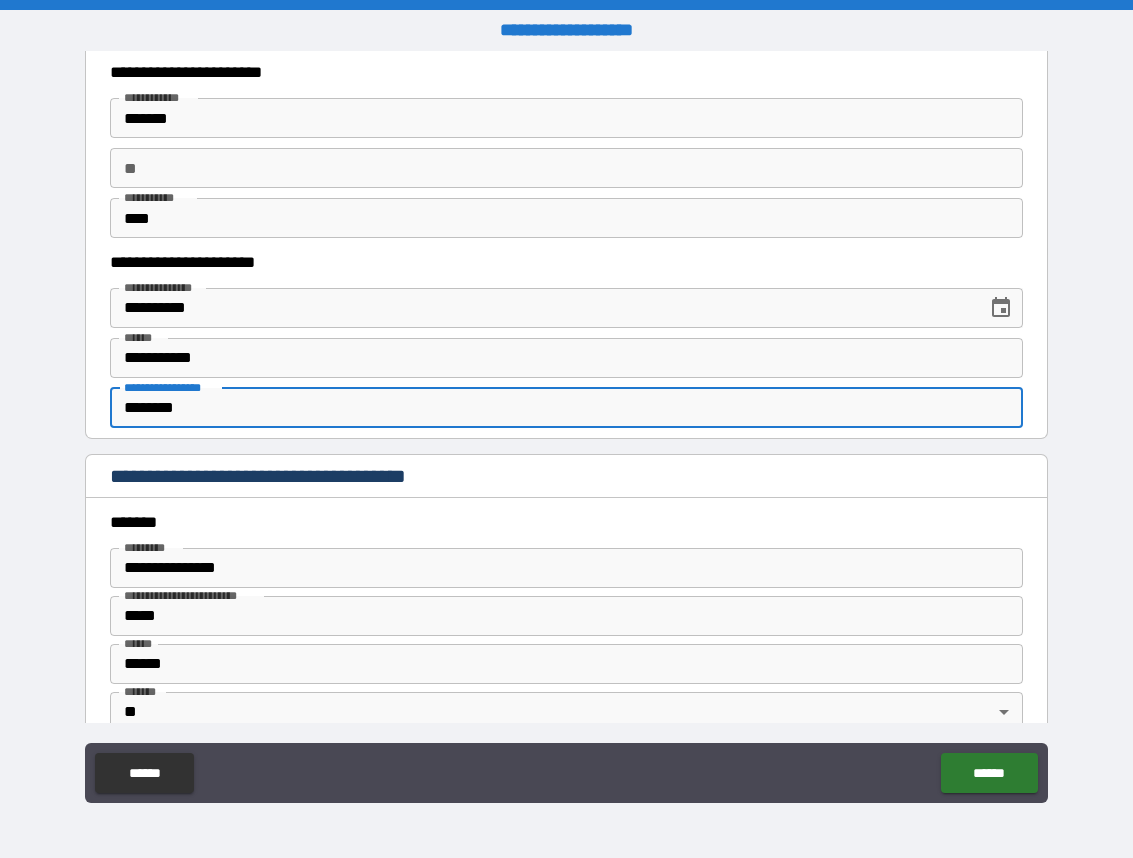 click on "********" at bounding box center [566, 408] 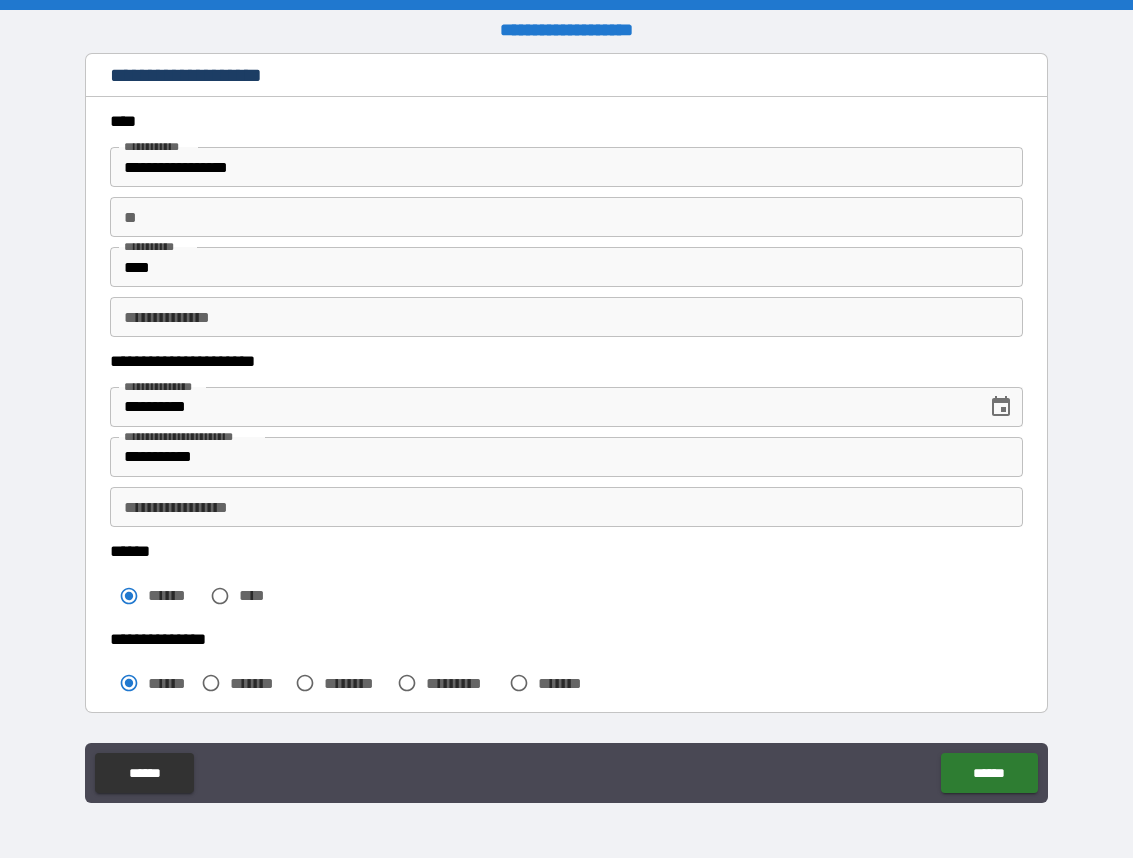 scroll, scrollTop: 5, scrollLeft: 0, axis: vertical 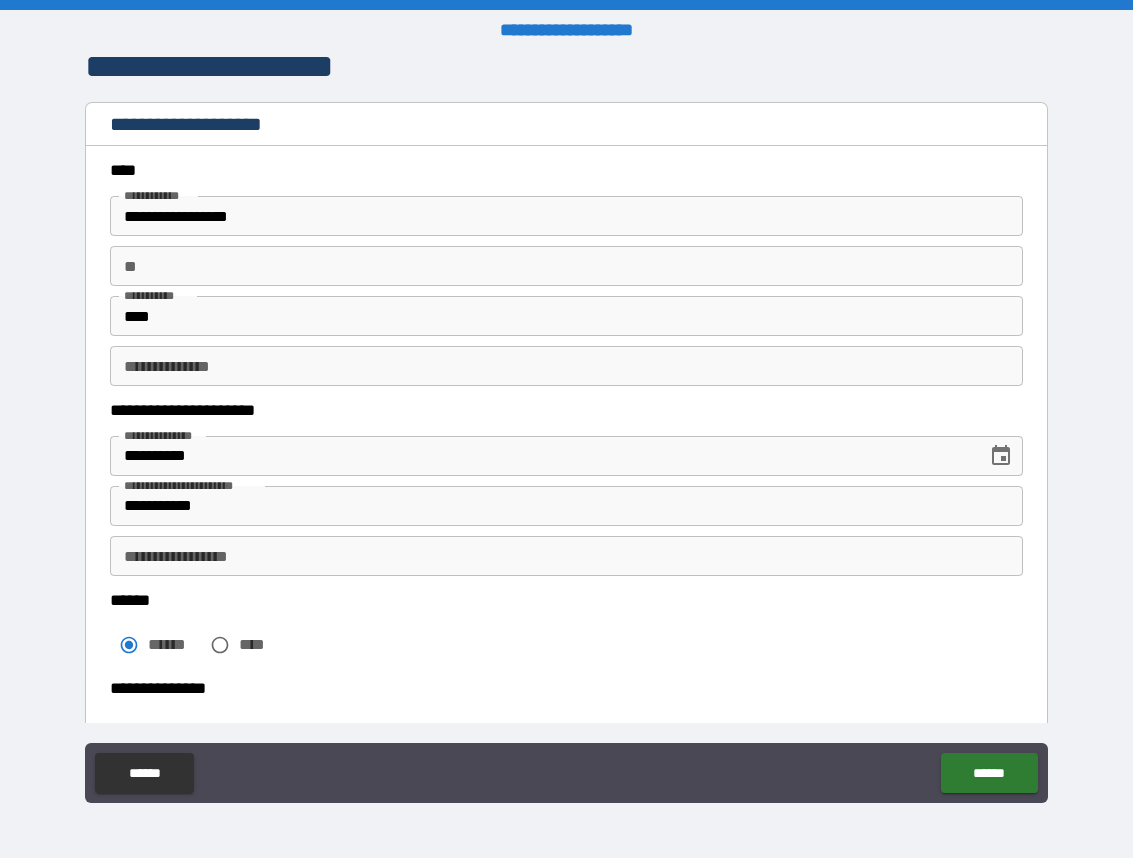 click on "**********" at bounding box center [566, 556] 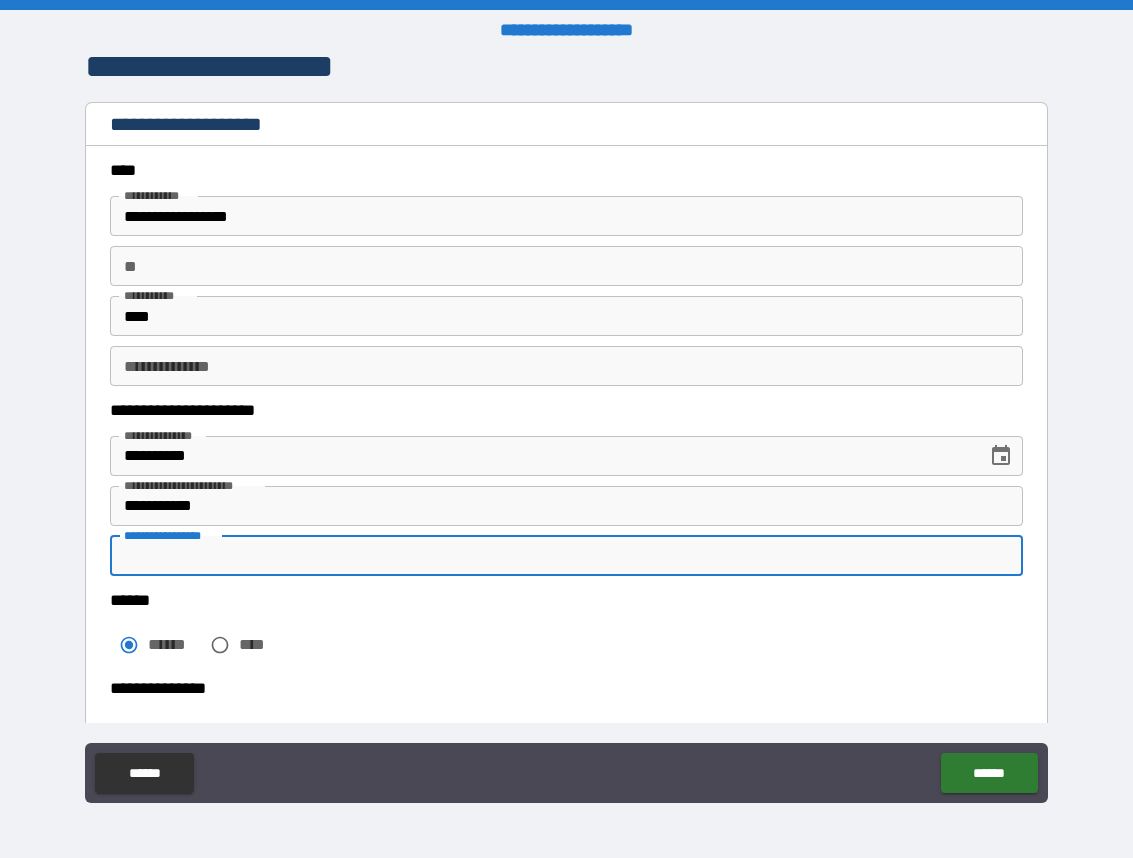 paste on "********" 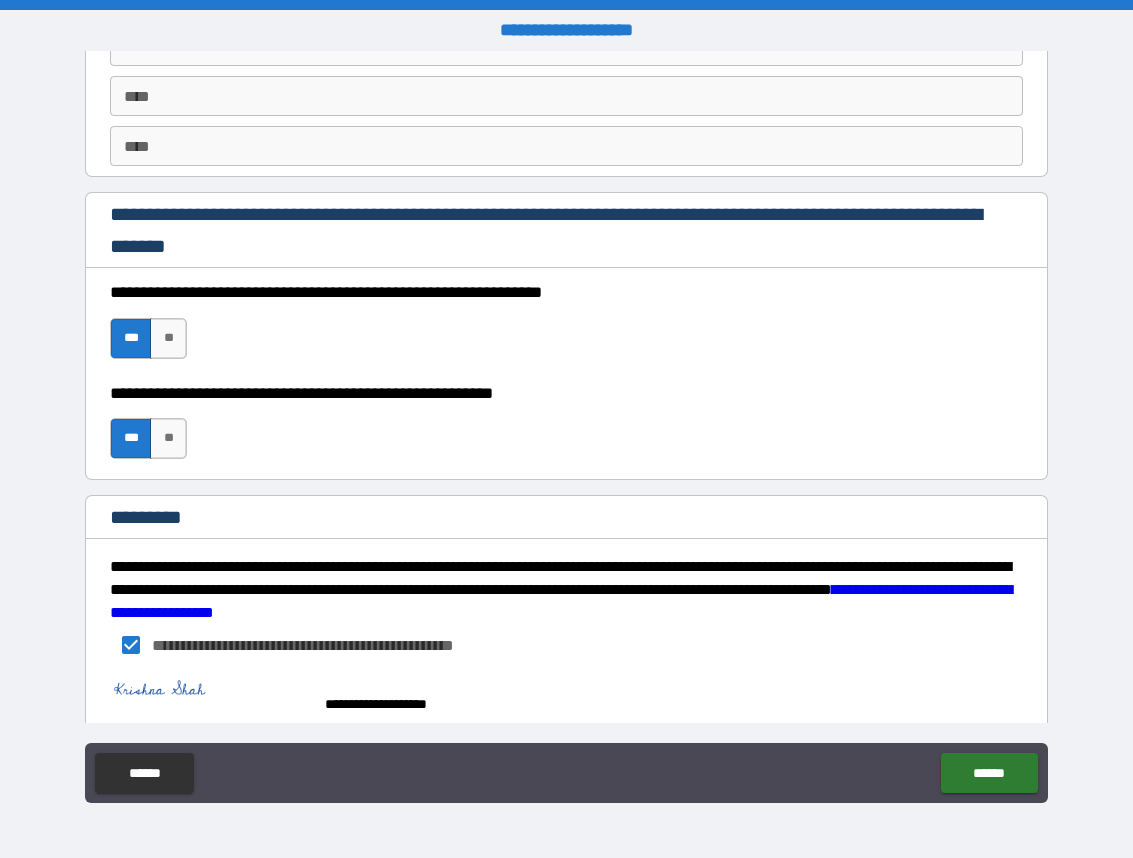 scroll, scrollTop: 2917, scrollLeft: 0, axis: vertical 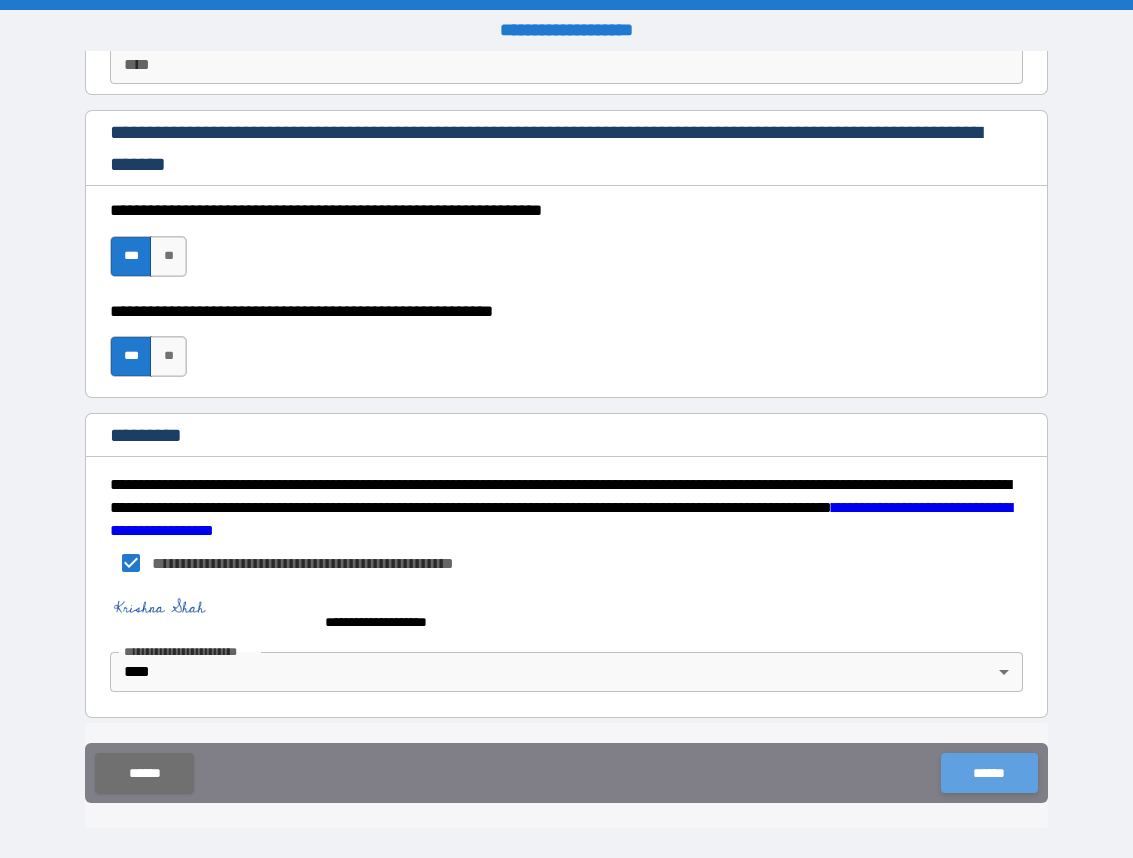 click on "******" at bounding box center (989, 773) 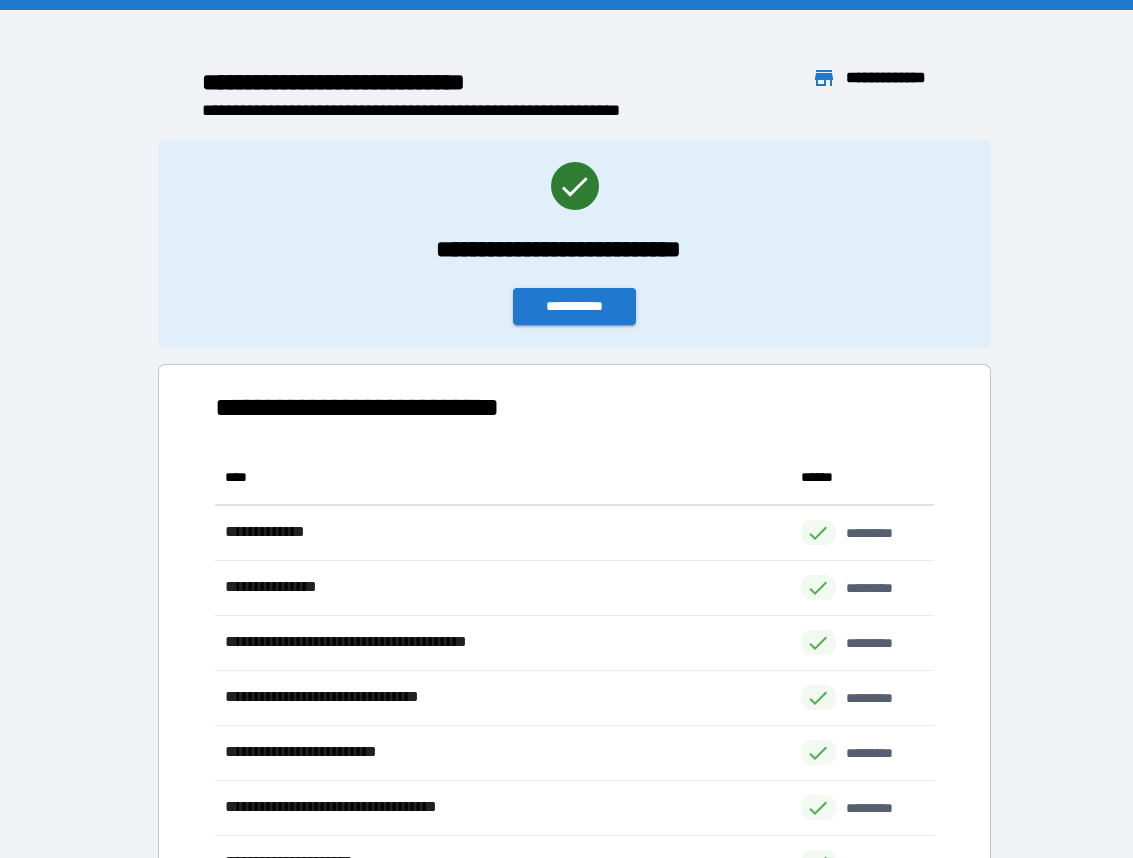 scroll, scrollTop: 1, scrollLeft: 1, axis: both 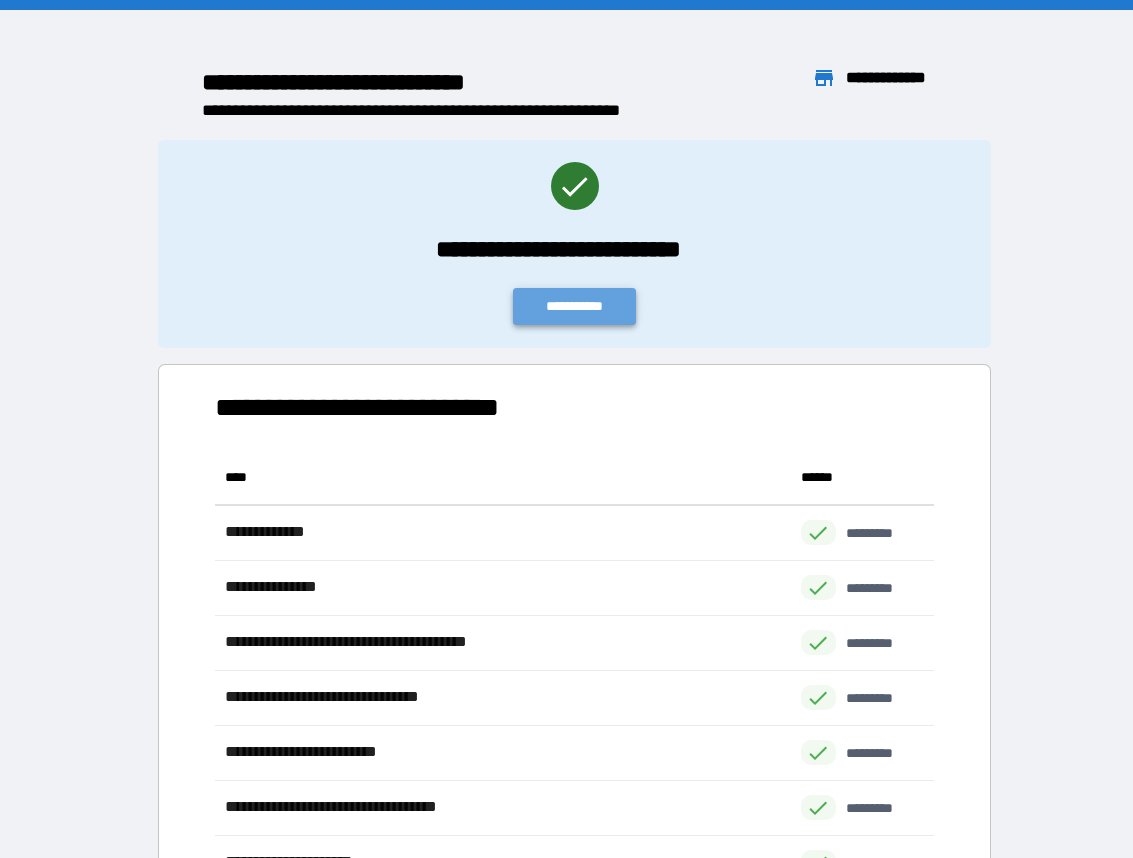 click on "**********" at bounding box center (575, 306) 